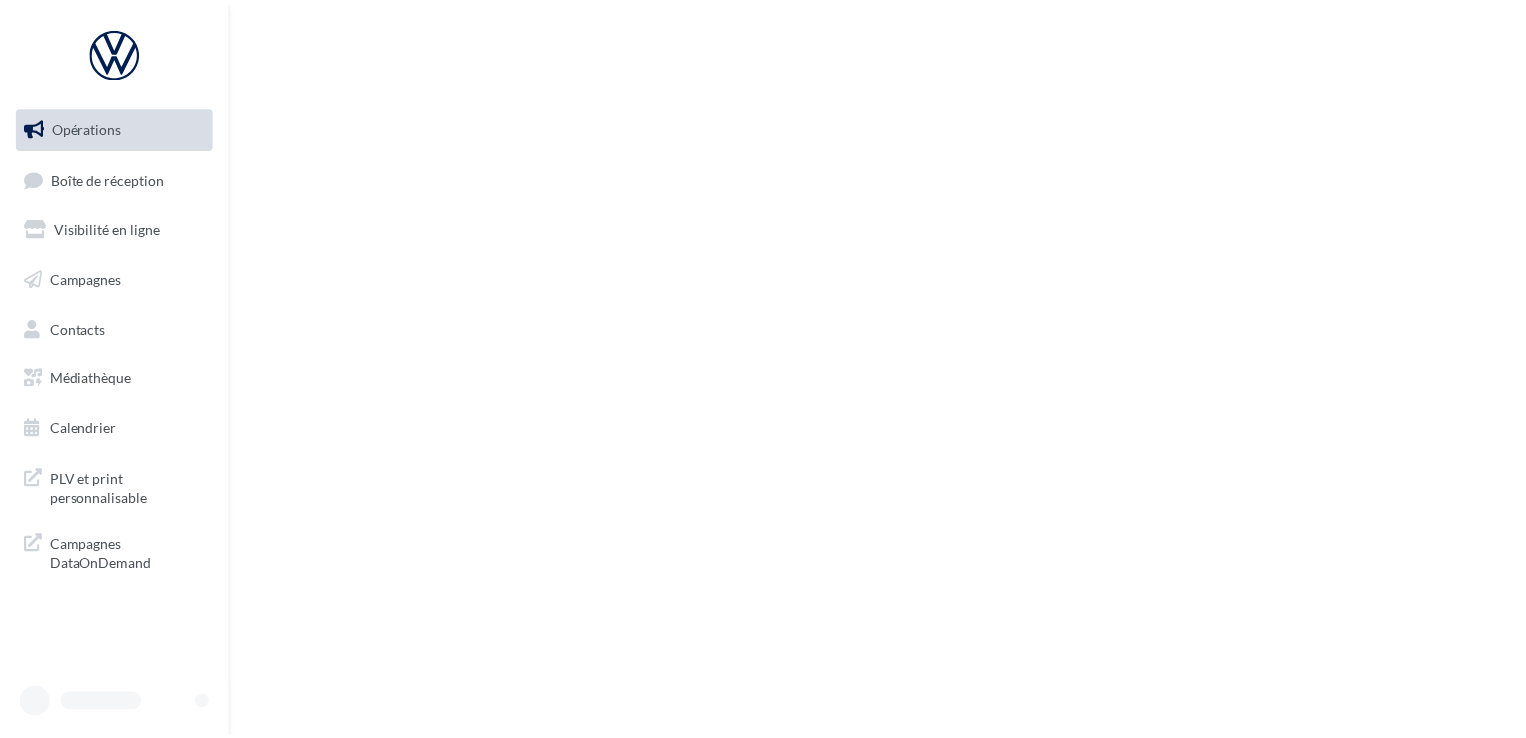 scroll, scrollTop: 0, scrollLeft: 0, axis: both 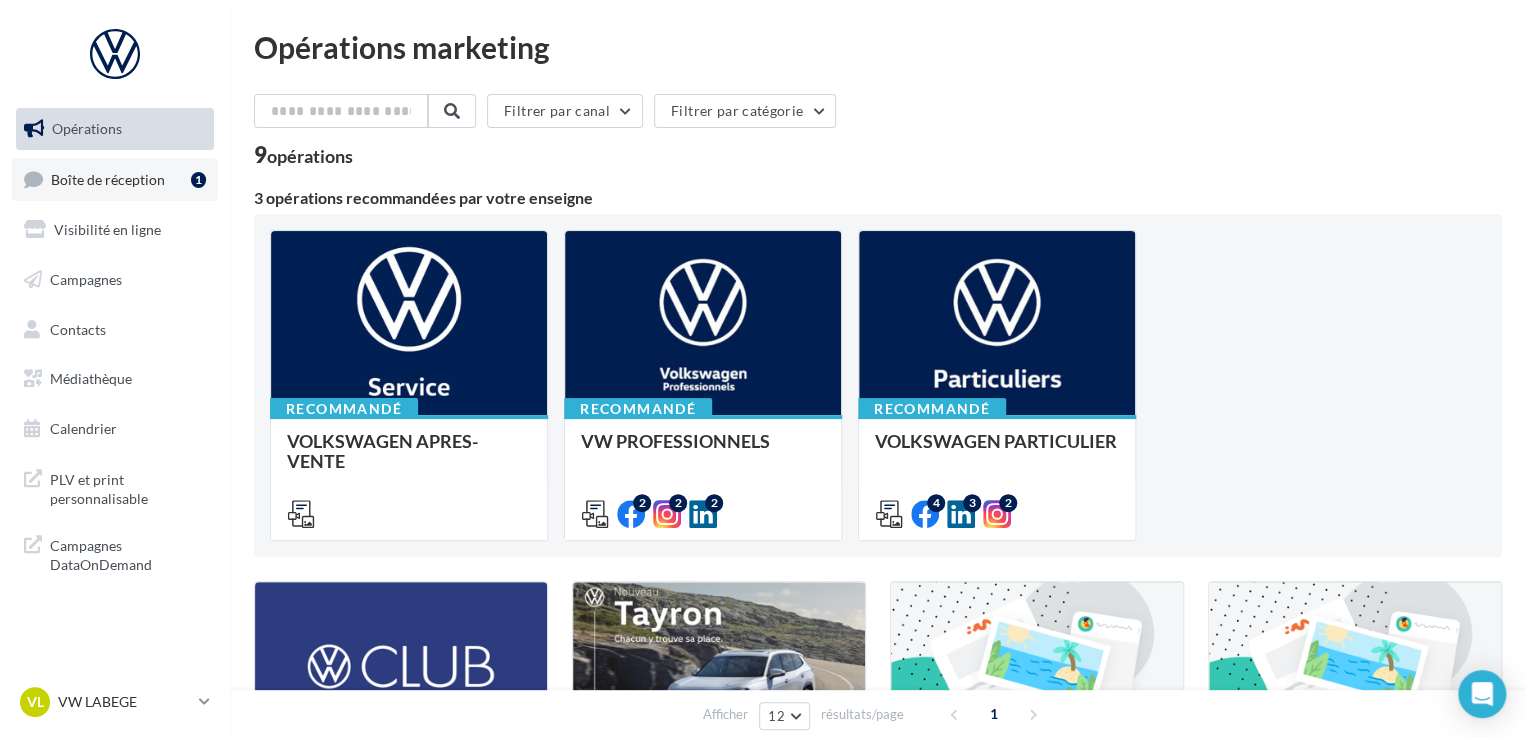 click on "Boîte de réception
1" at bounding box center (115, 179) 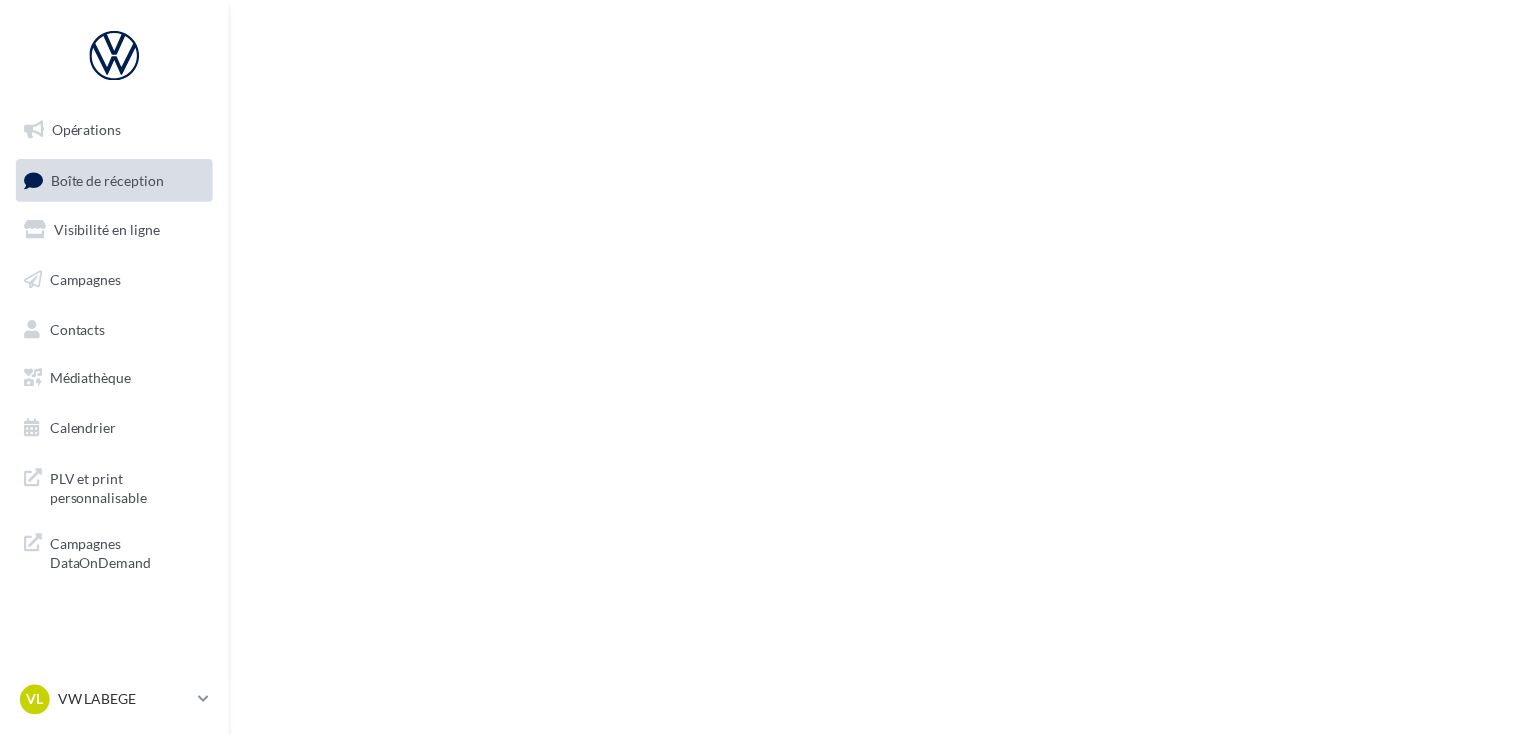 scroll, scrollTop: 0, scrollLeft: 0, axis: both 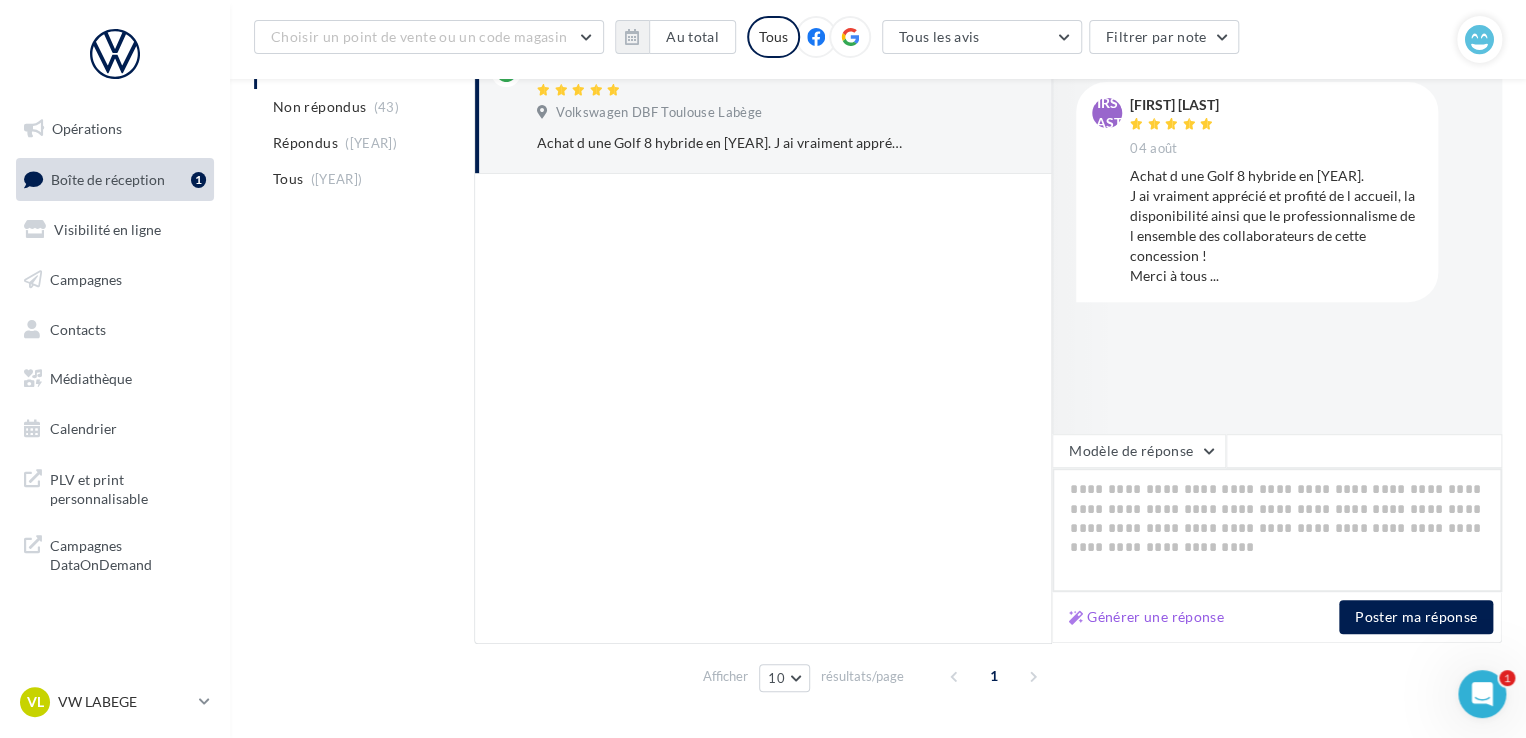 click at bounding box center [1277, 530] 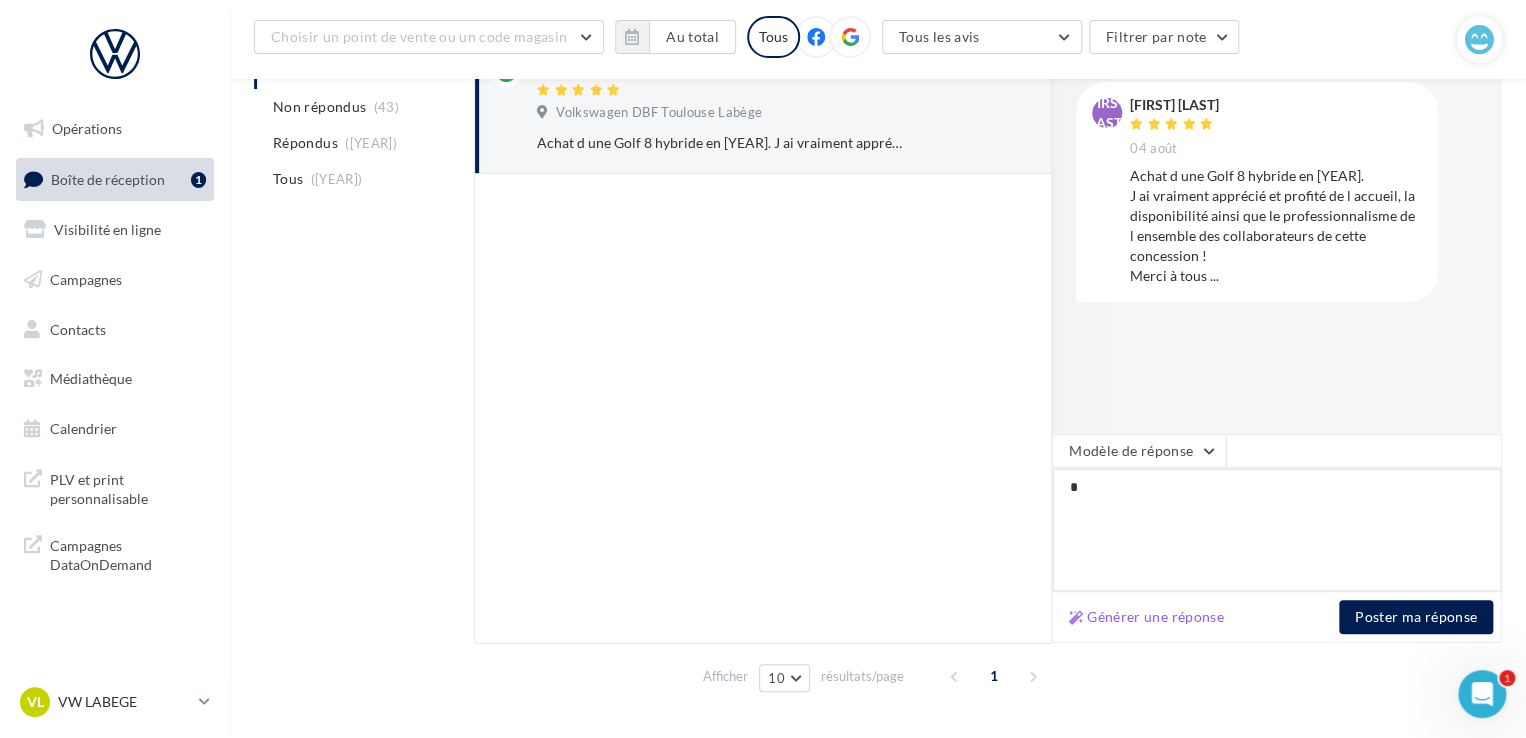 type on "**" 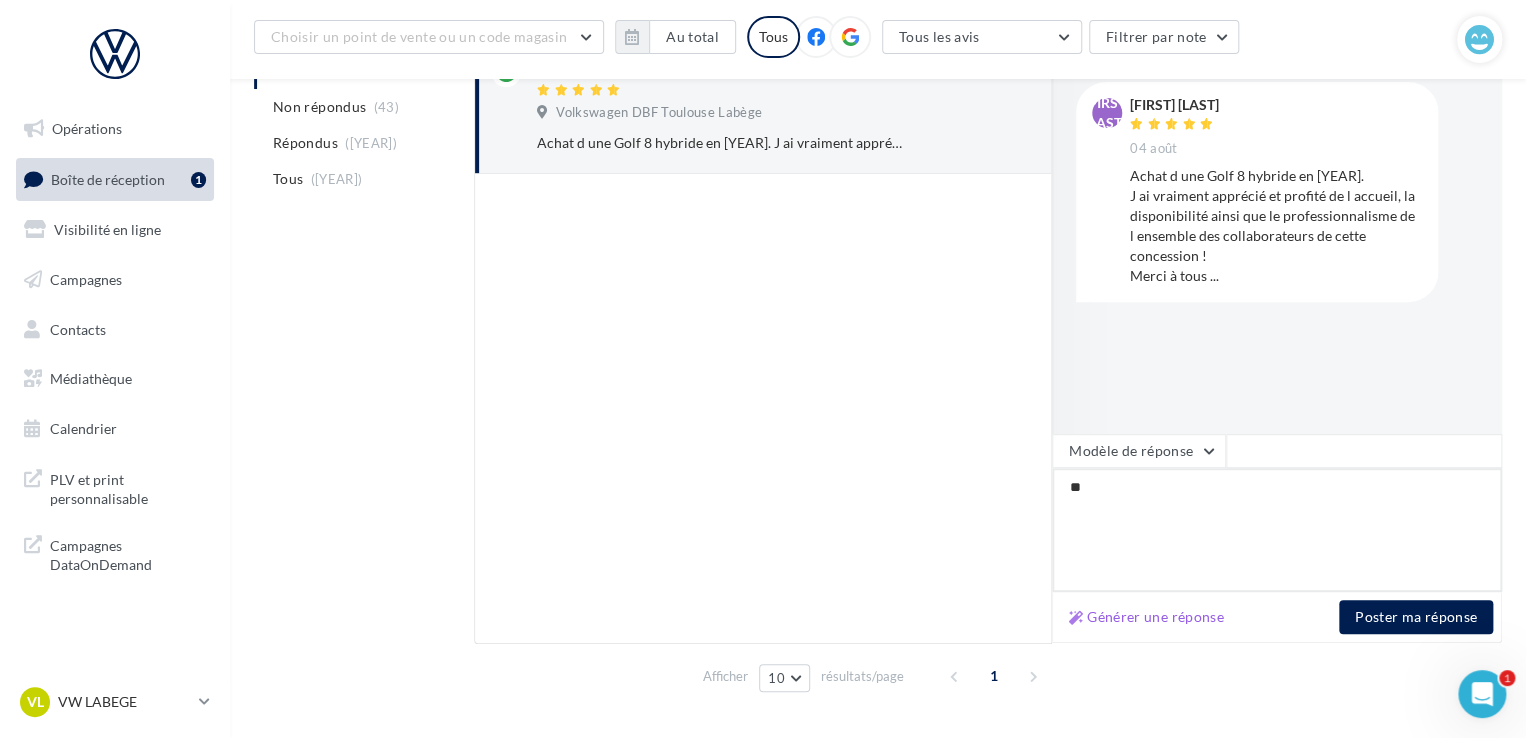 type on "***" 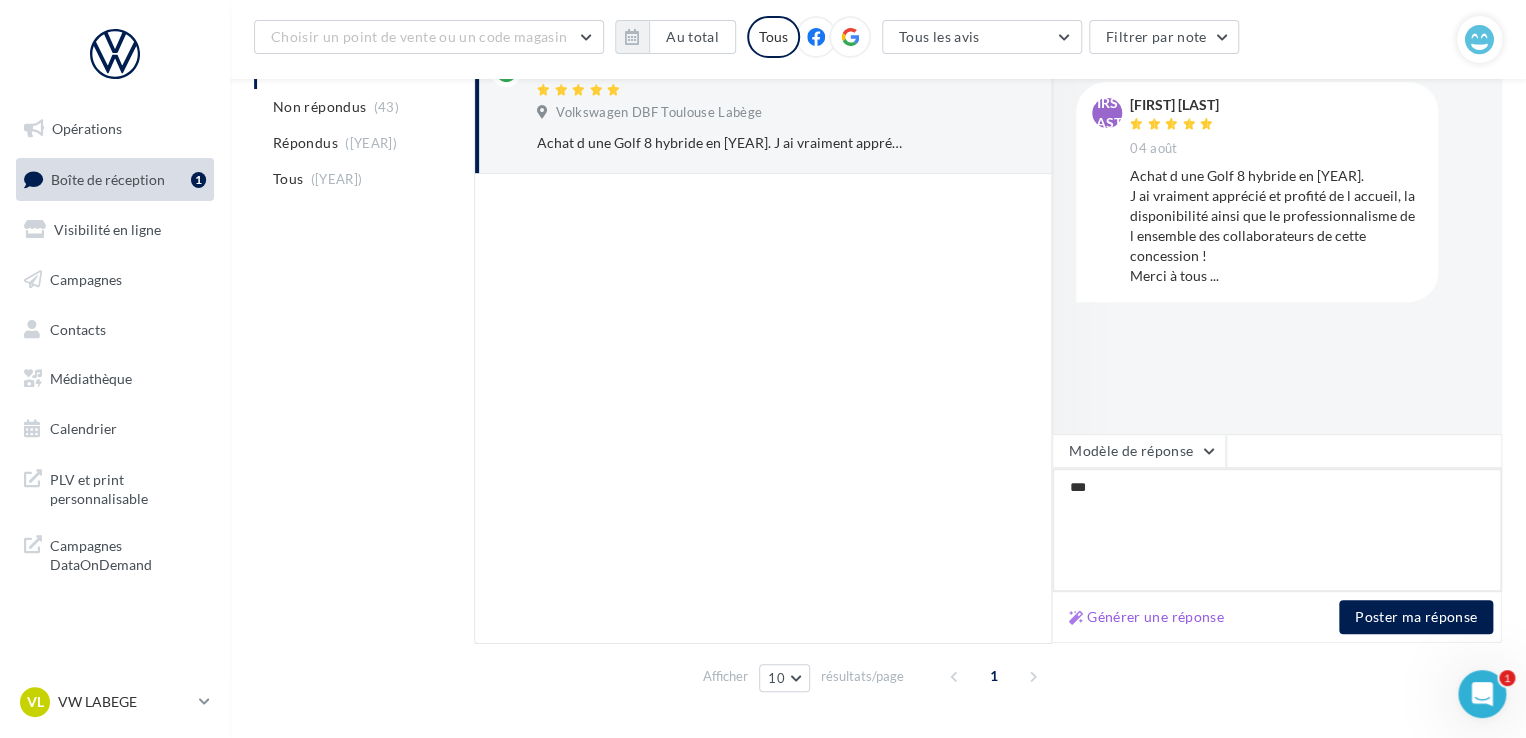 type on "****" 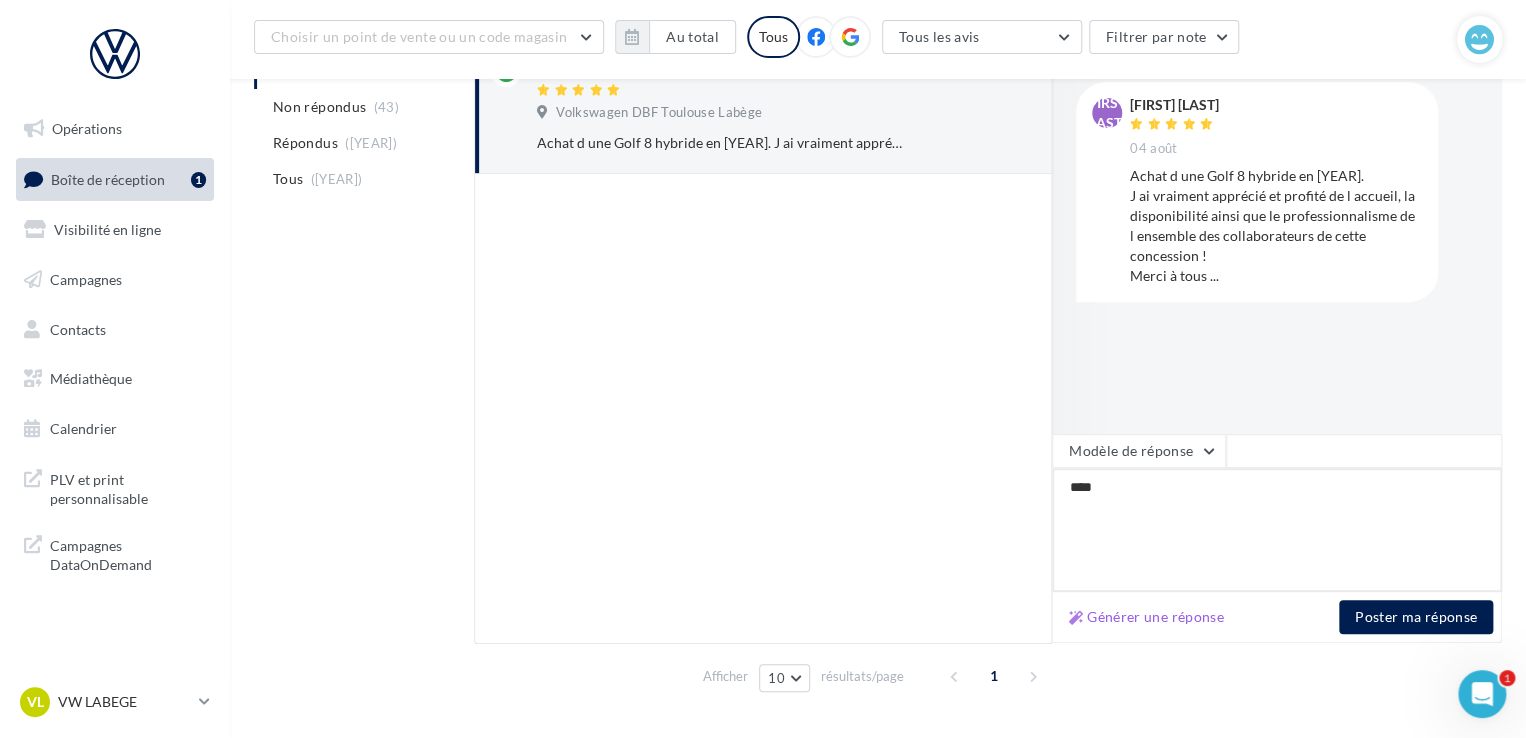 type on "*****" 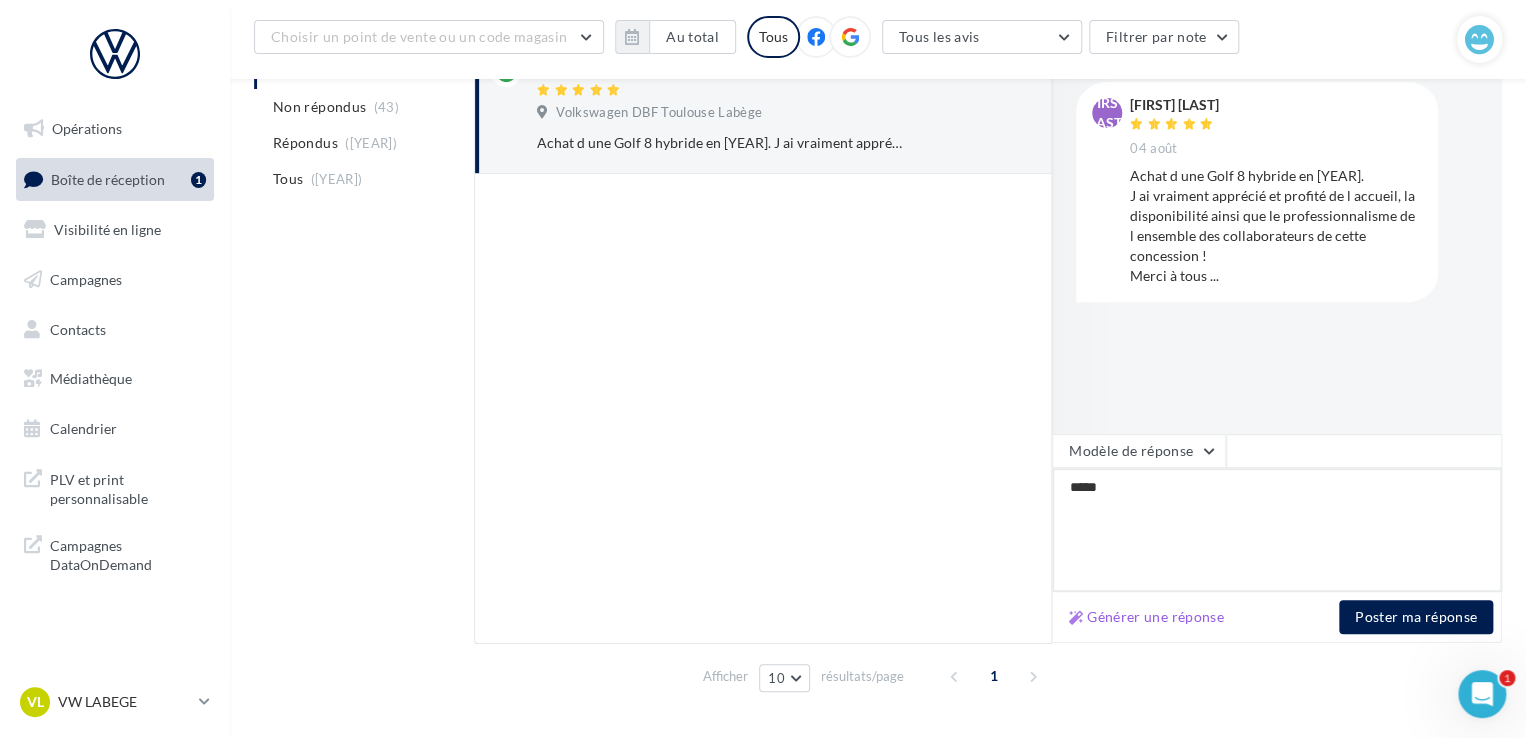 type on "******" 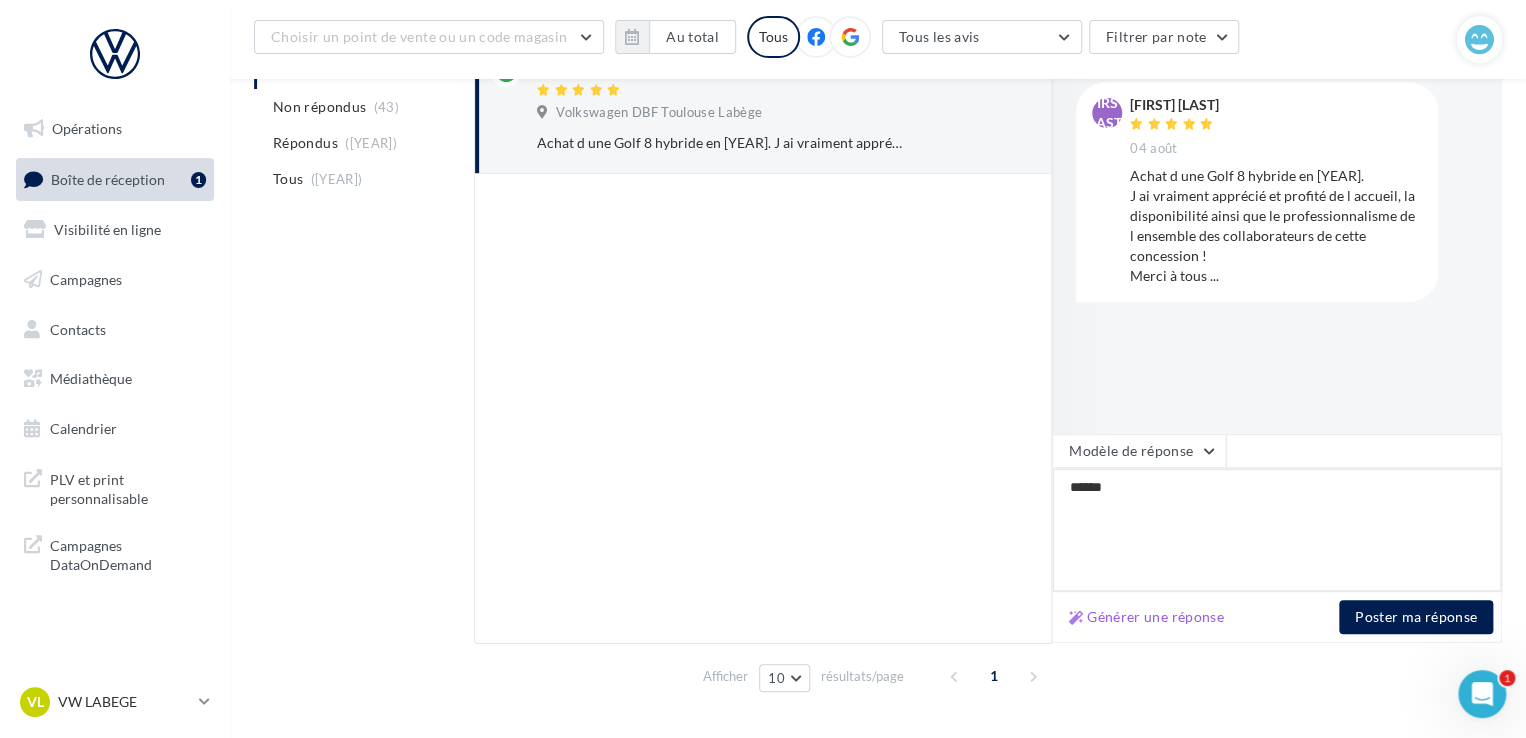 type on "*******" 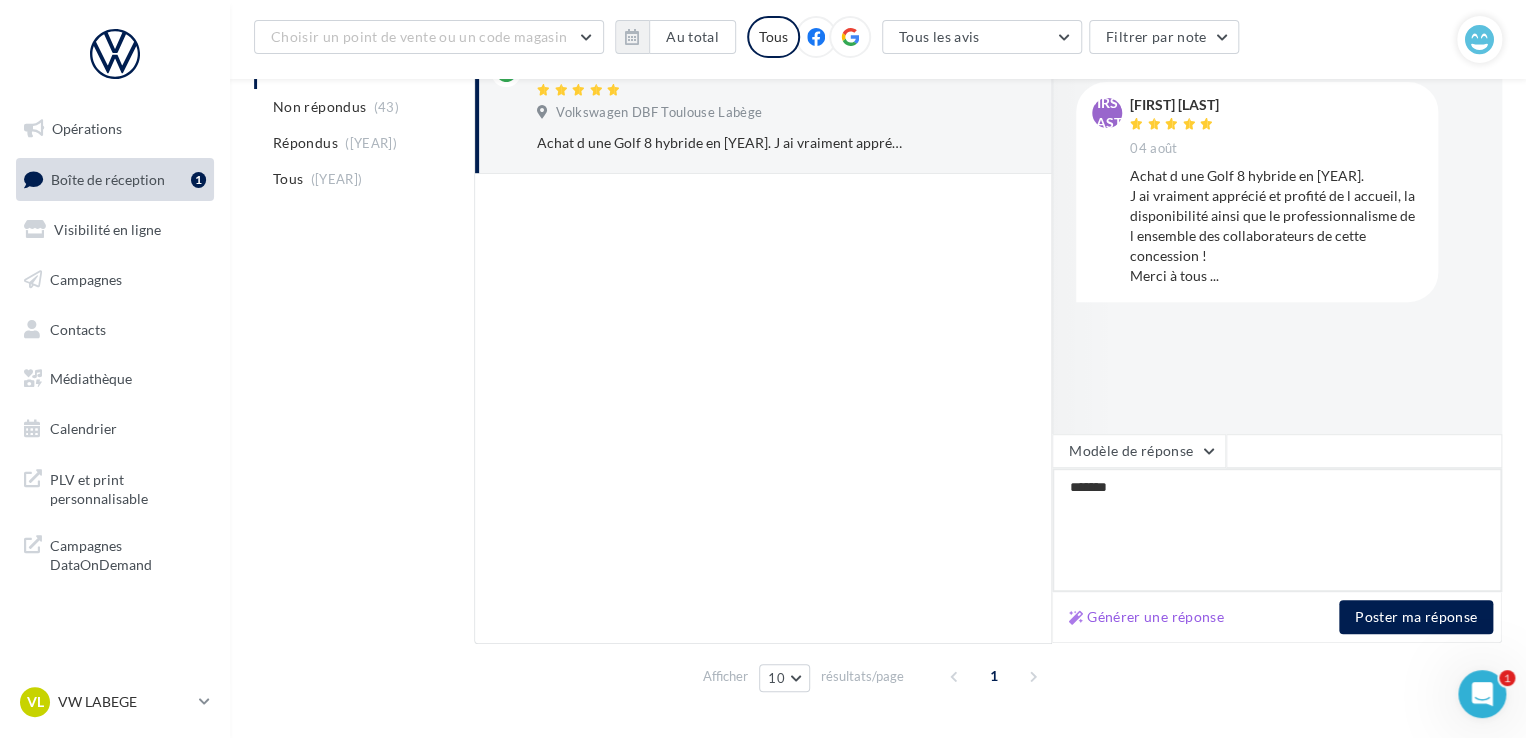 type on "*******" 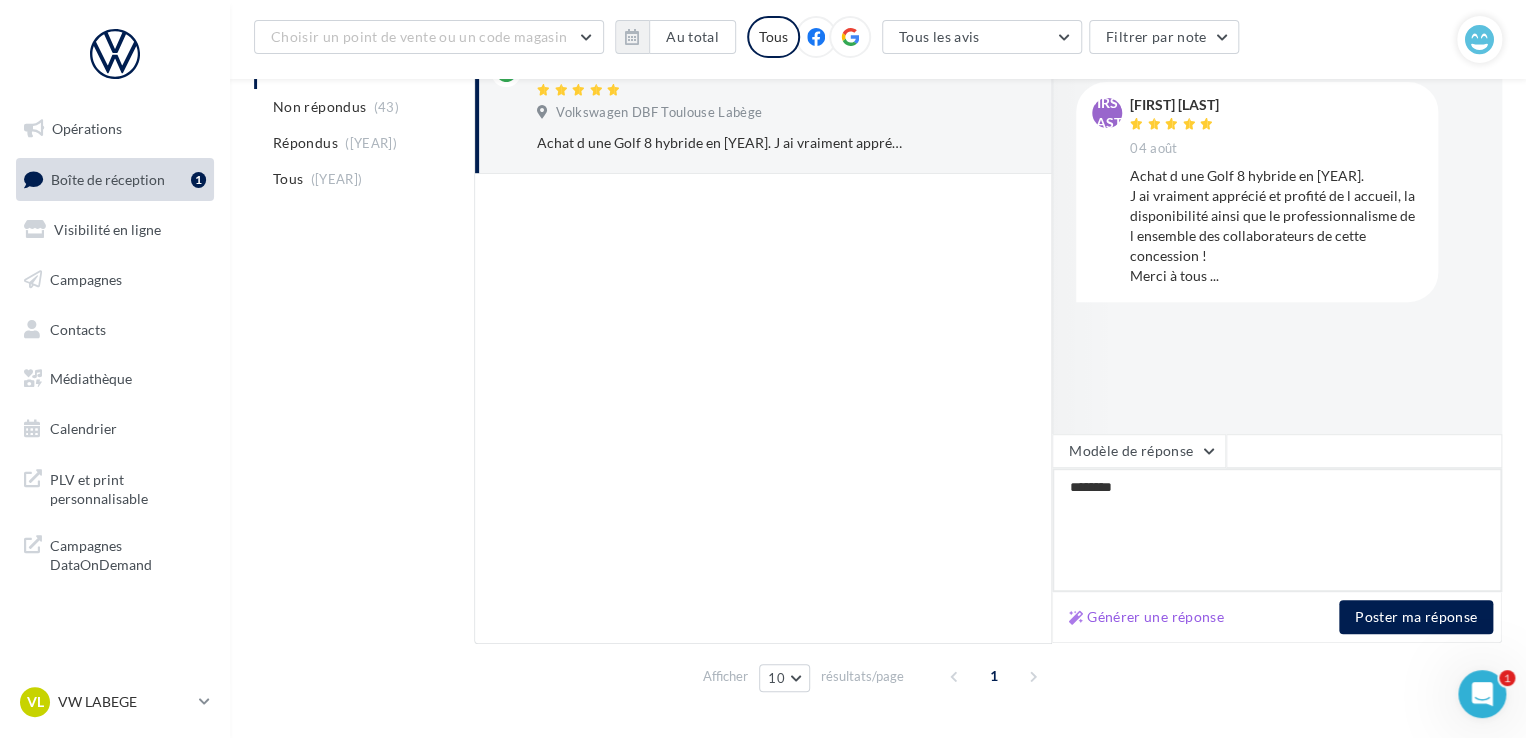 type on "*********" 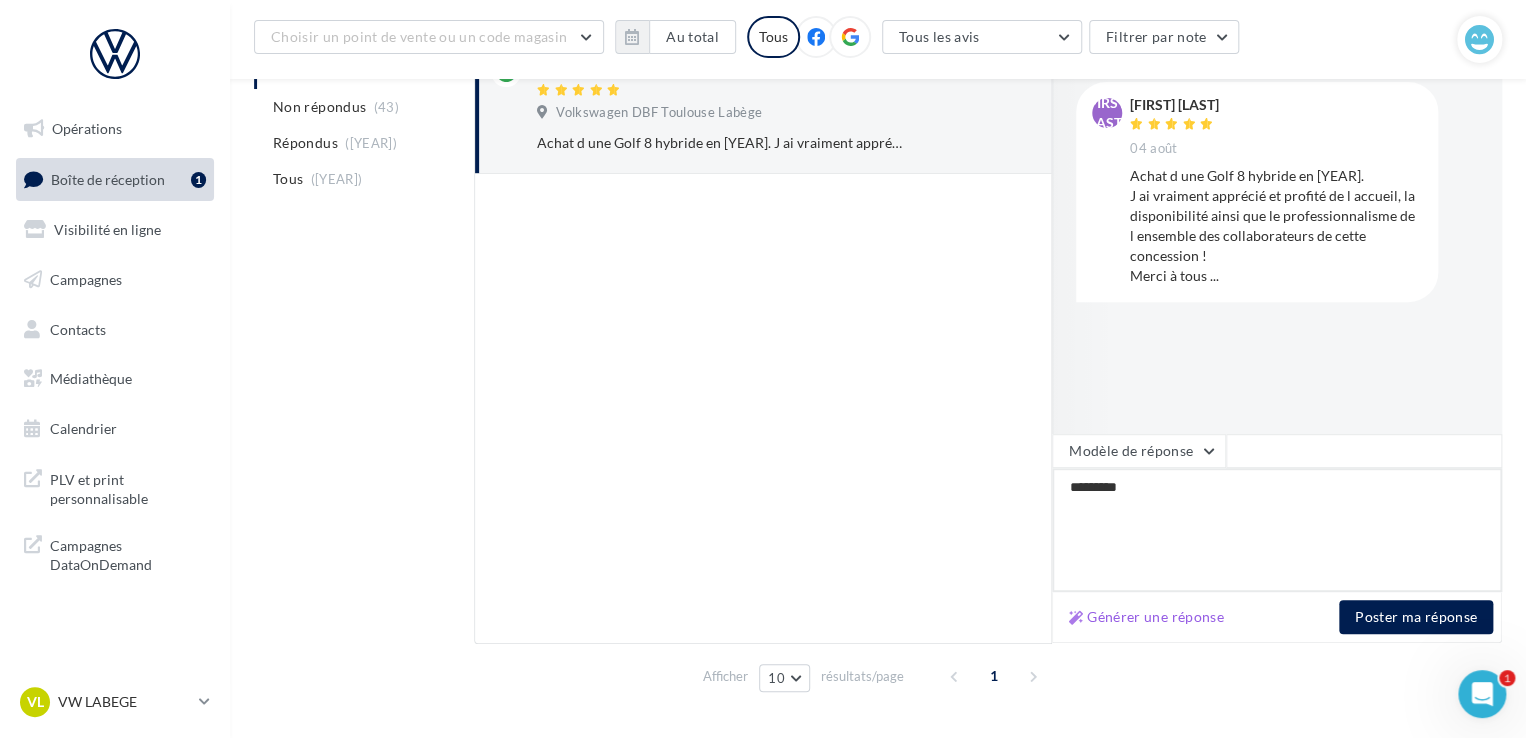 type on "**********" 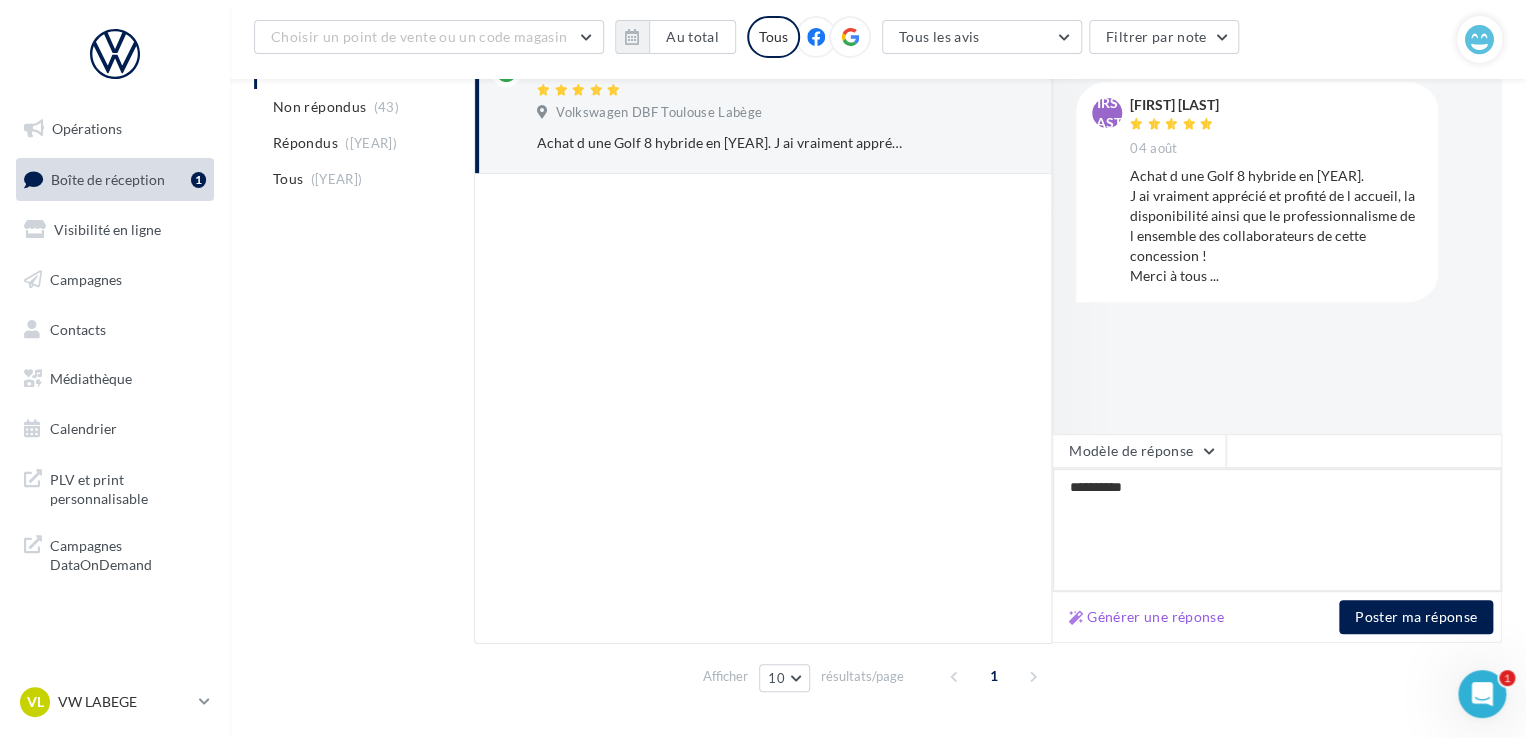 type on "**********" 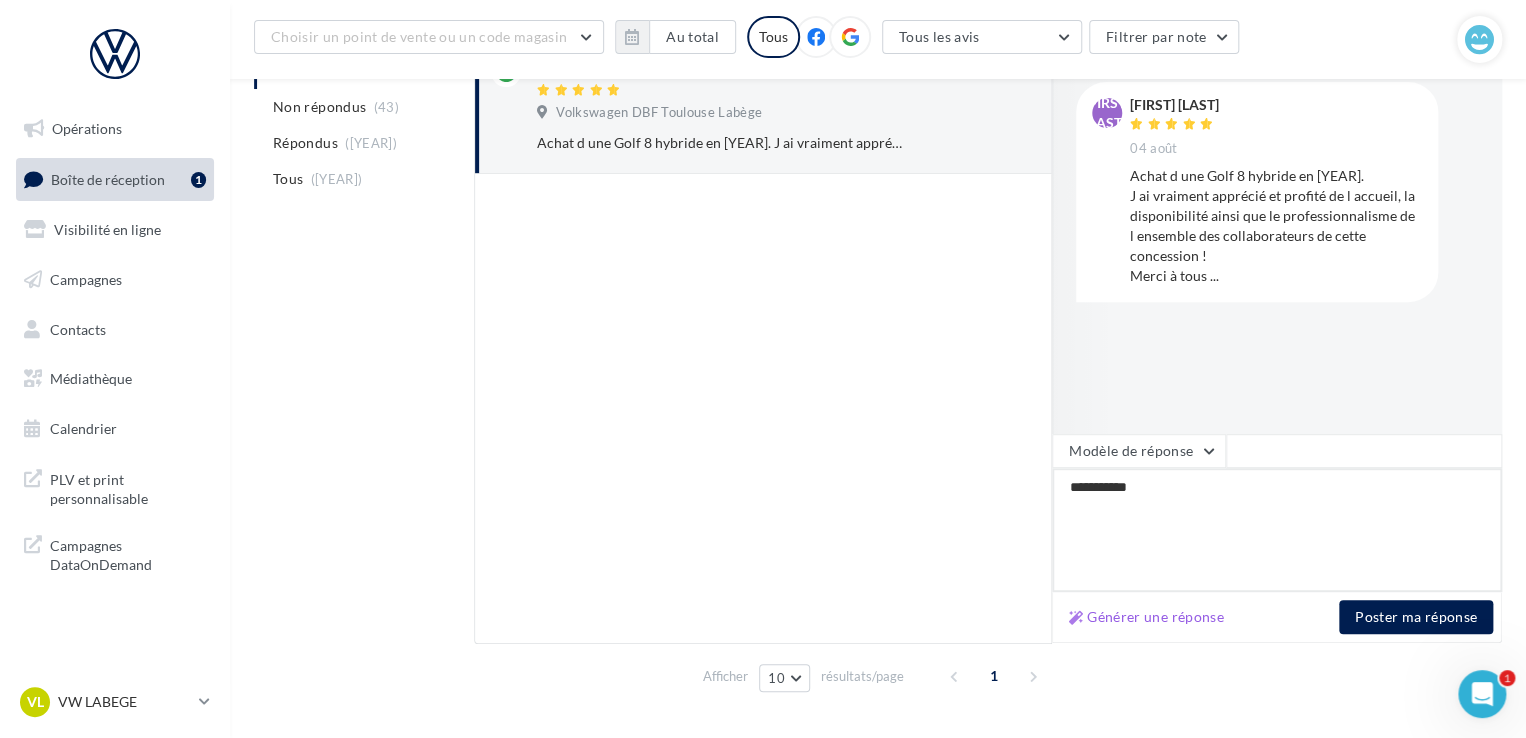 type on "**********" 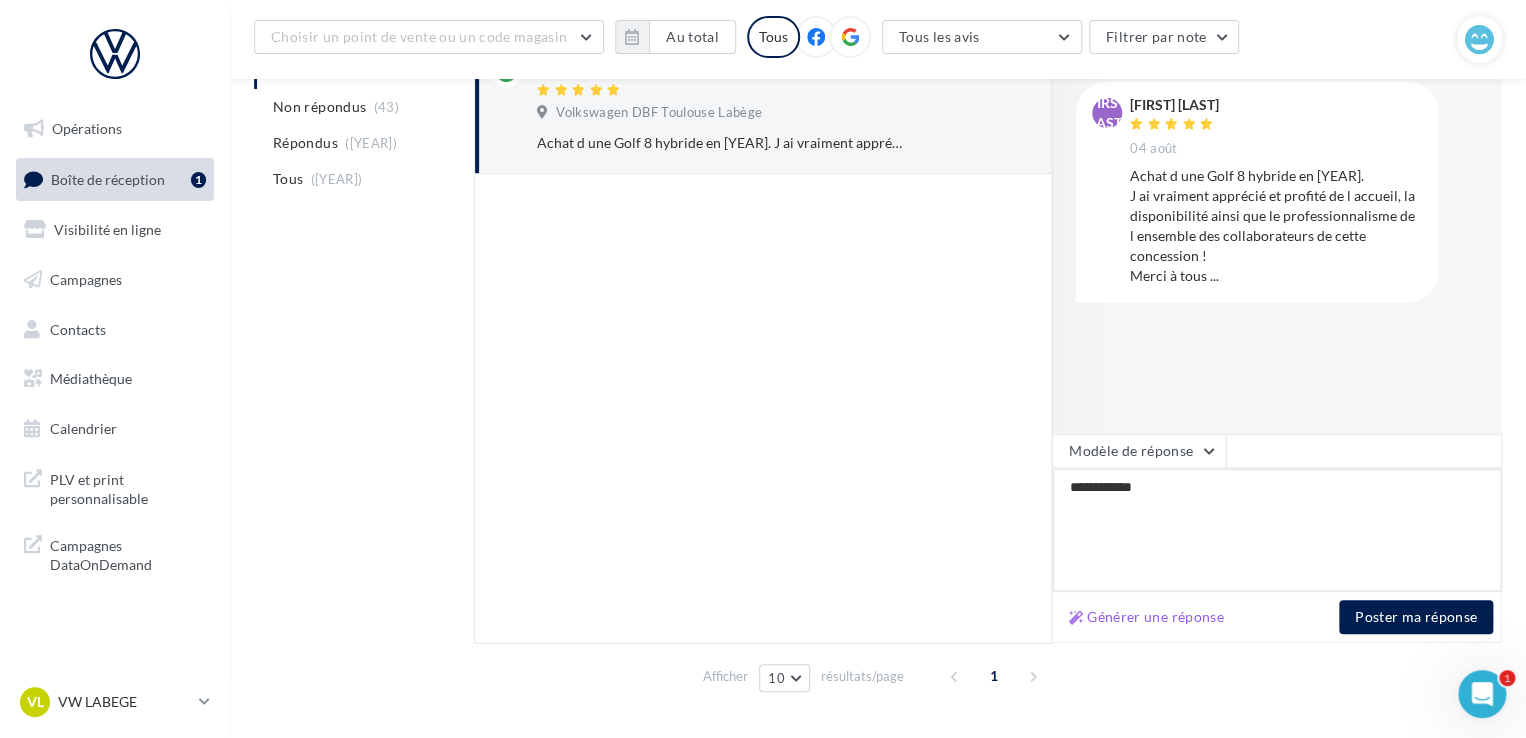 type on "**********" 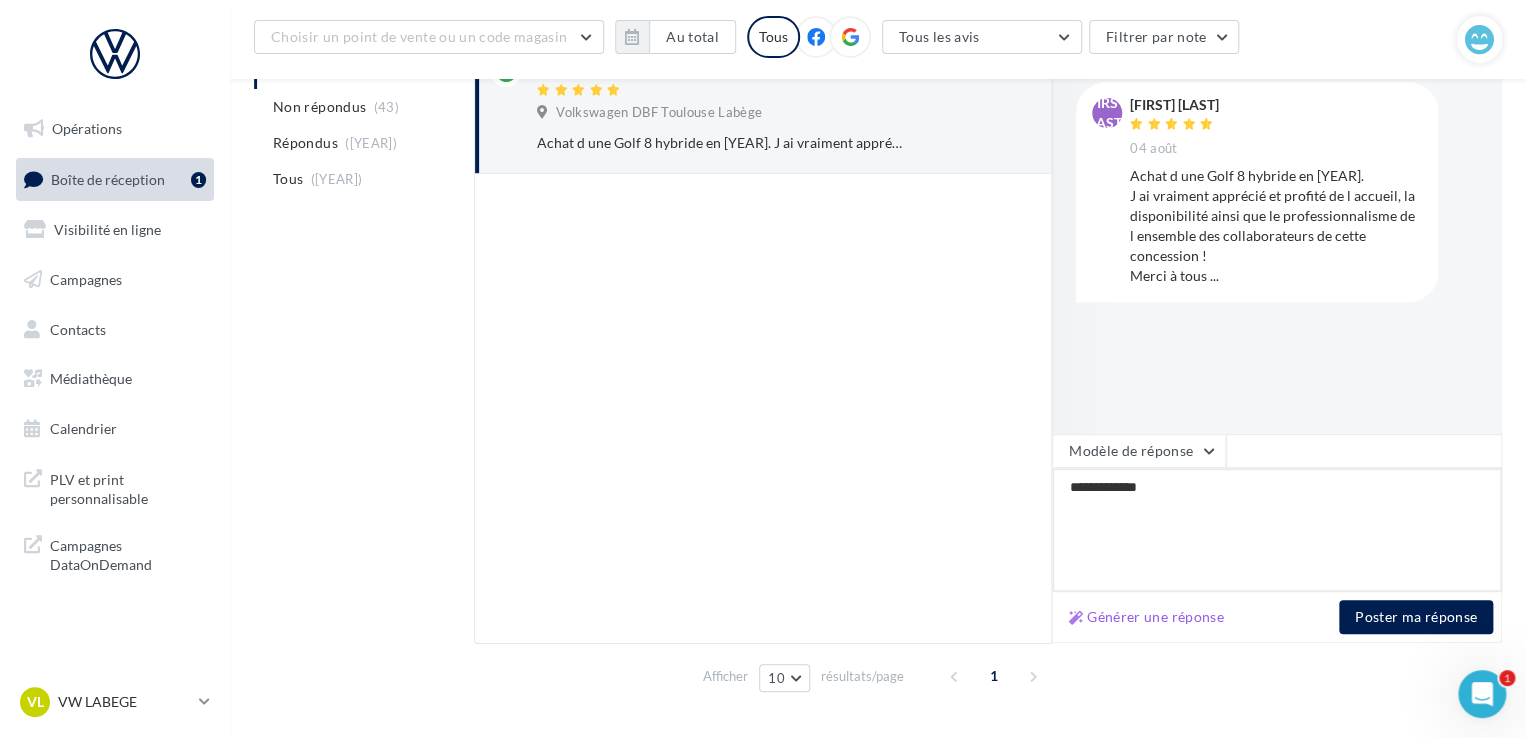 type on "**********" 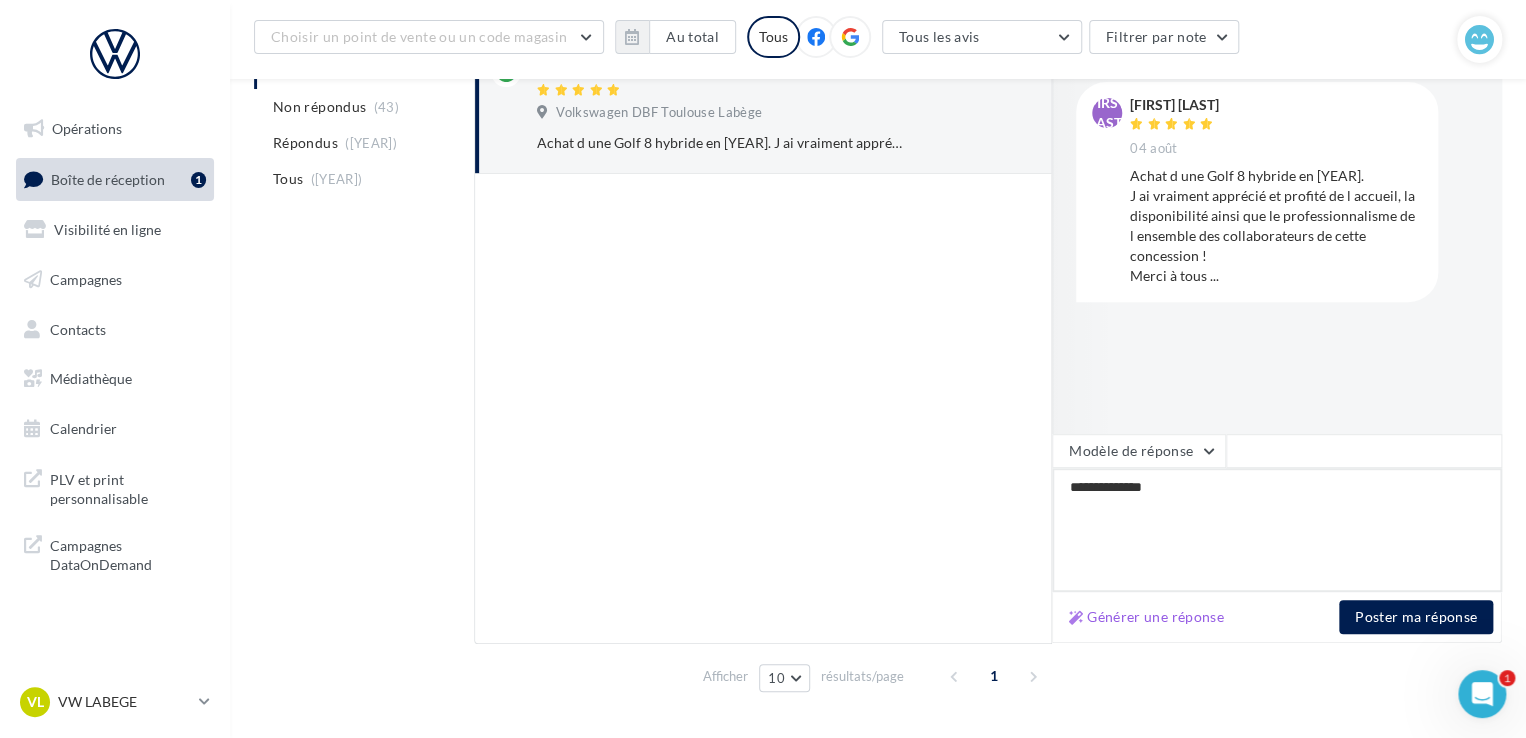 type on "**********" 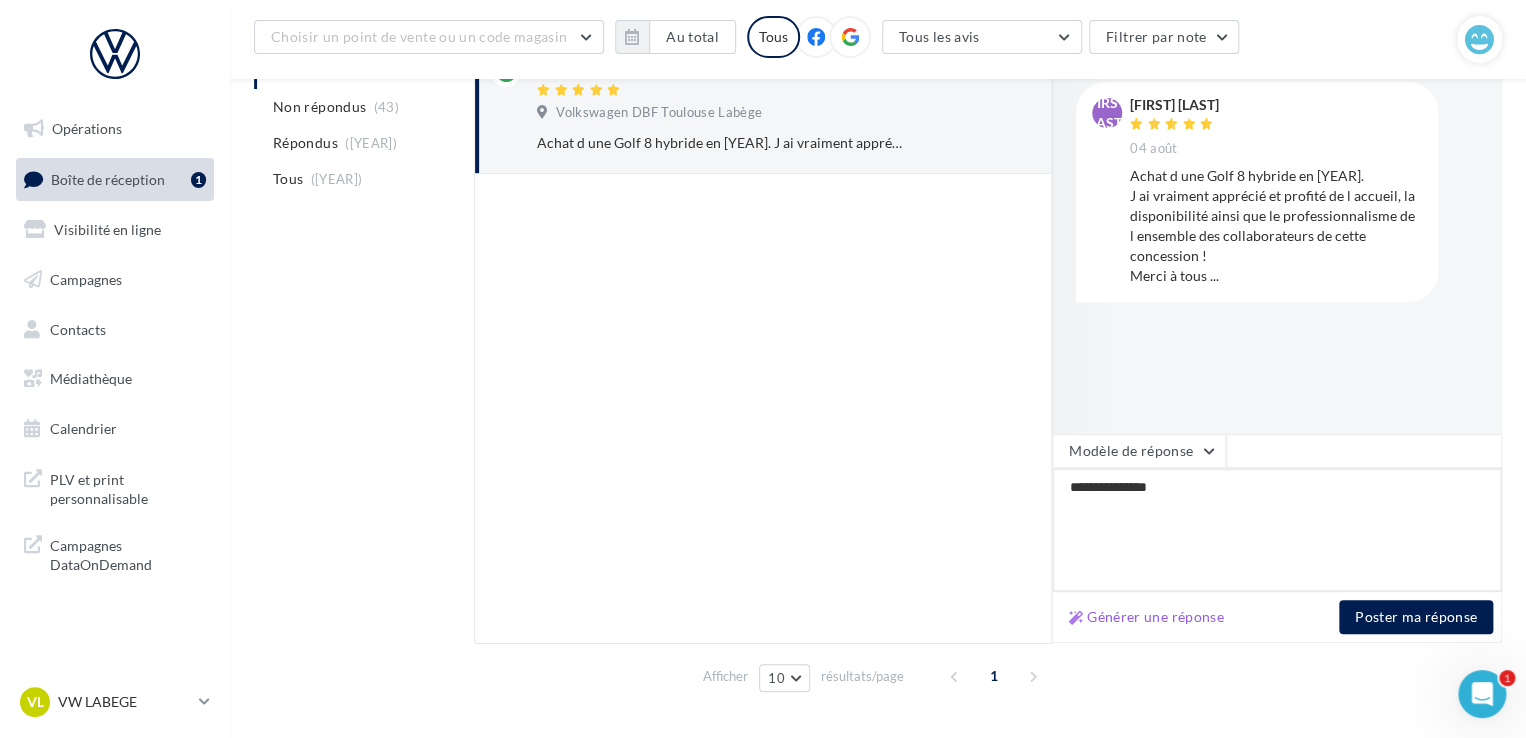 type on "**********" 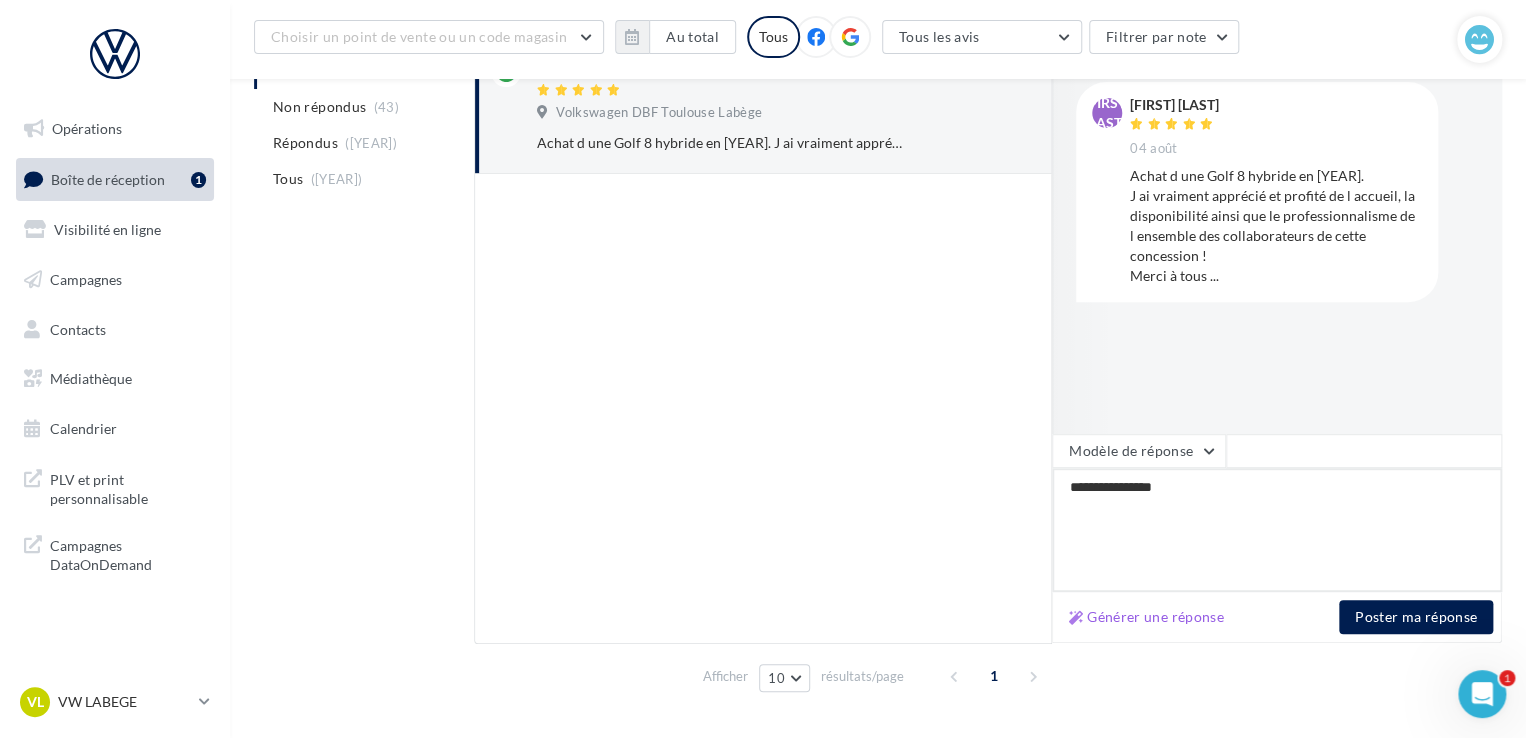 type on "**********" 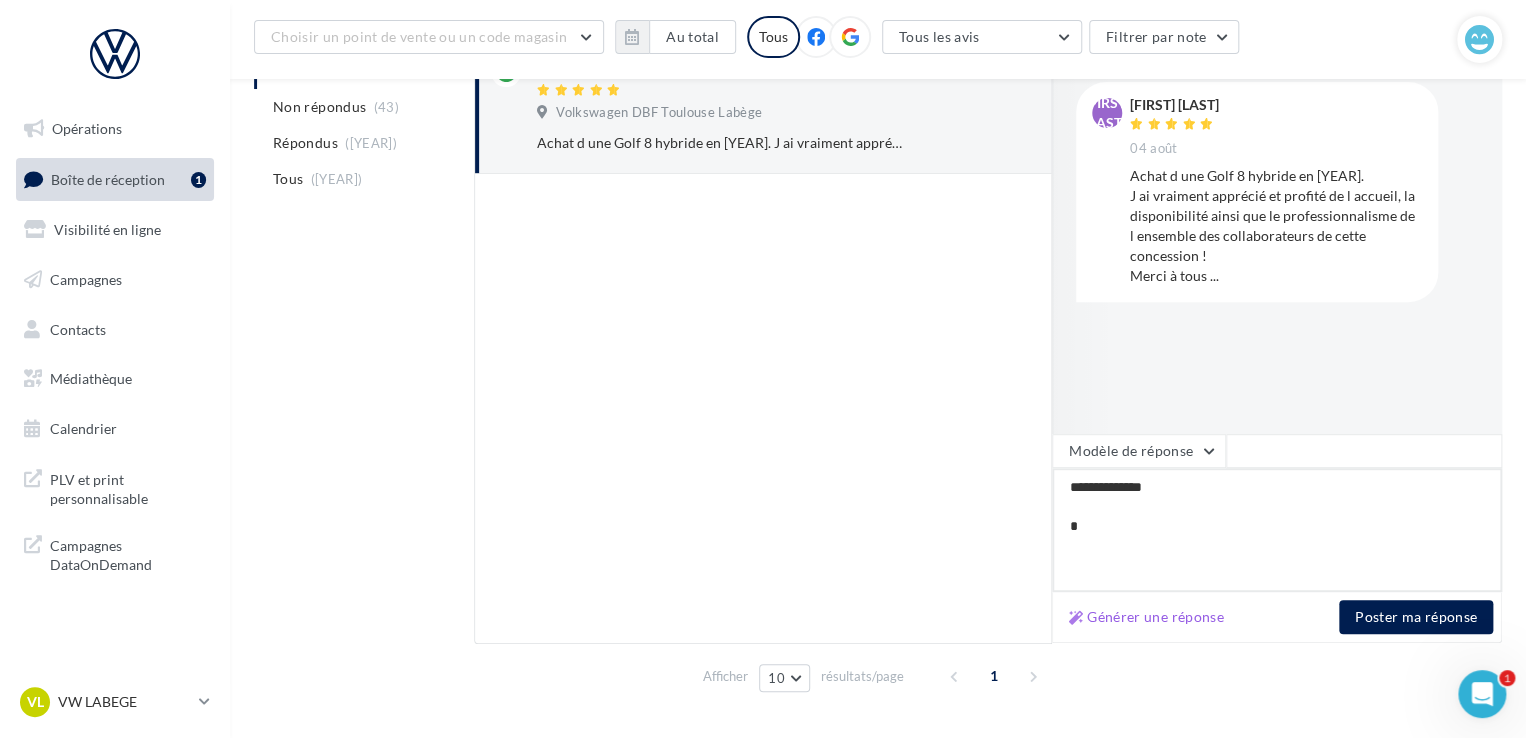 type on "**********" 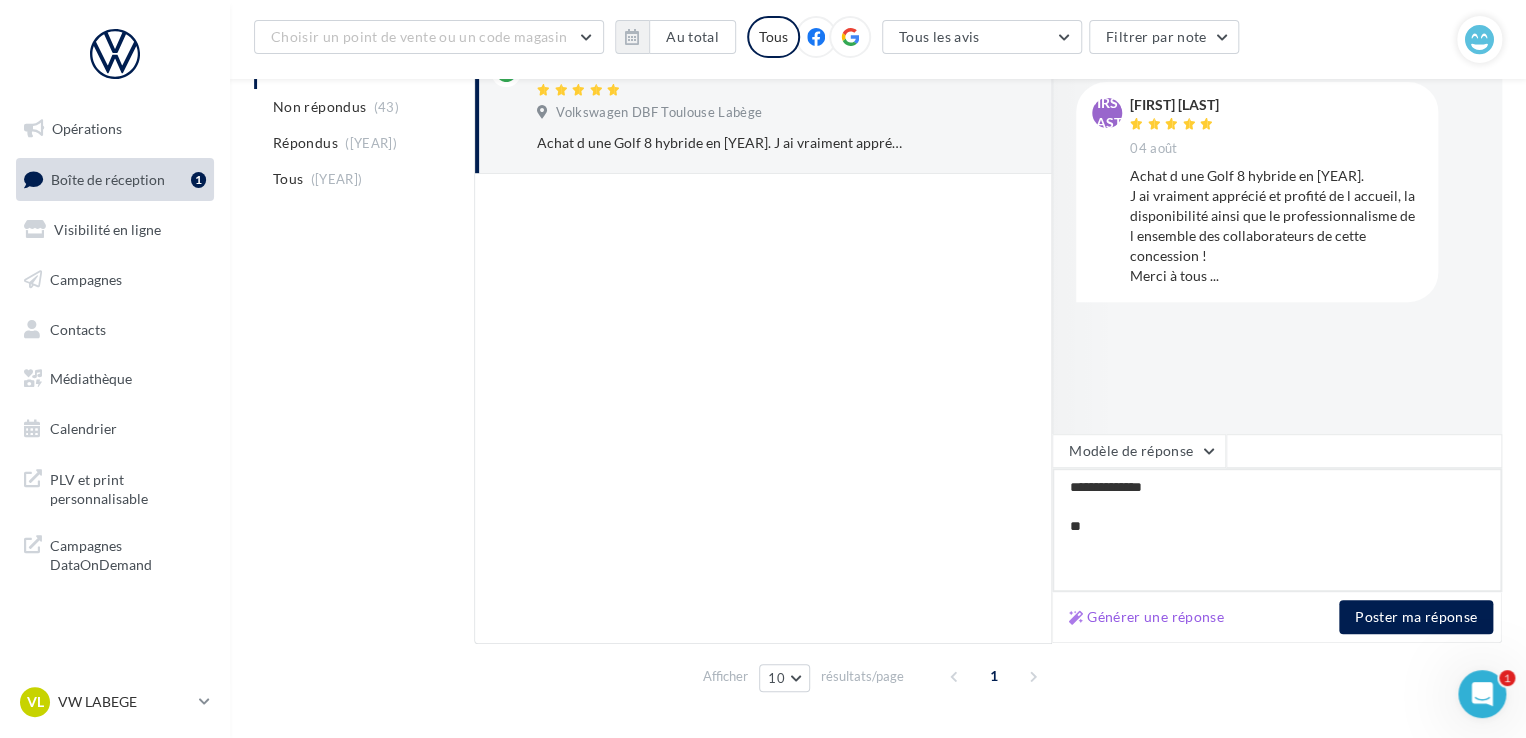 type on "**********" 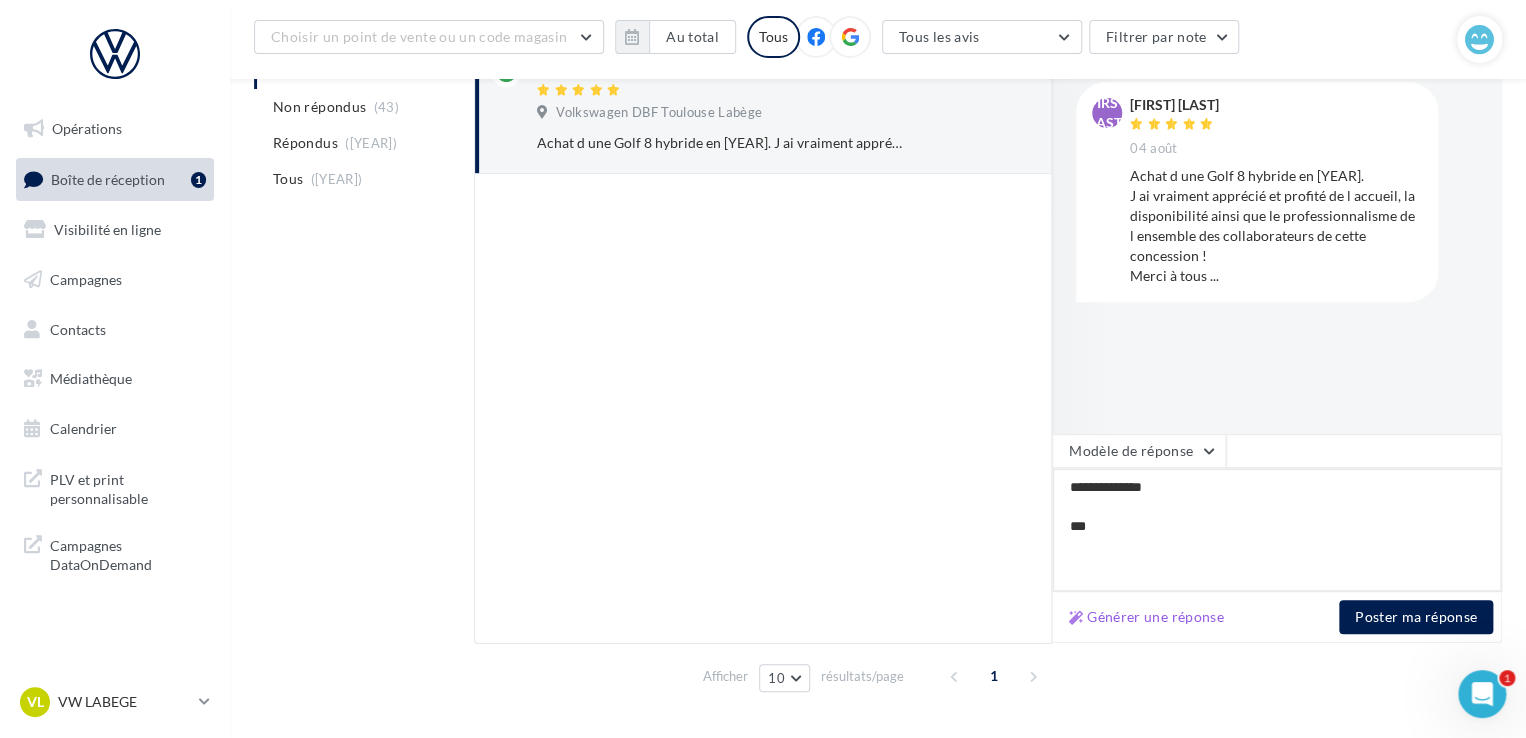 type on "**********" 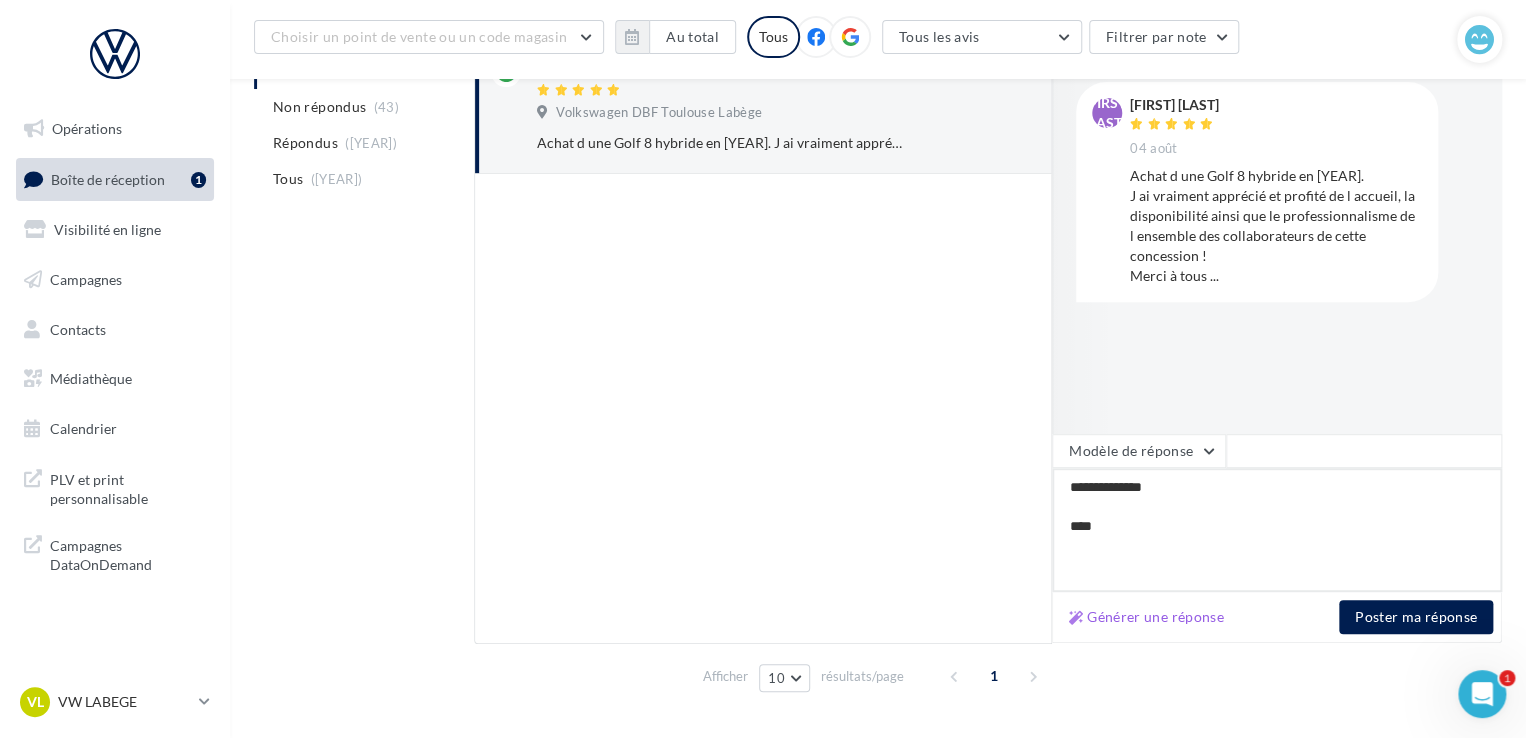 type on "**********" 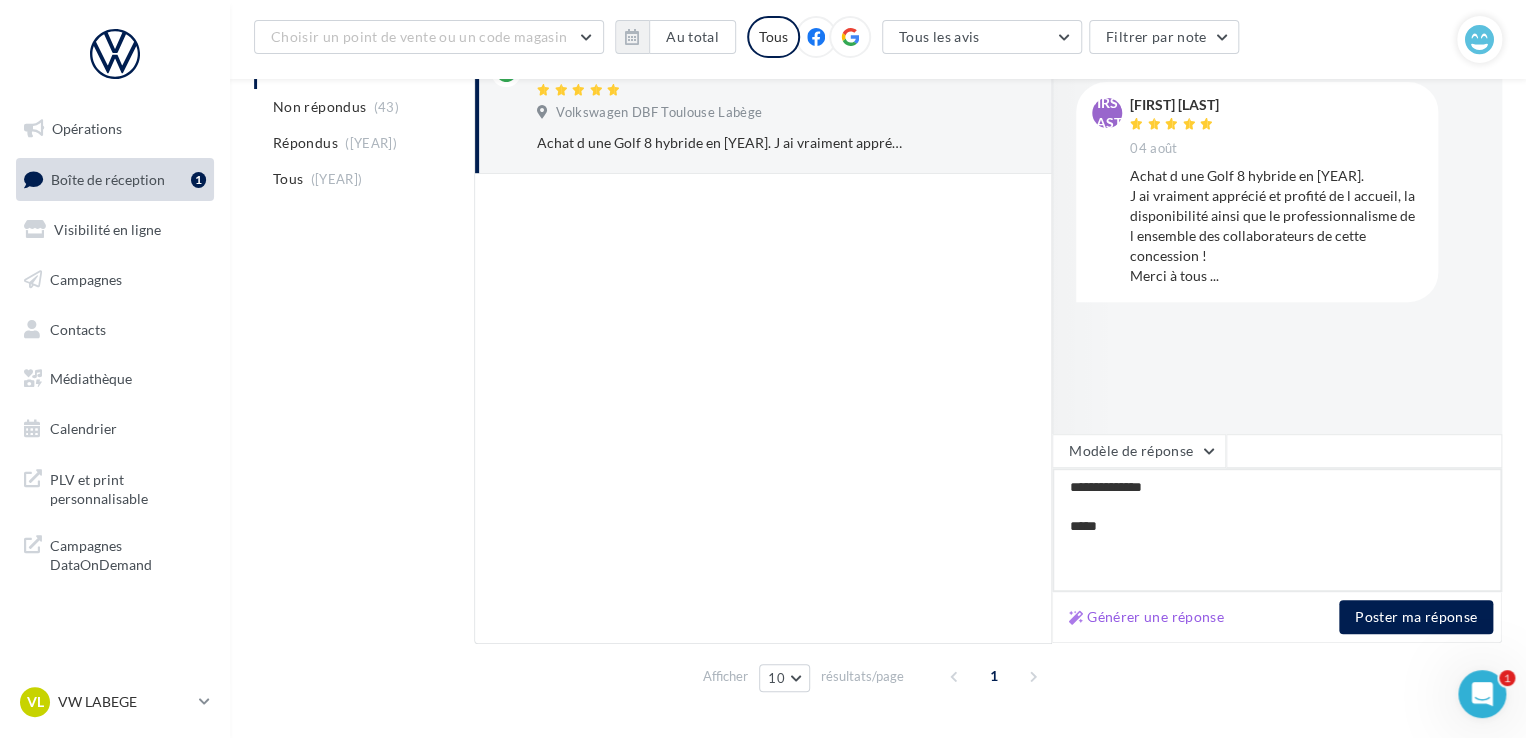 type on "**********" 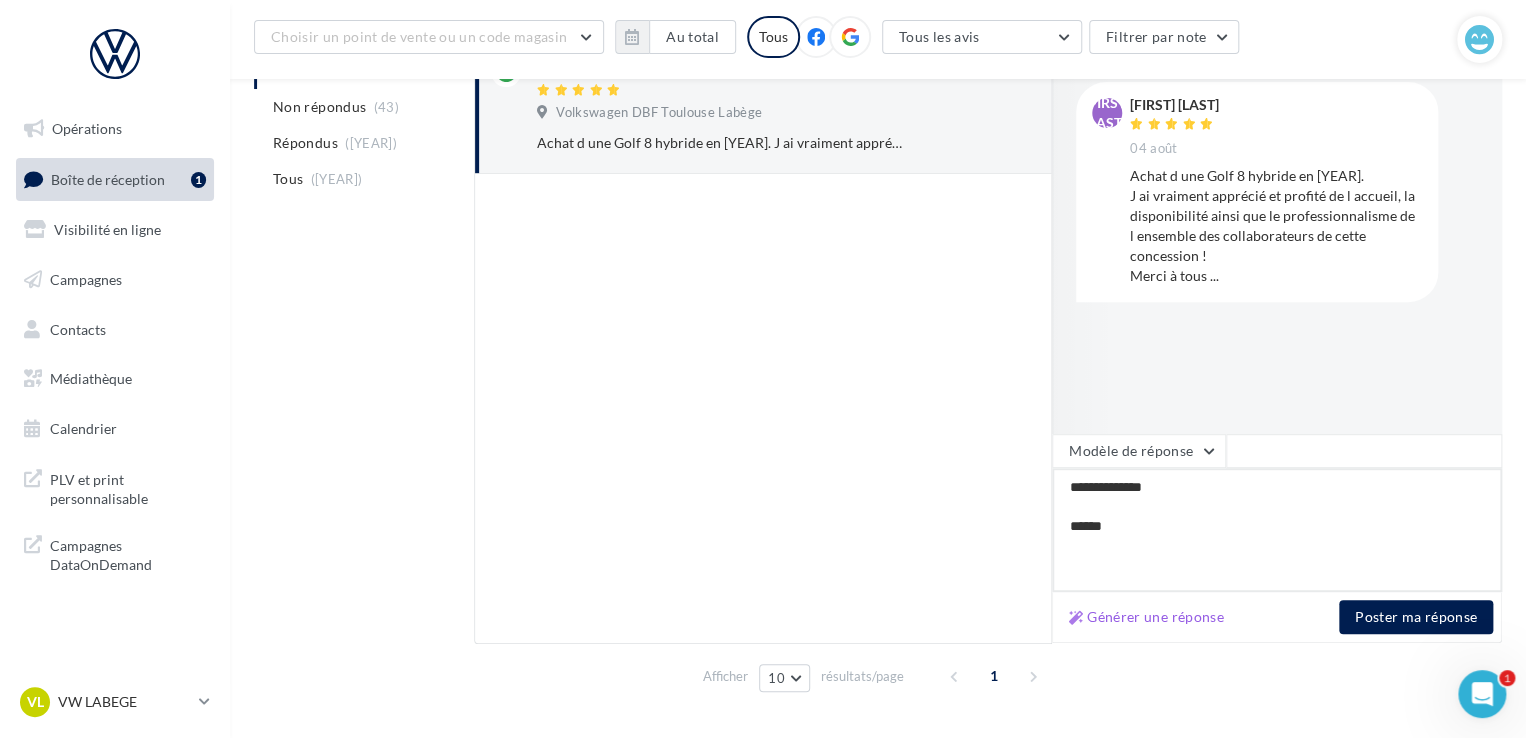 type on "**********" 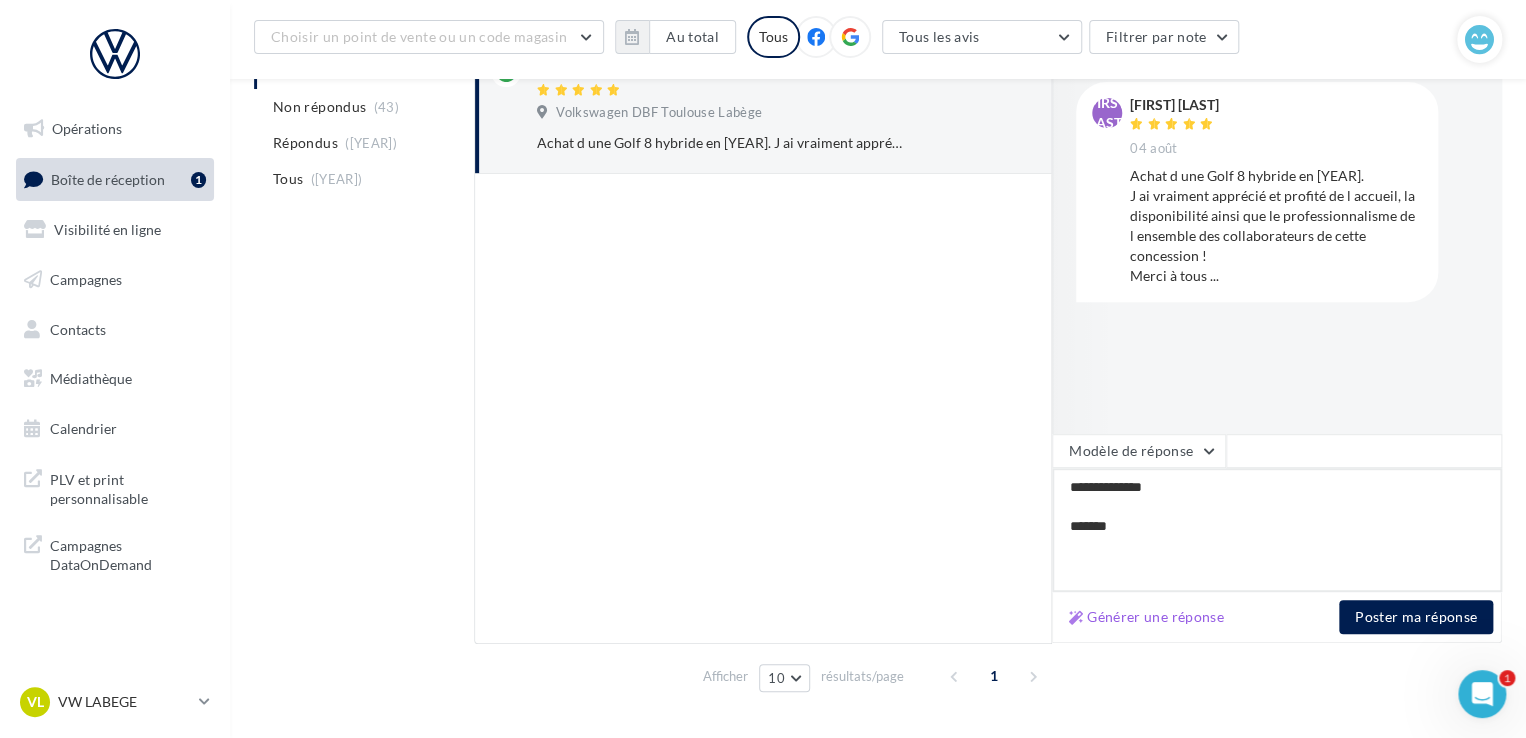 type on "**********" 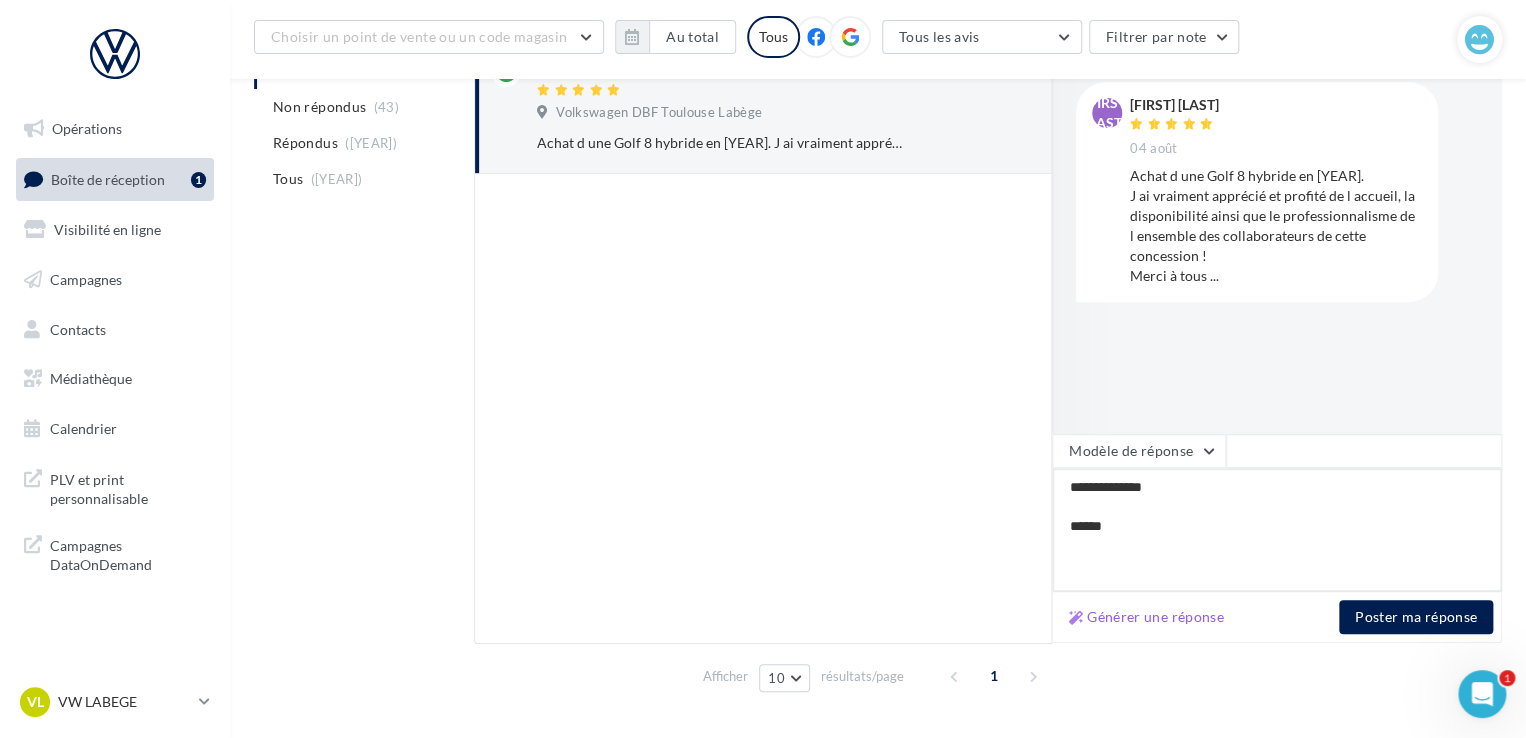 type on "**********" 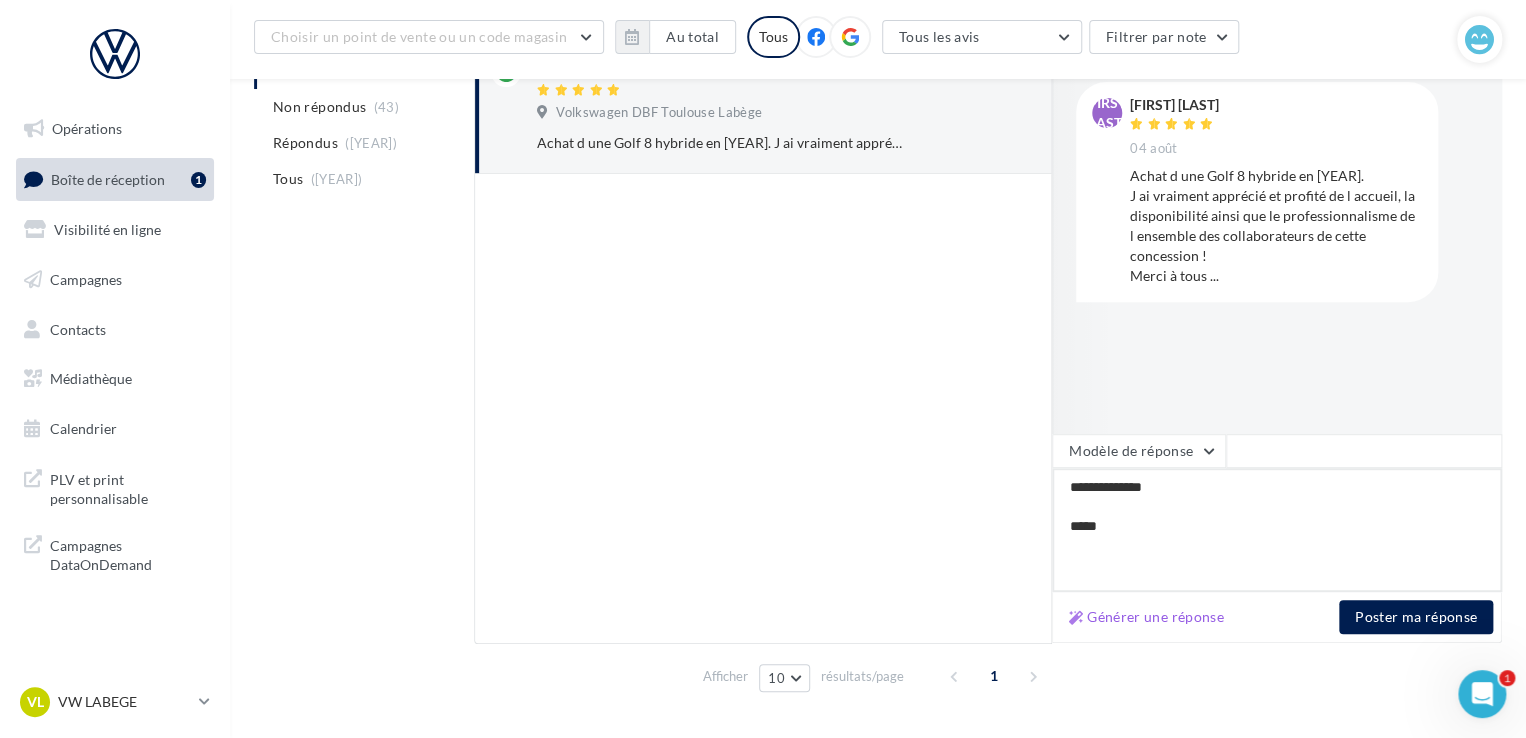 type on "**********" 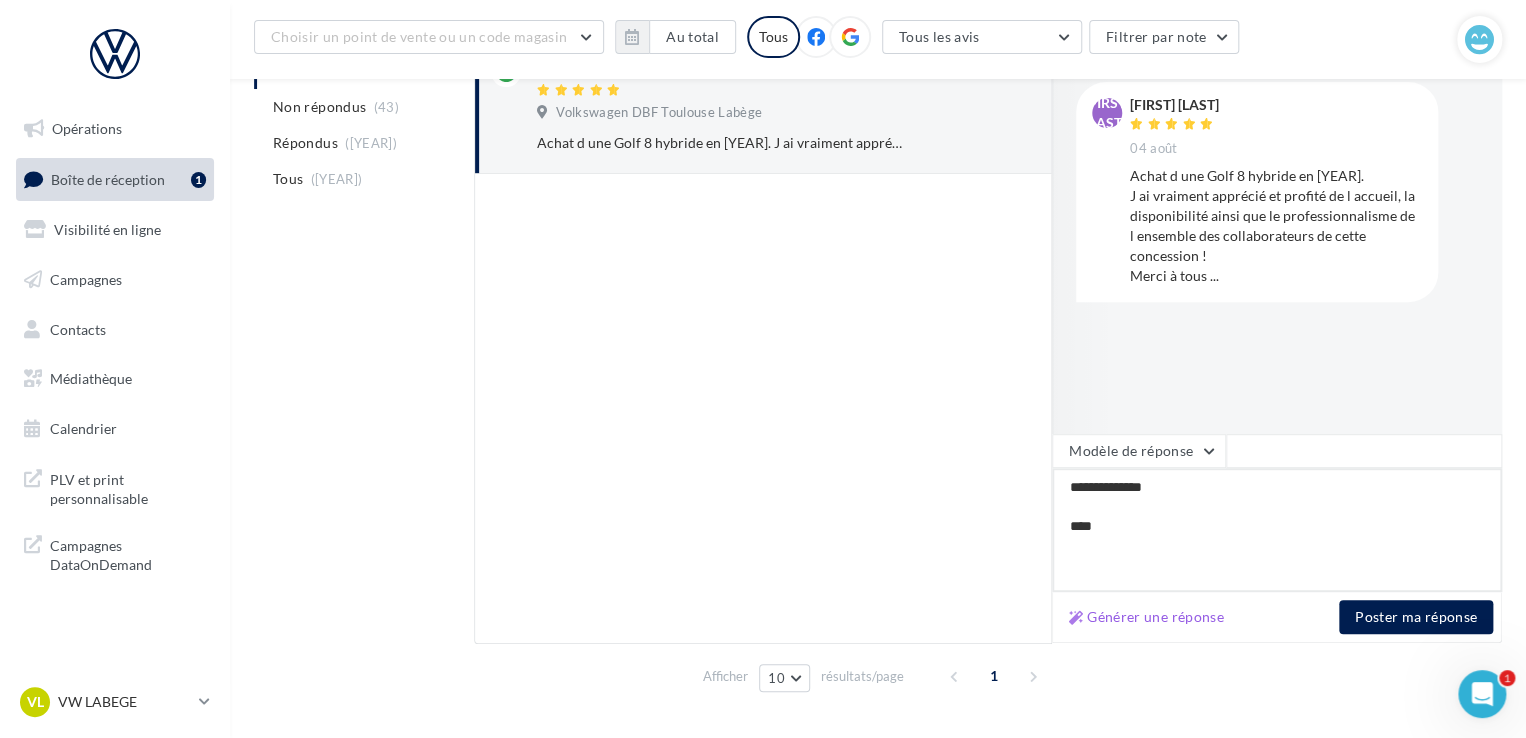 type on "**********" 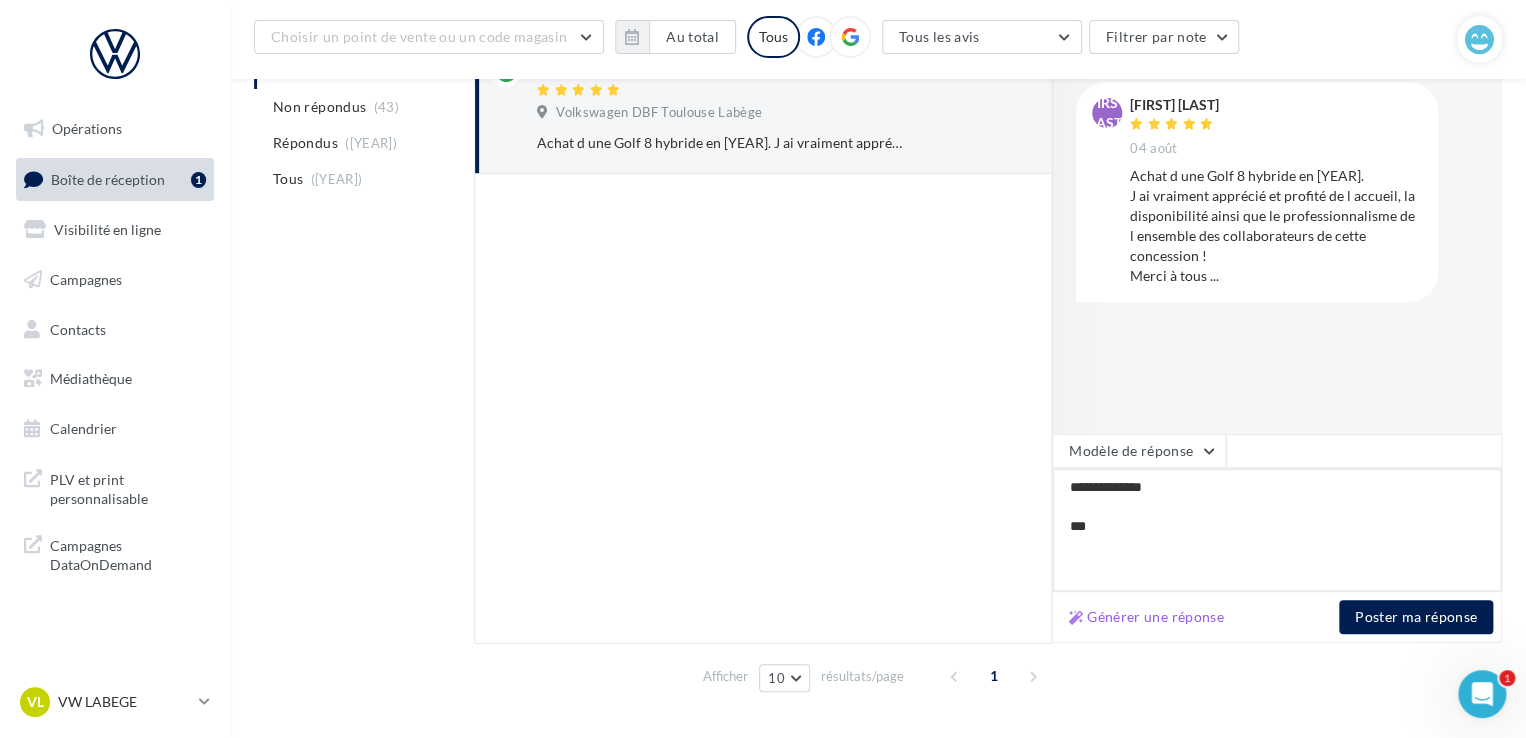 type on "**********" 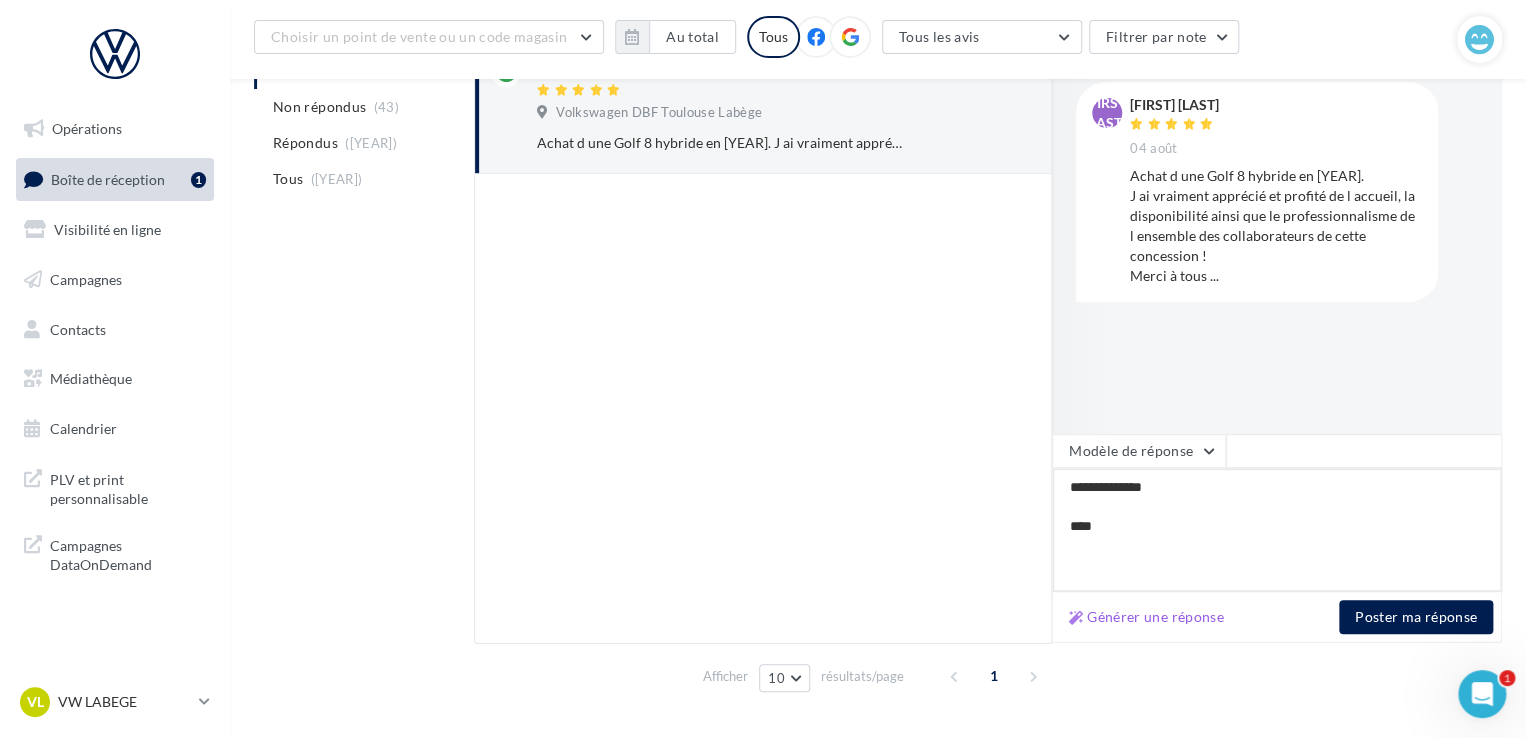 type on "**********" 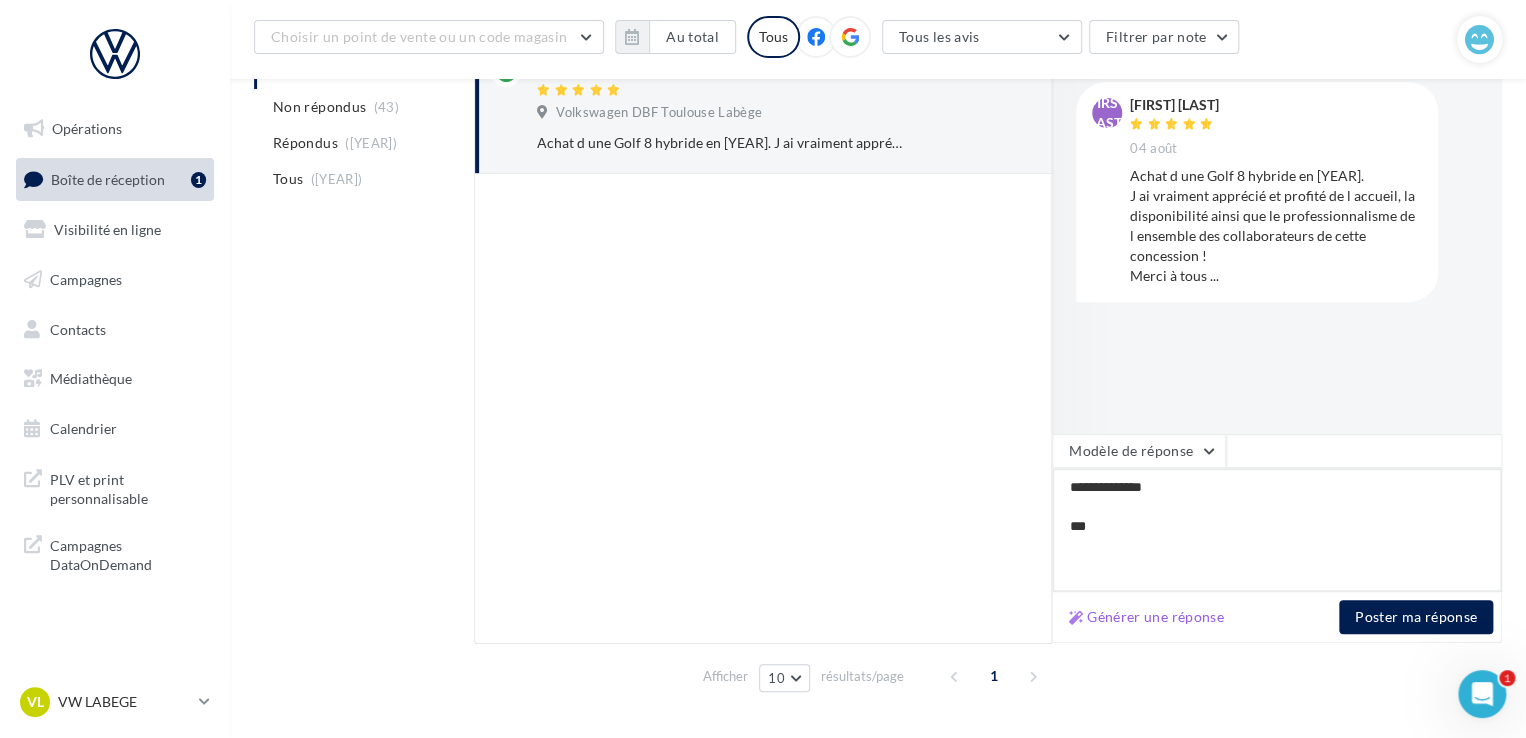 type on "**********" 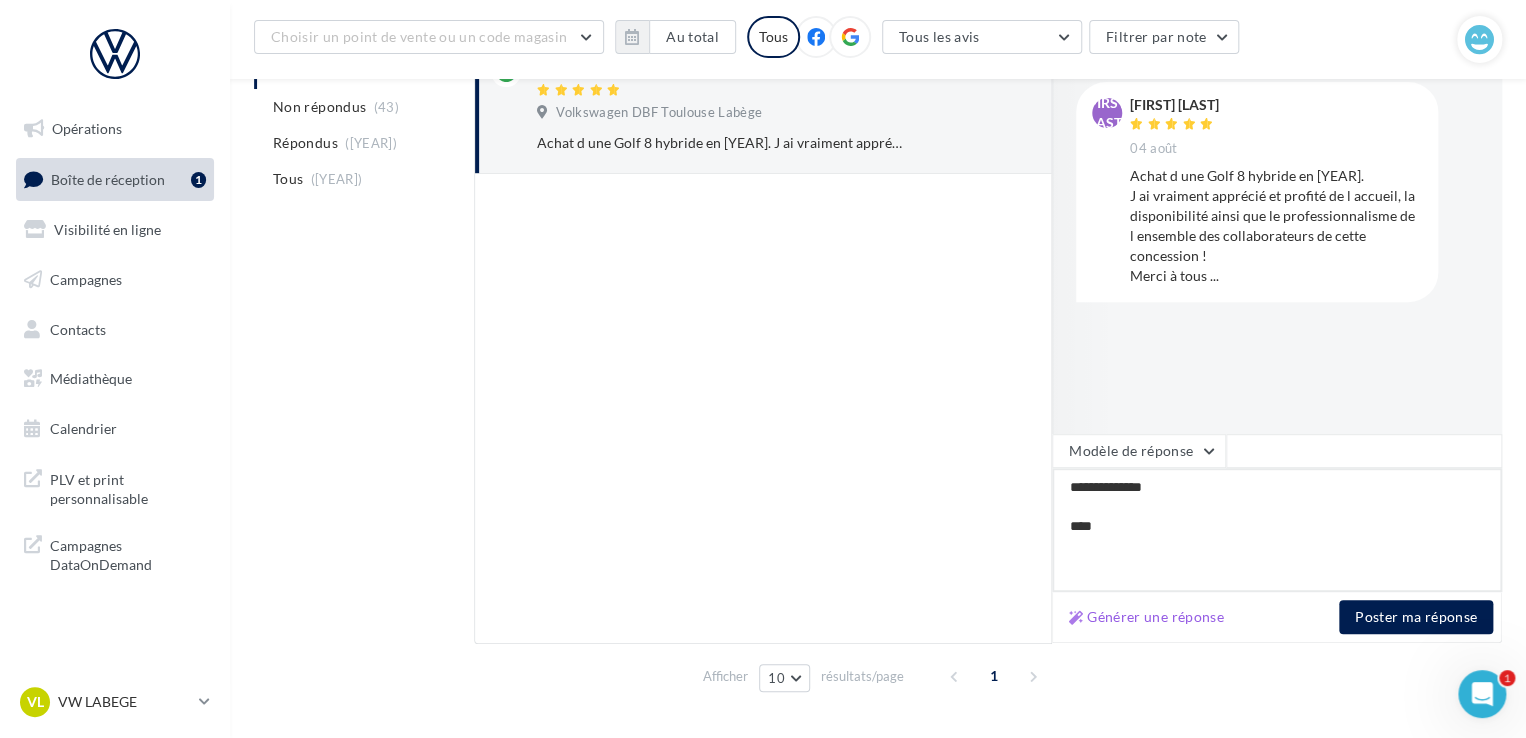 type on "**********" 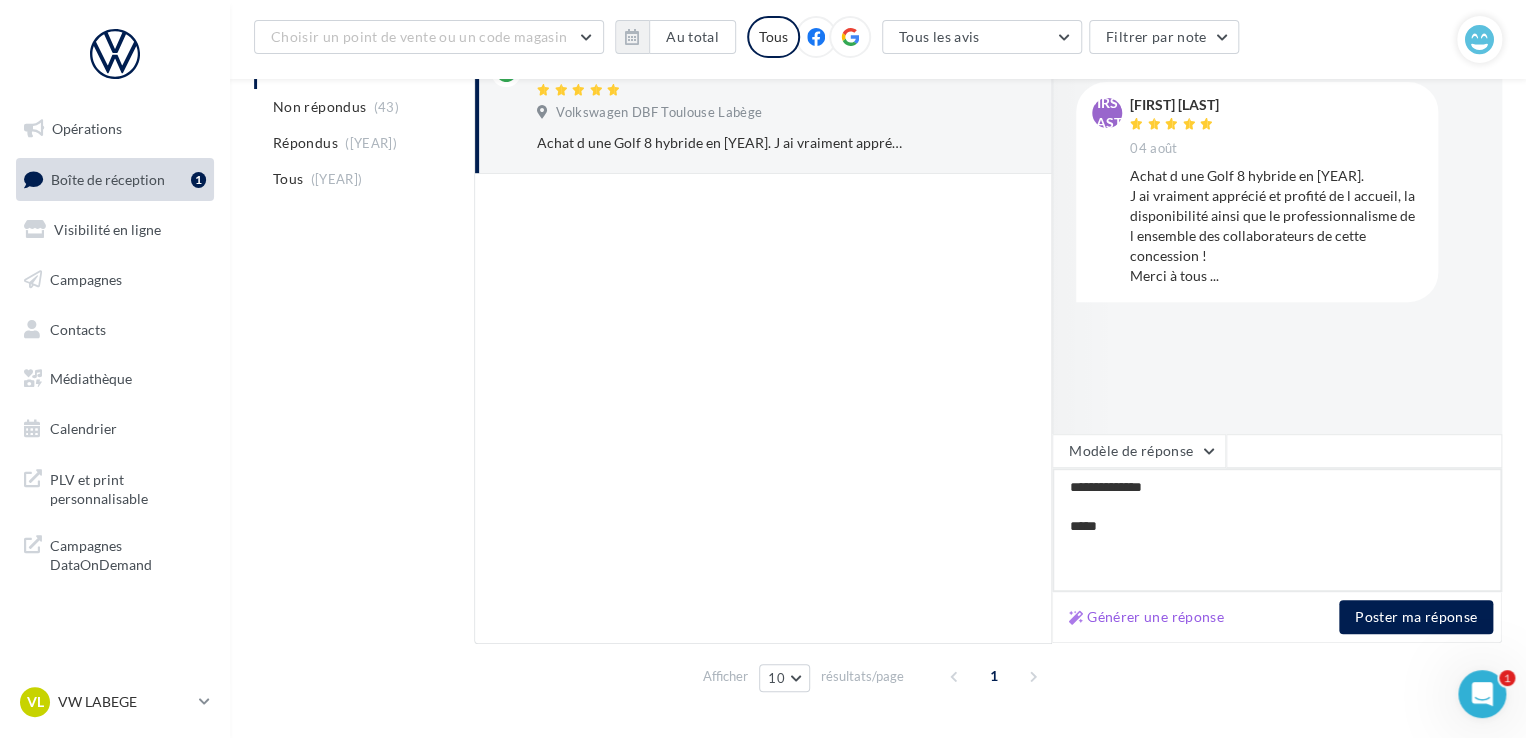 type on "**********" 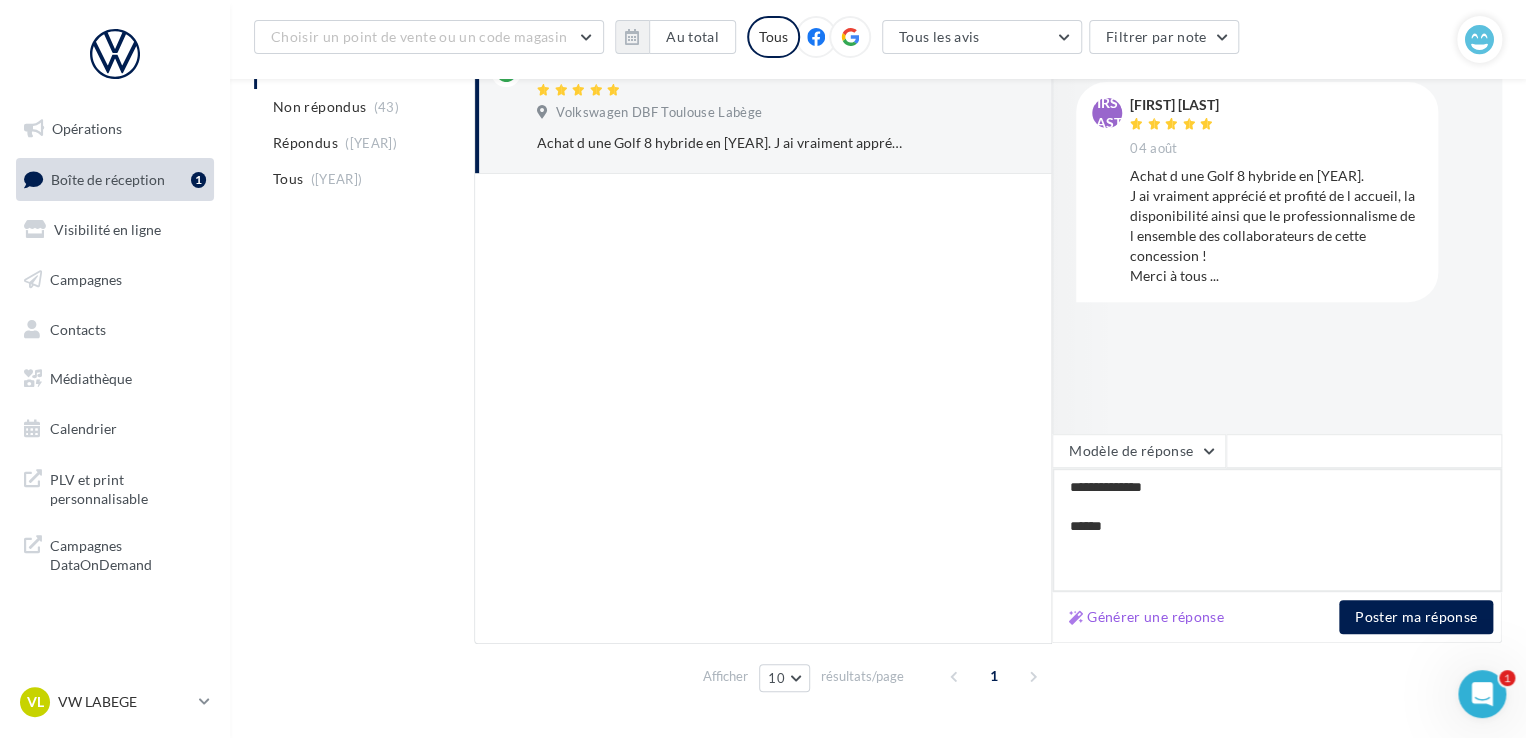 type on "**********" 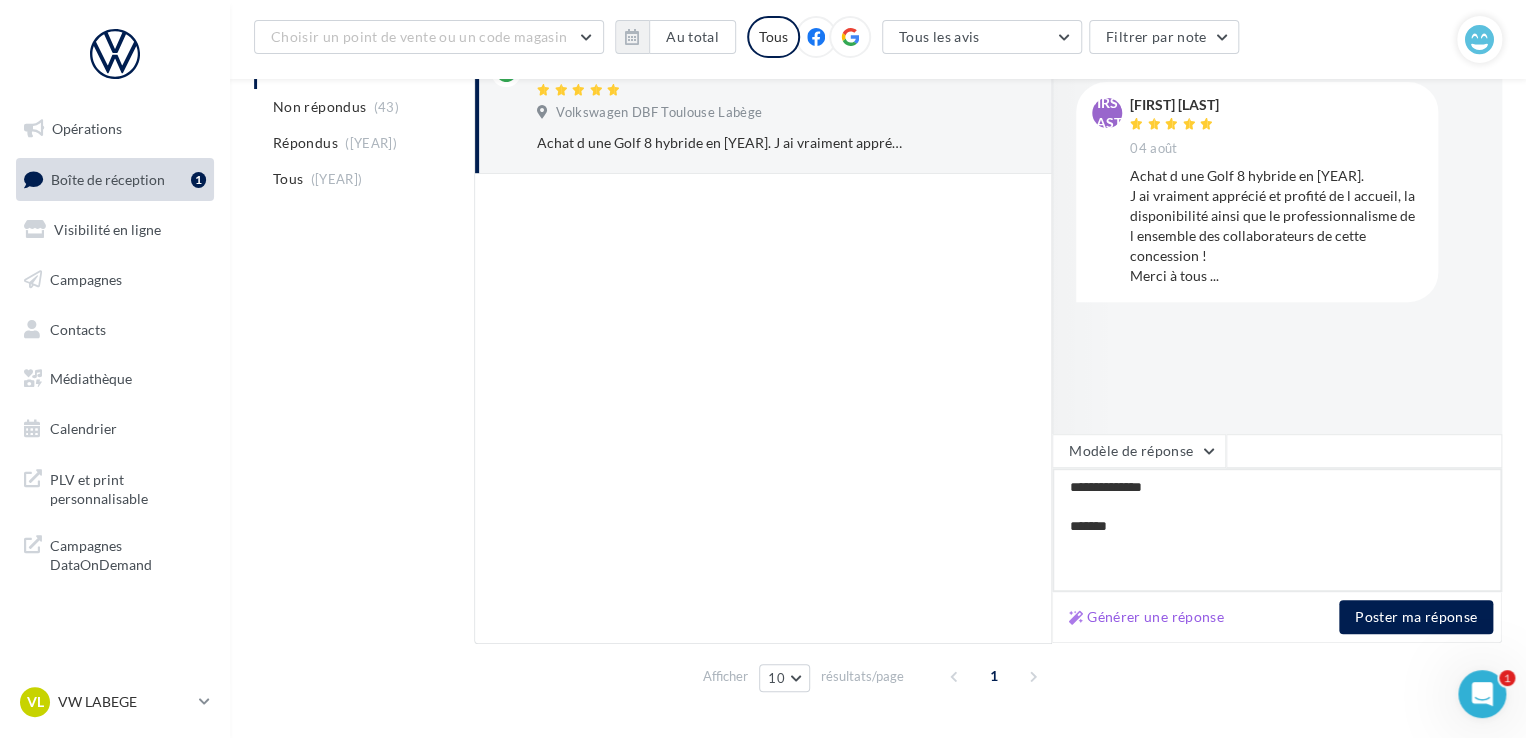 type on "**********" 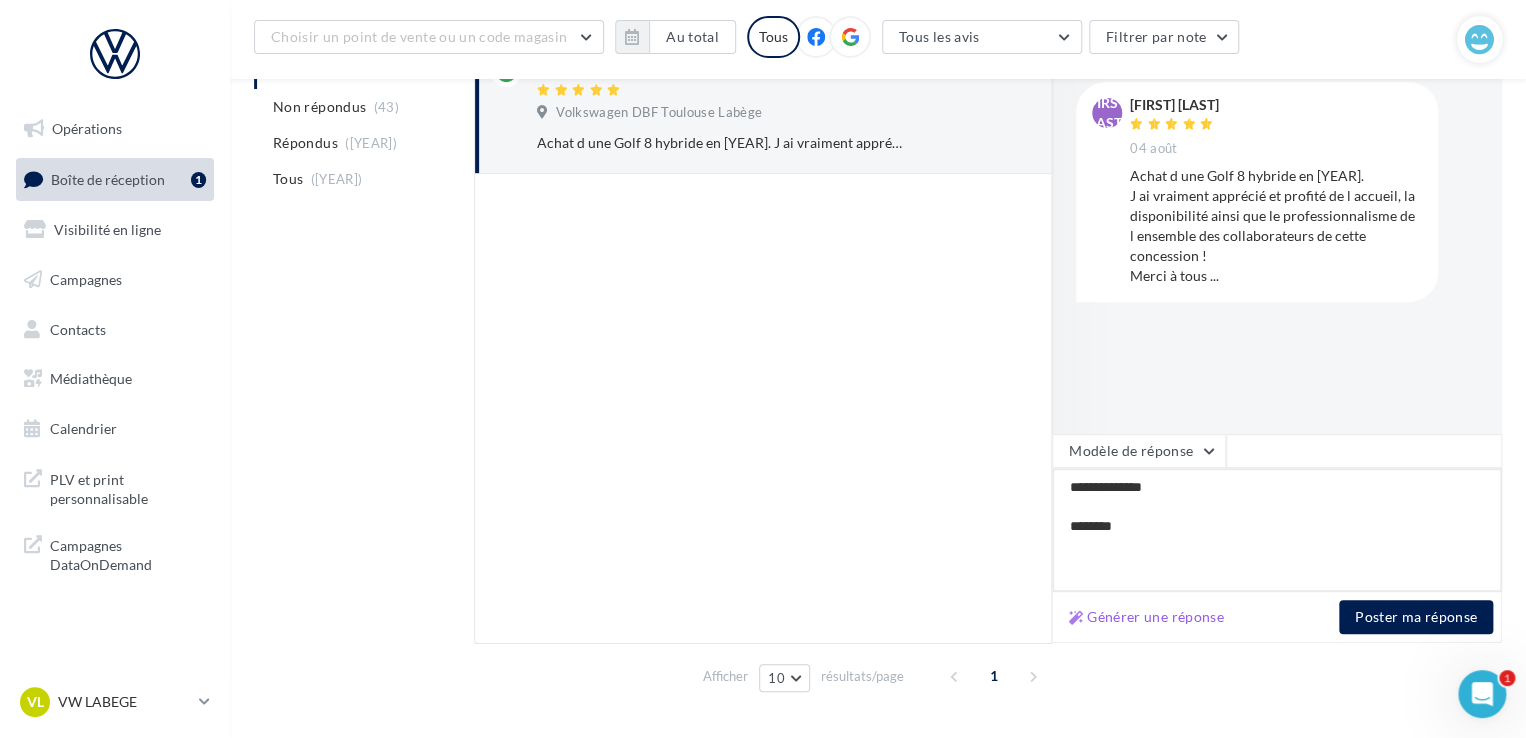 type on "**********" 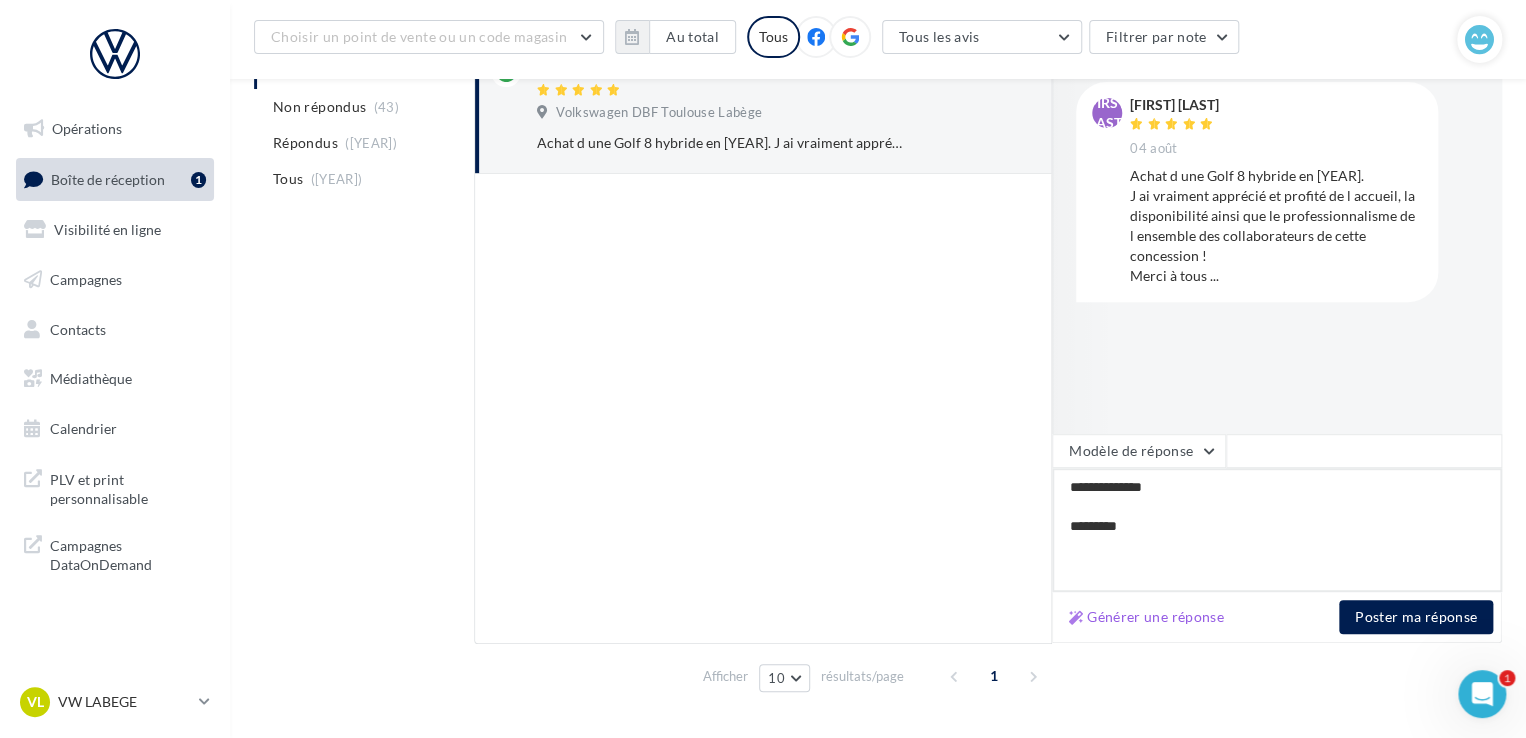 type on "**********" 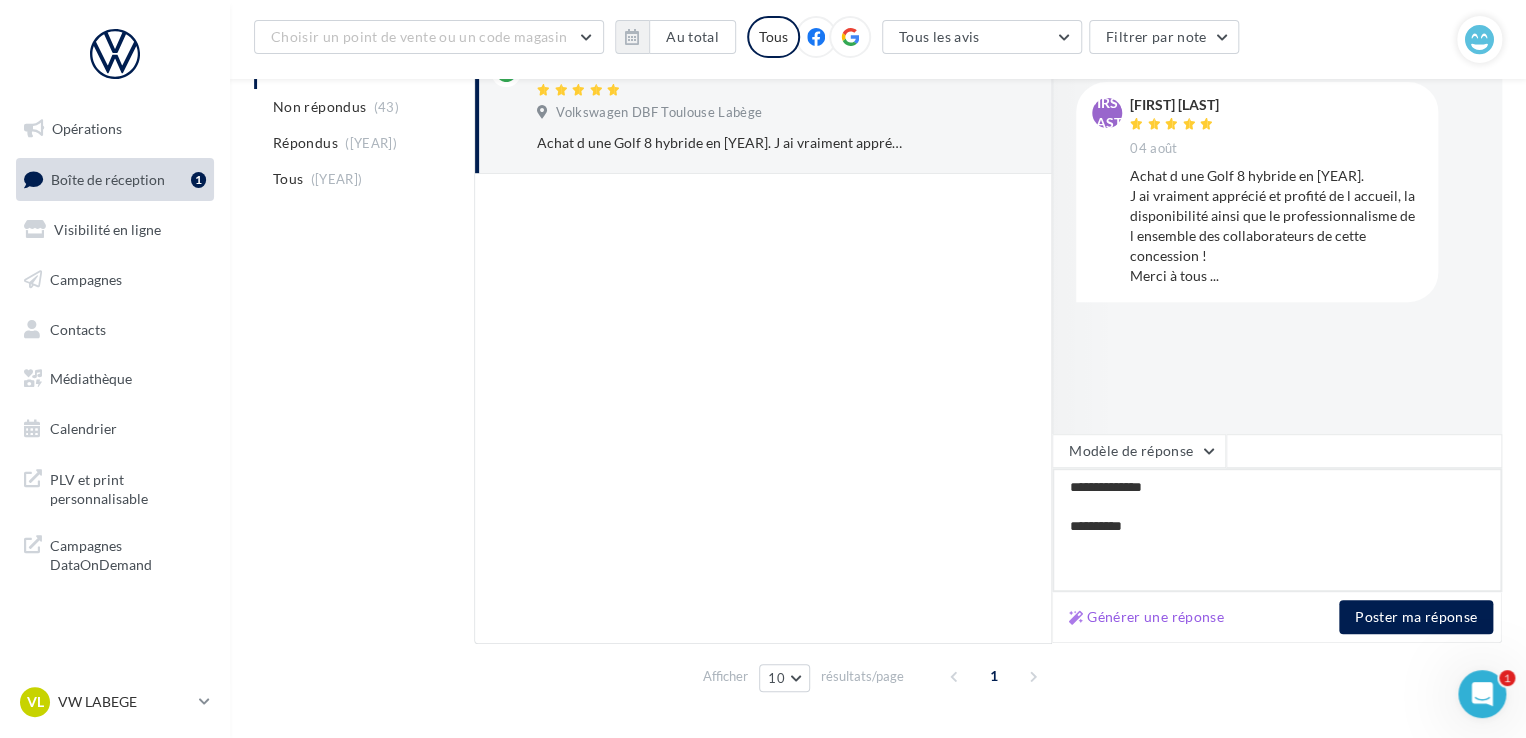 type on "**********" 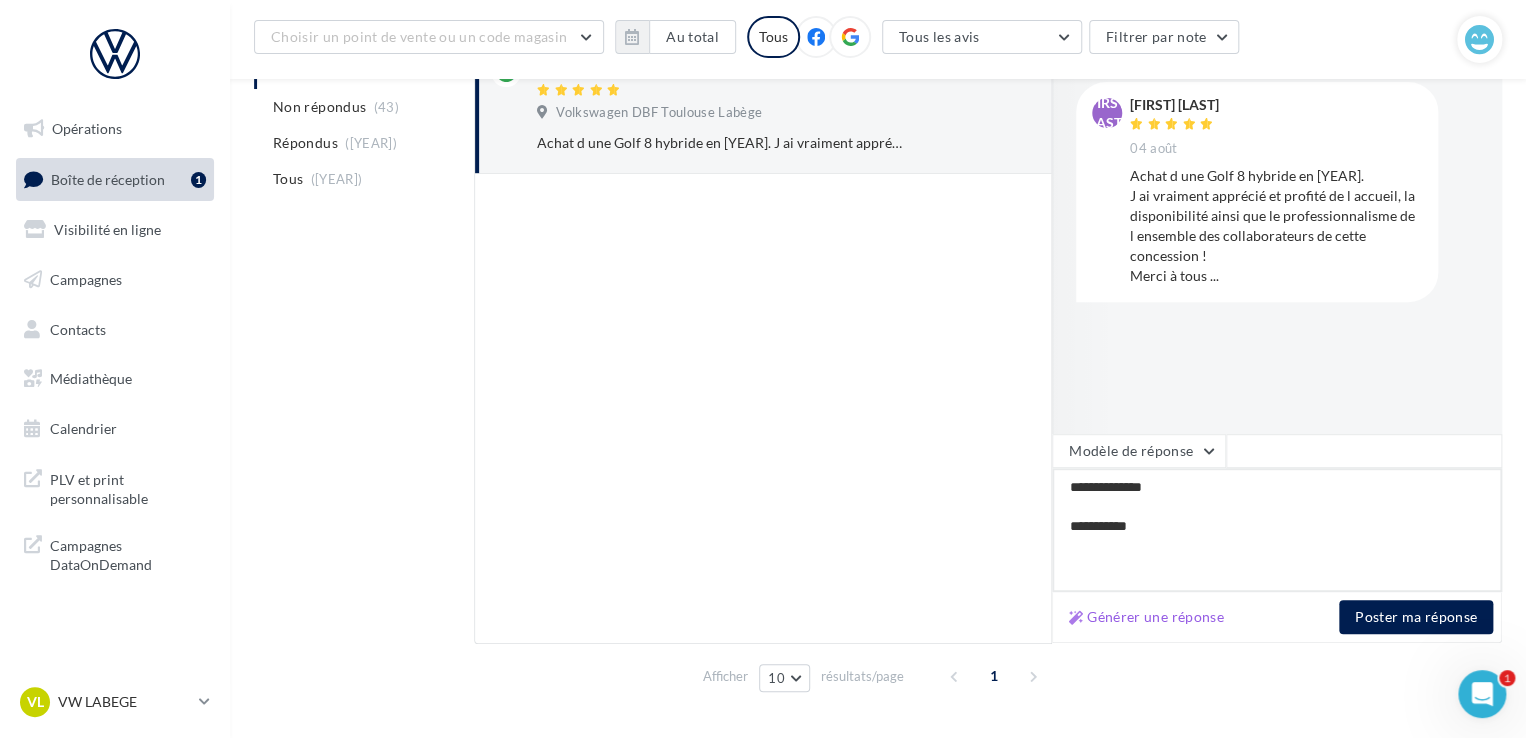 type on "**********" 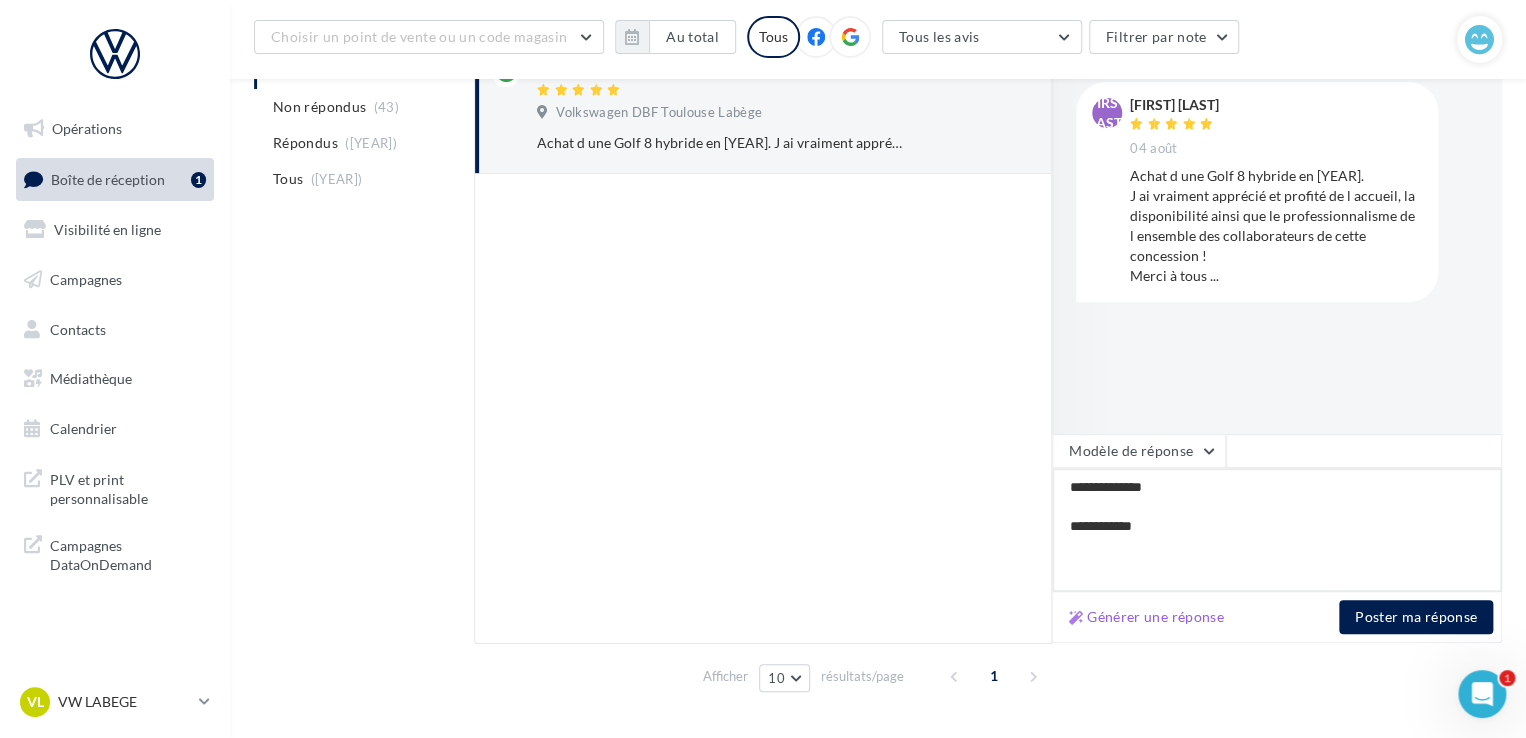 type on "**********" 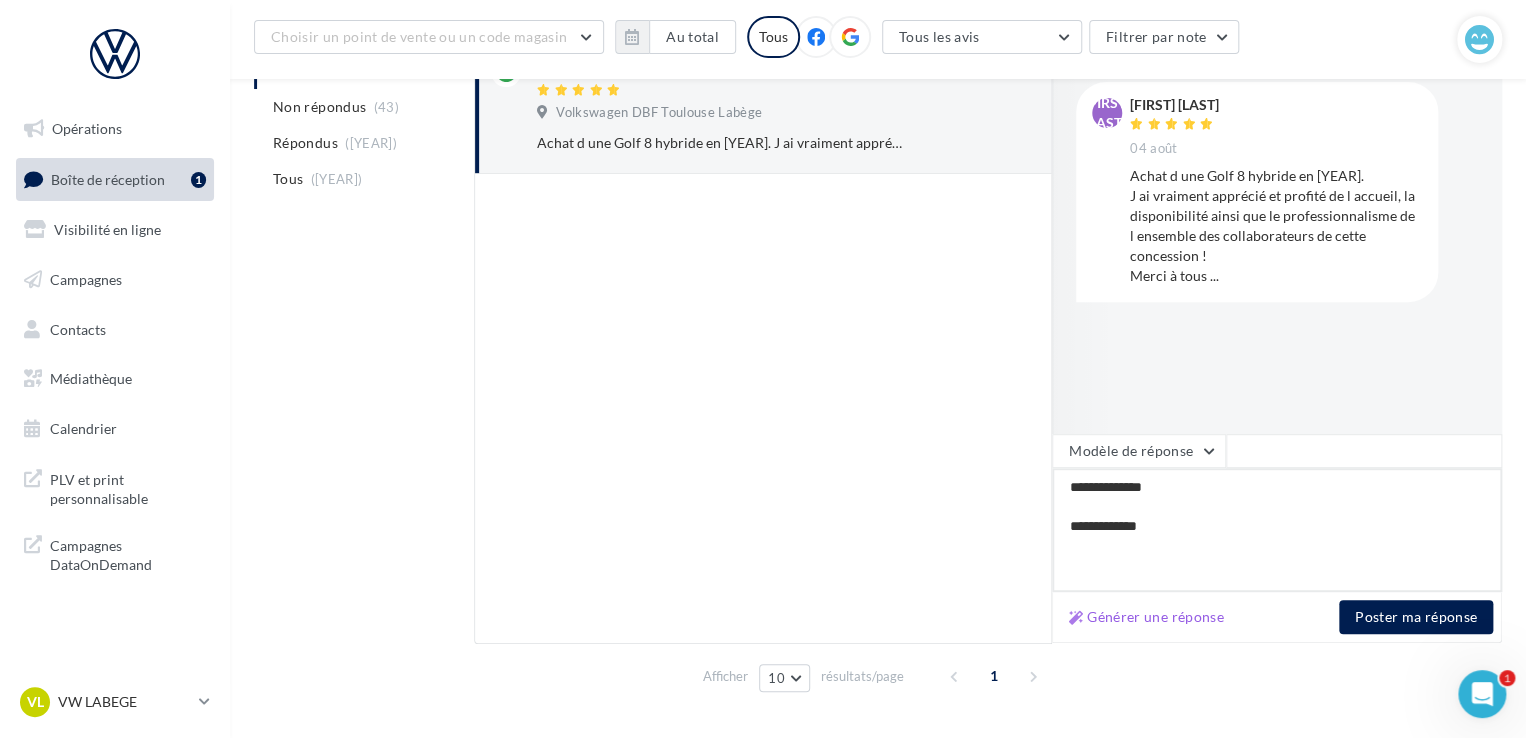 type on "**********" 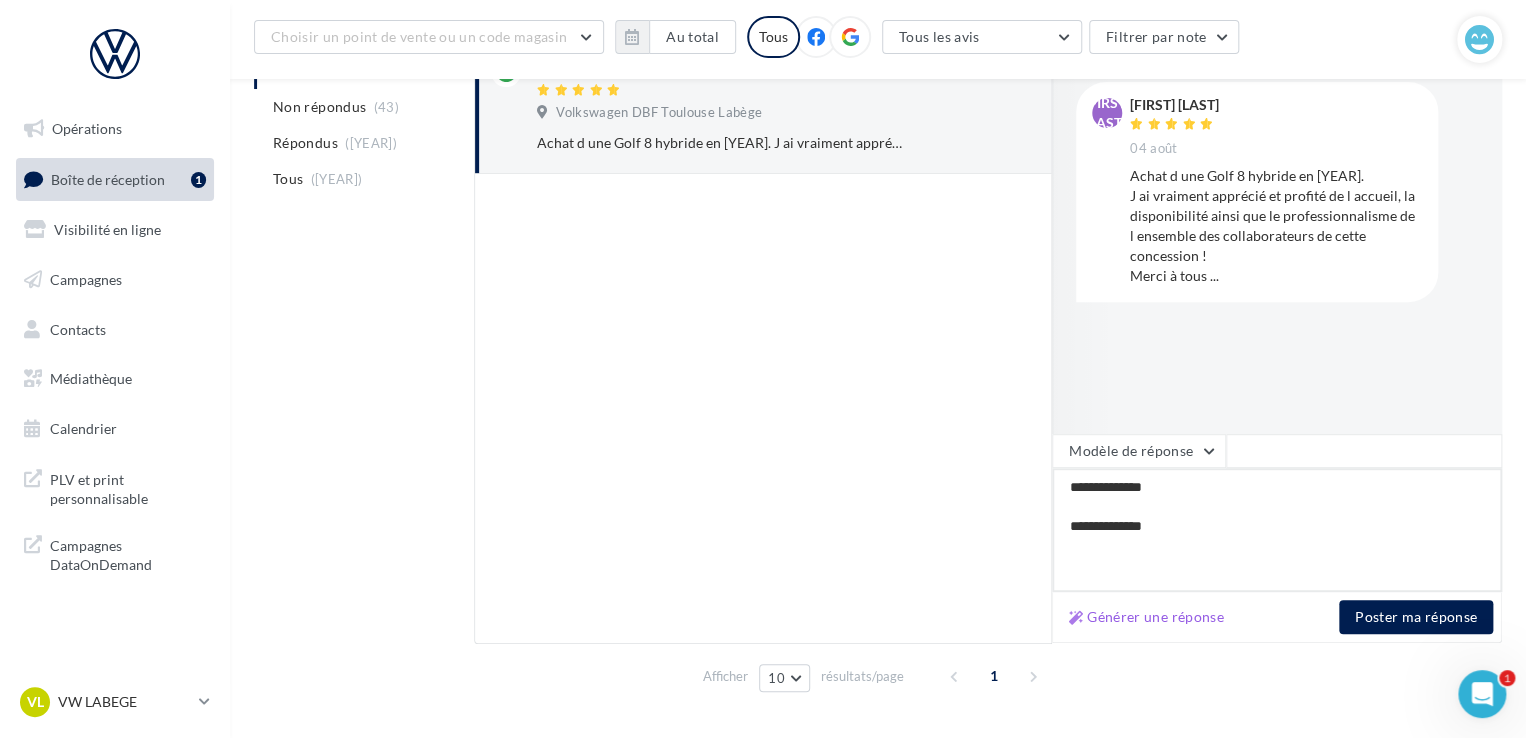type on "**********" 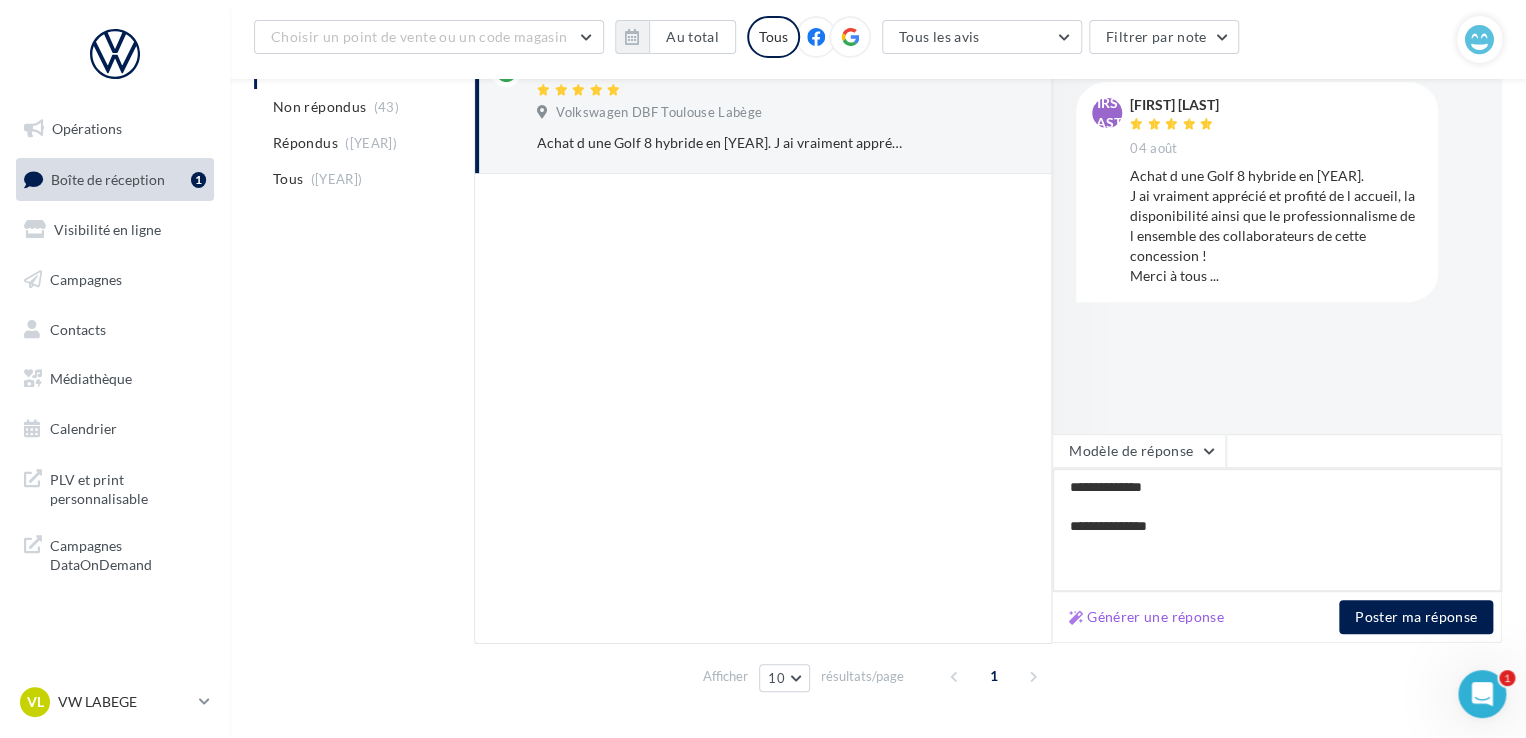 type on "**********" 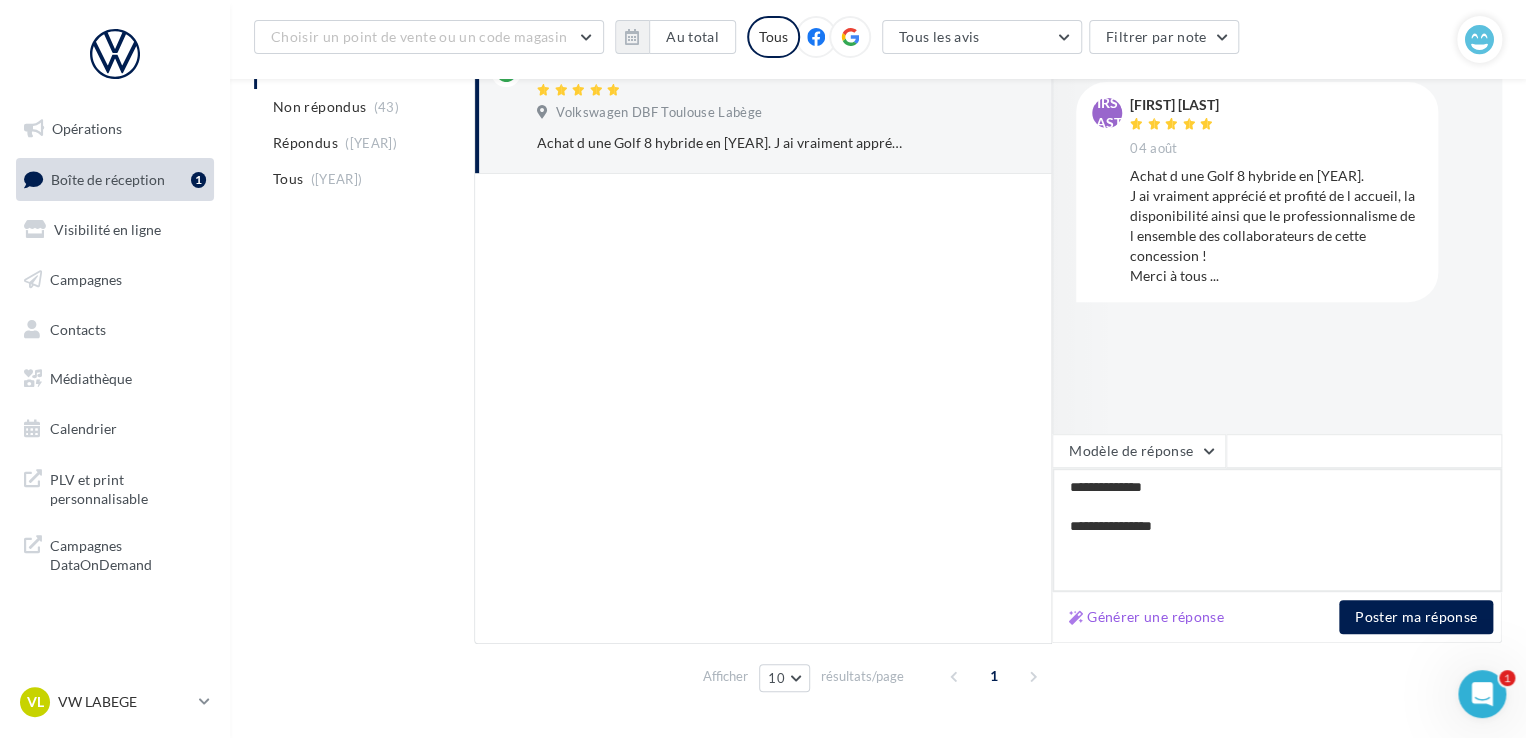type on "**********" 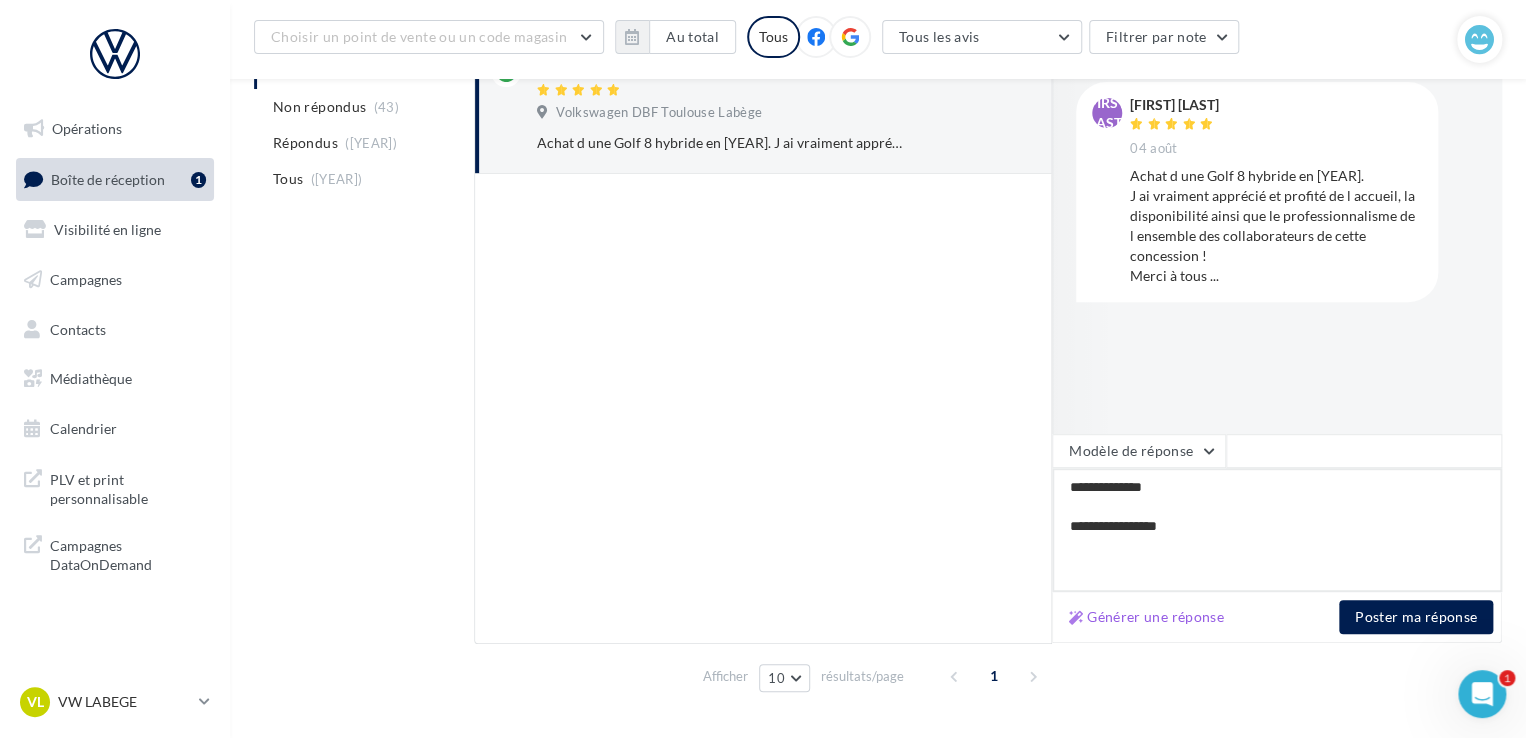type on "**********" 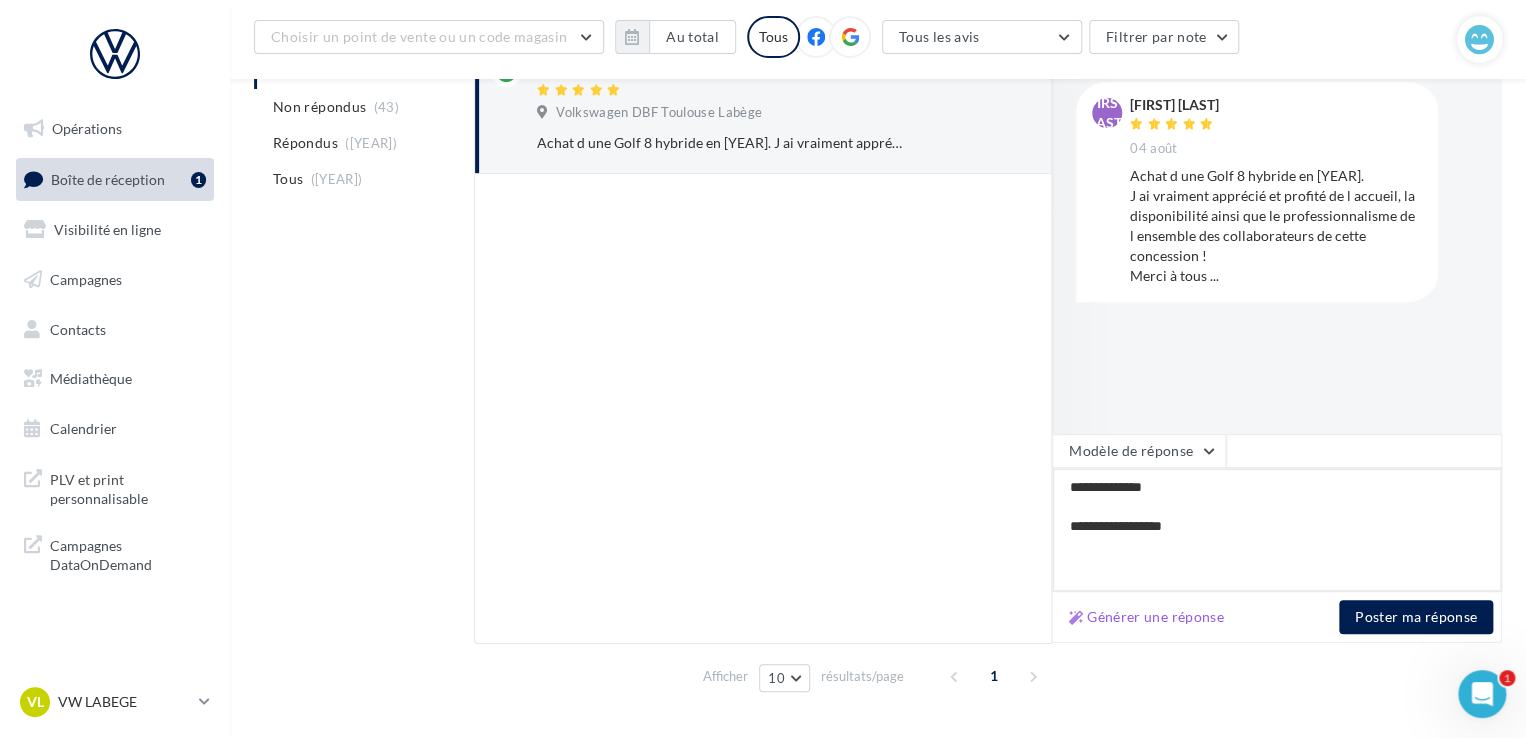type on "**********" 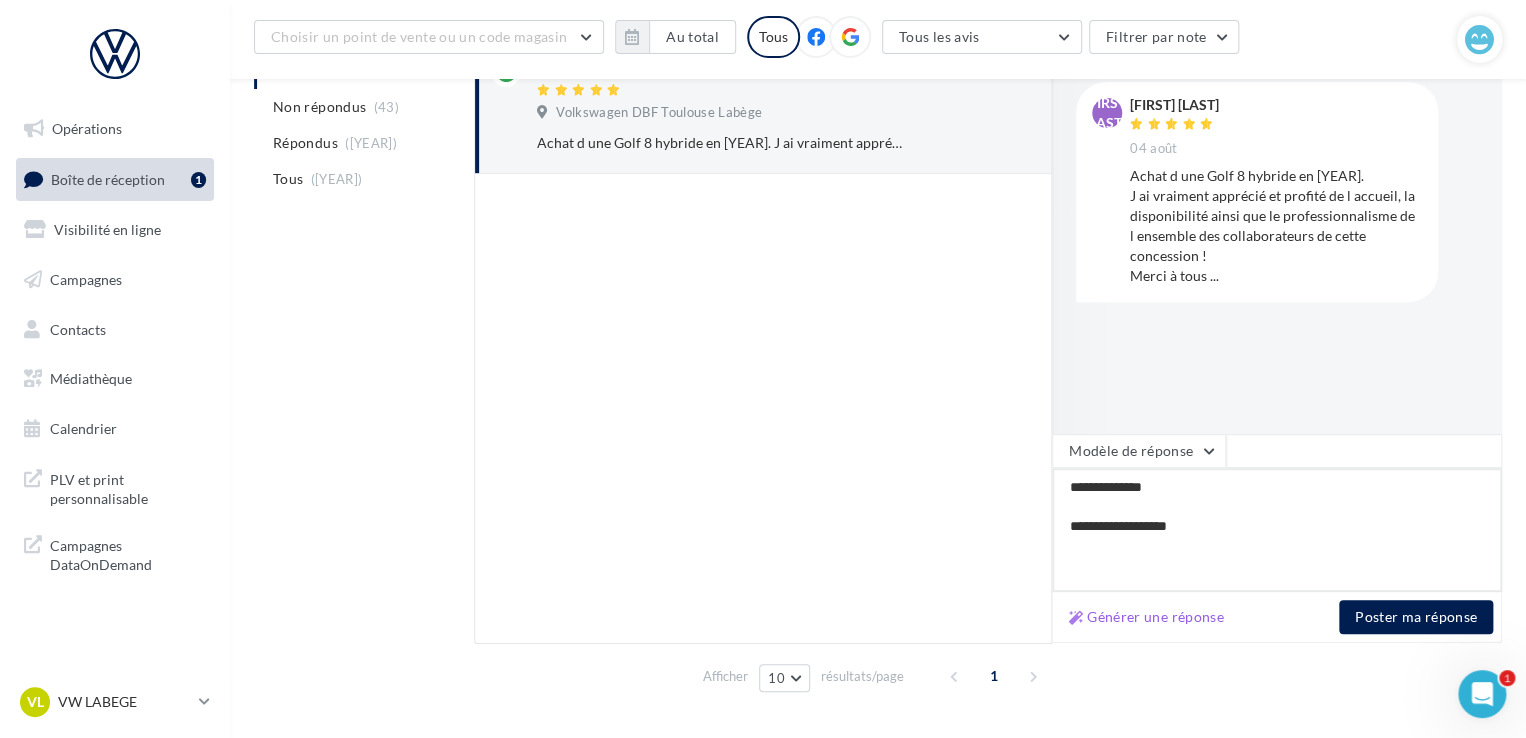 type on "**********" 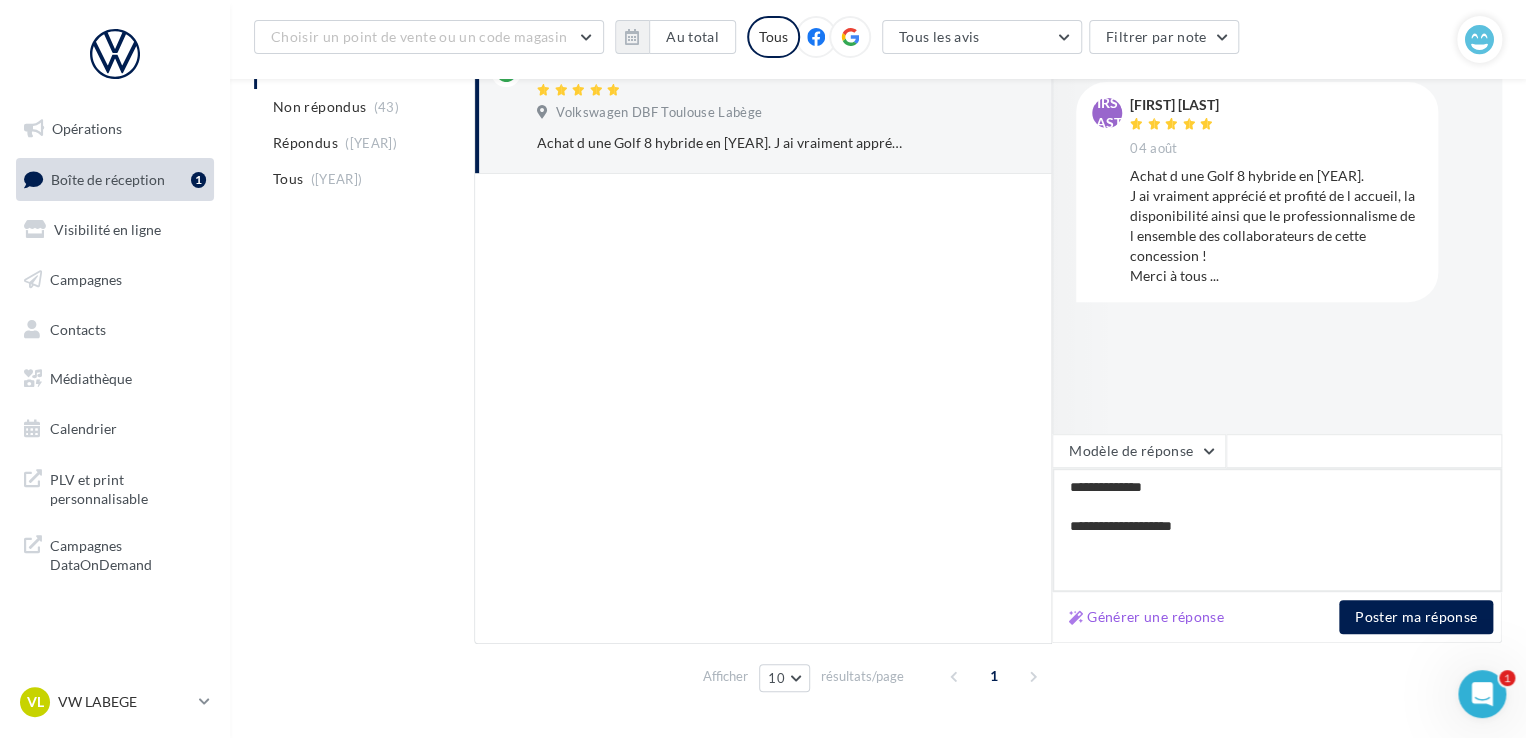 type on "**********" 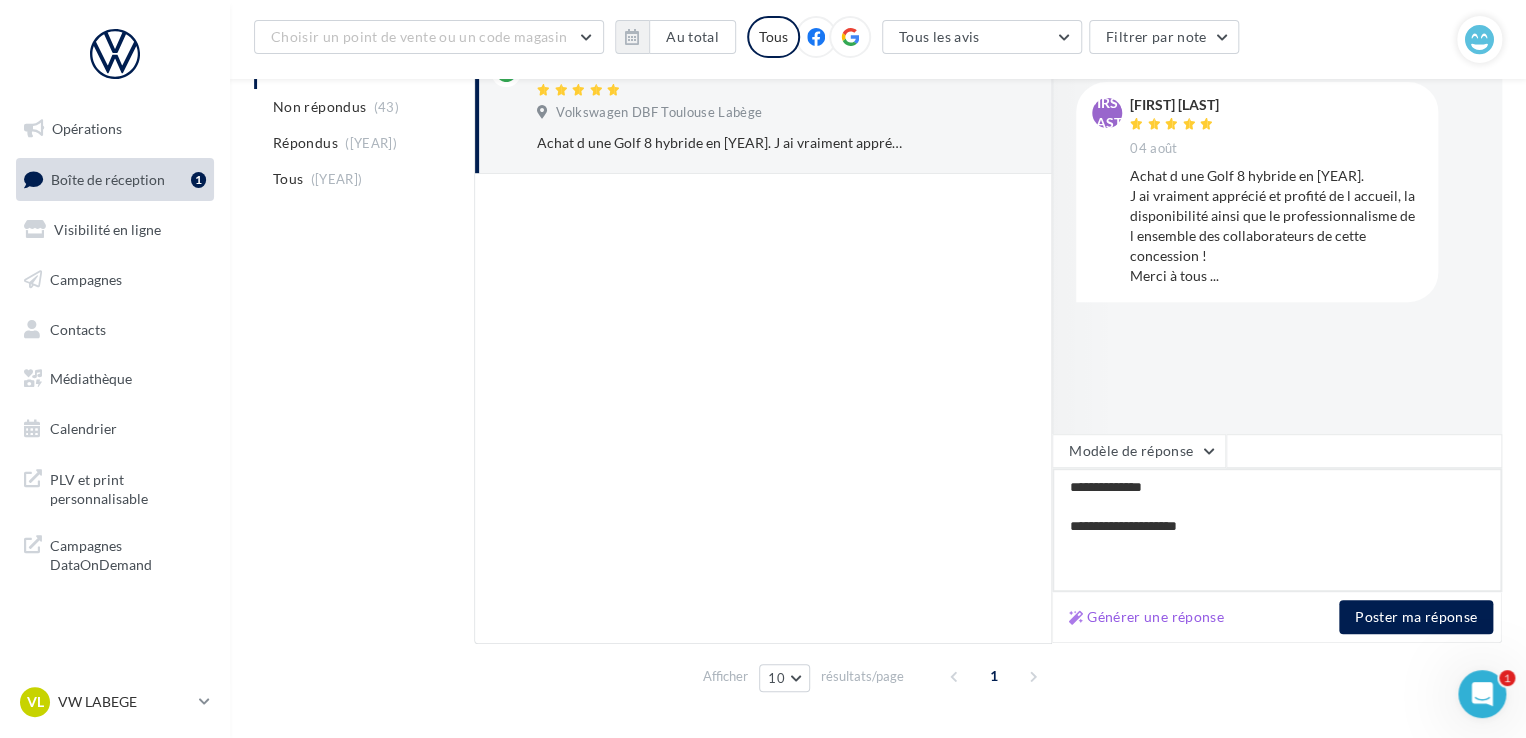 type on "**********" 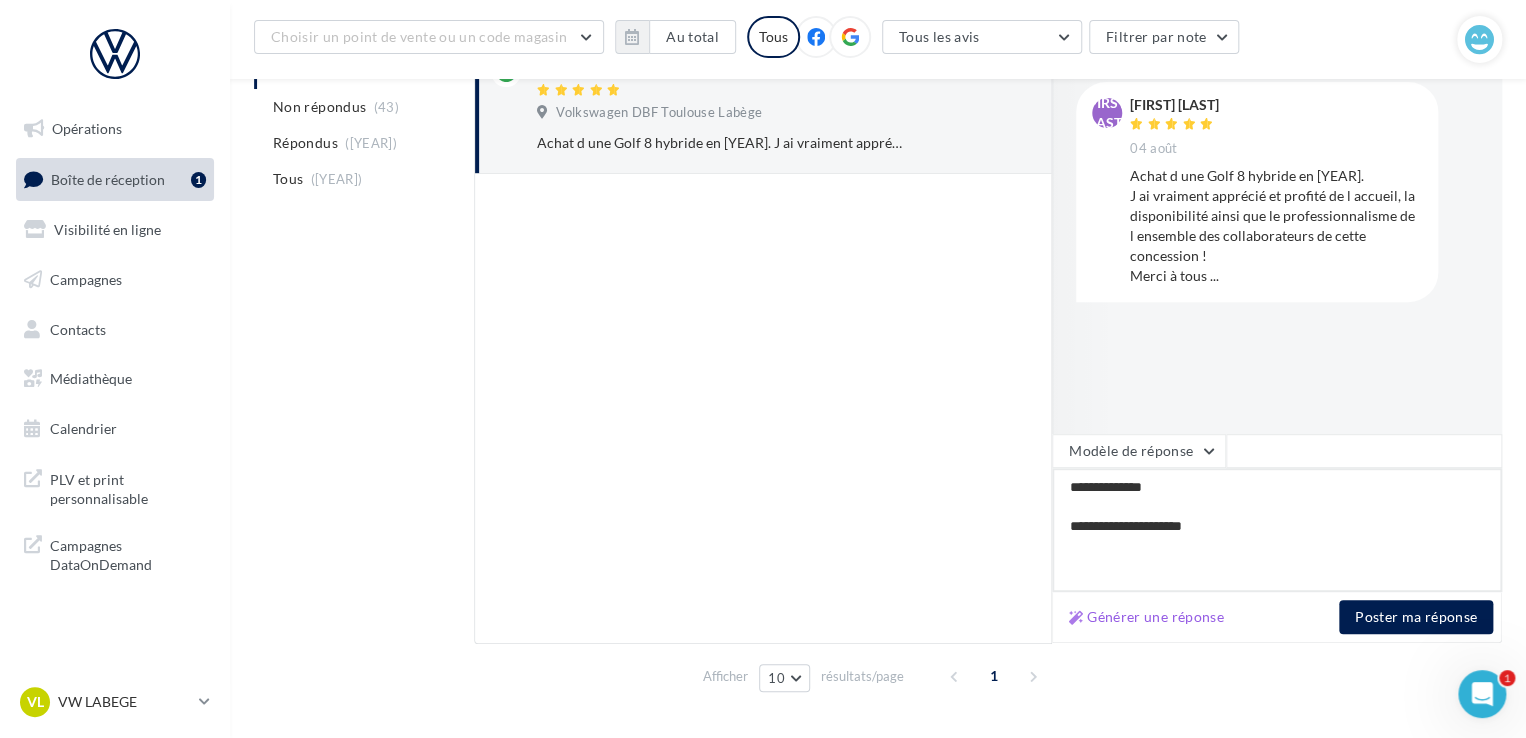 type on "**********" 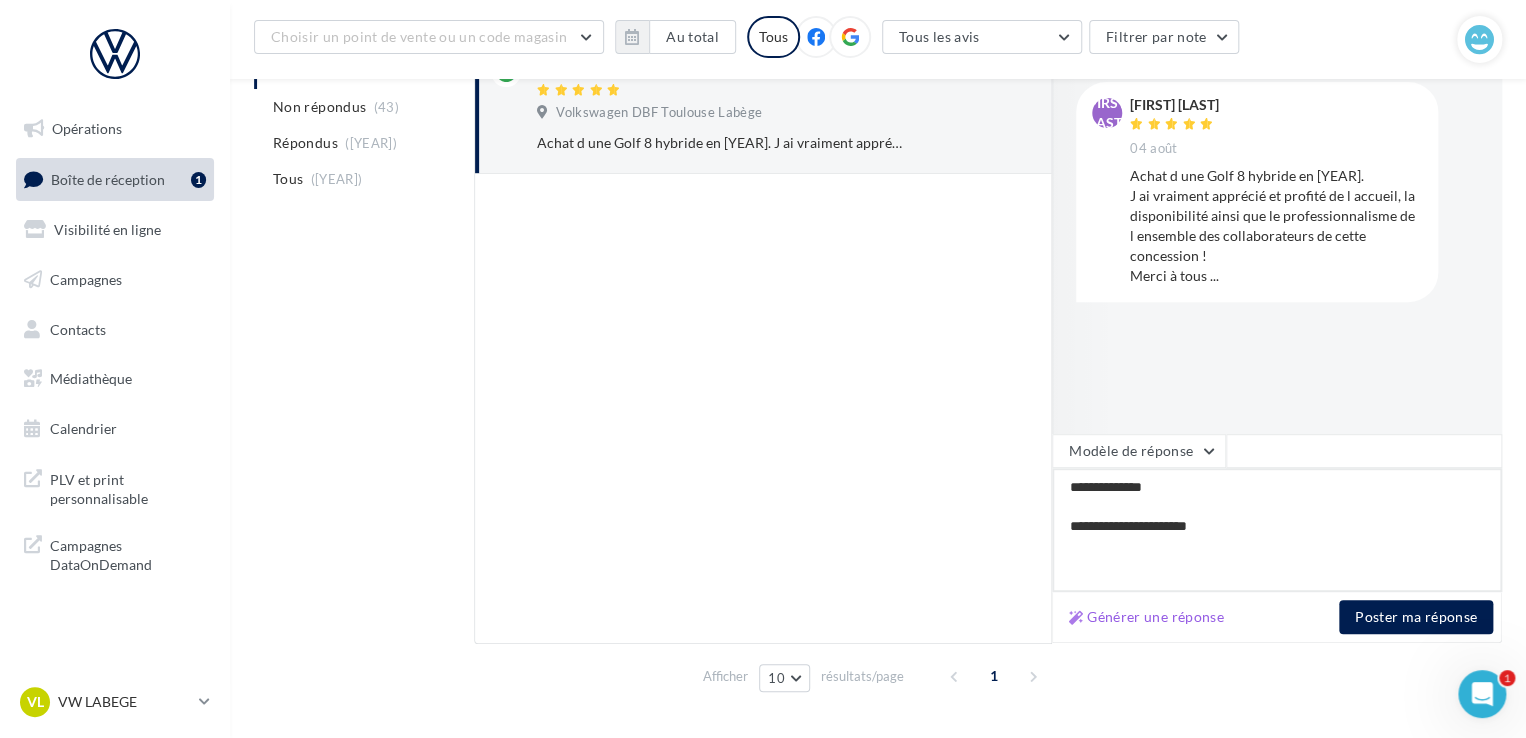 type on "**********" 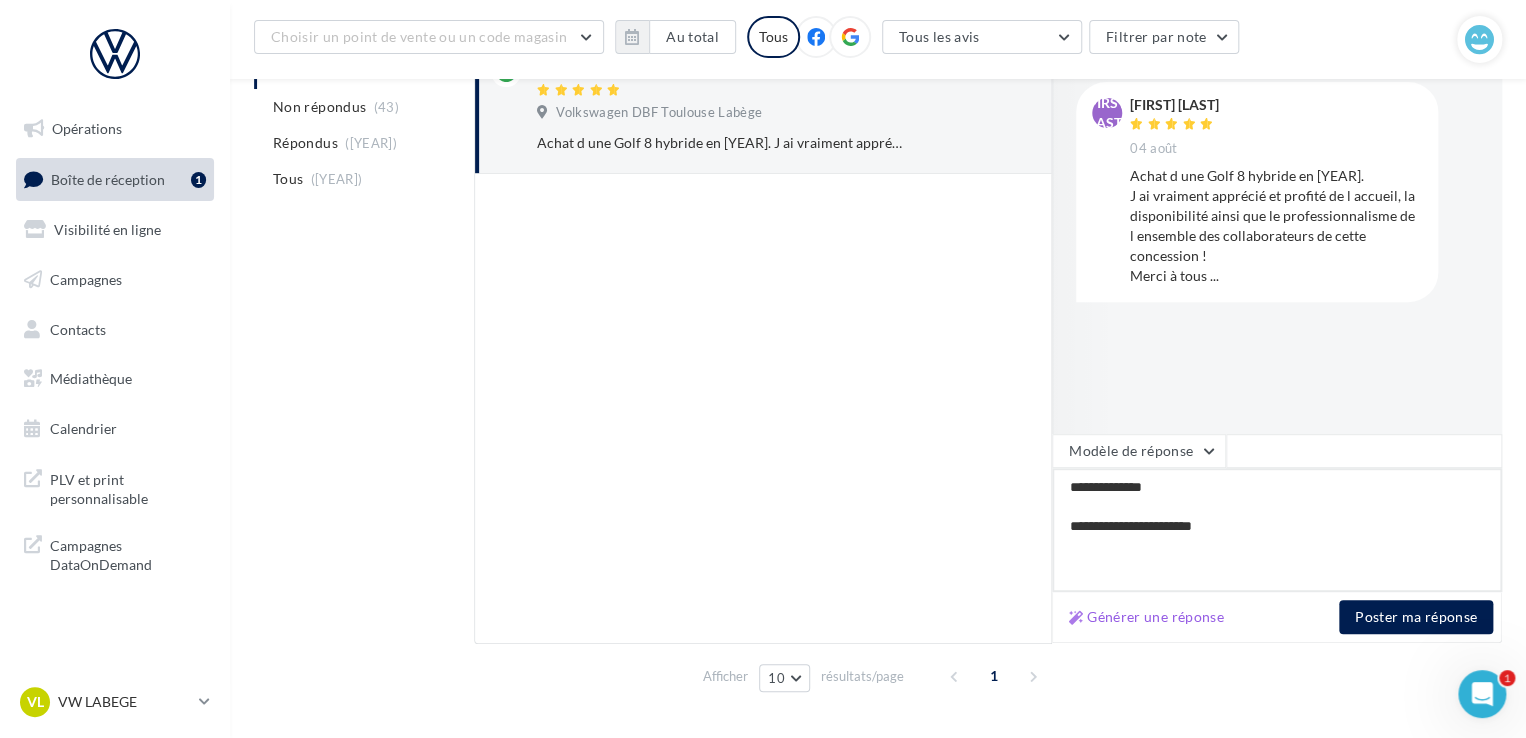 type on "**********" 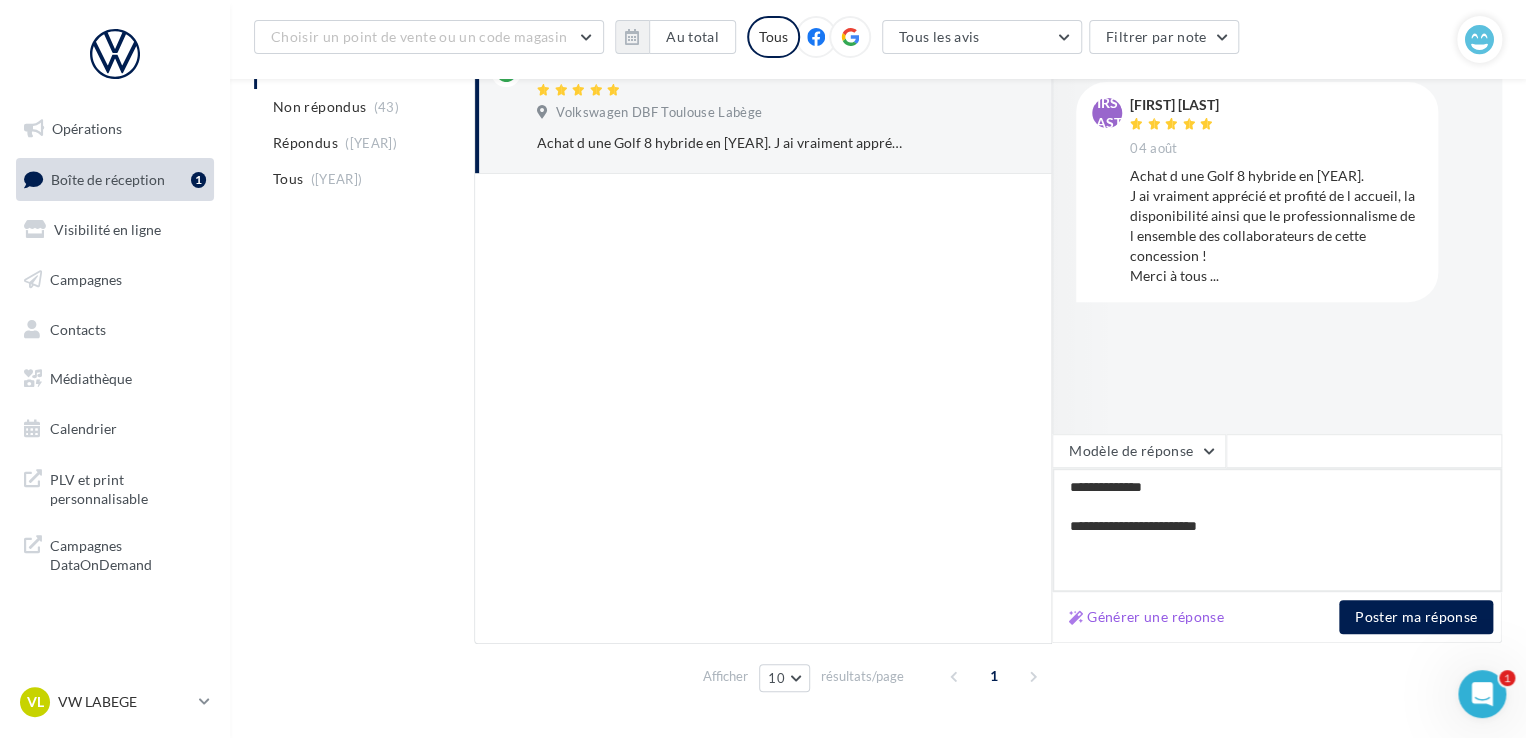 type on "**********" 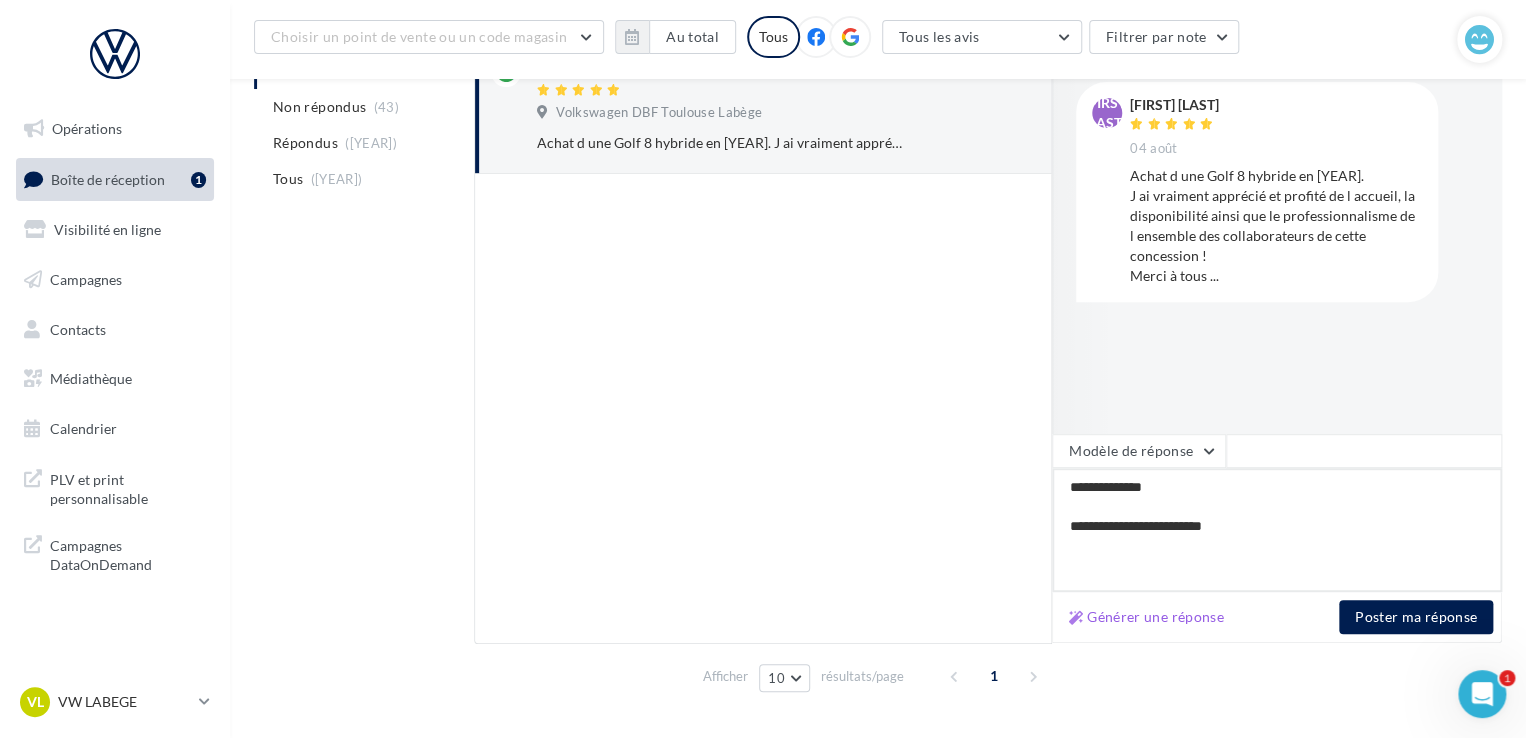 type on "**********" 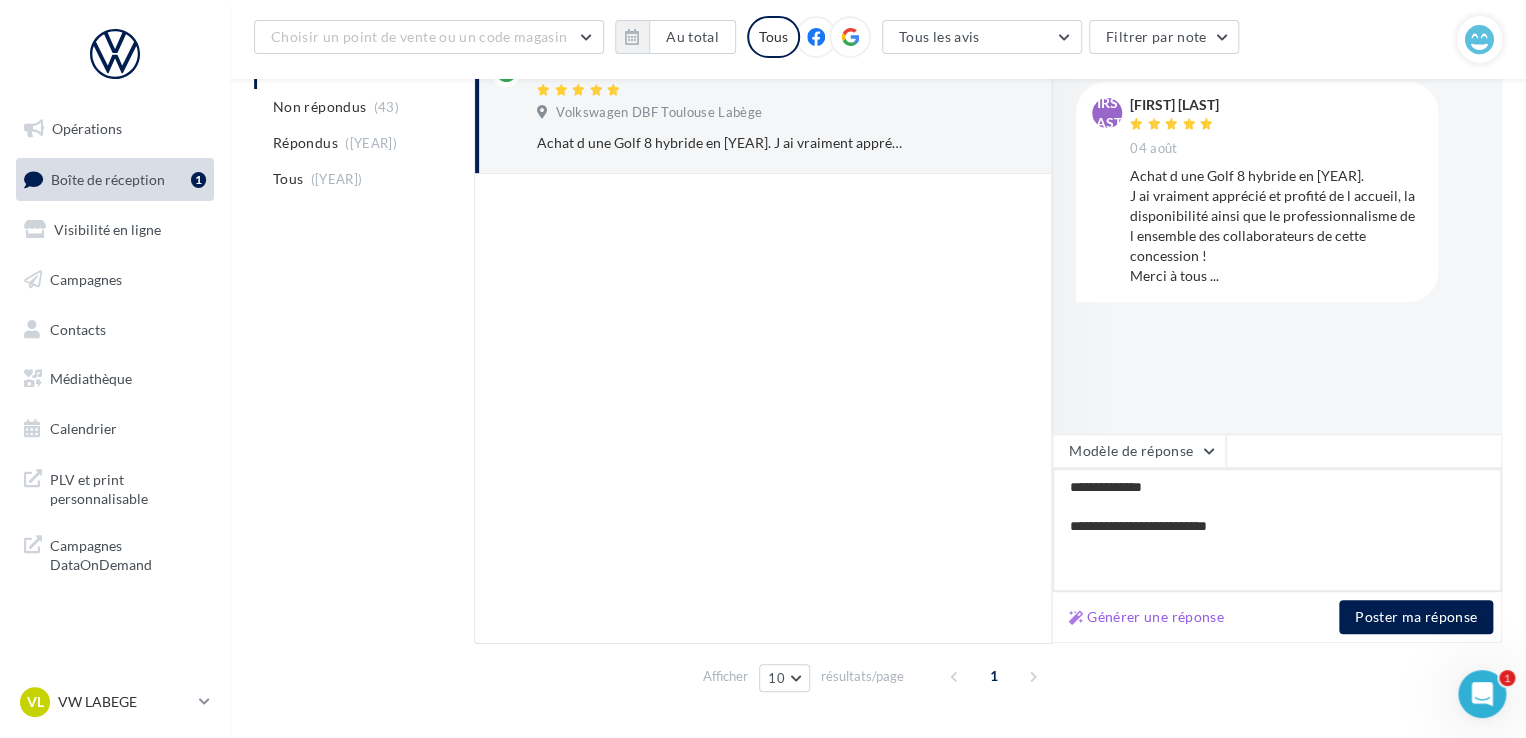 type on "**********" 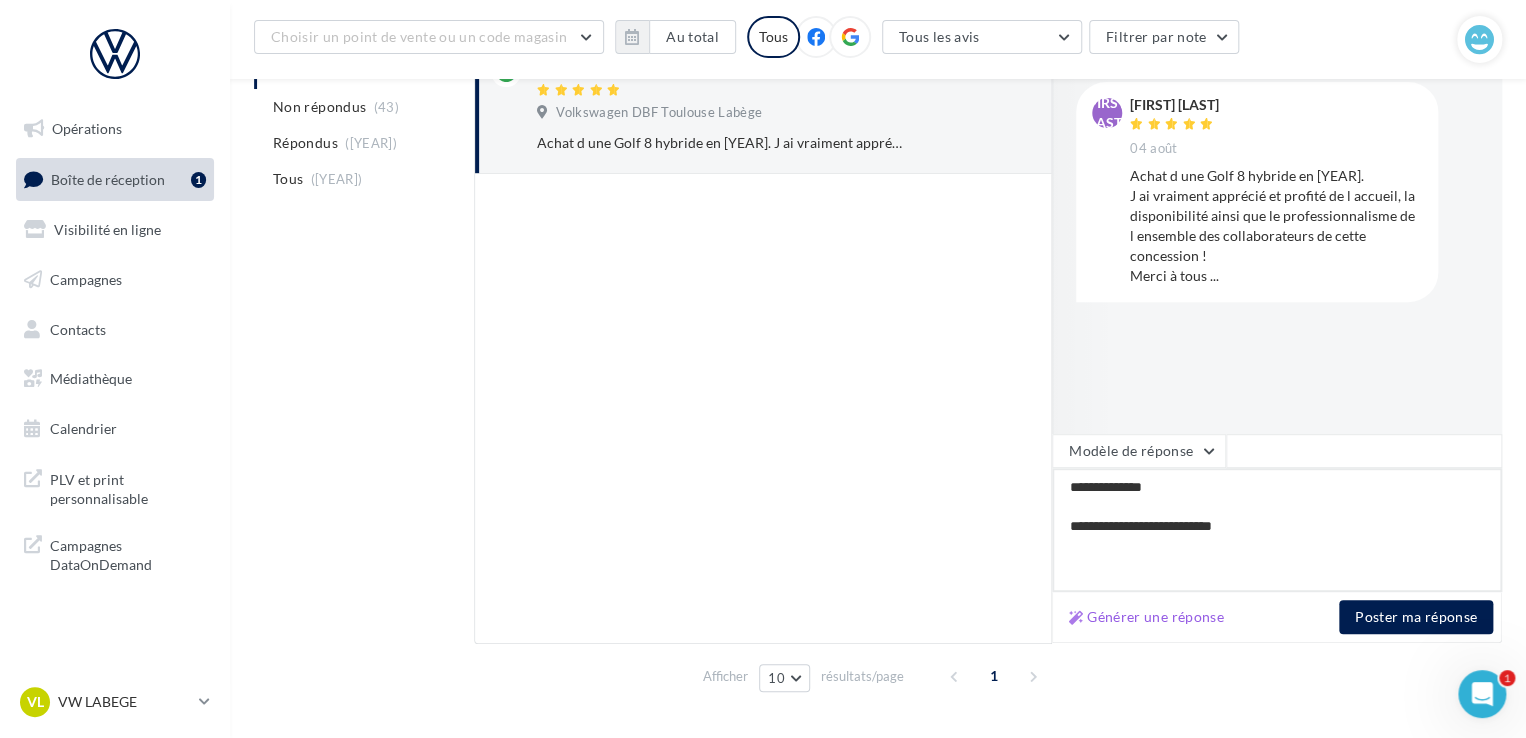 type on "**********" 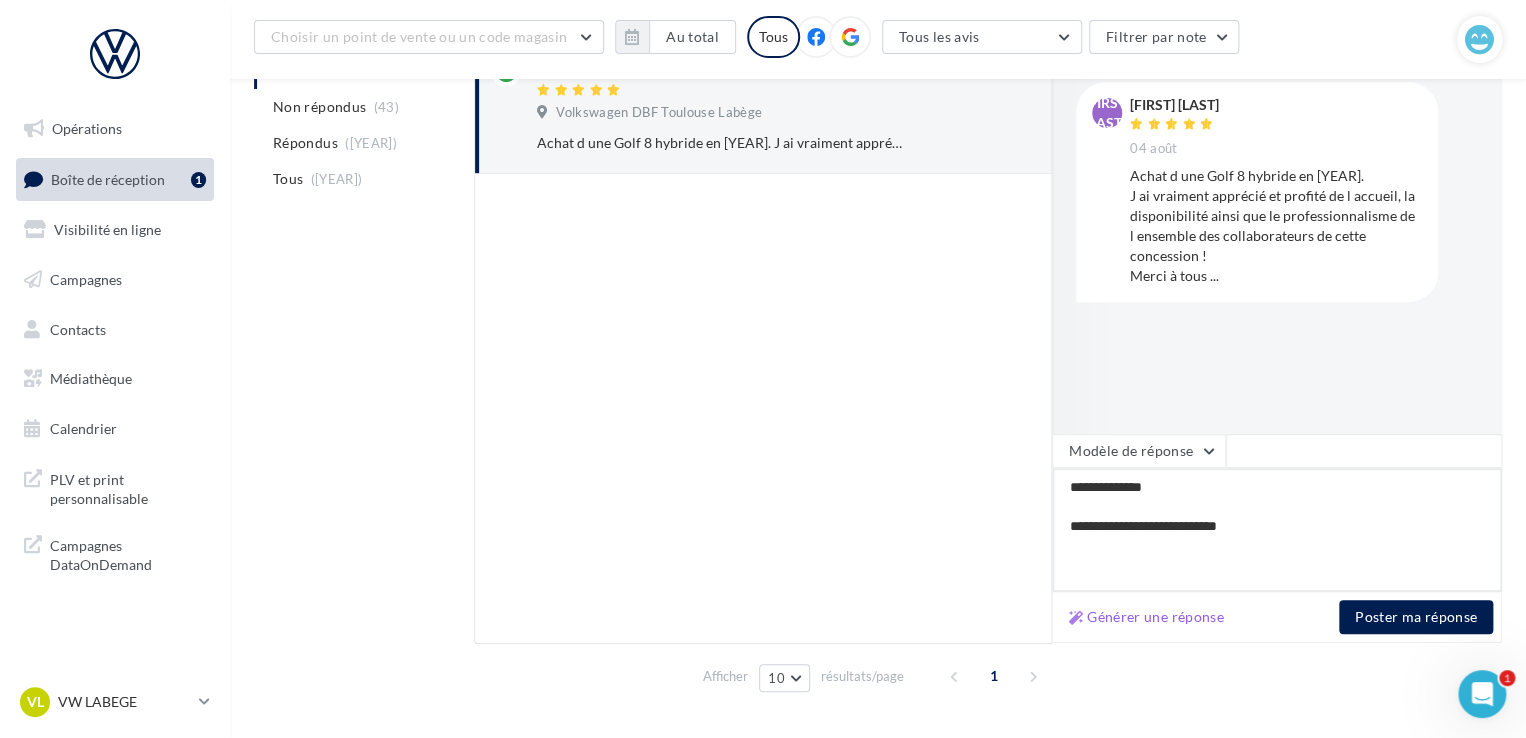 type on "**********" 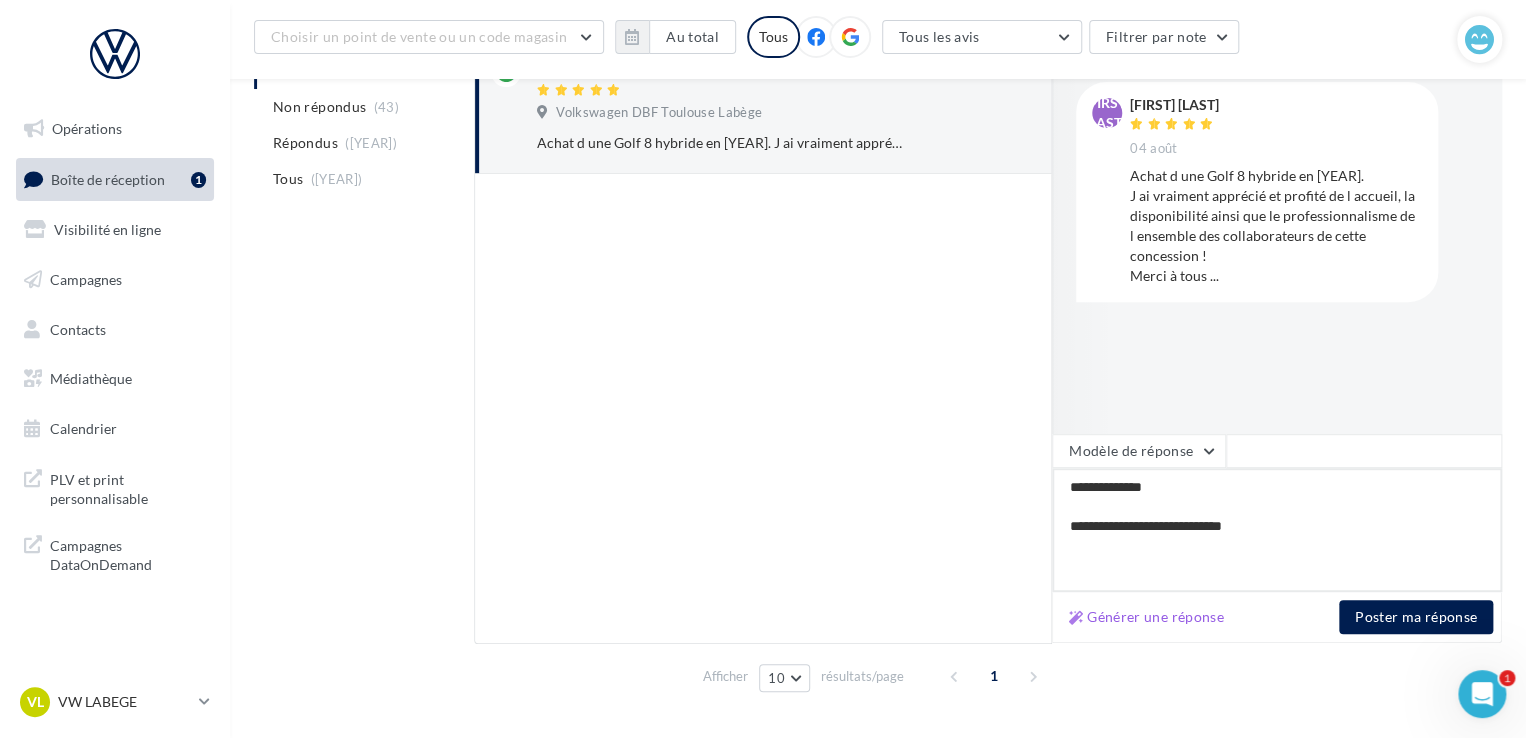 type on "**********" 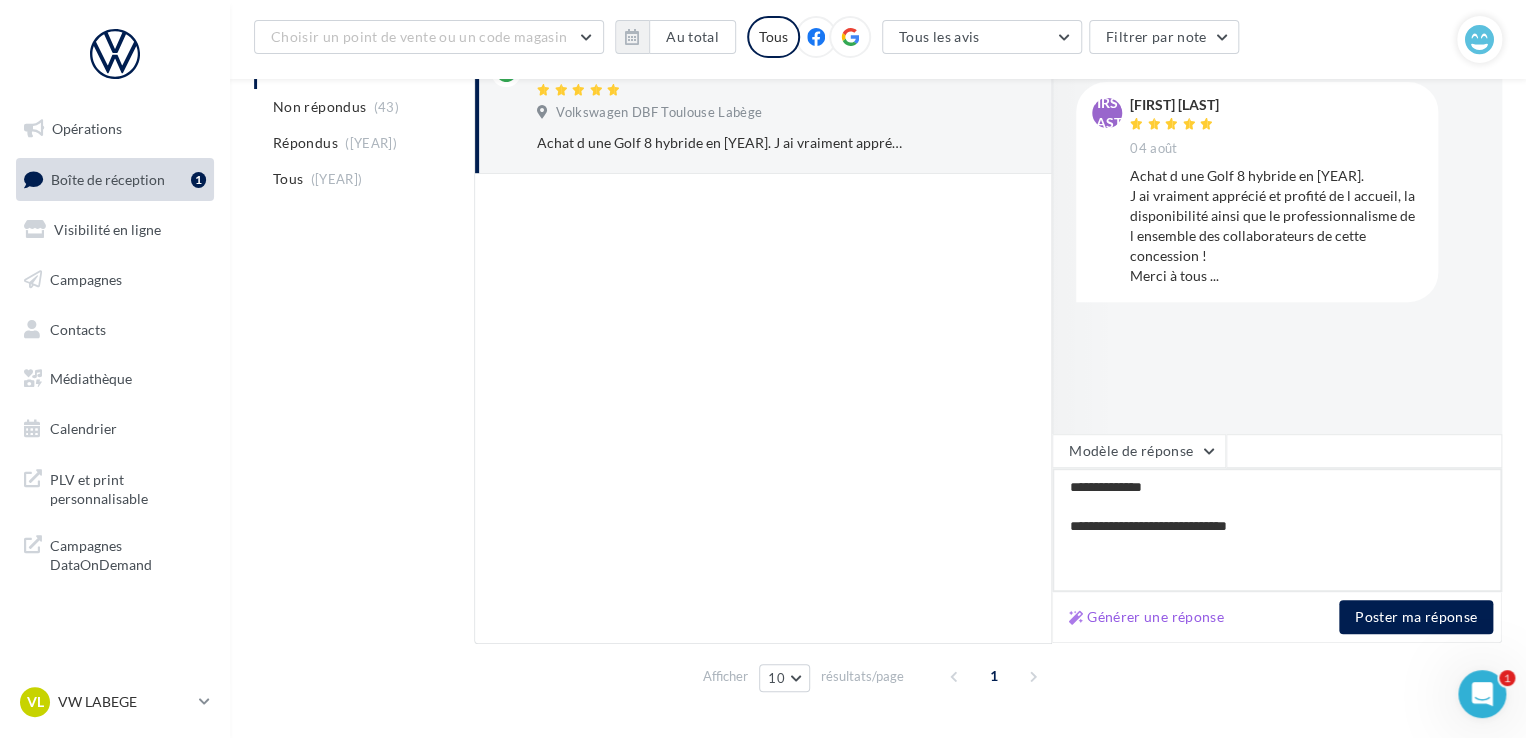 type on "**********" 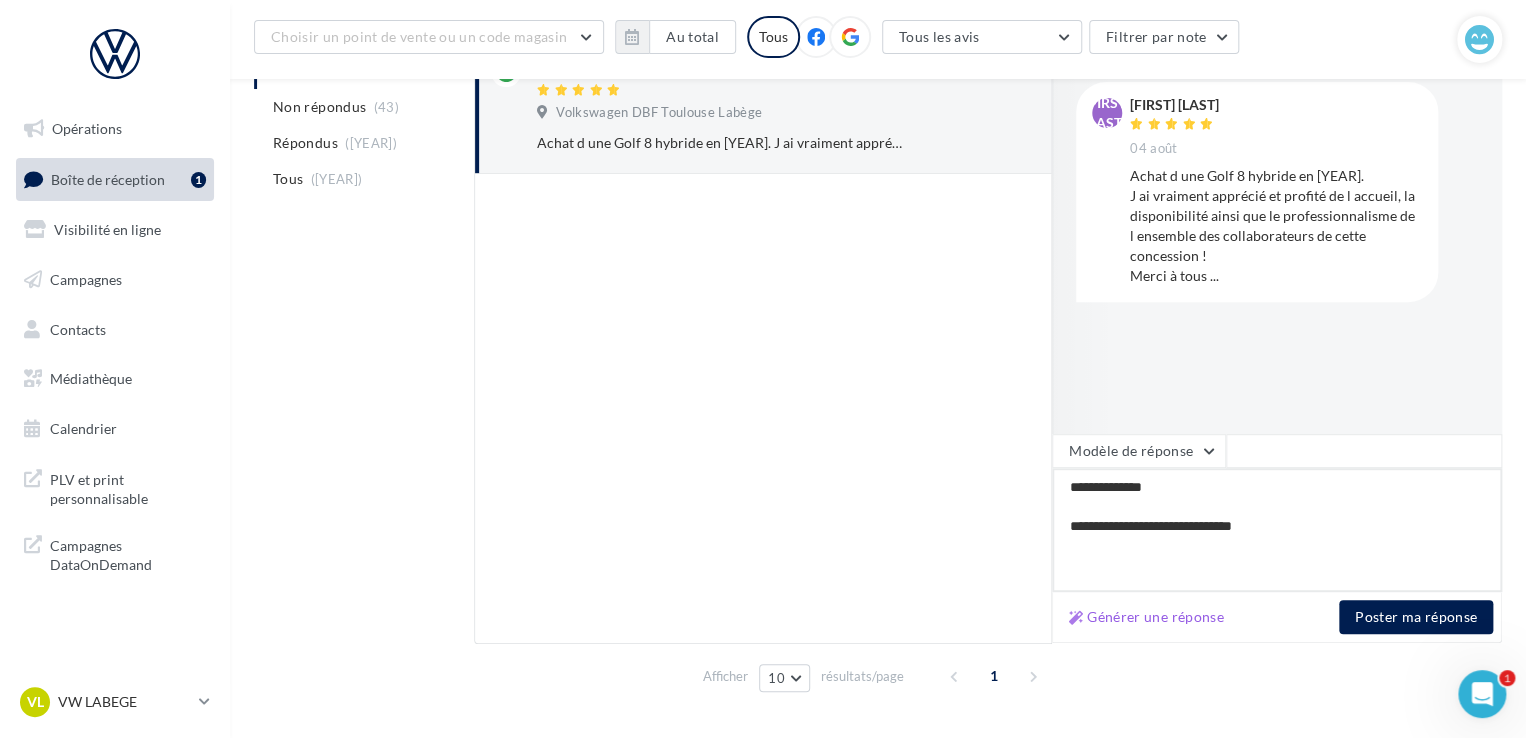type on "**********" 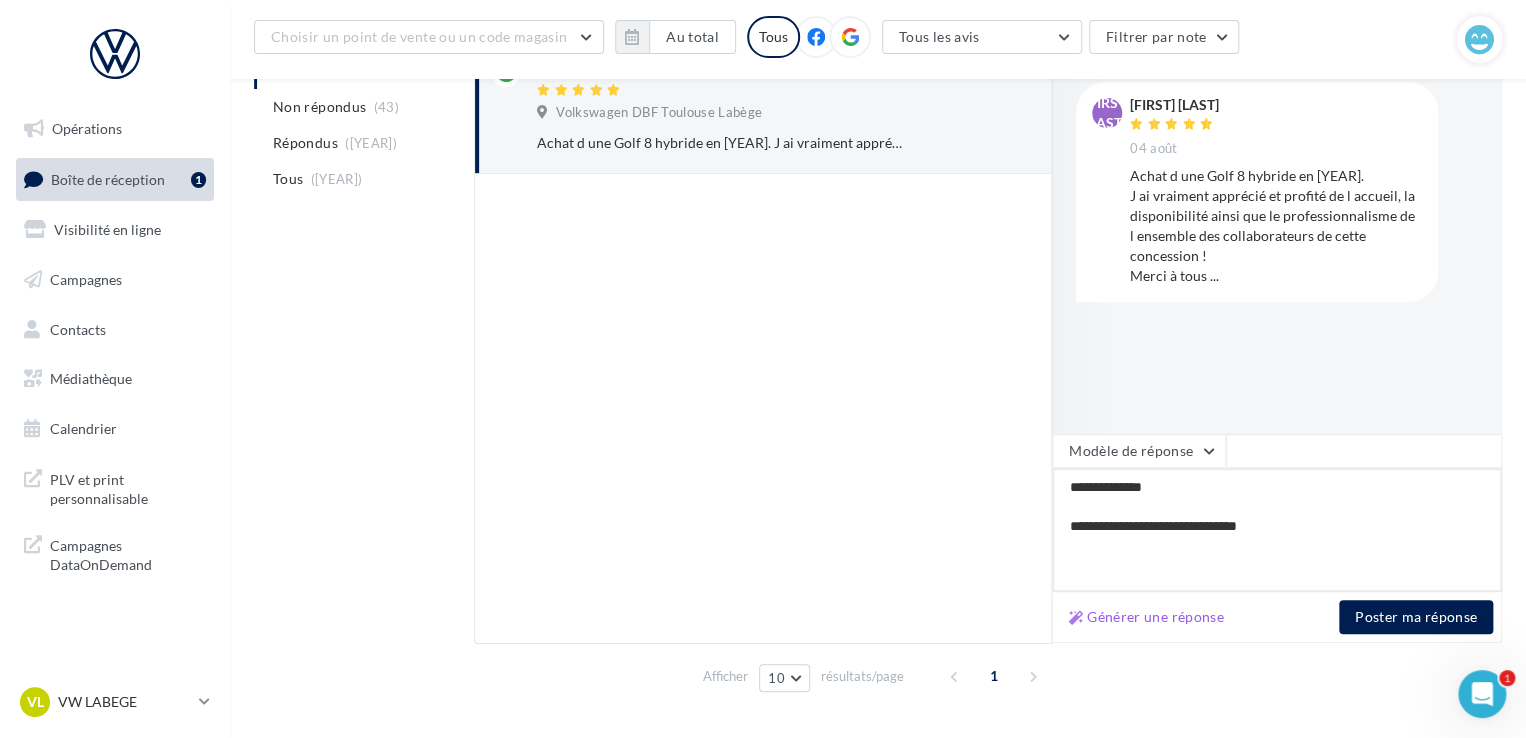 type on "**********" 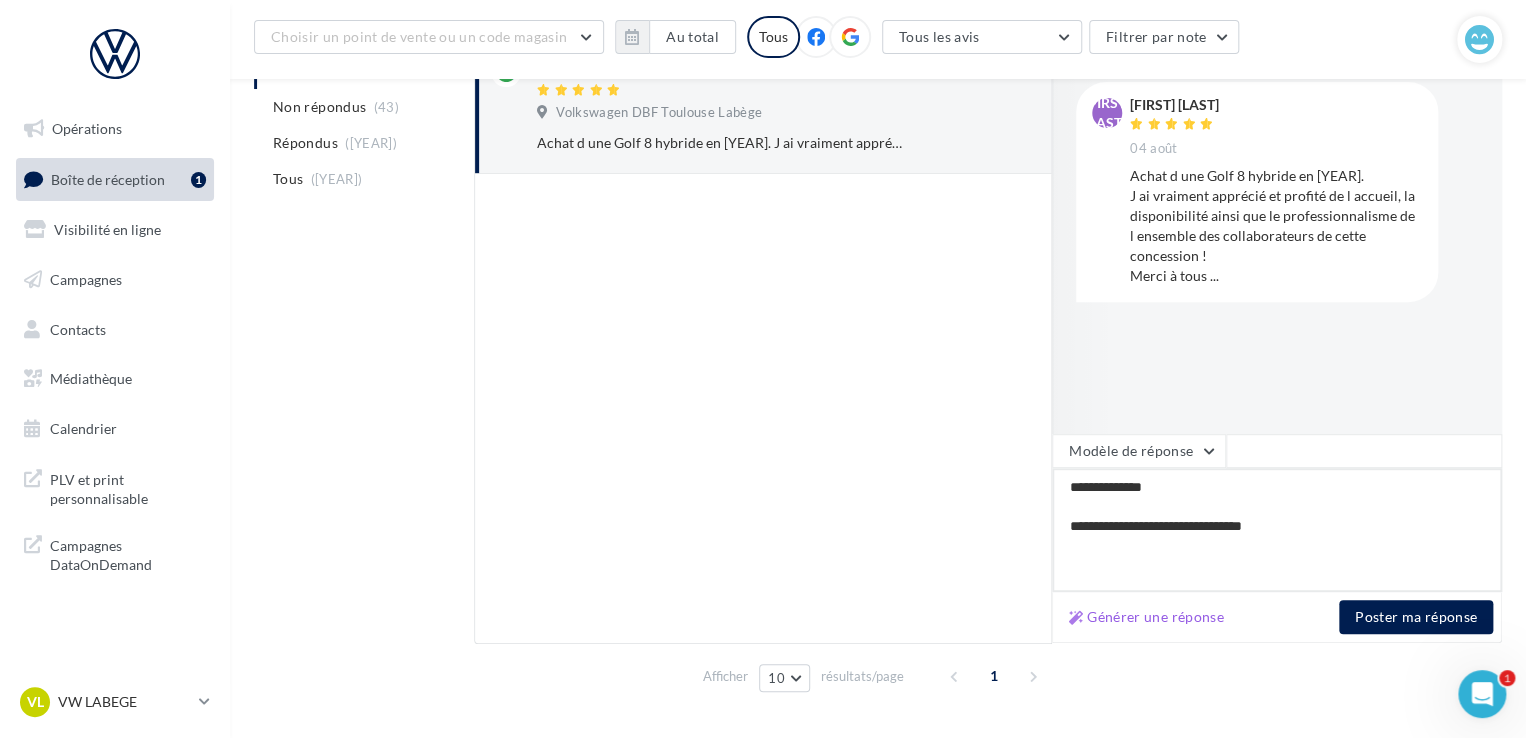 type on "**********" 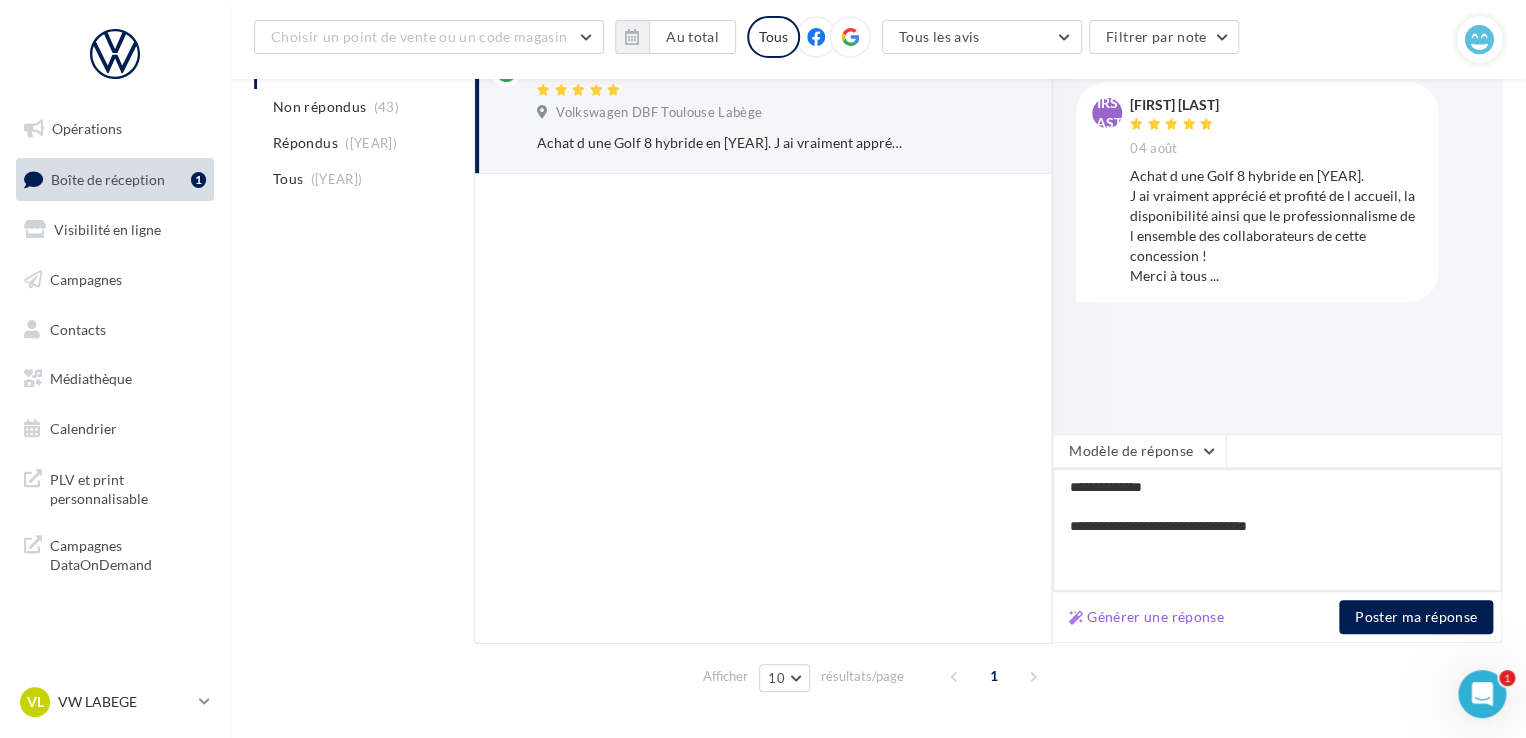 type on "**********" 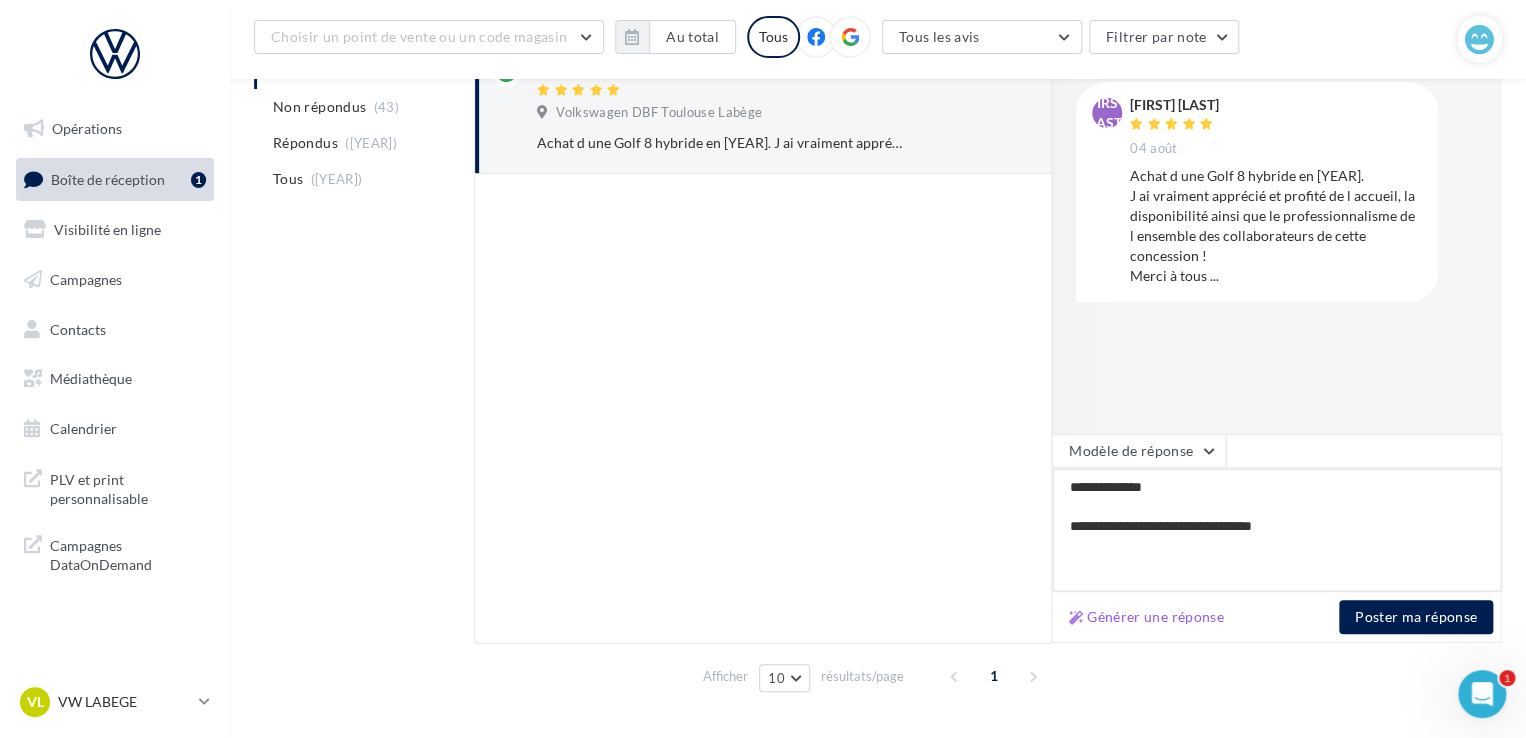 type on "**********" 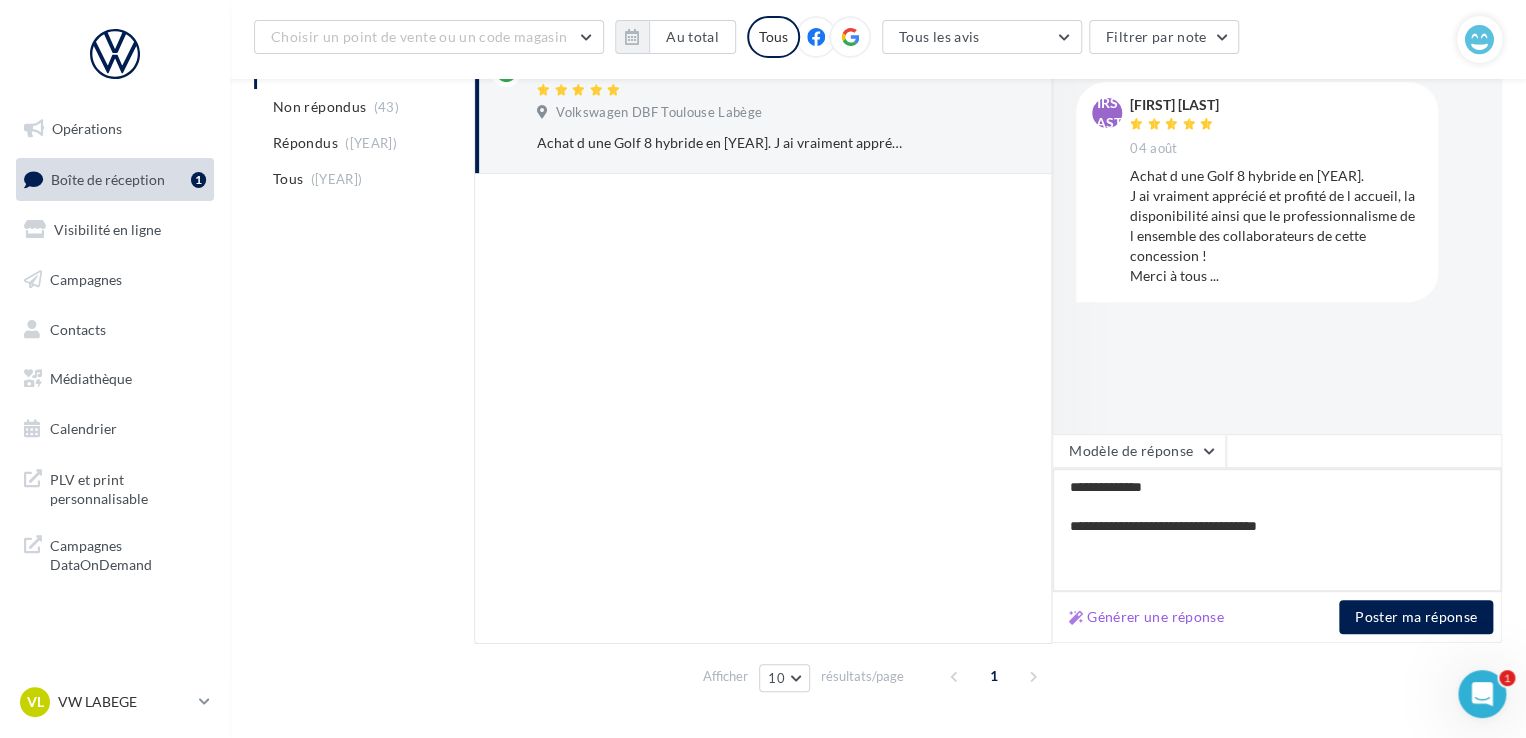 type on "**********" 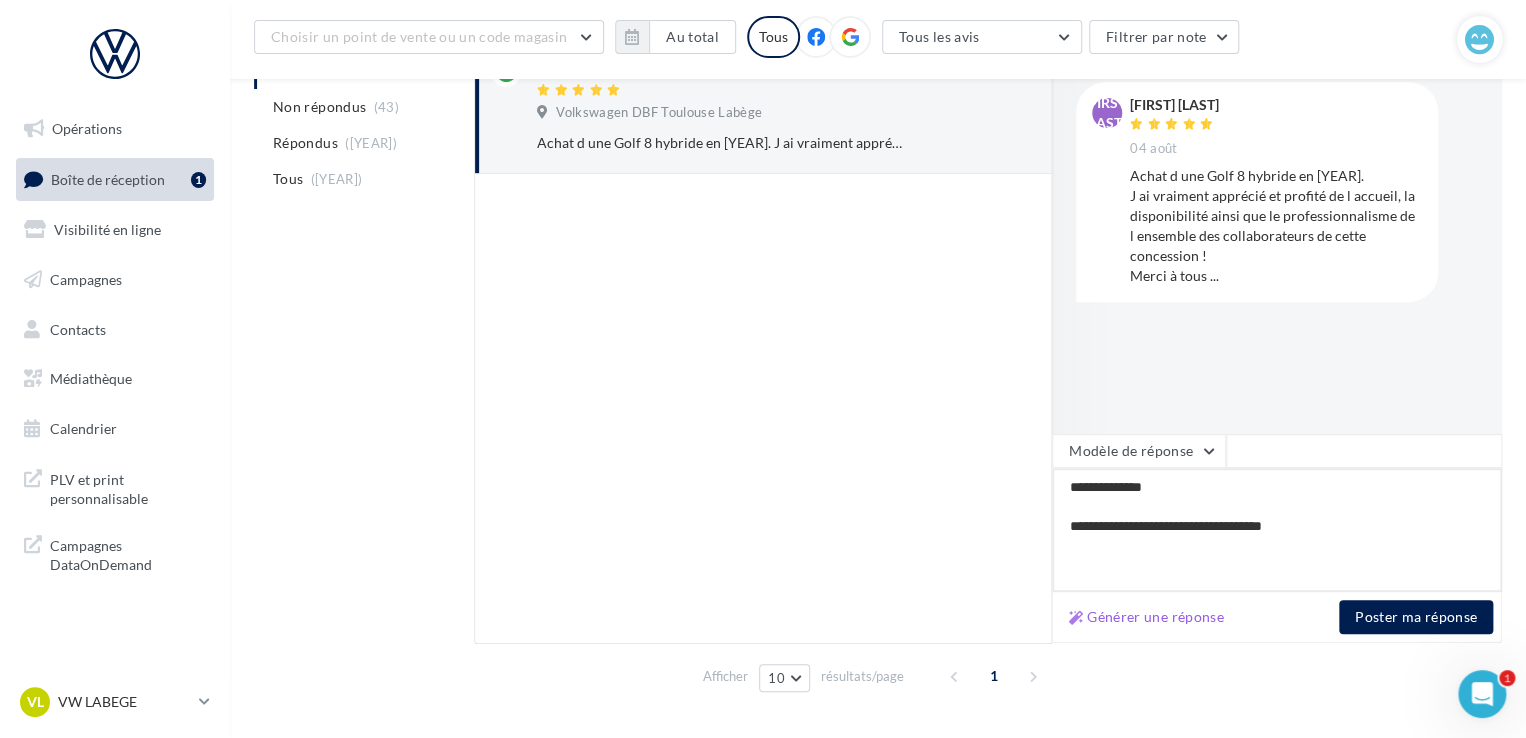 type on "**********" 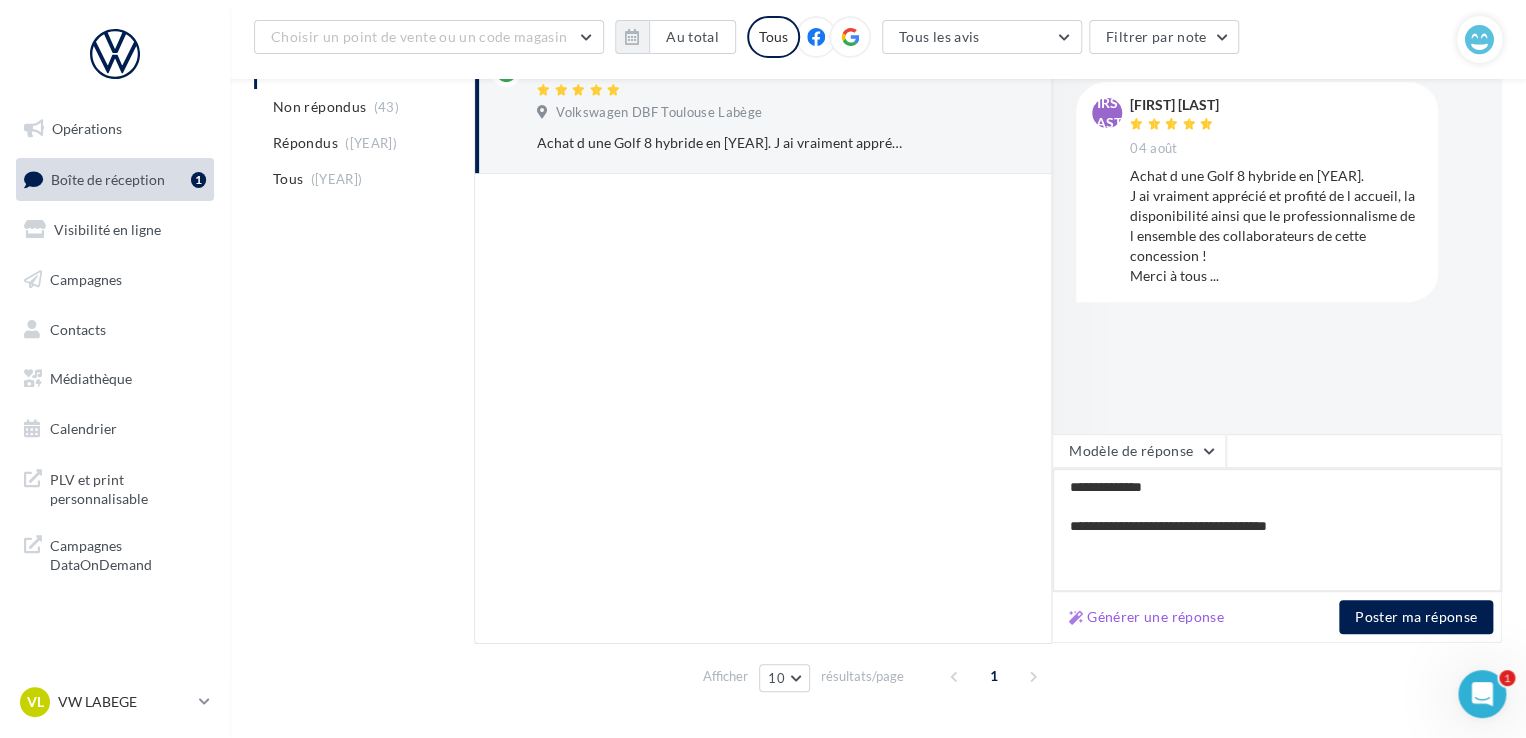 type on "**********" 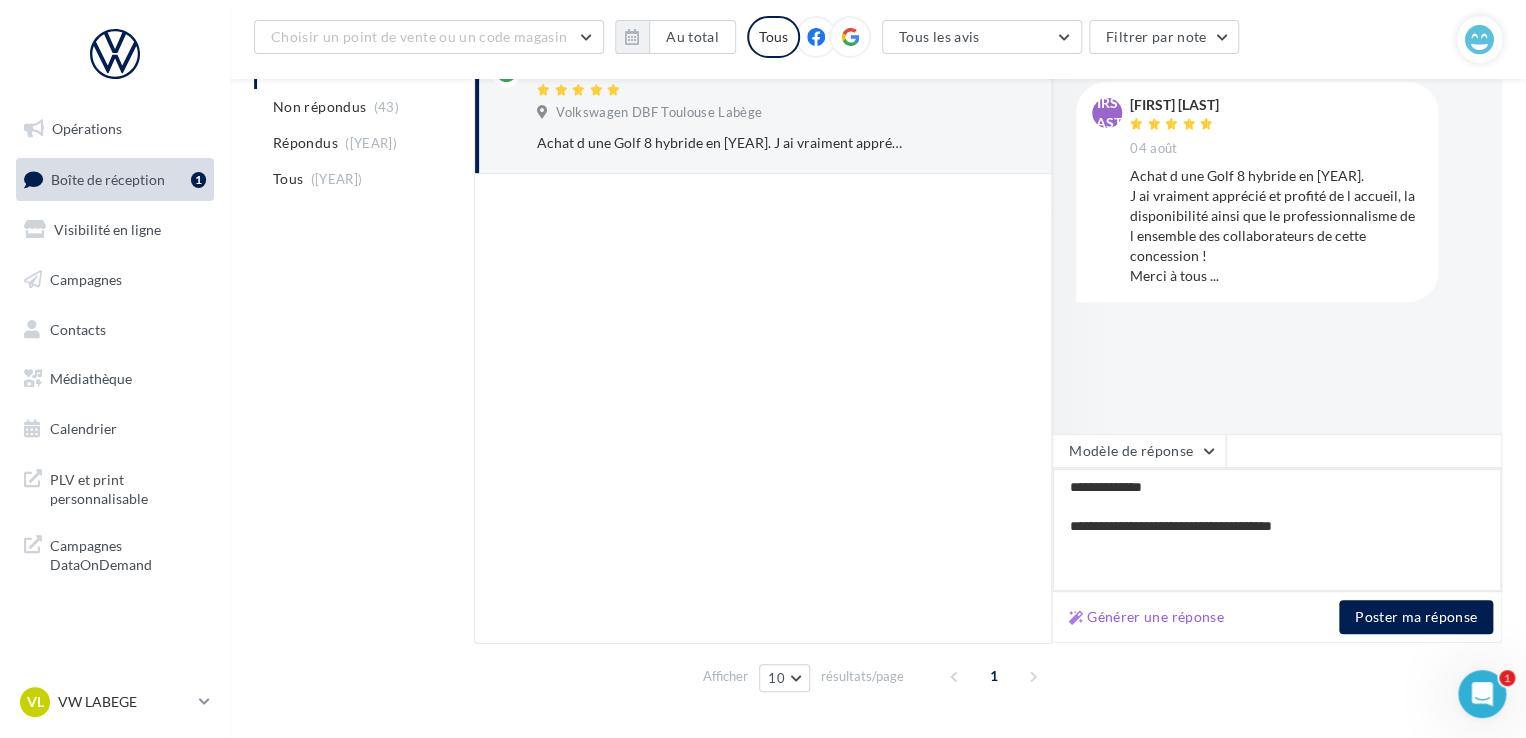 type on "**********" 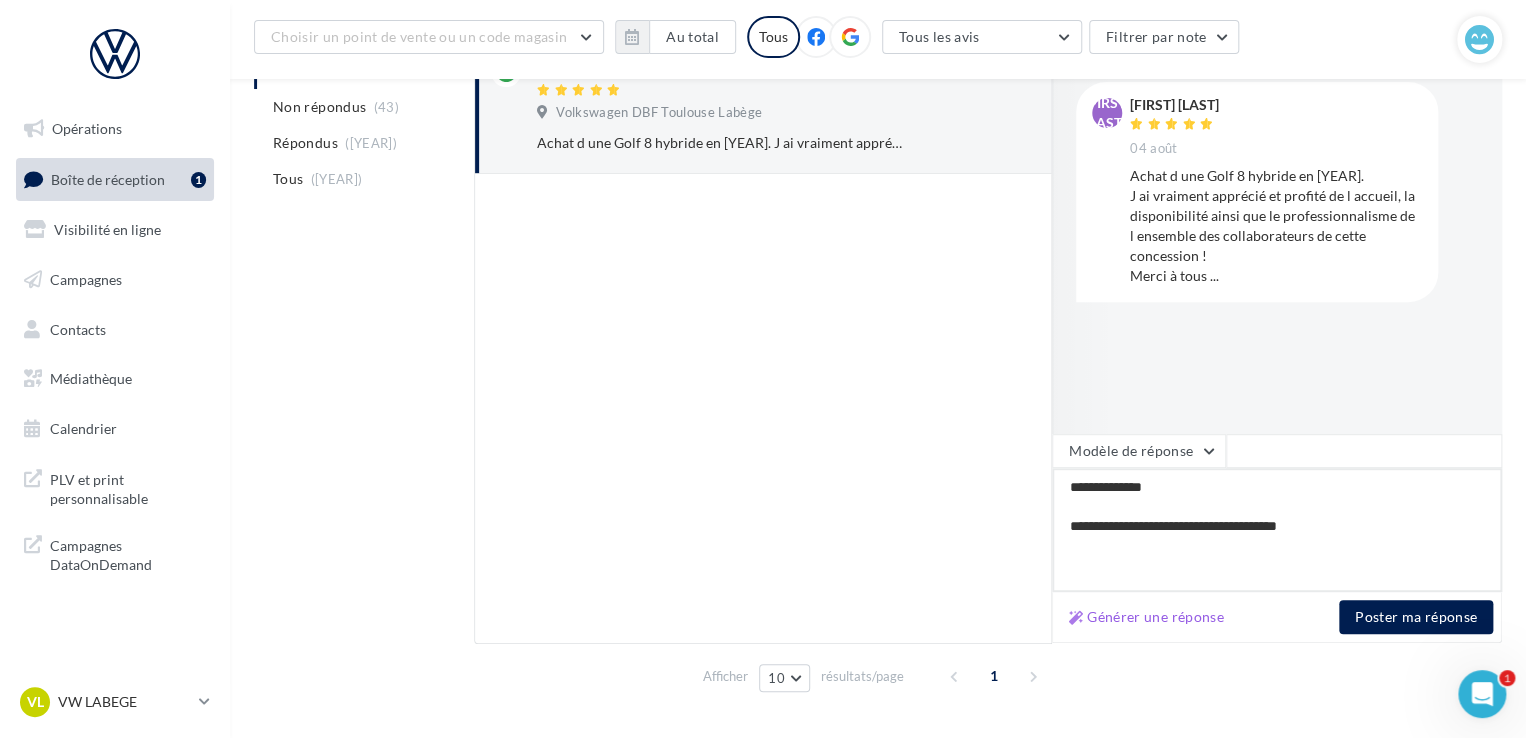 type on "**********" 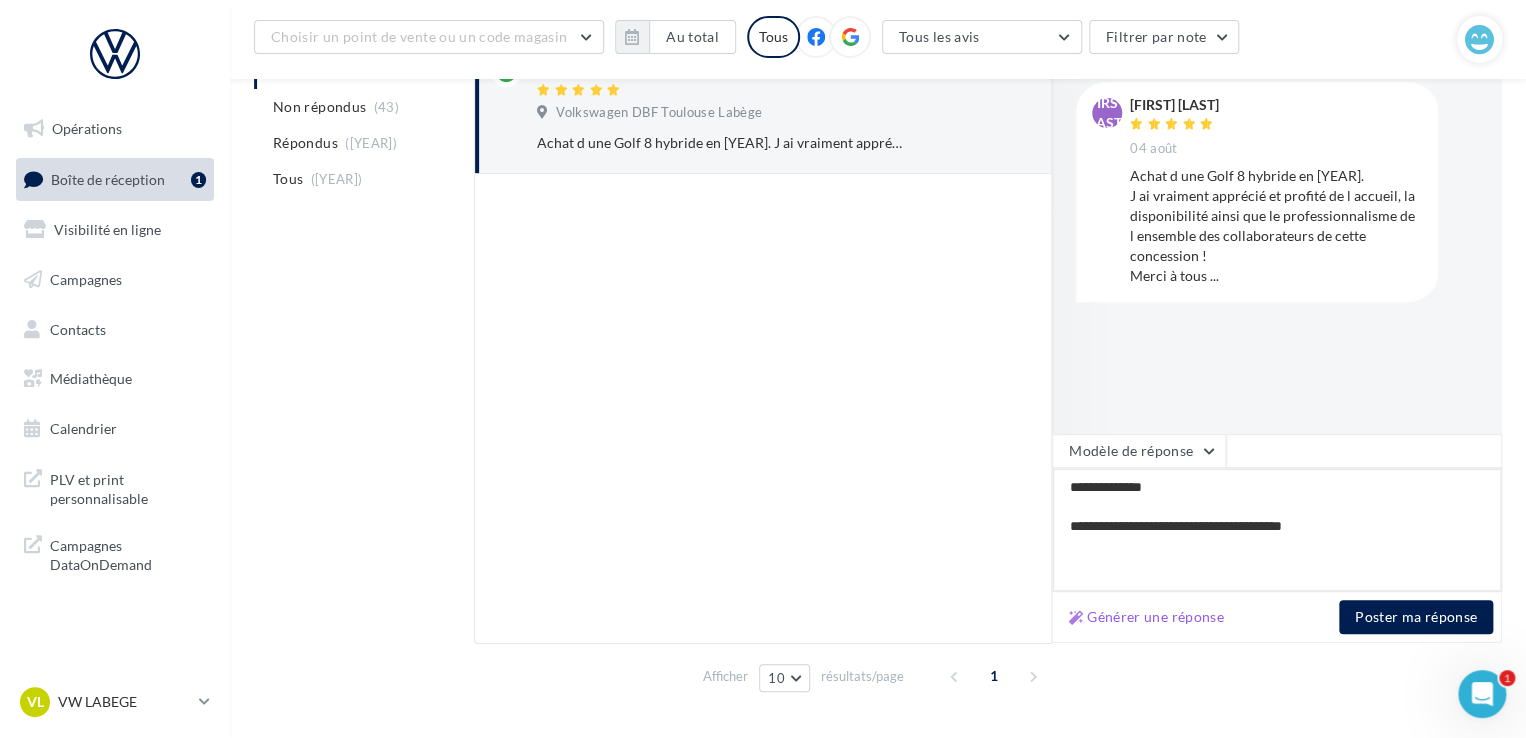 type on "**********" 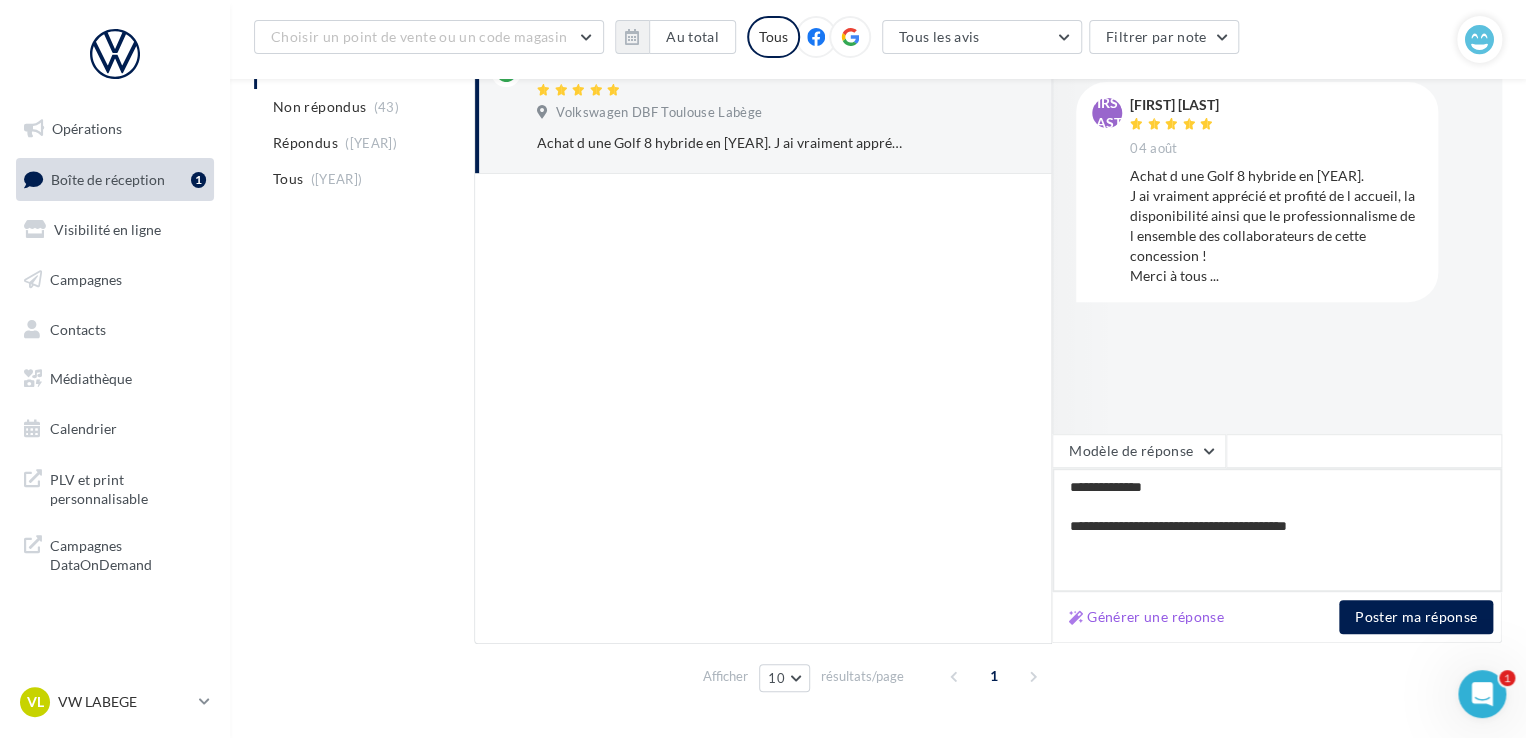 type on "**********" 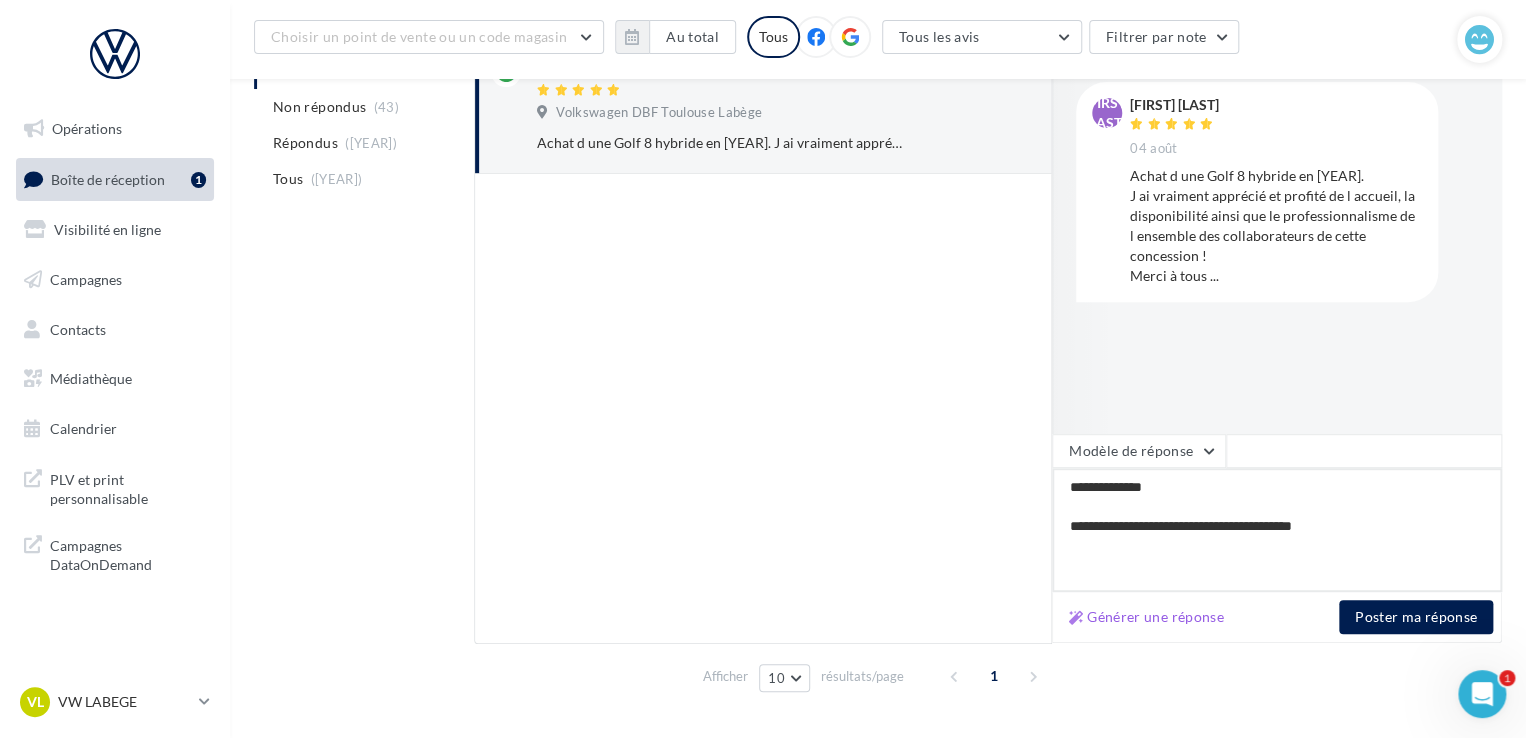 type on "**********" 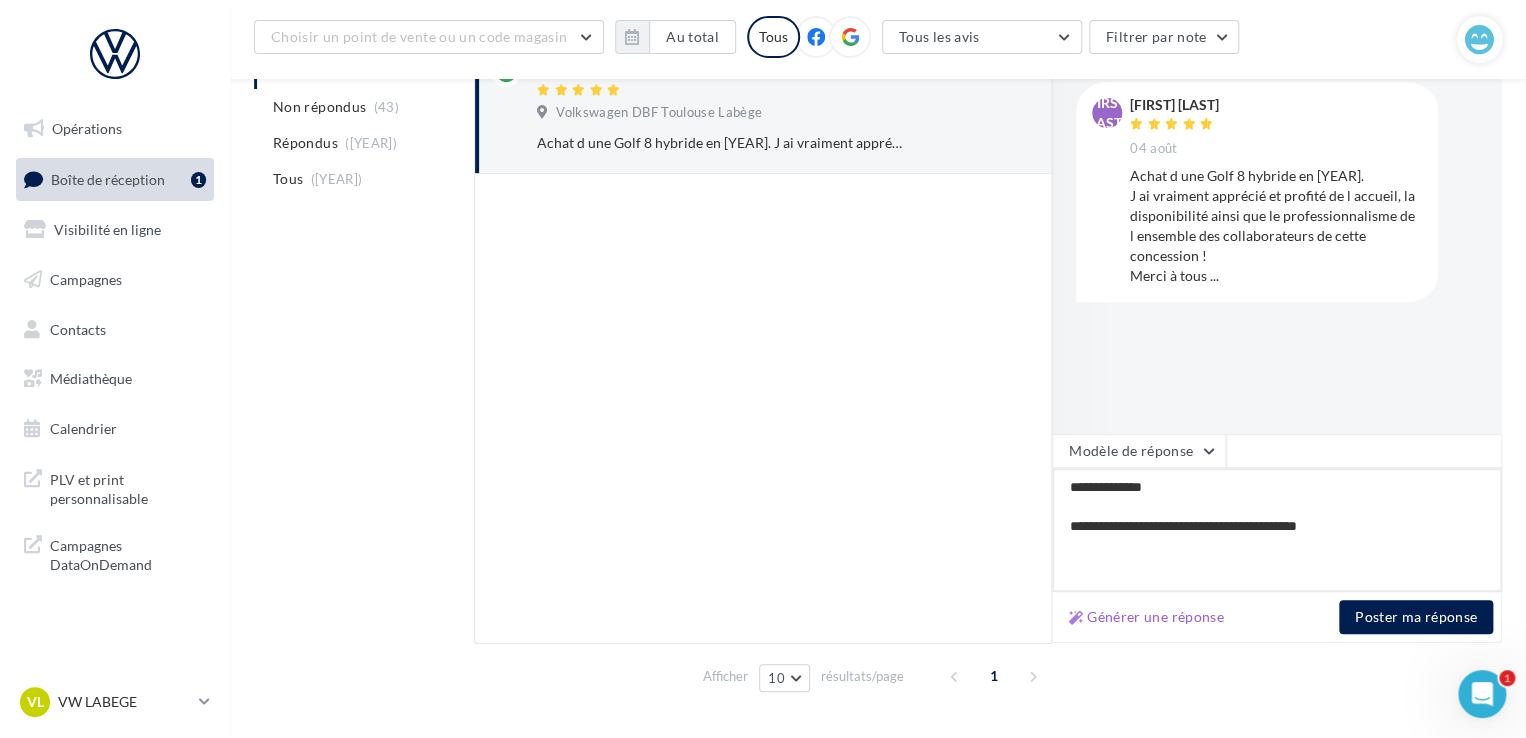 type on "**********" 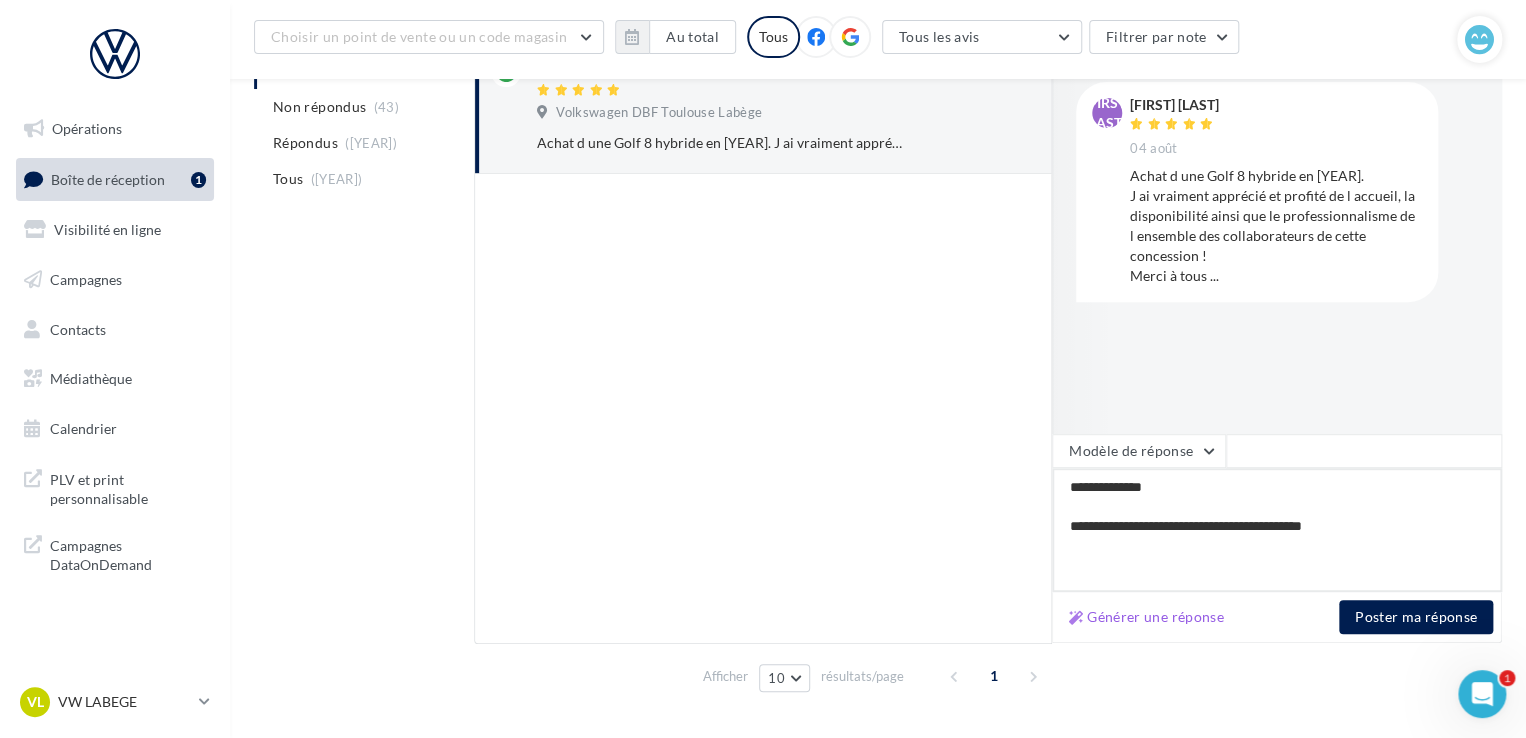 type on "**********" 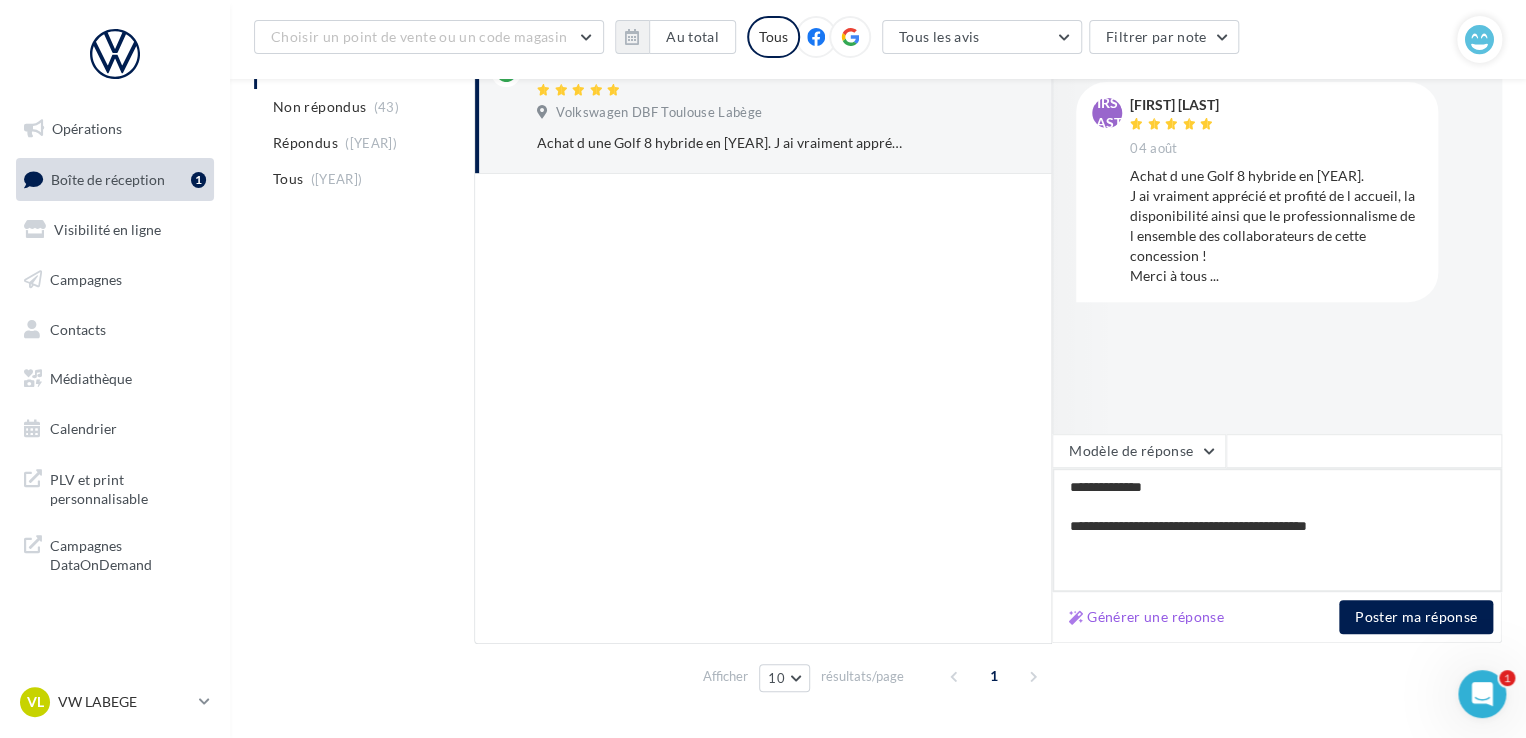 type on "**********" 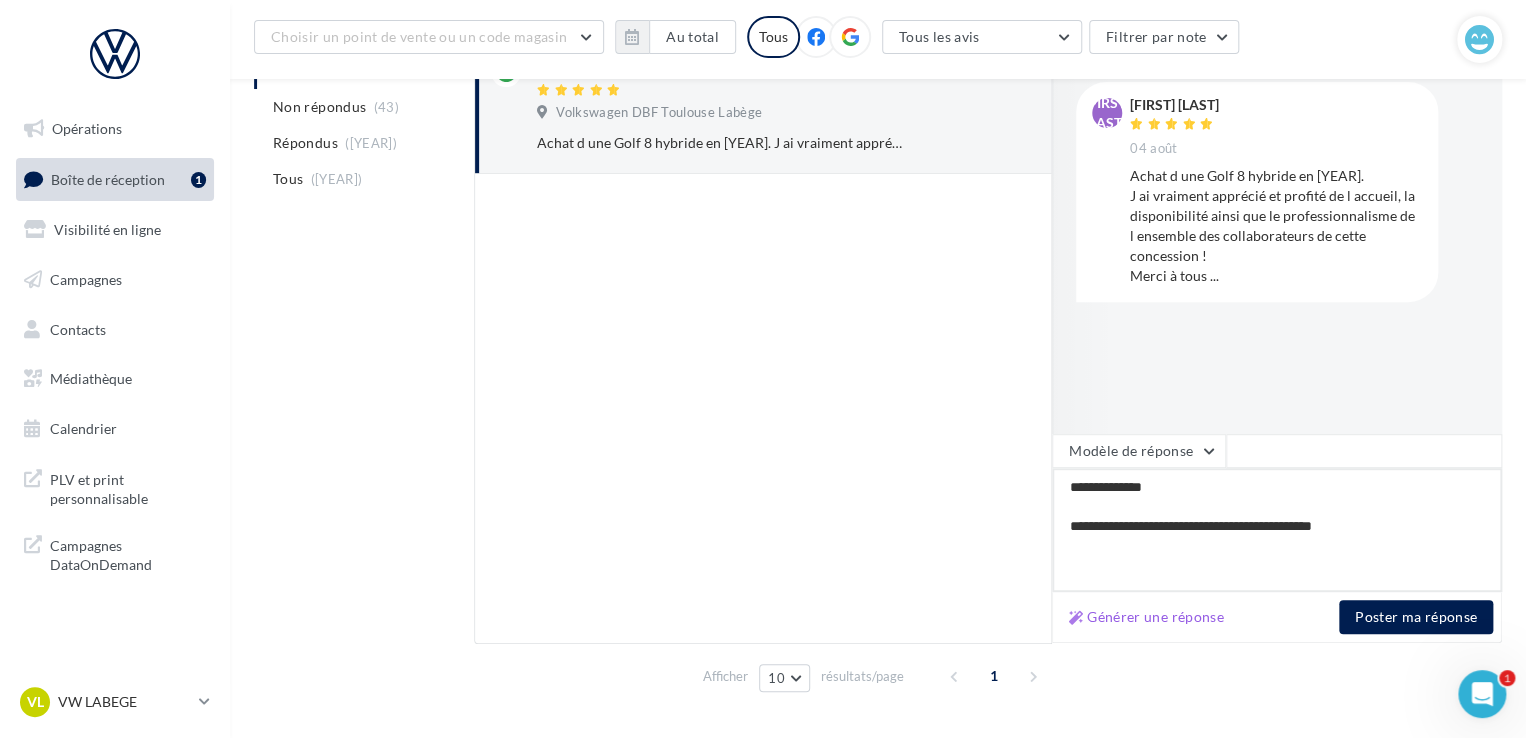 type on "**********" 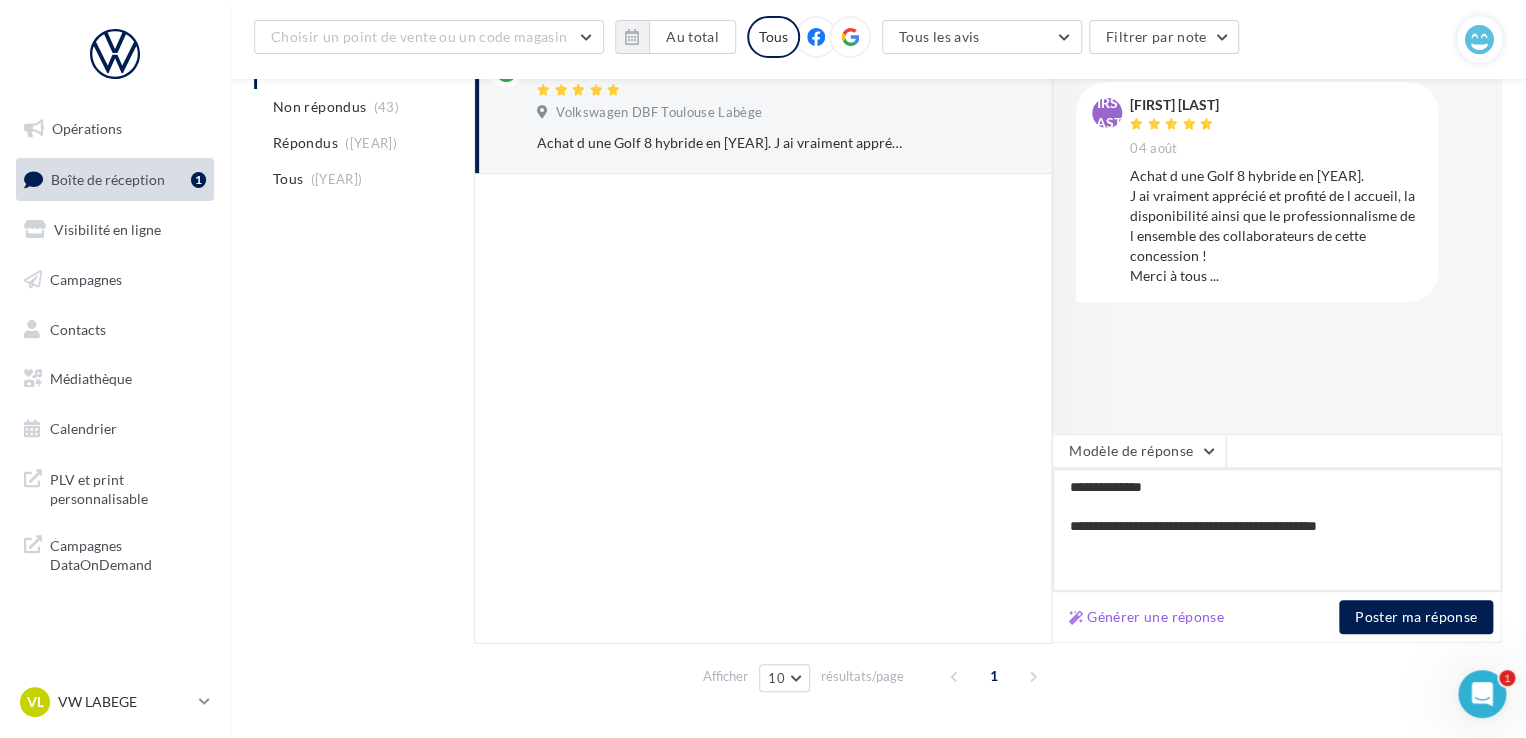 type on "**********" 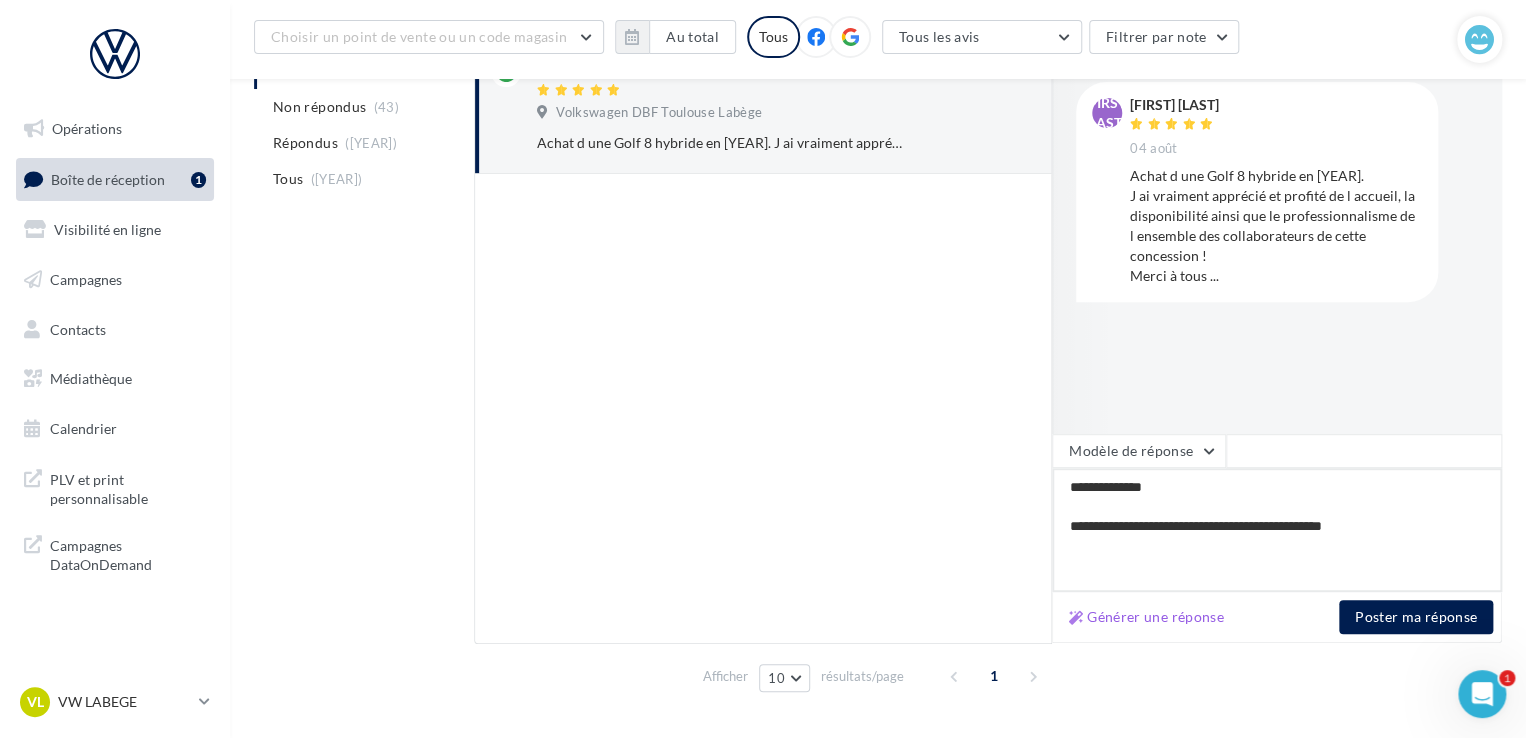 type on "**********" 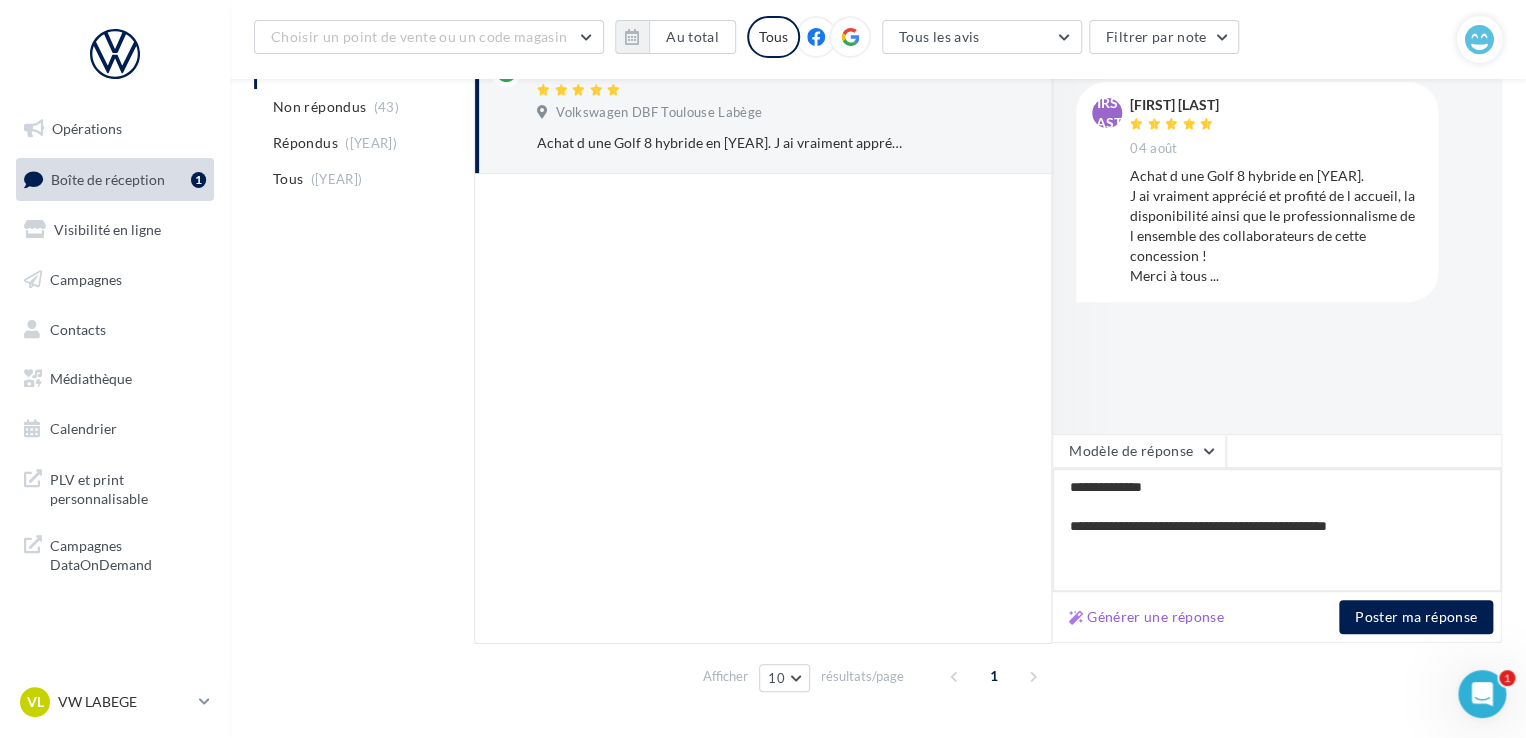 type on "**********" 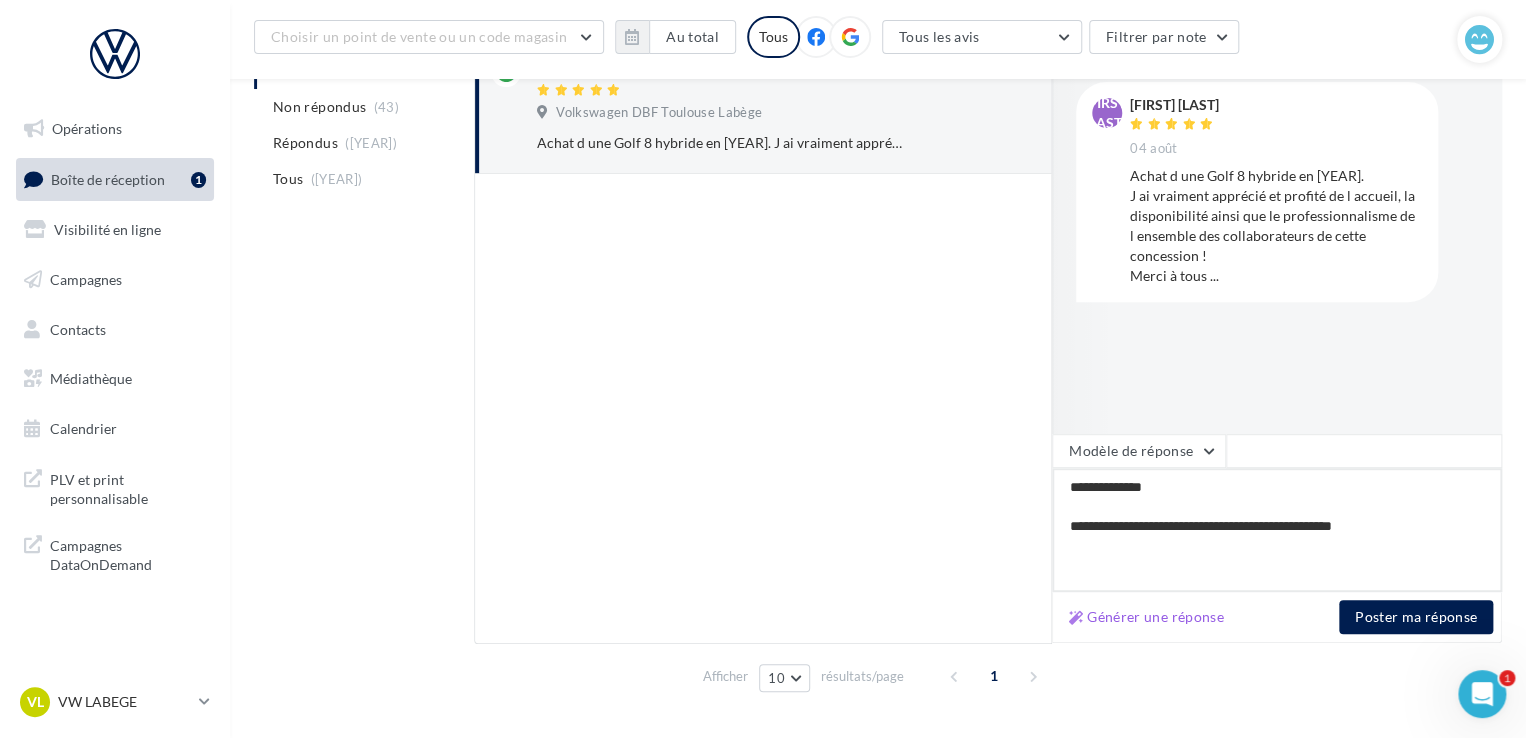 type on "**********" 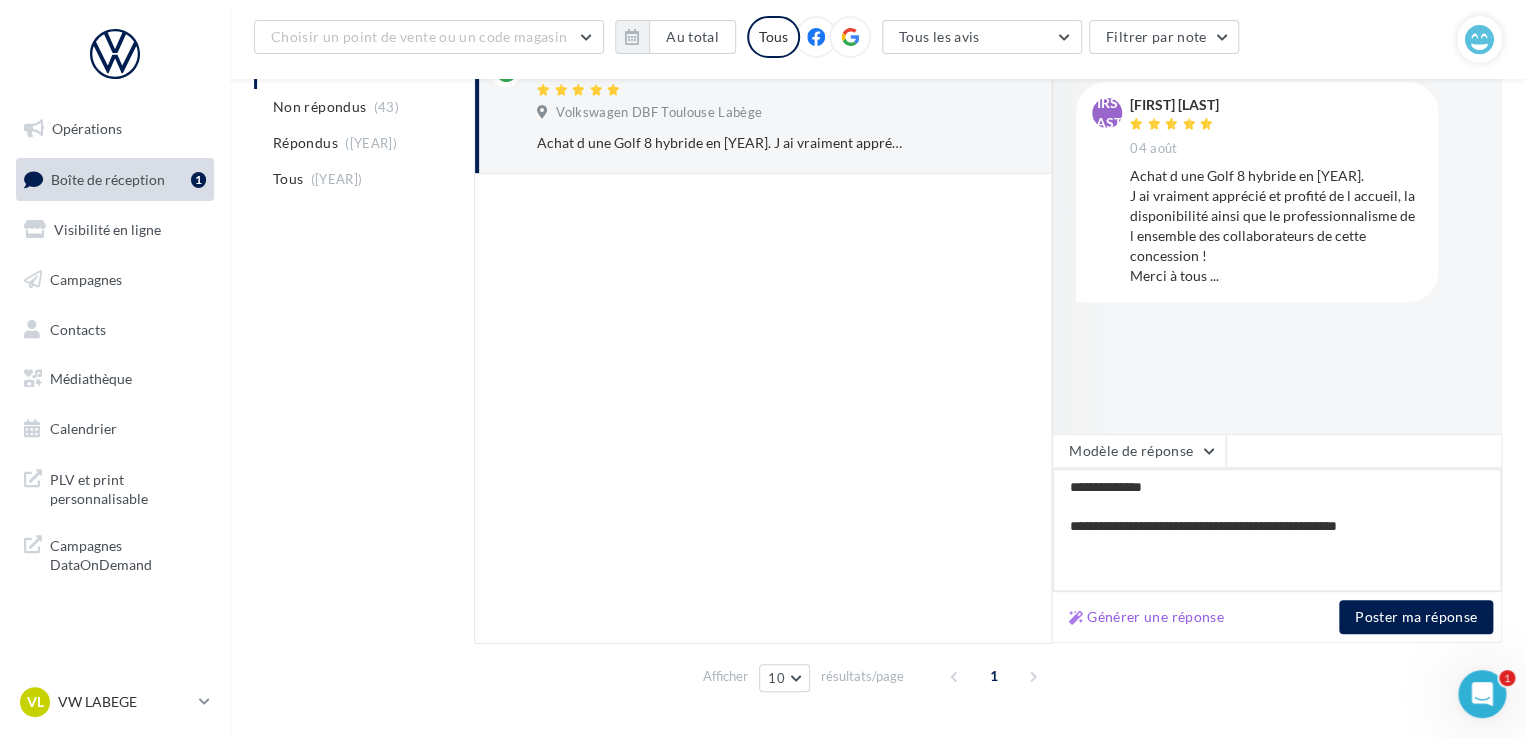 type on "**********" 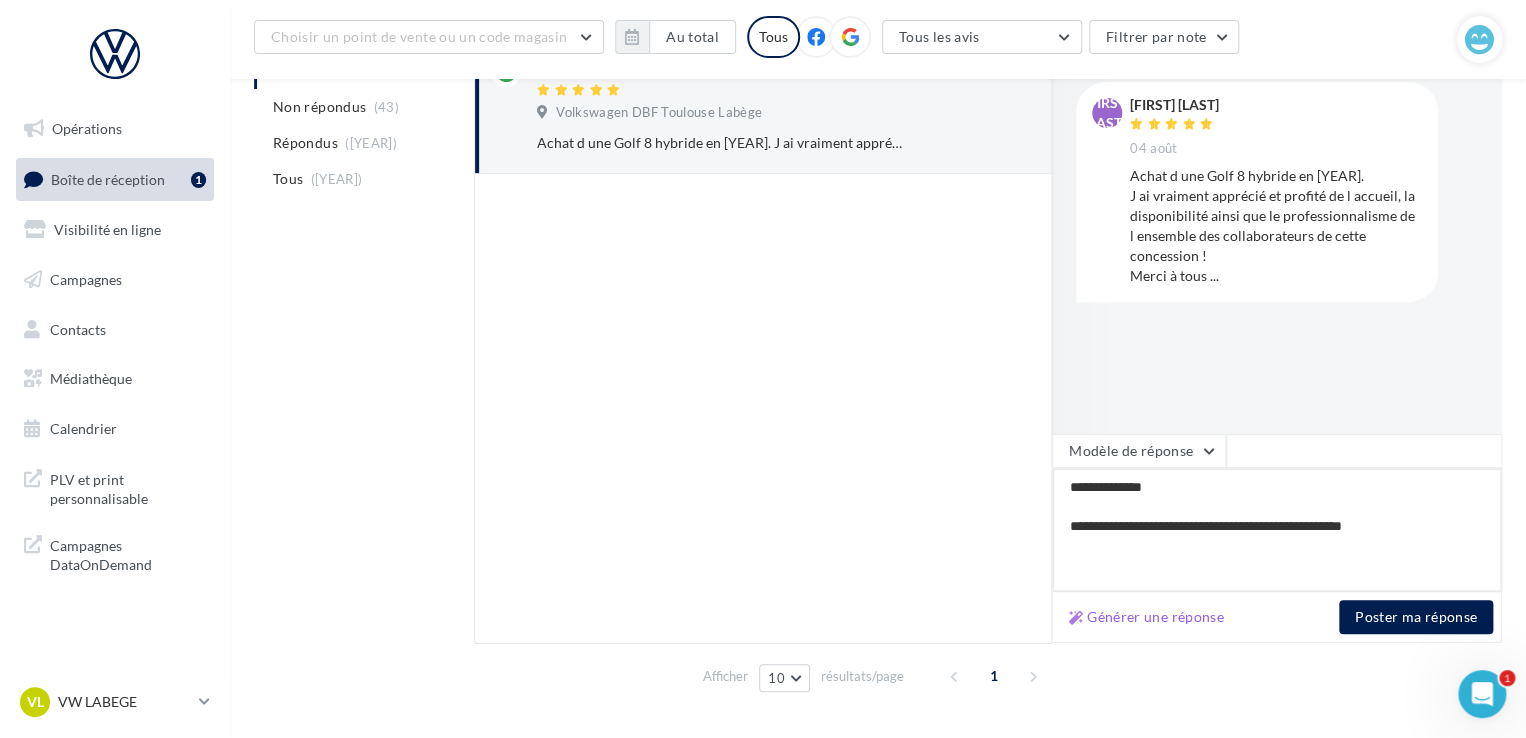 type on "**********" 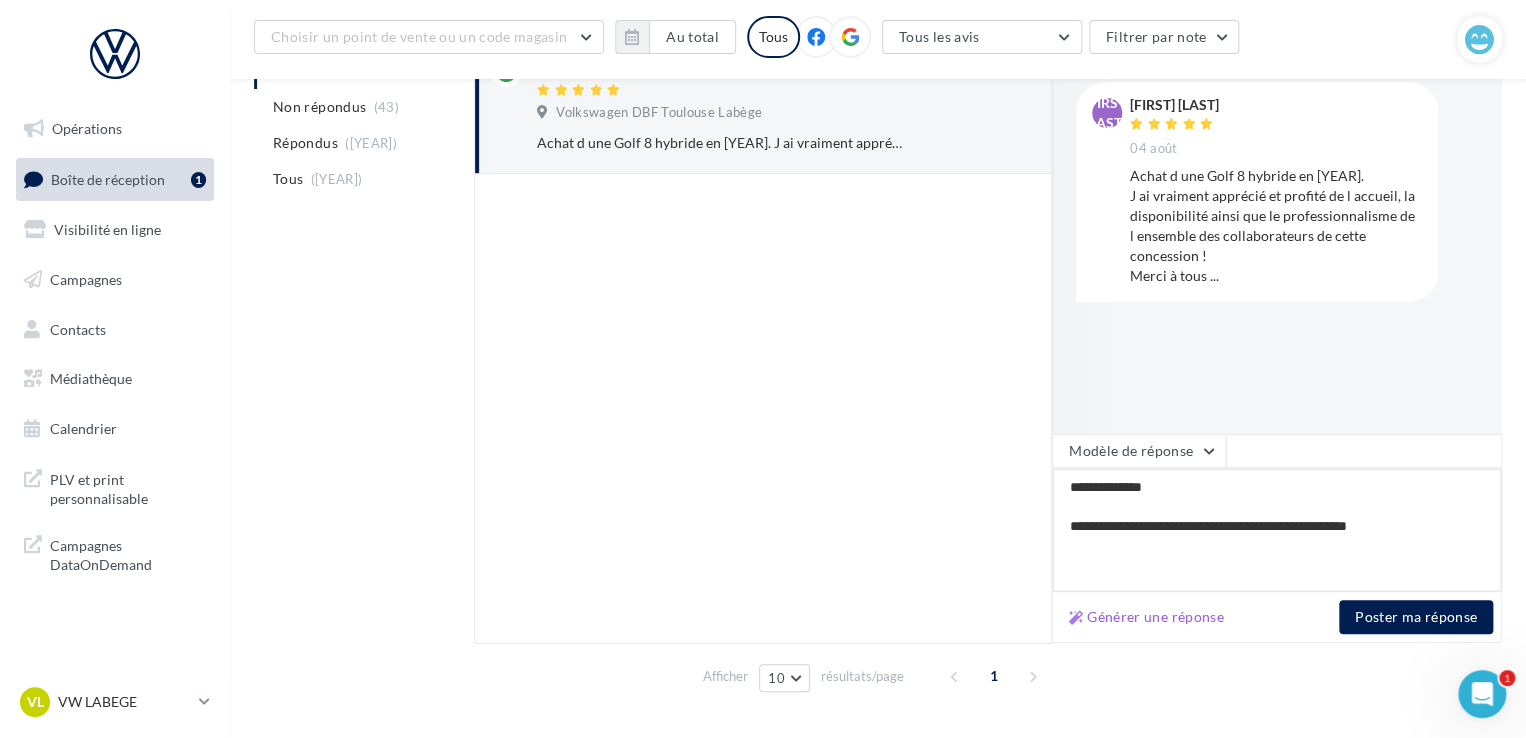 type on "**********" 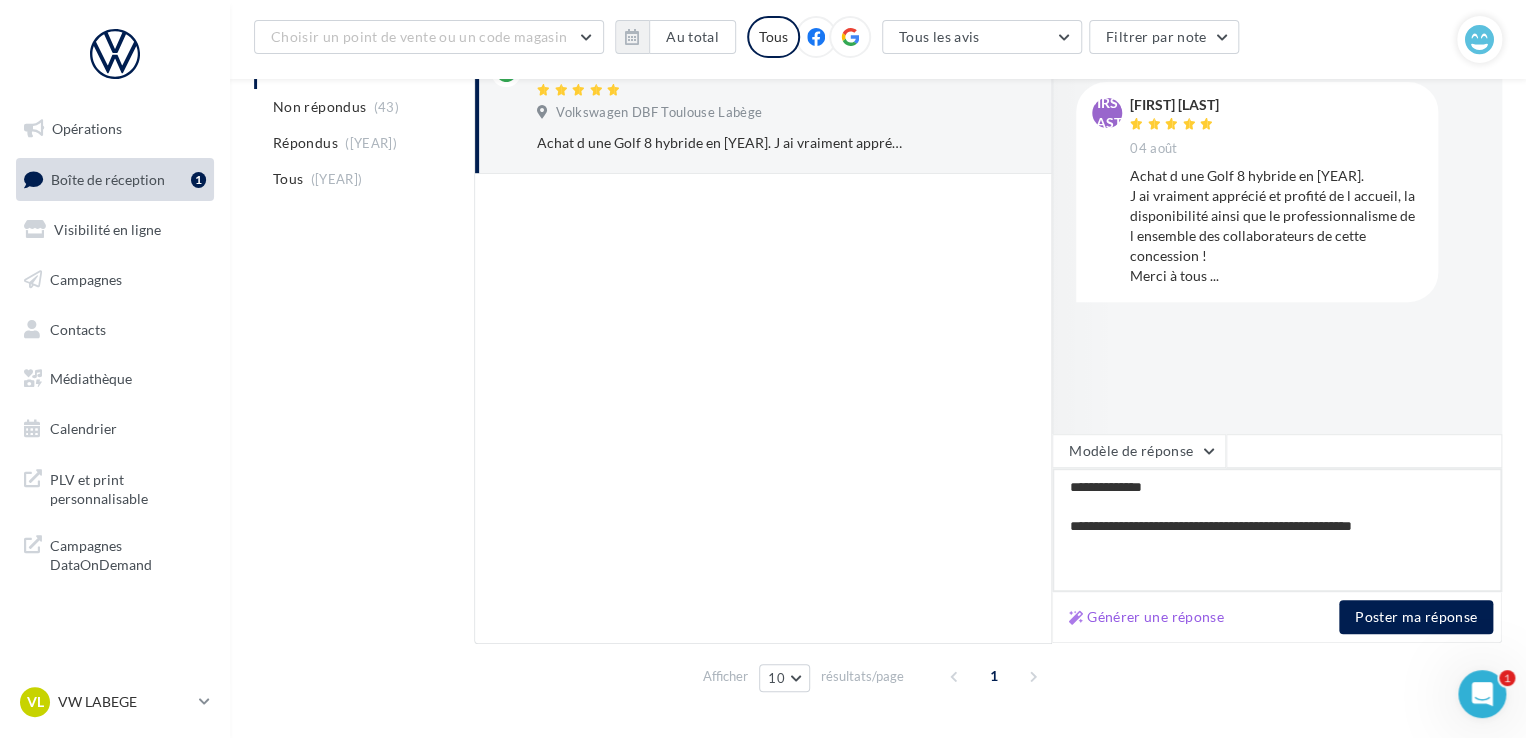 type on "**********" 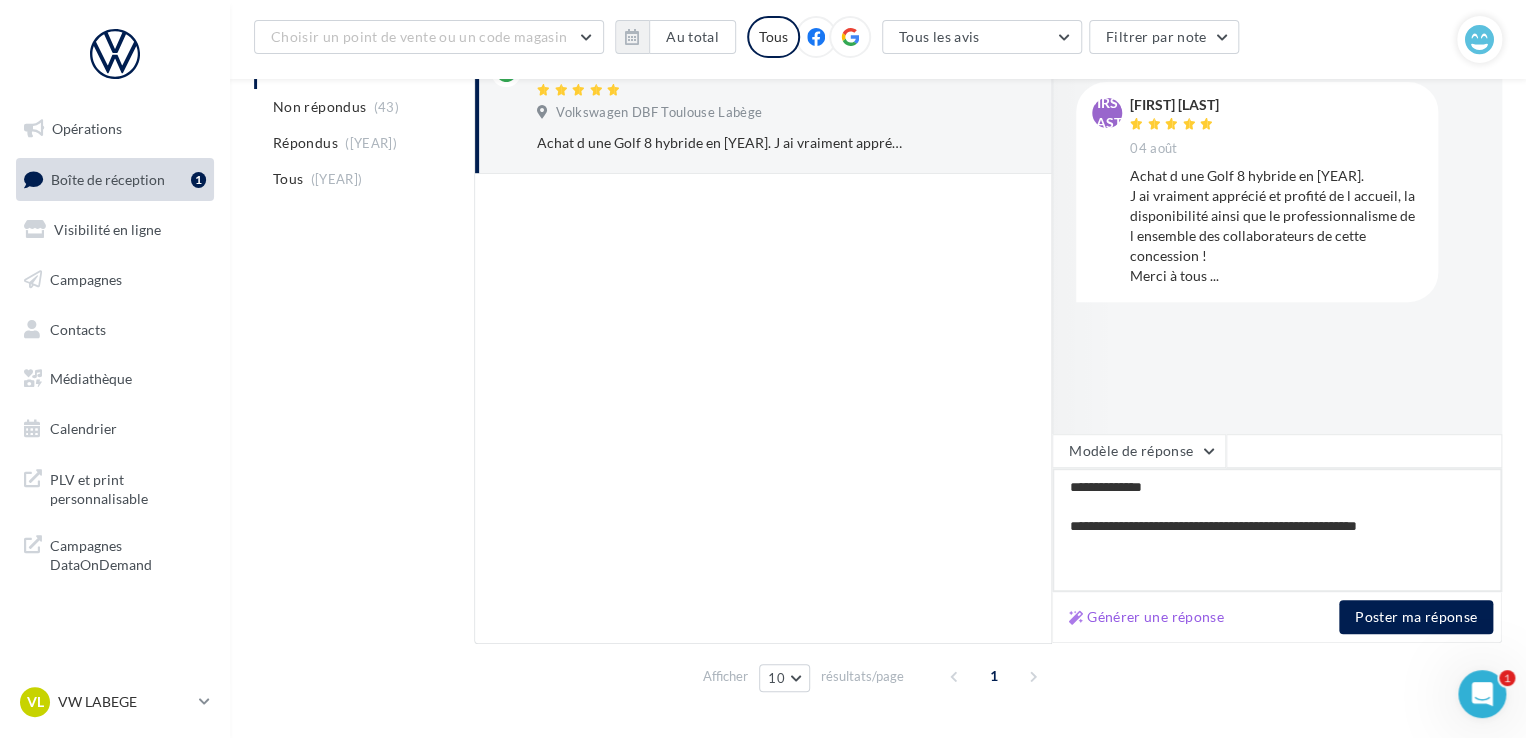 type on "**********" 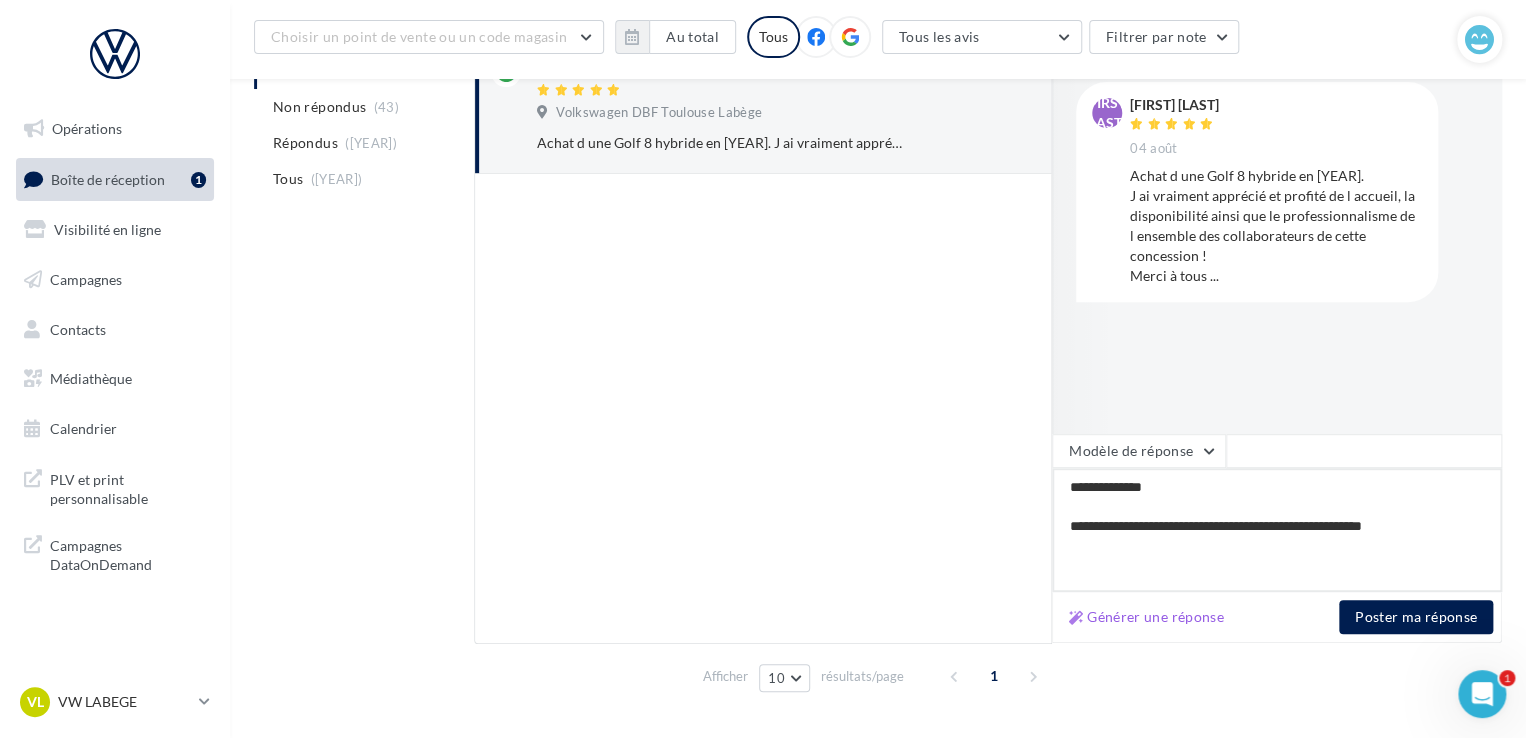 type on "**********" 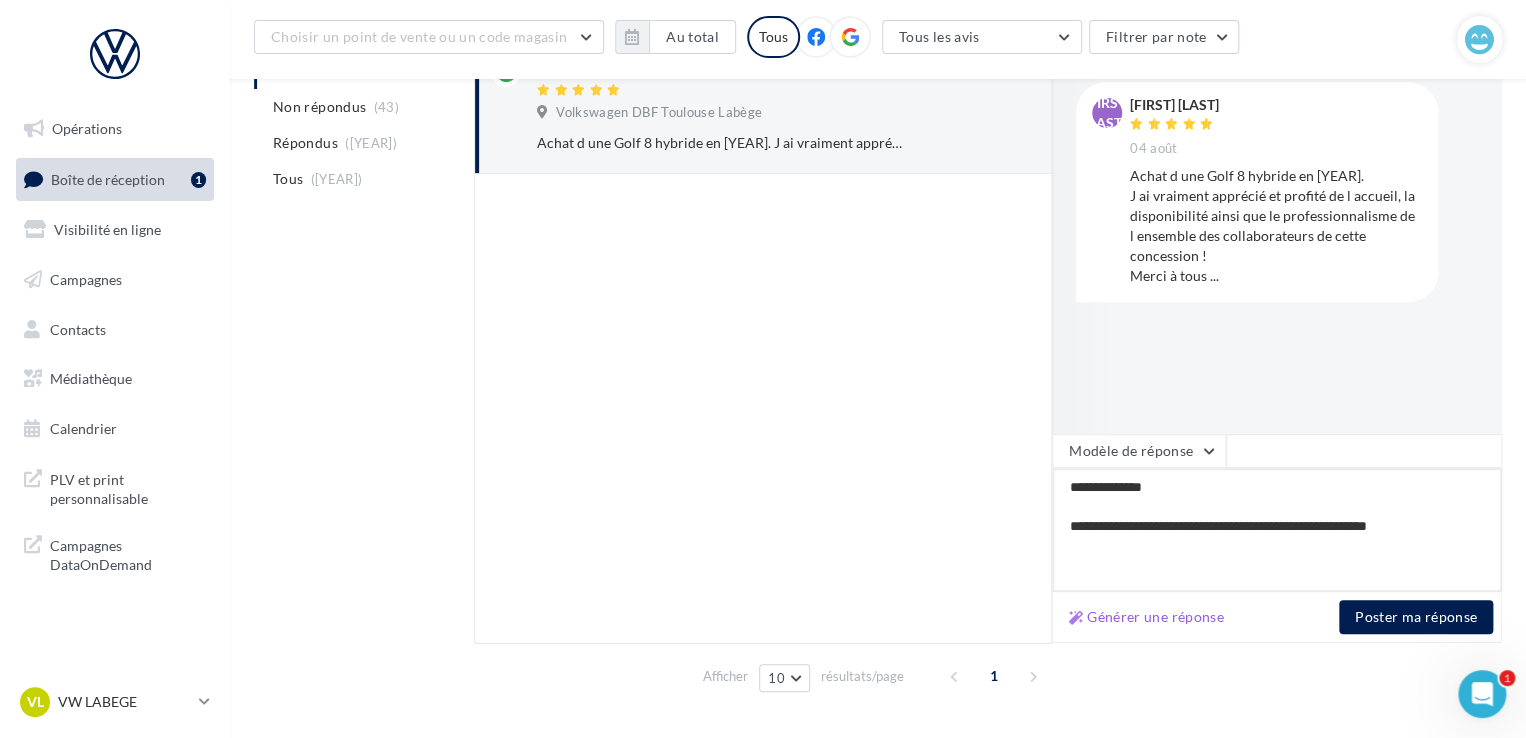 type on "**********" 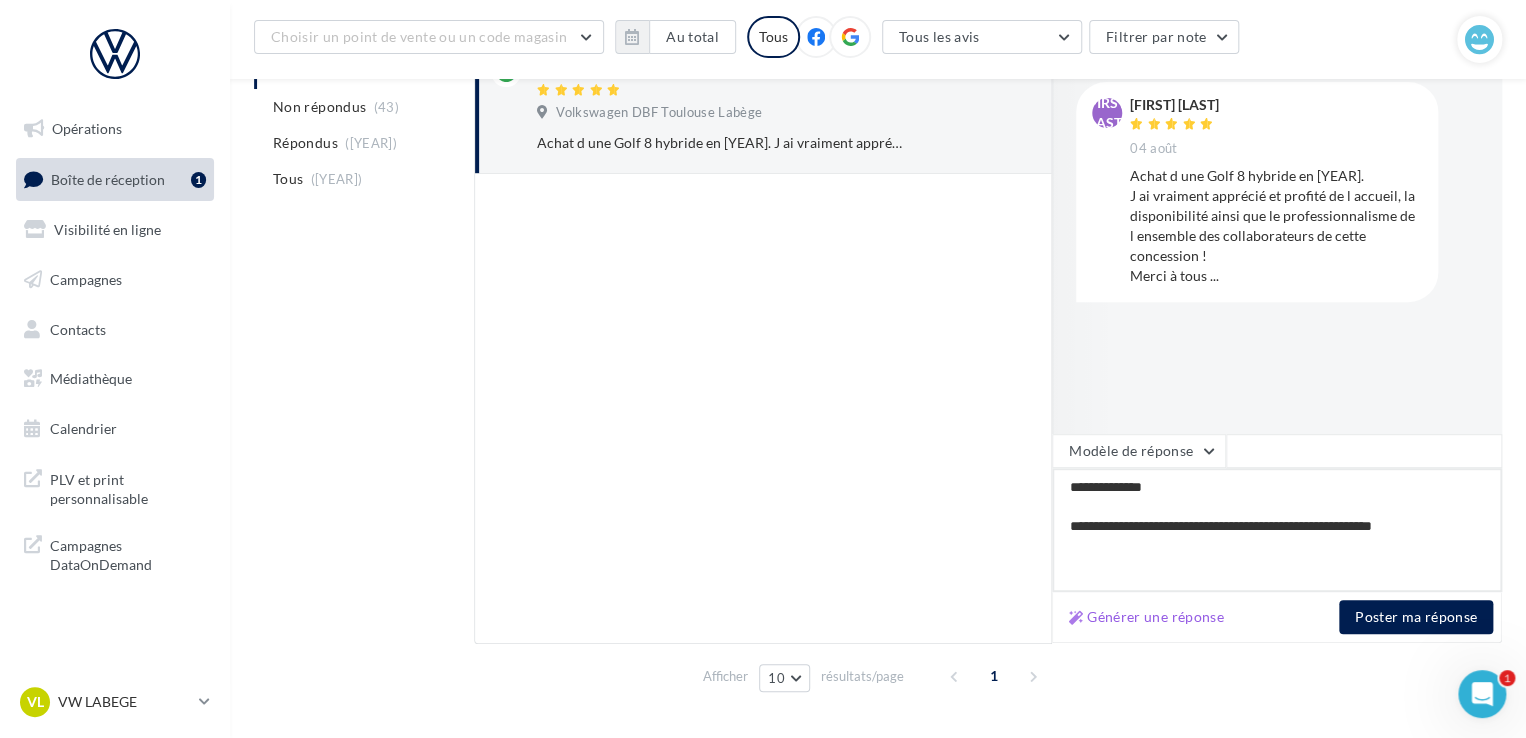 type on "**********" 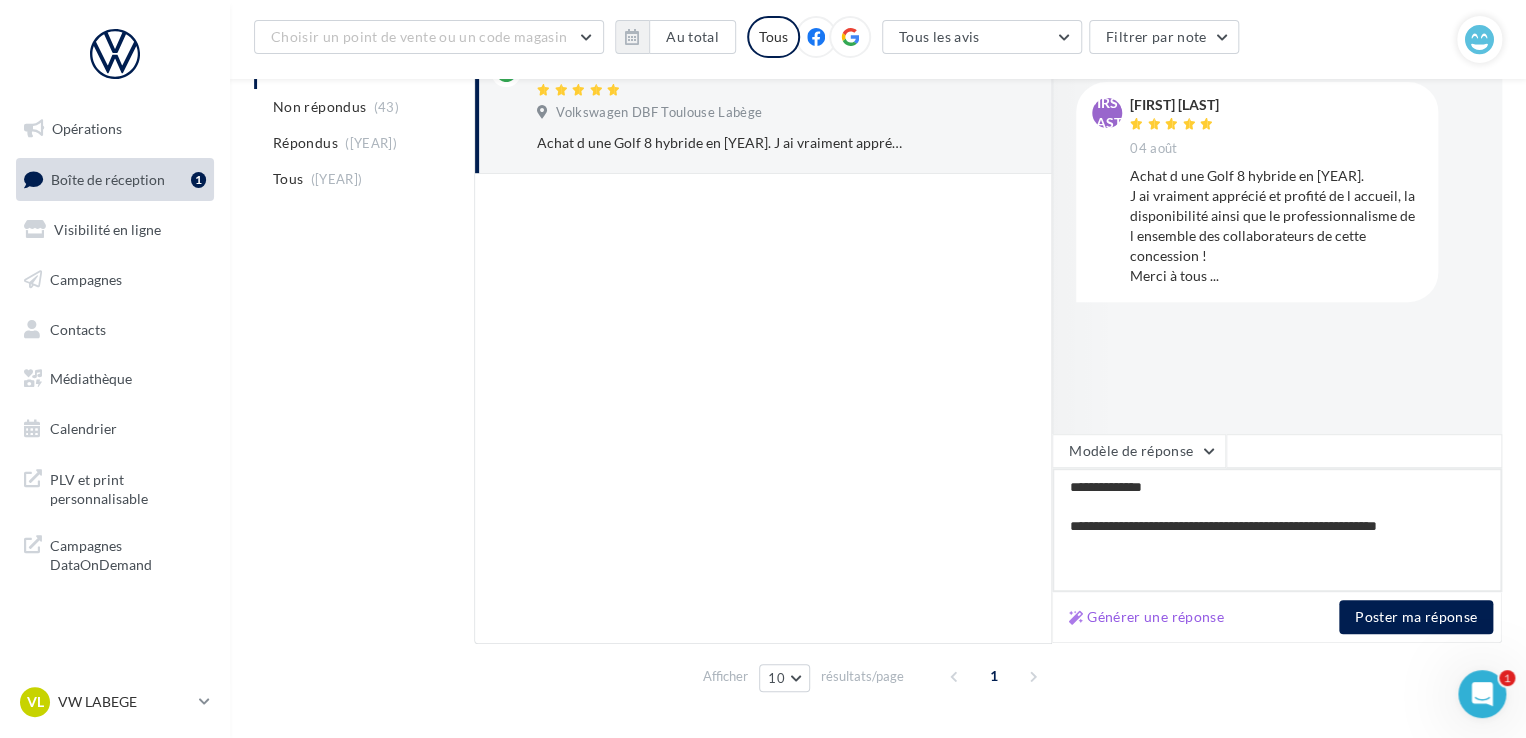 type on "**********" 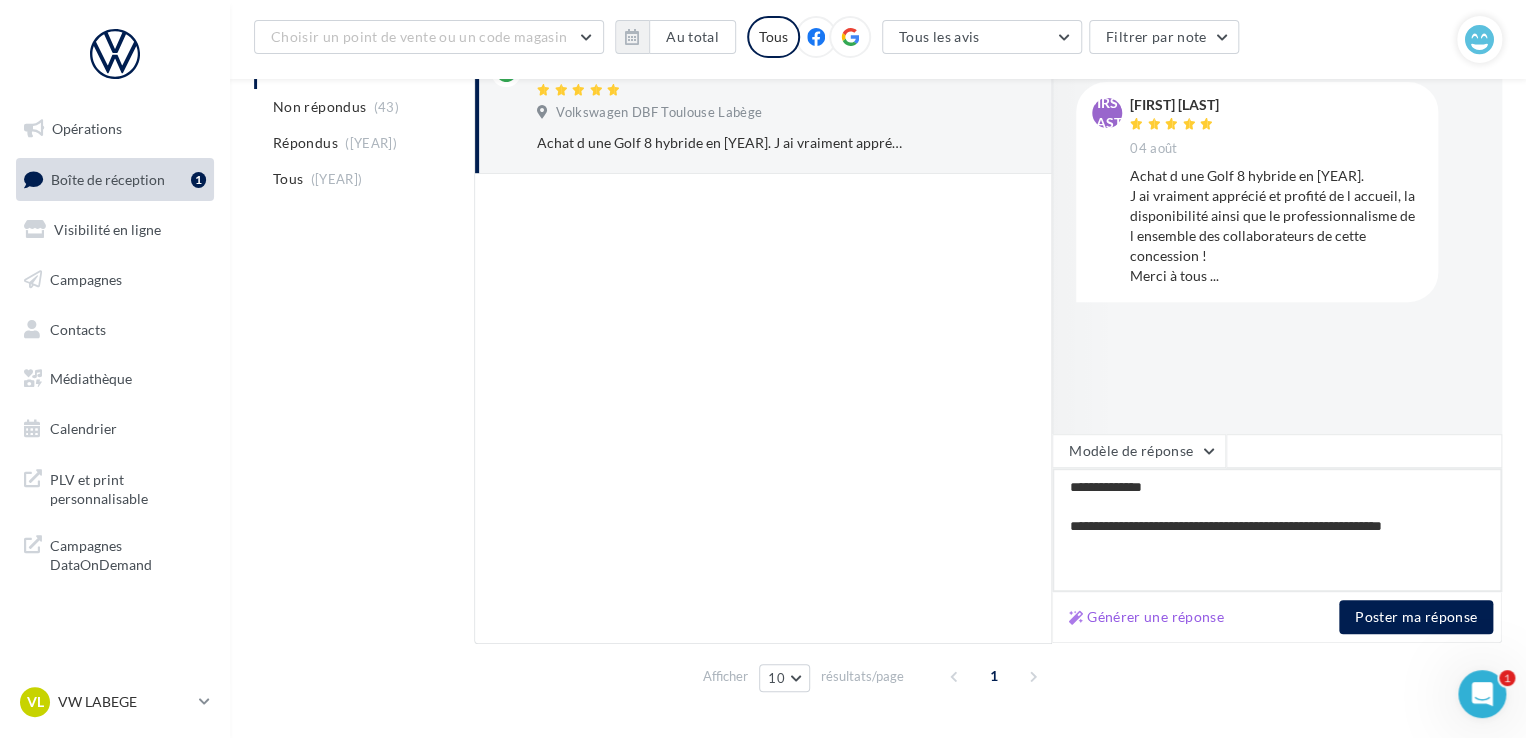 type on "**********" 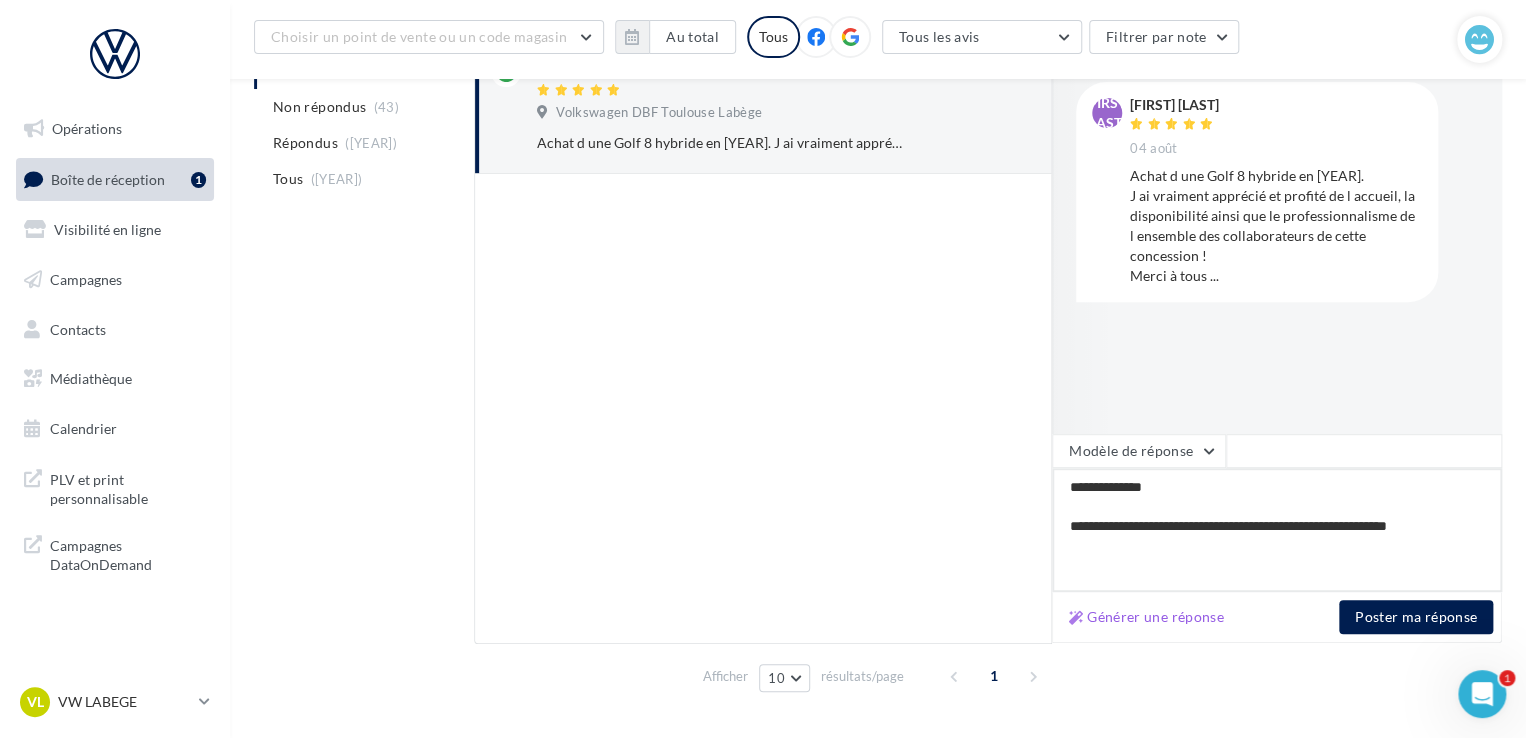 type on "**********" 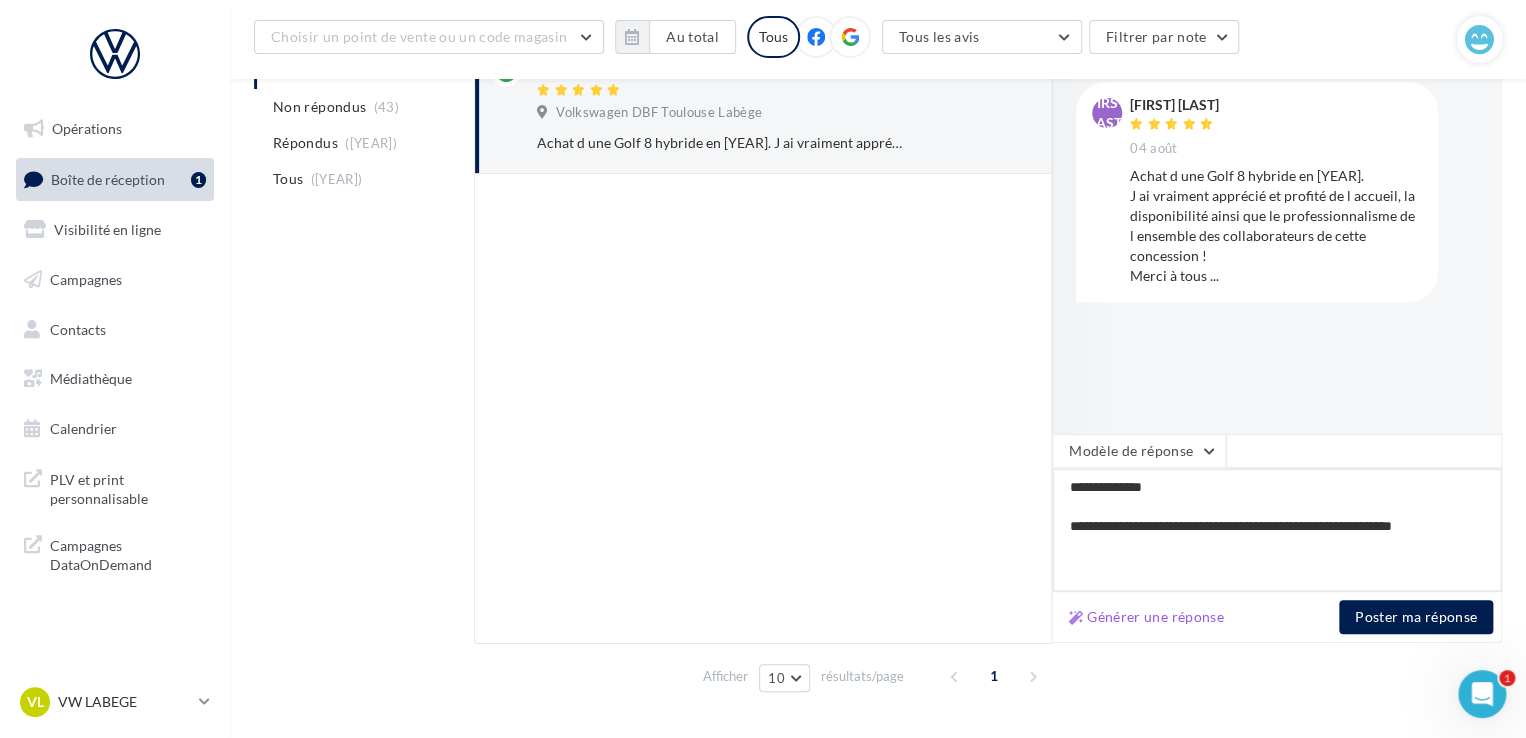 type on "**********" 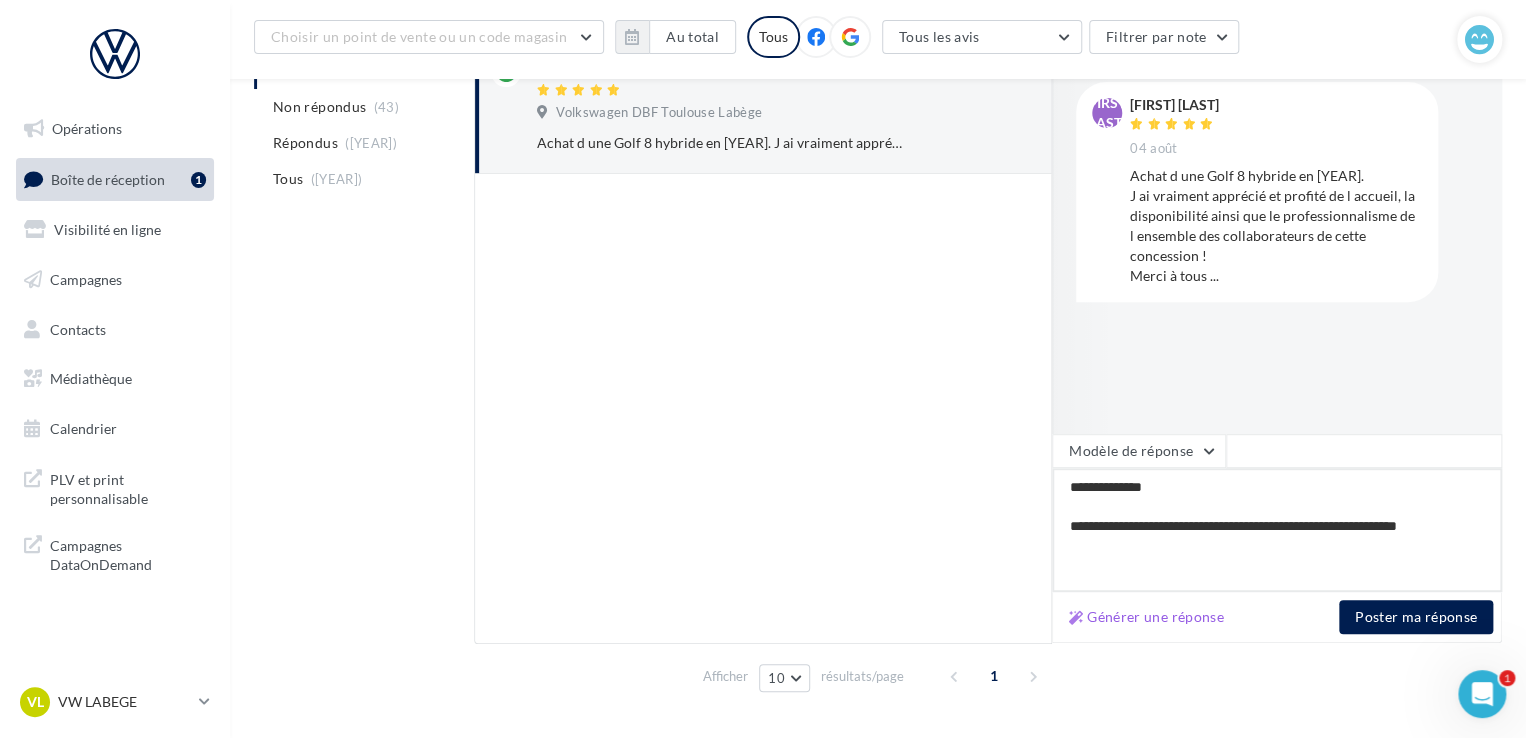 type on "**********" 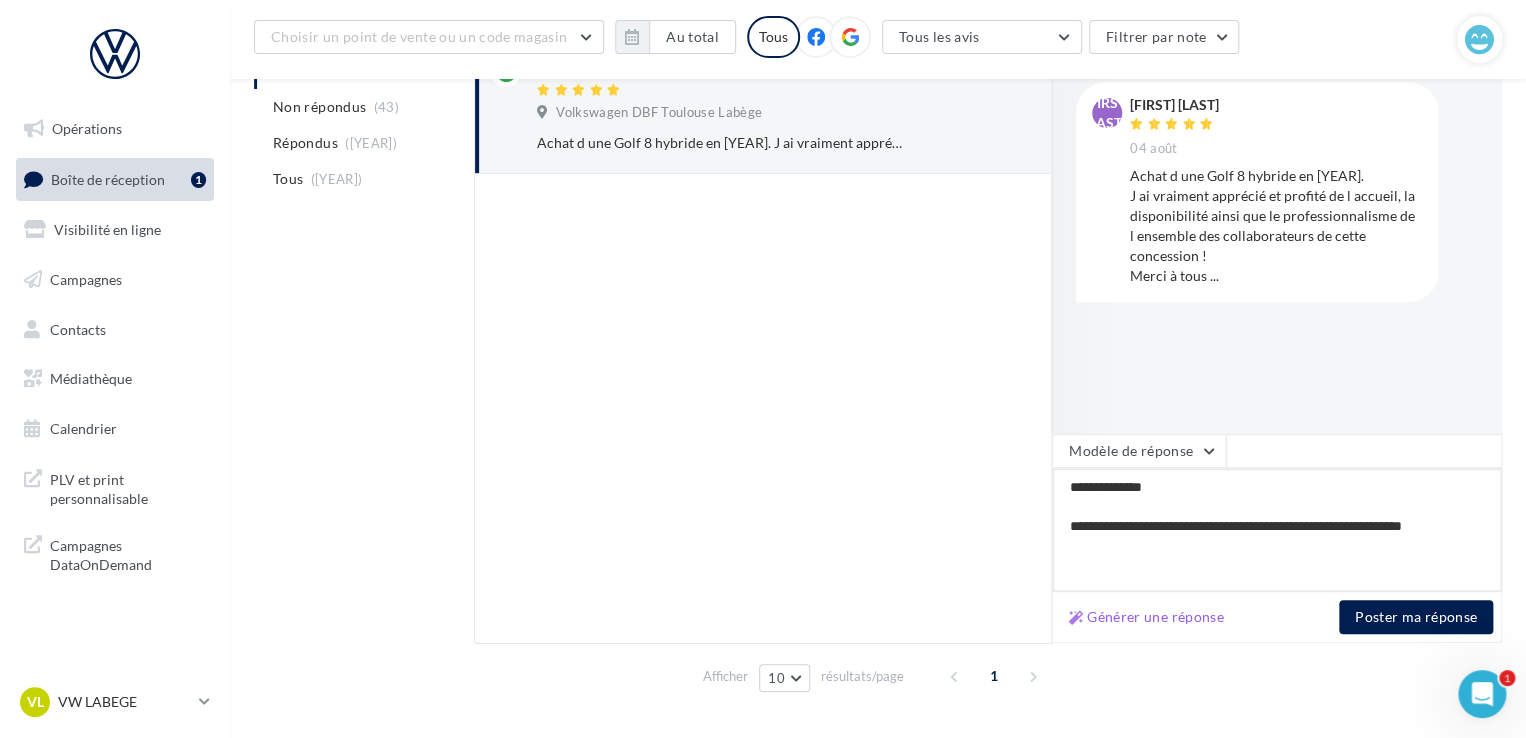 type on "**********" 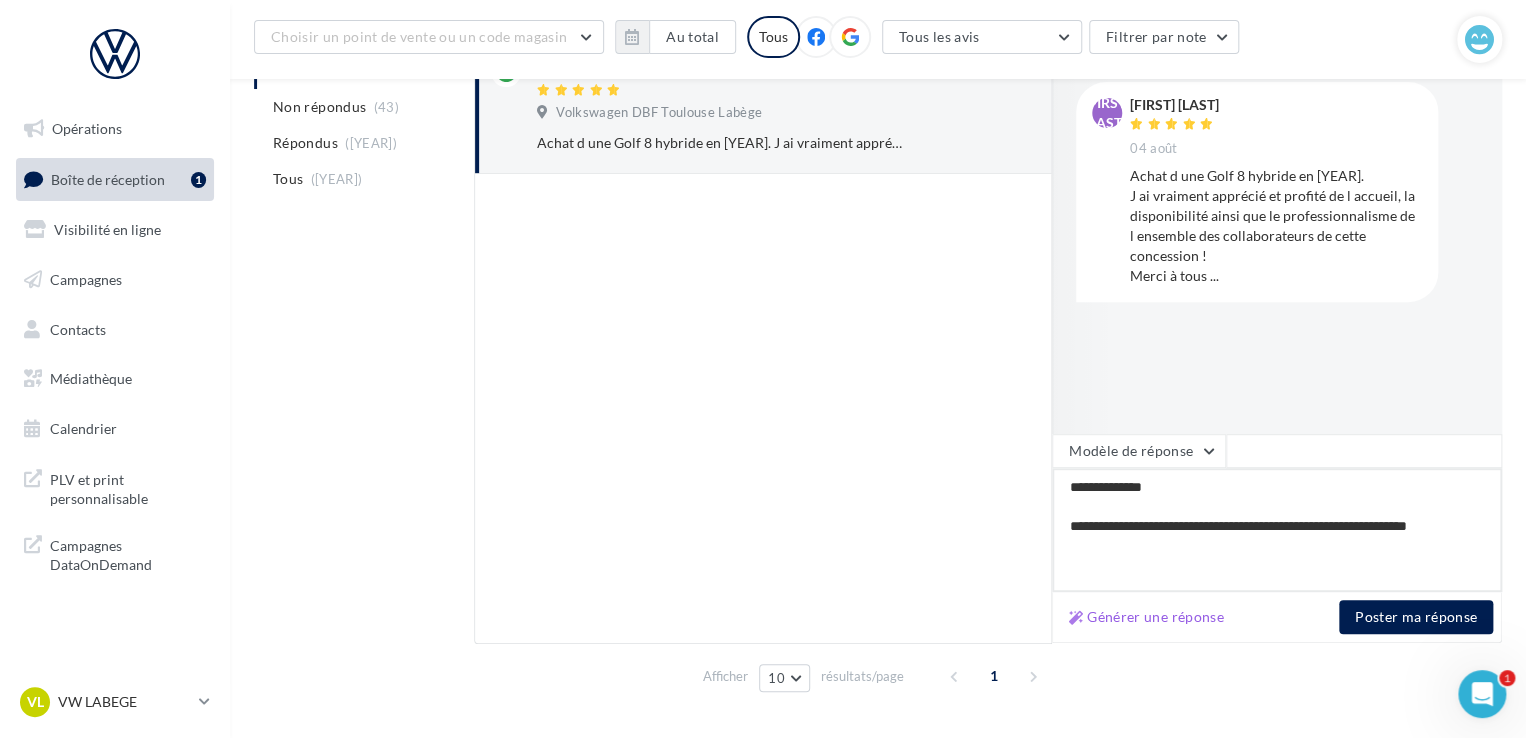 type on "**********" 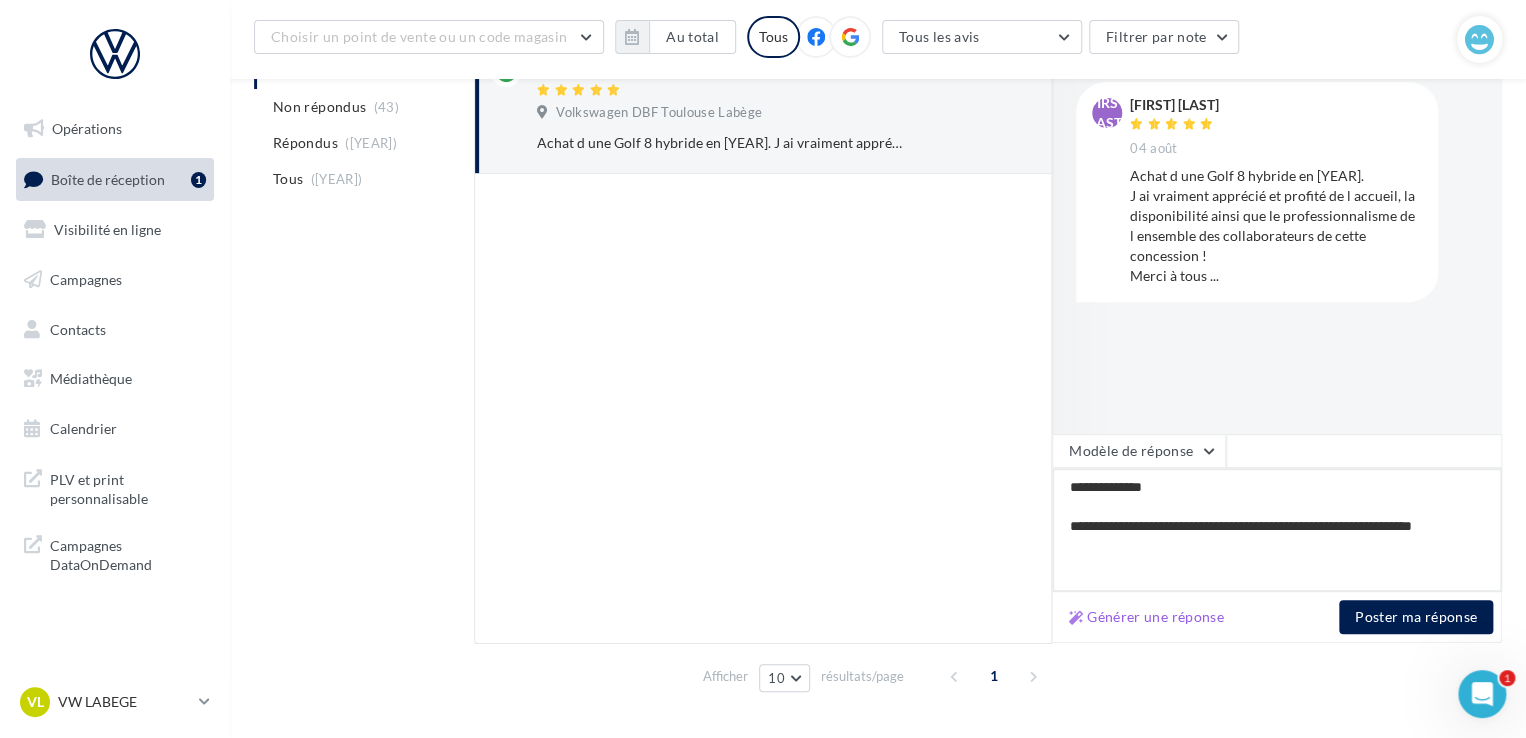 type on "**********" 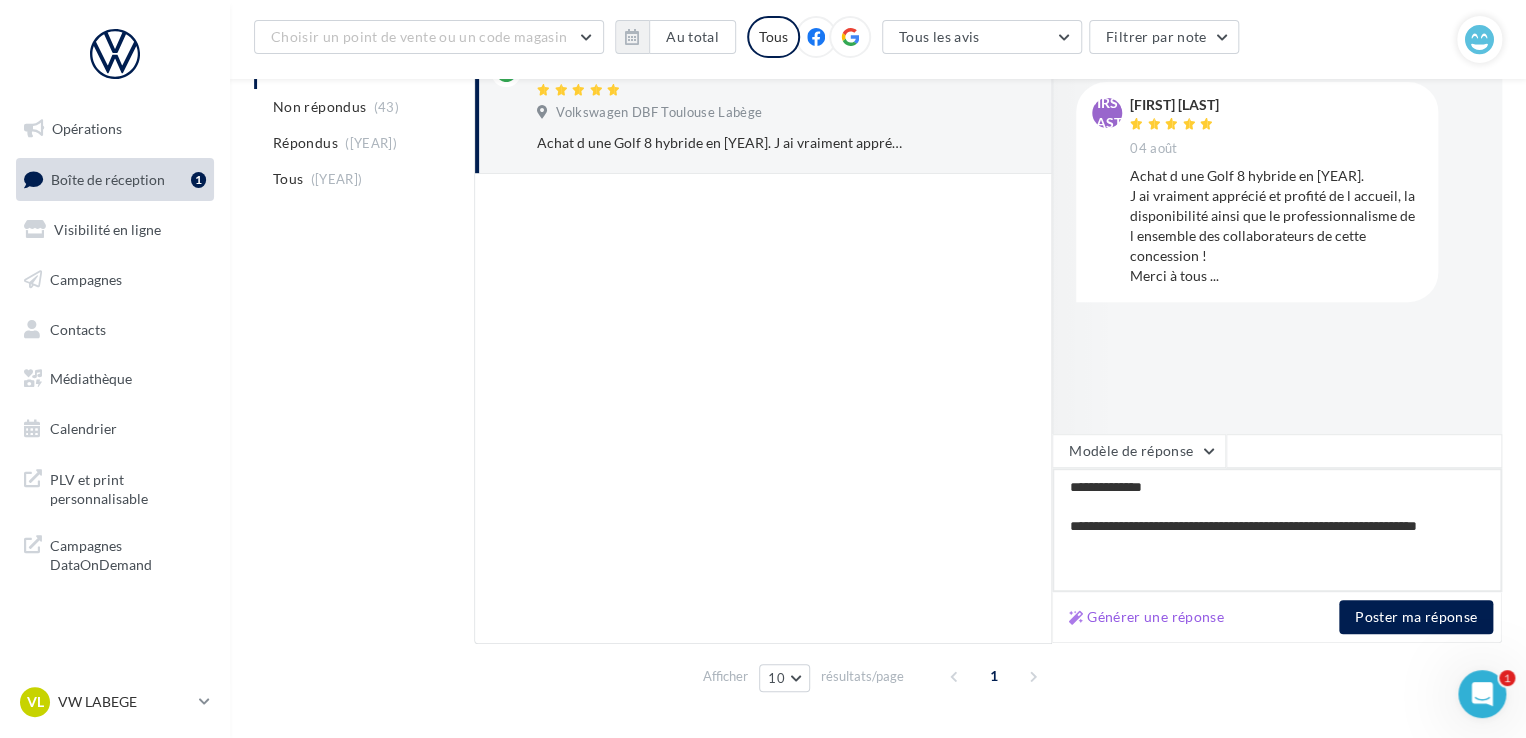 type on "**********" 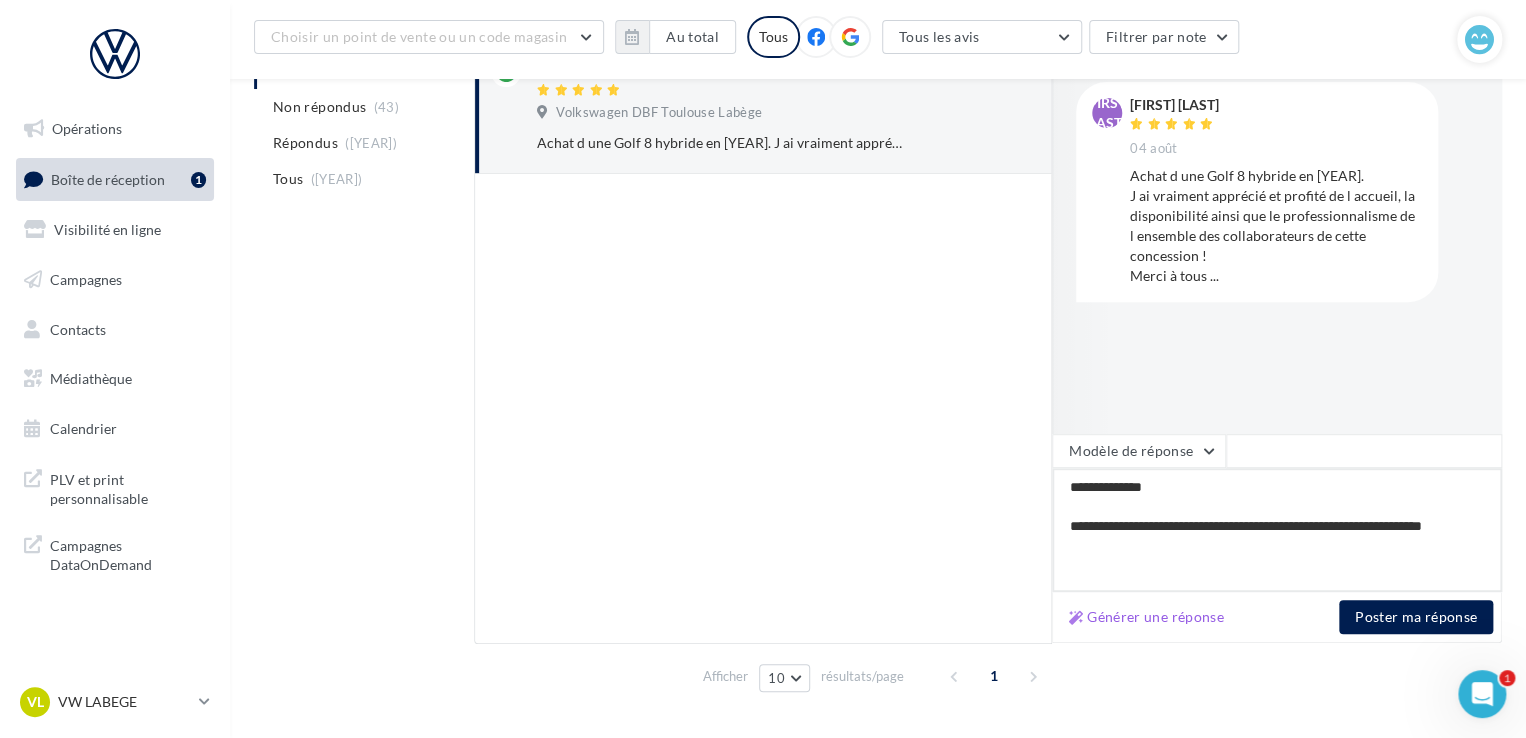 type on "**********" 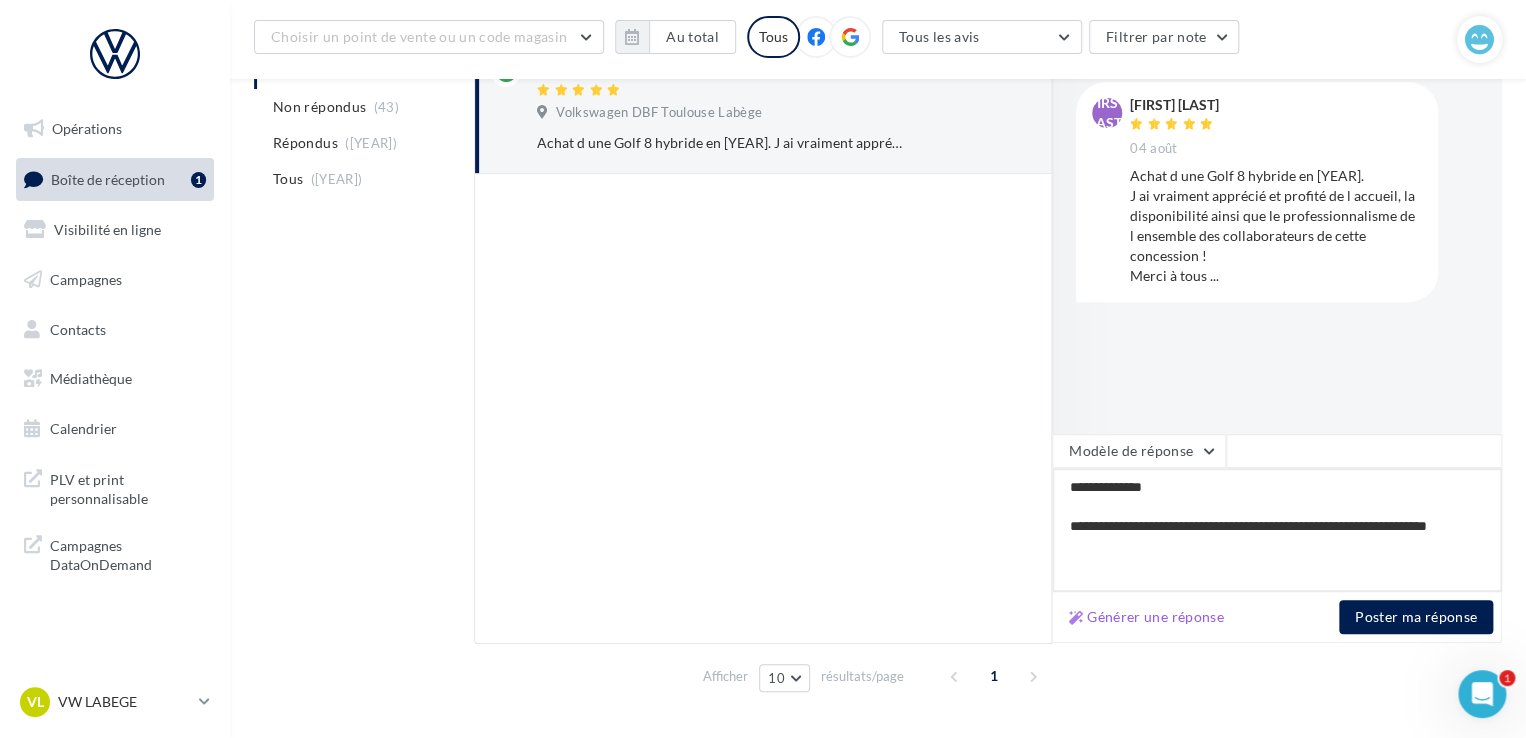 type on "**********" 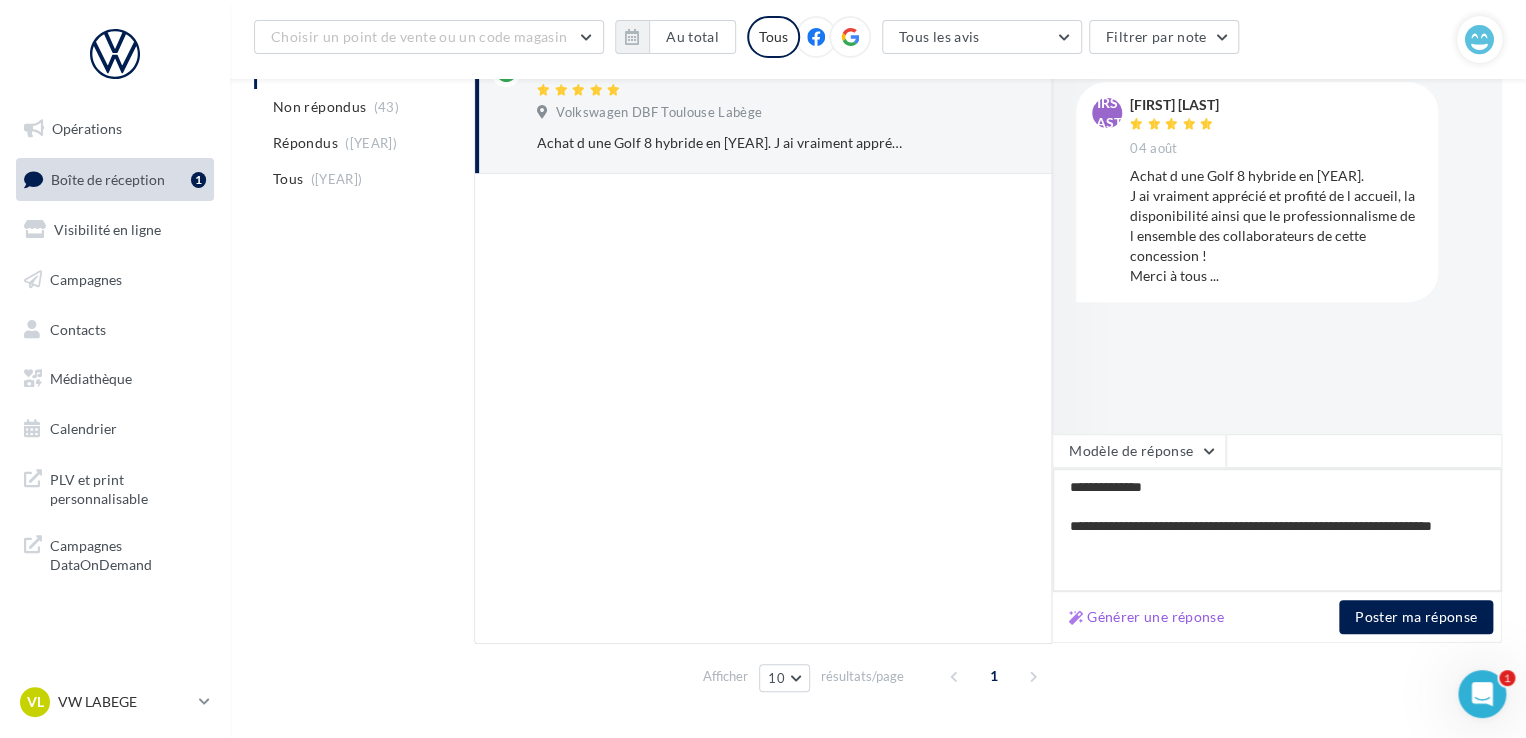 scroll, scrollTop: 1, scrollLeft: 0, axis: vertical 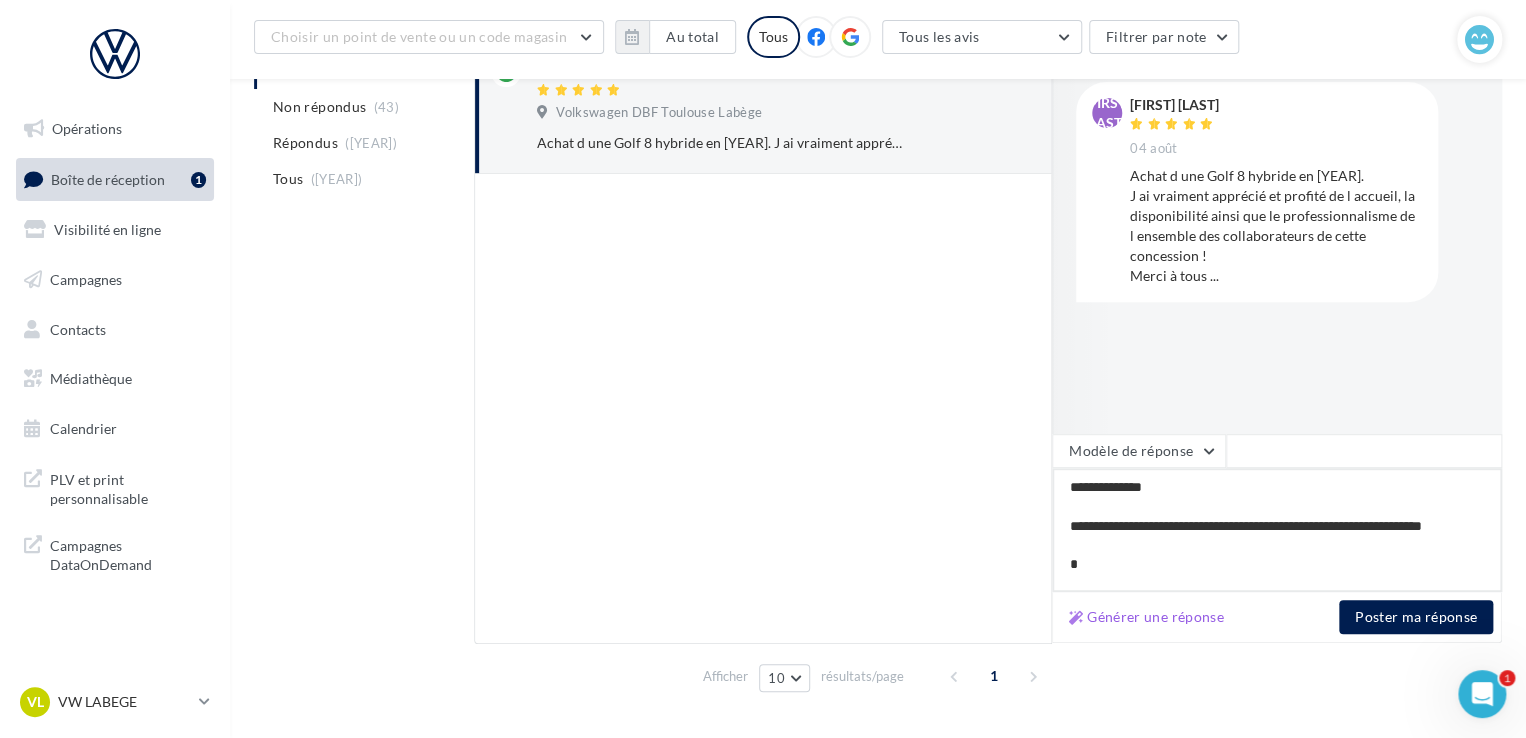 type on "**********" 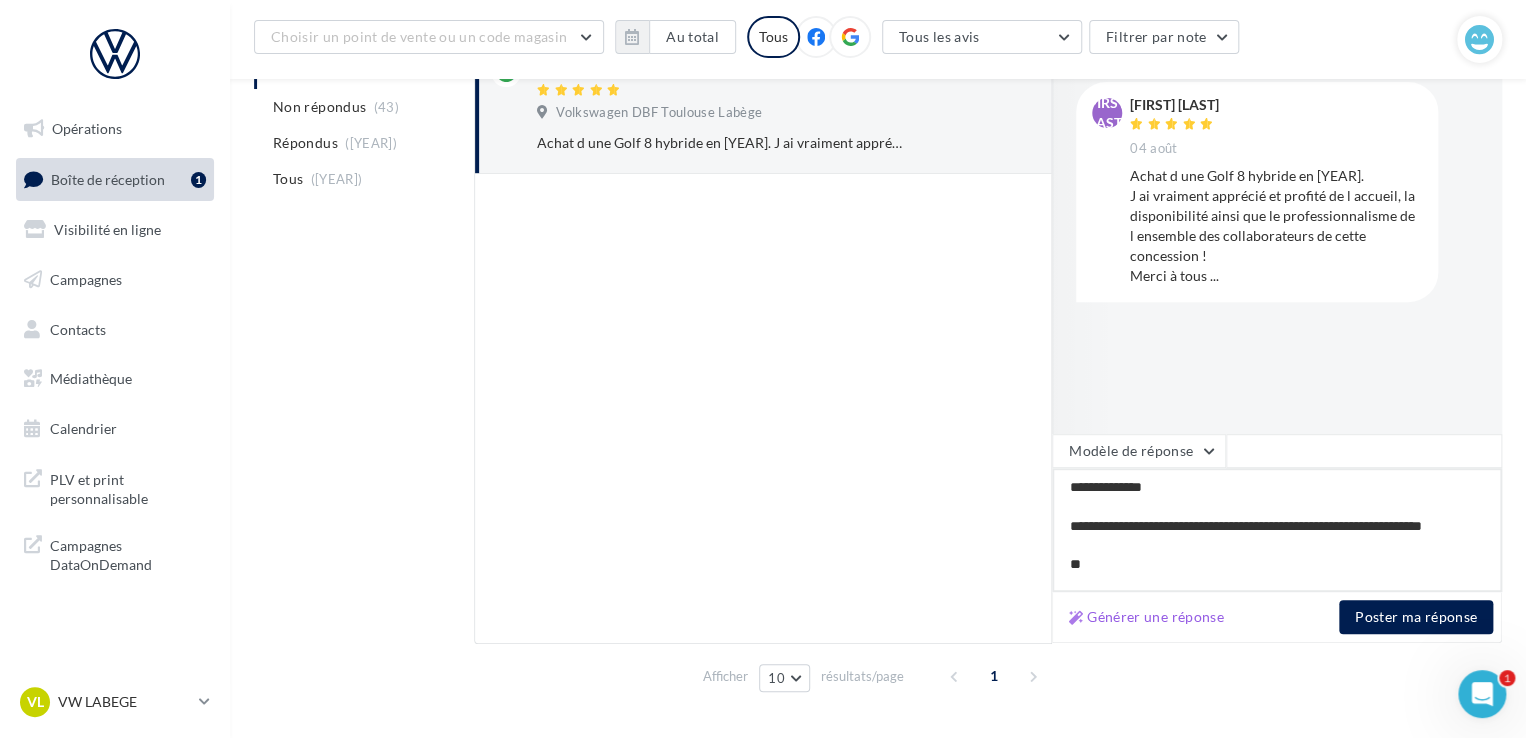 type on "**********" 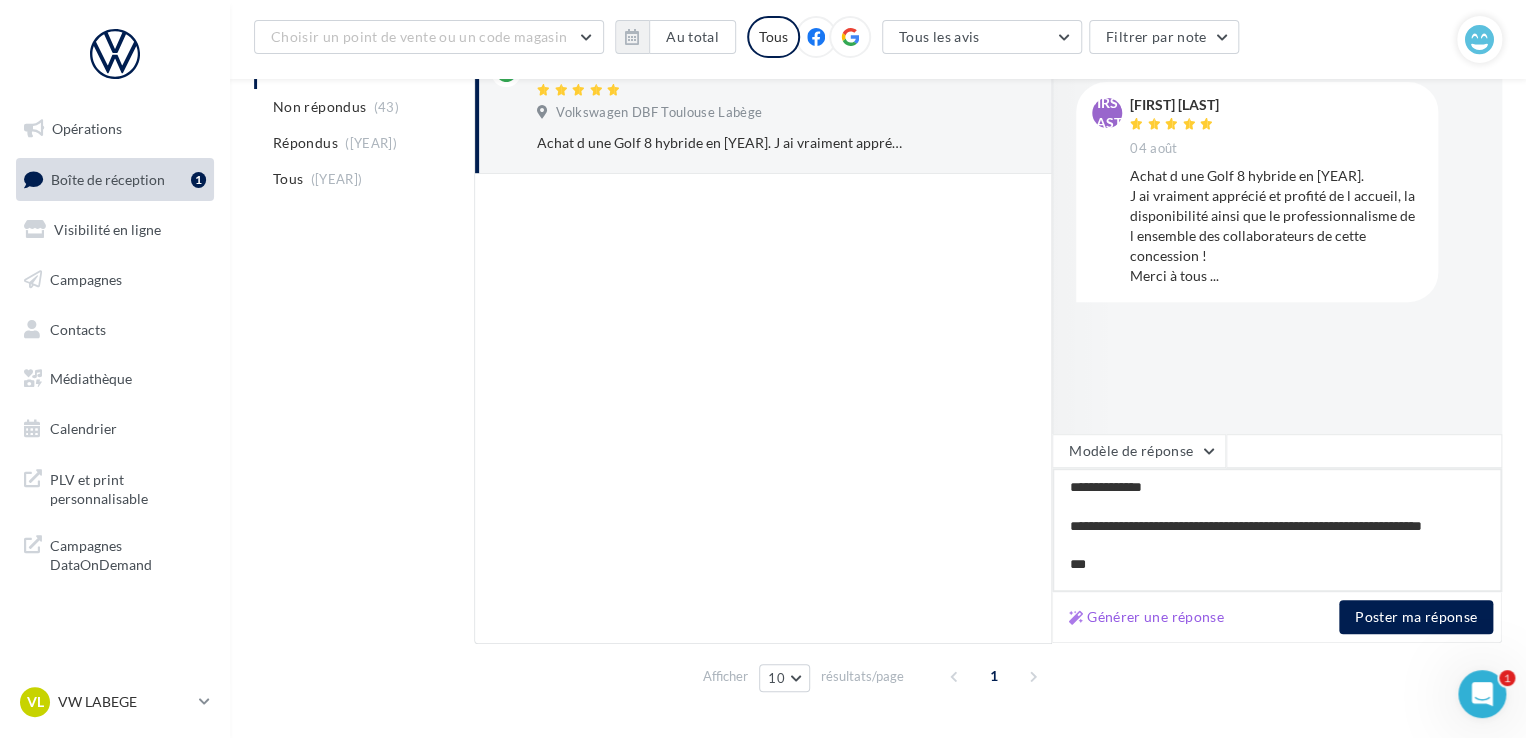 type on "**********" 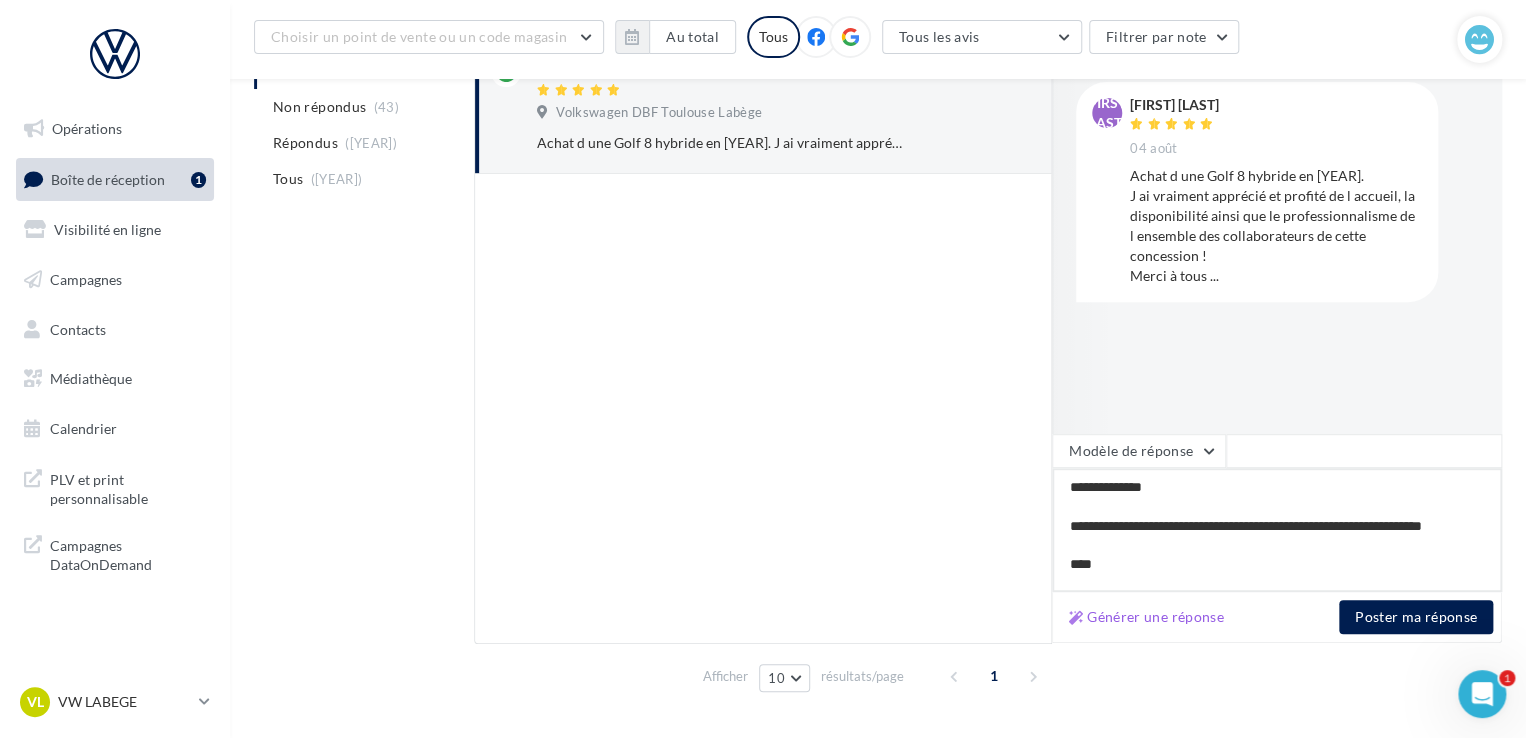 type on "**********" 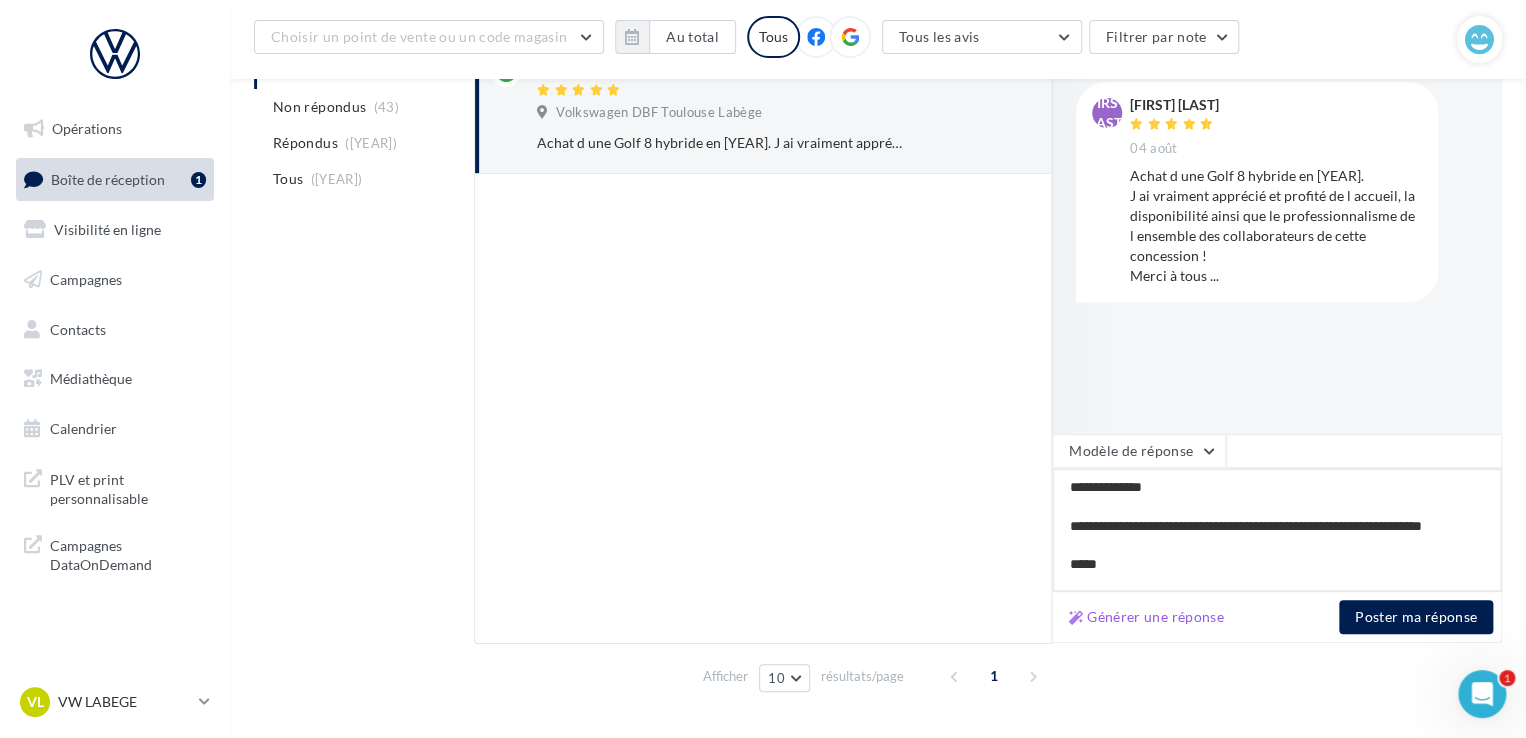 type on "**********" 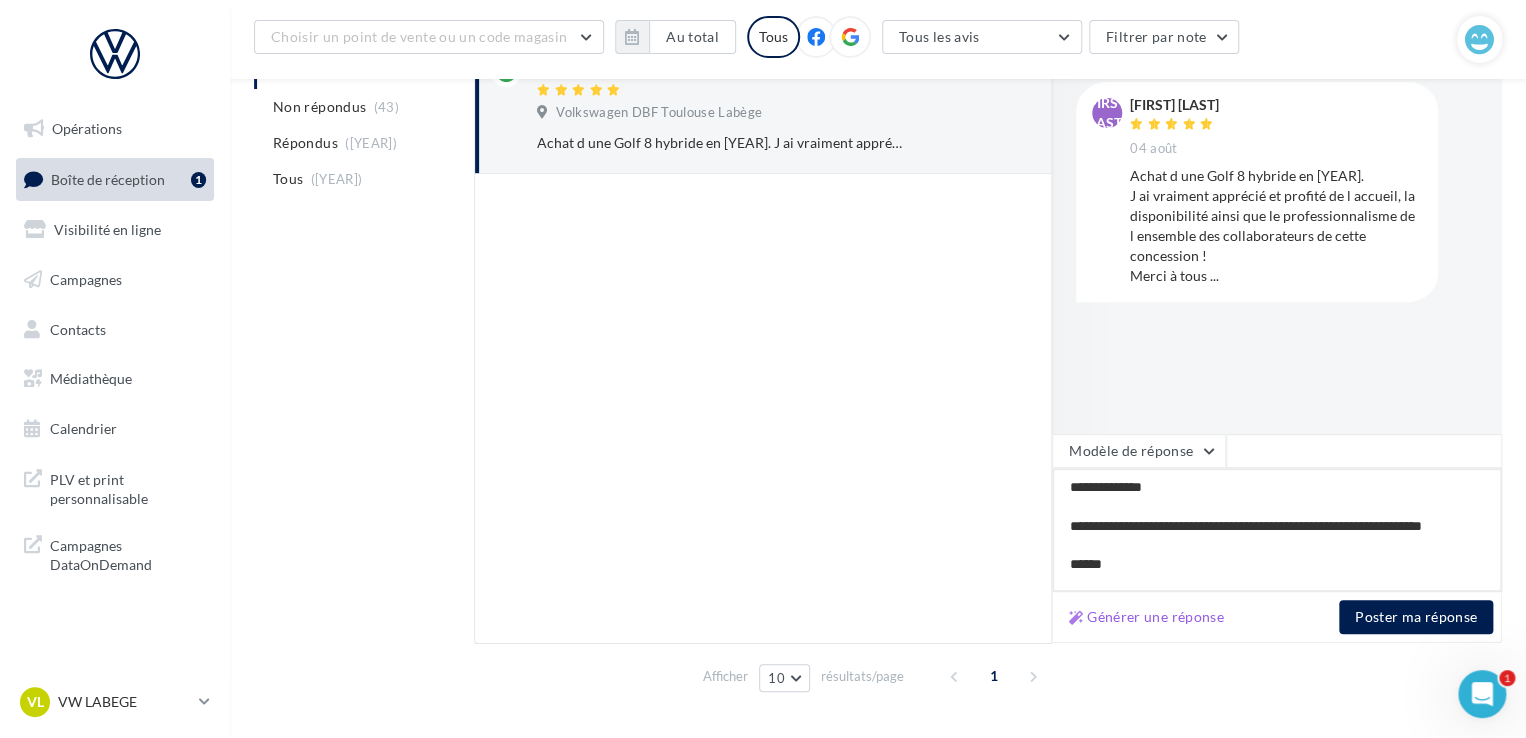 type on "**********" 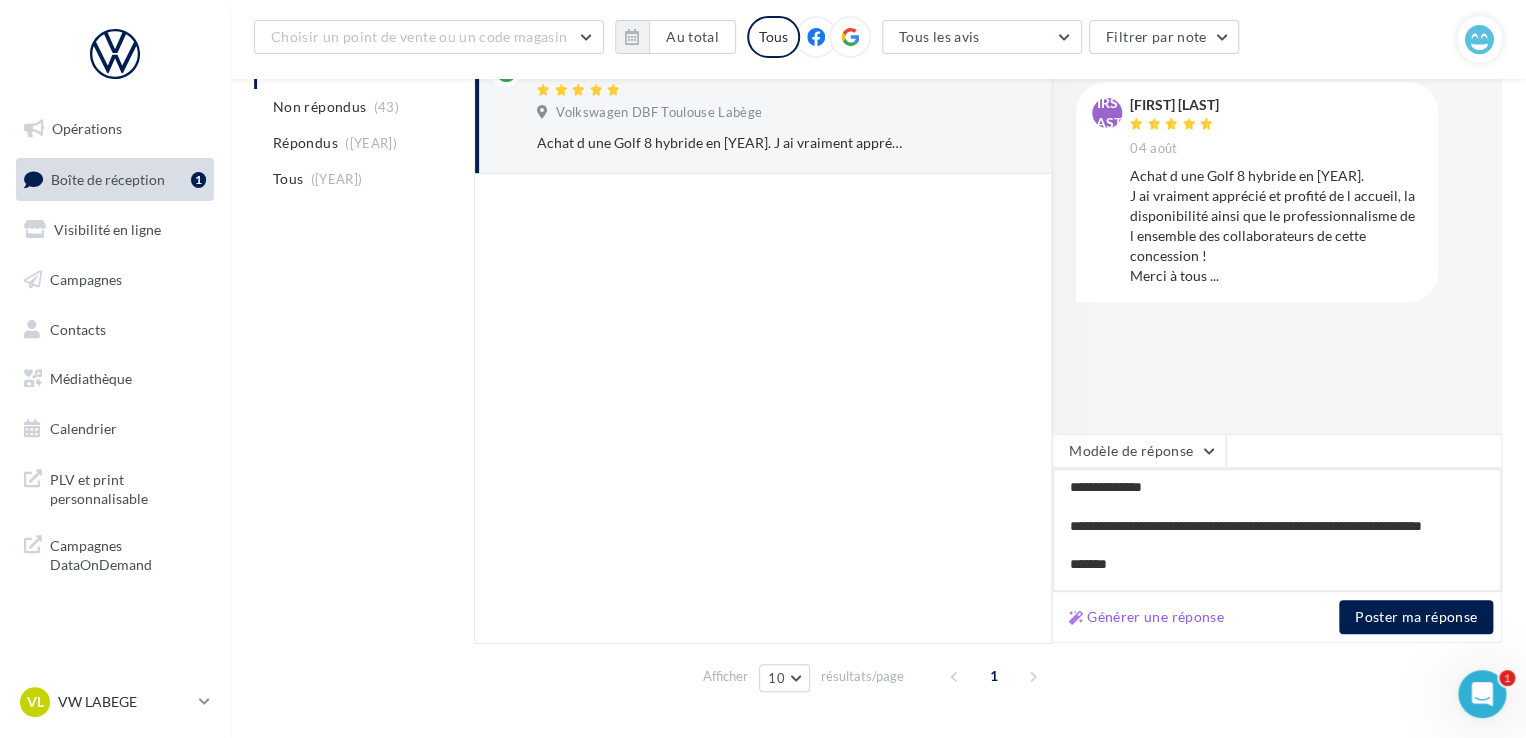 type on "**********" 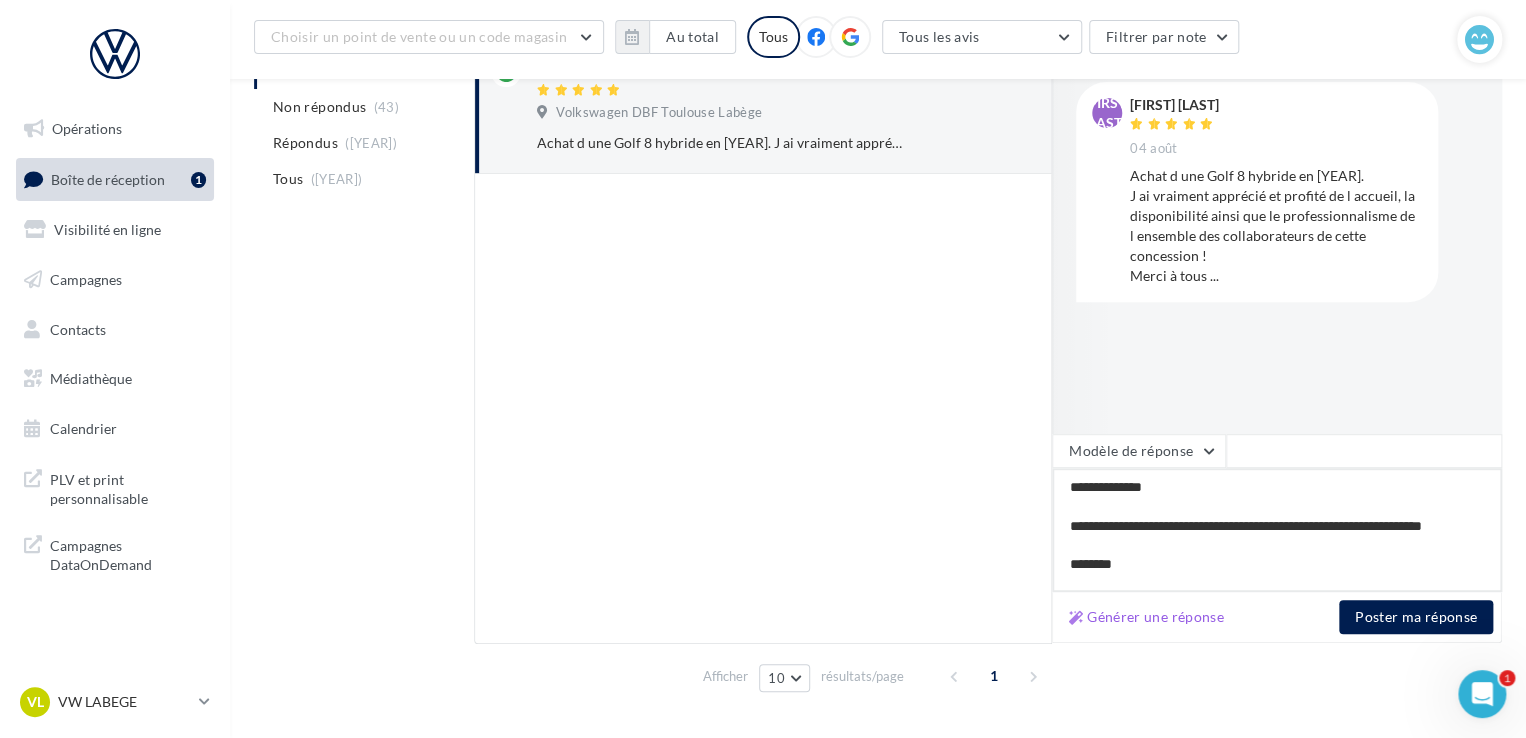 type on "**********" 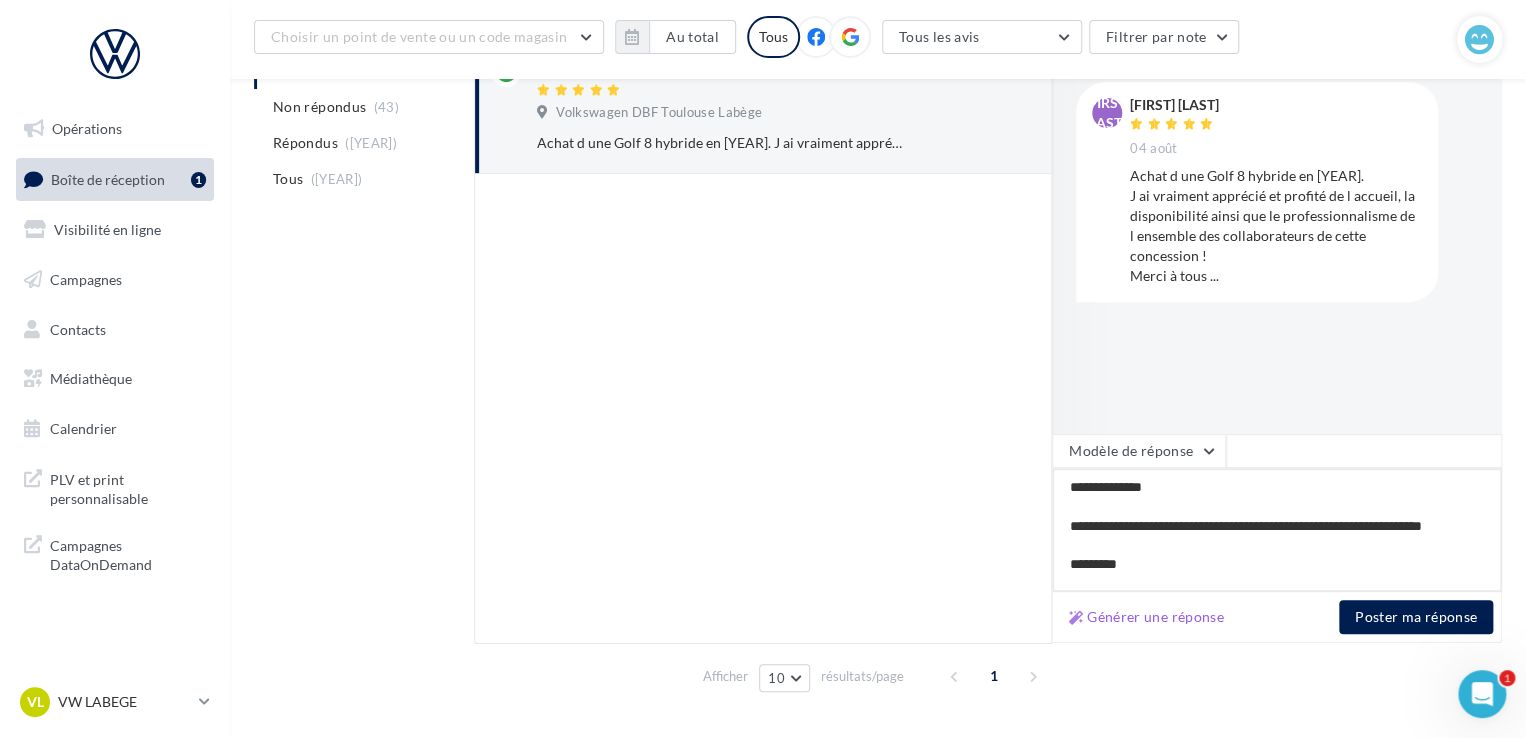 type on "**********" 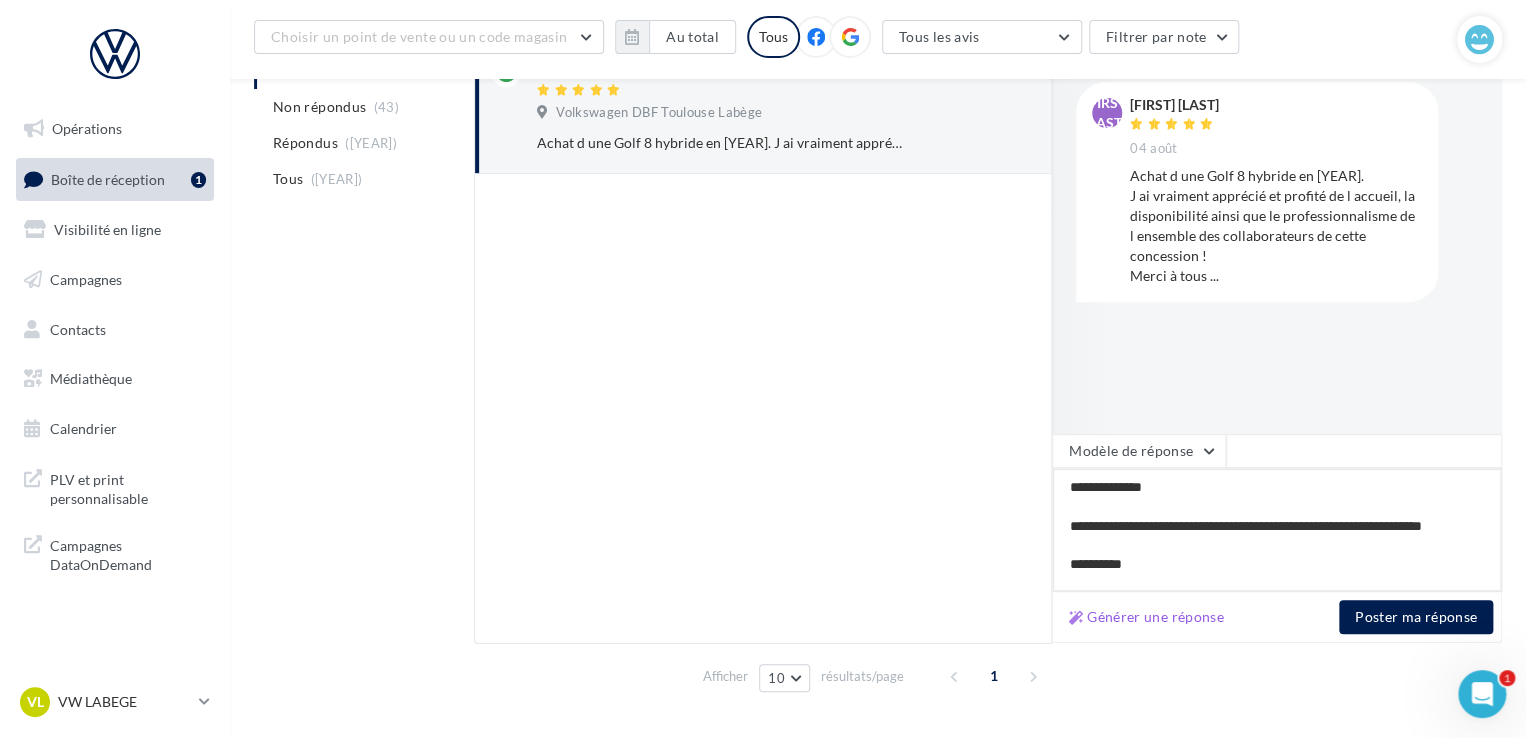 type 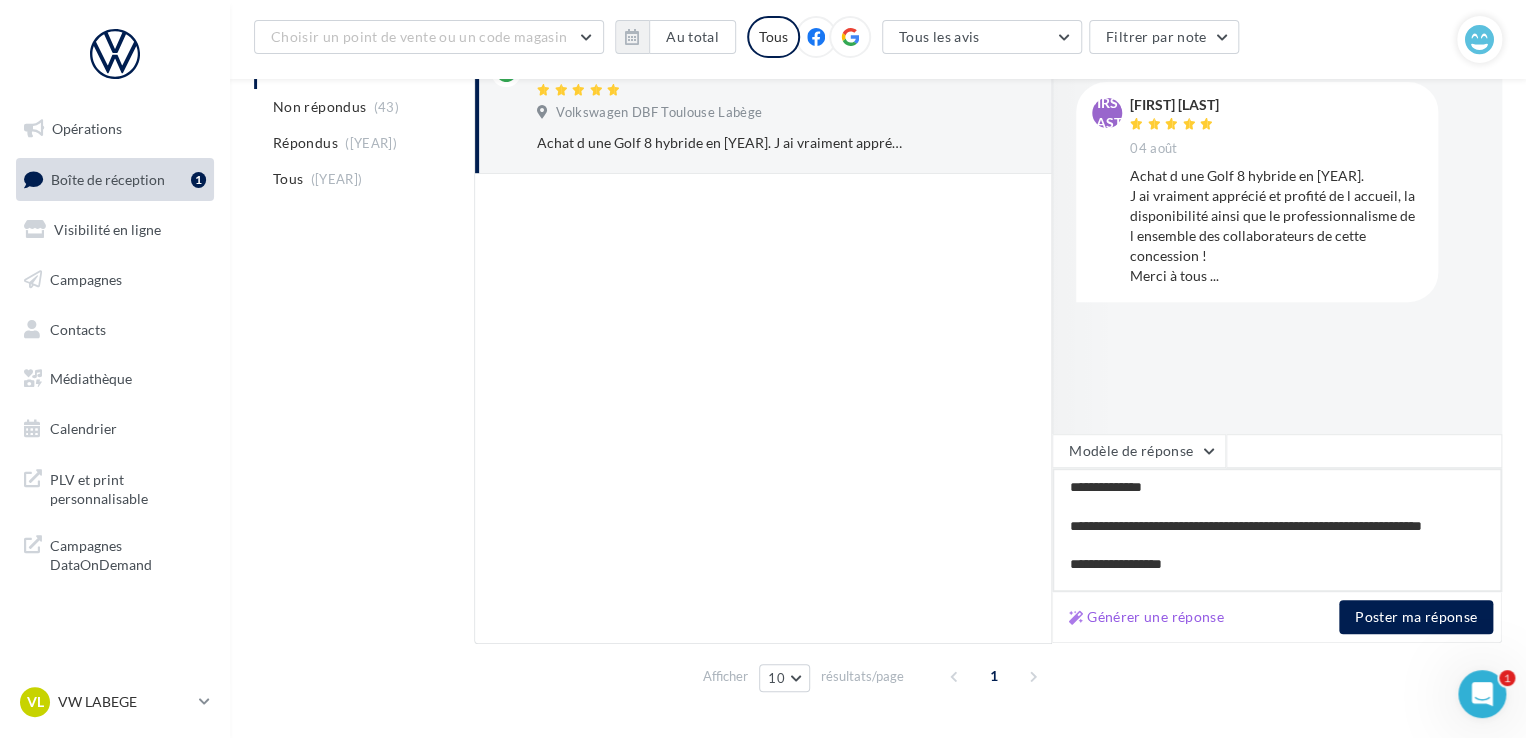 scroll, scrollTop: 40, scrollLeft: 0, axis: vertical 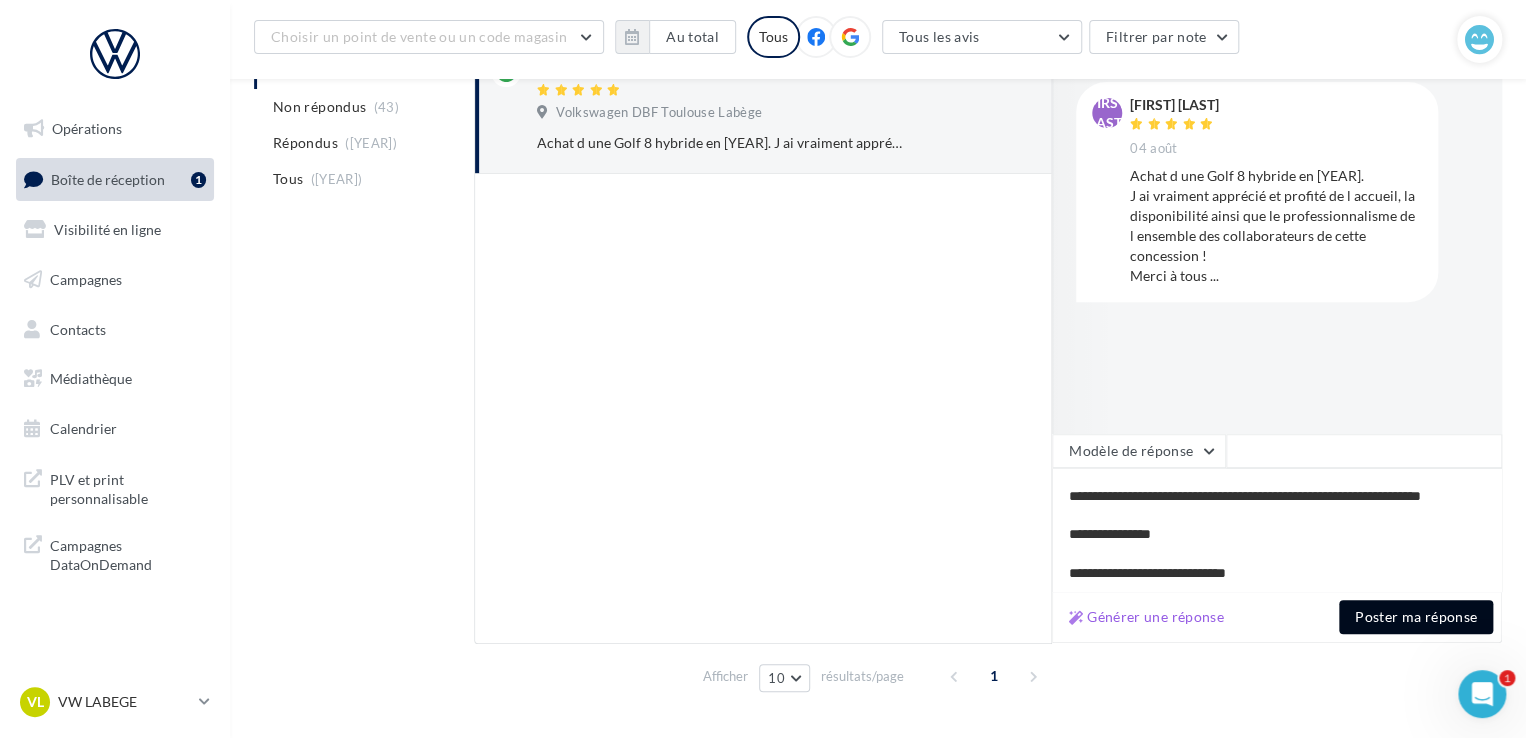 click on "Poster ma réponse" at bounding box center [1416, 617] 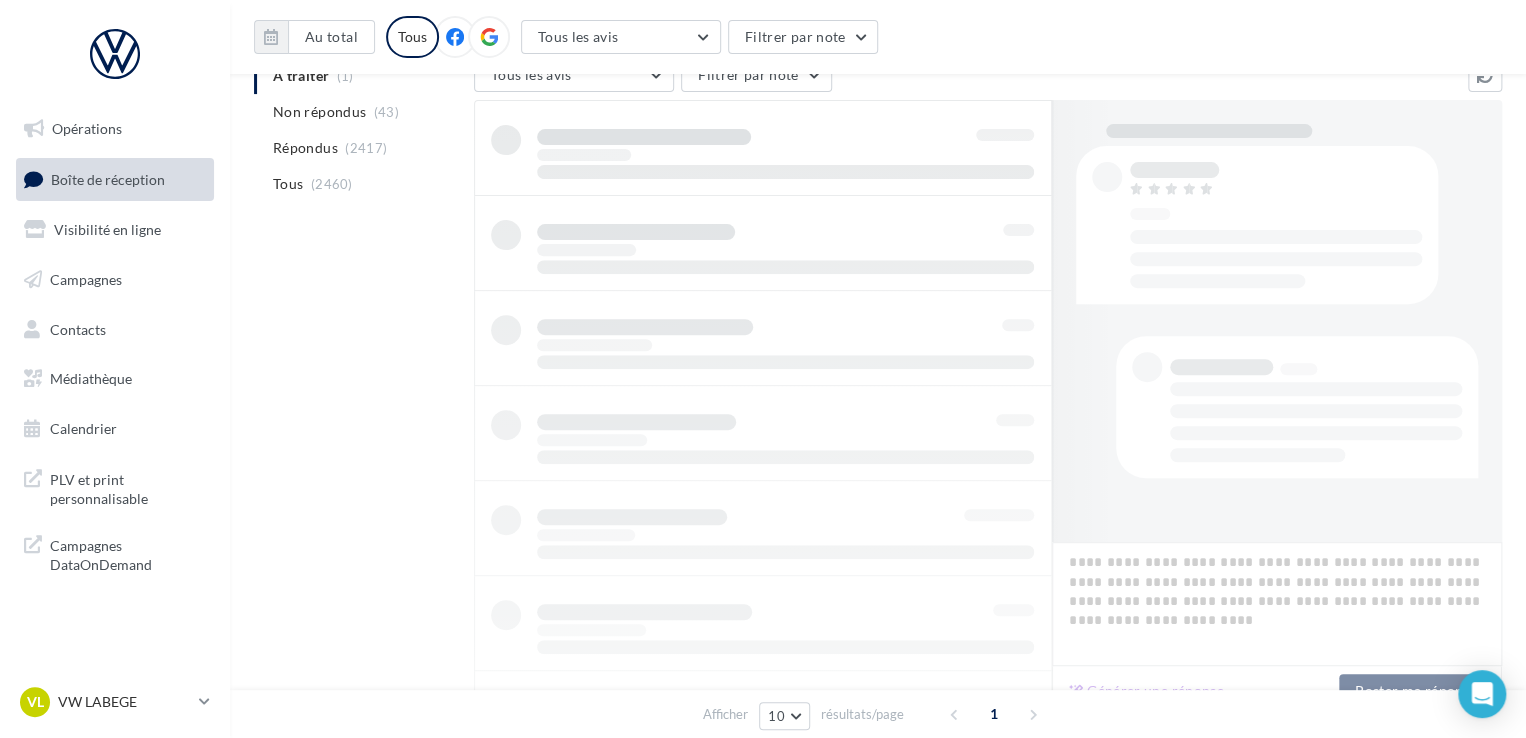 scroll, scrollTop: 232, scrollLeft: 0, axis: vertical 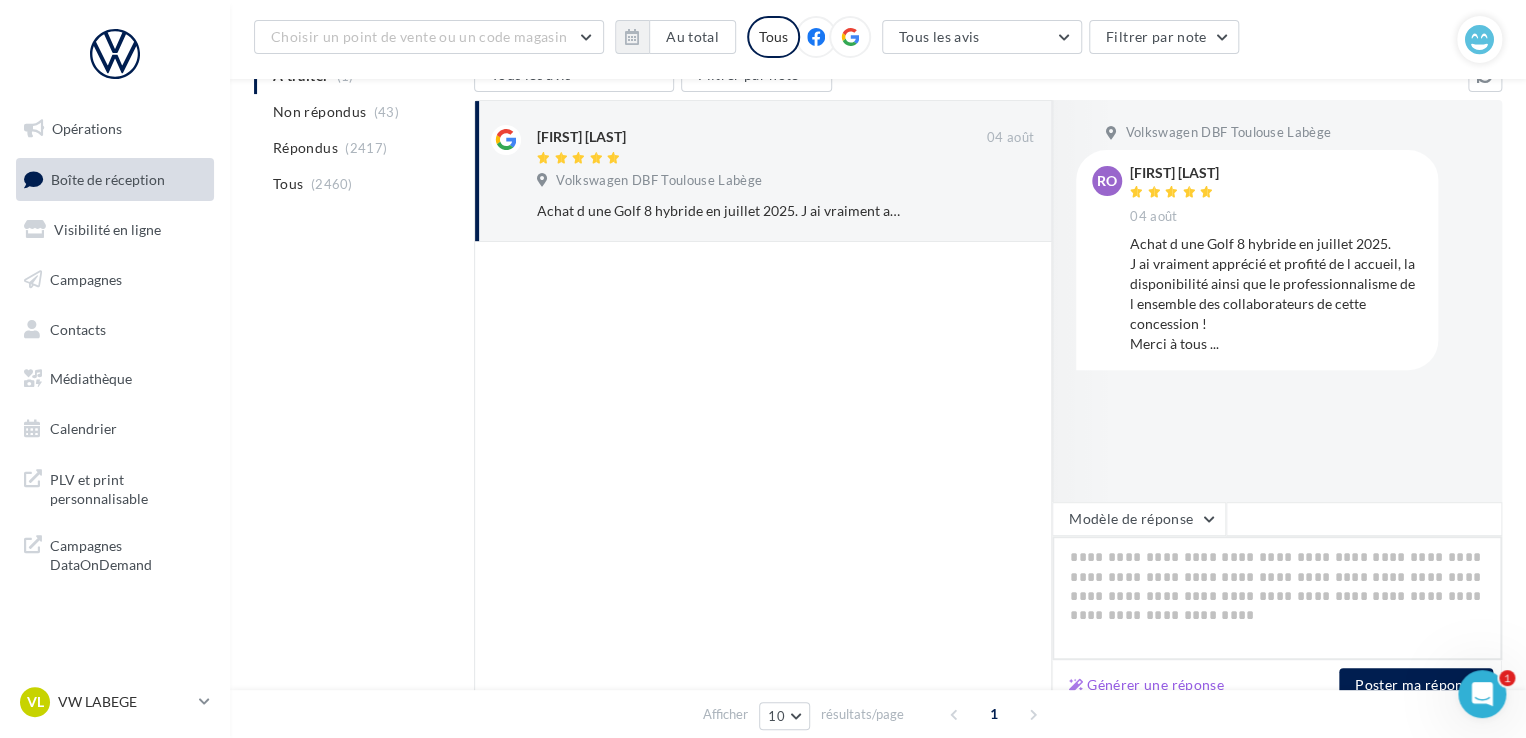 click at bounding box center (1277, 598) 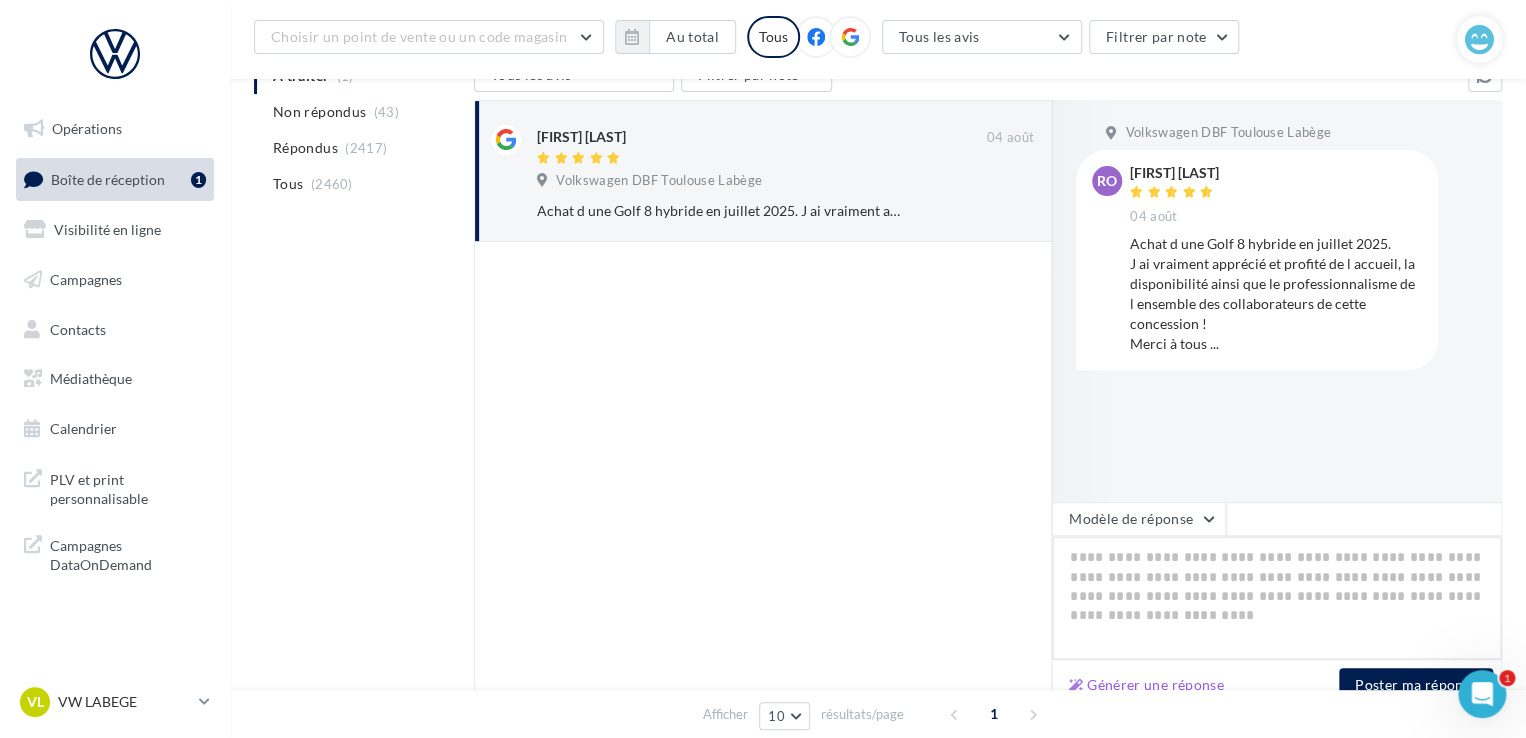 type on "*" 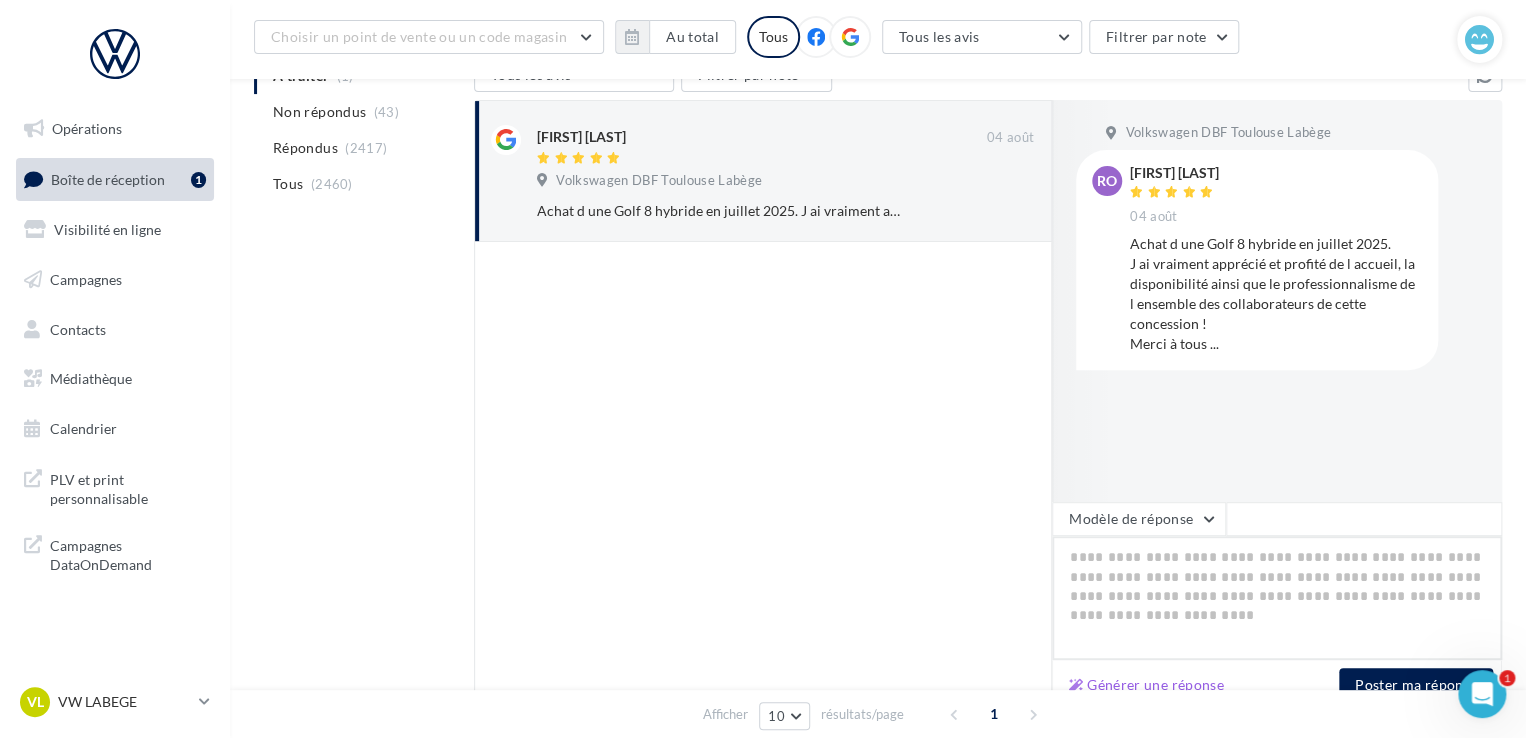 type on "*" 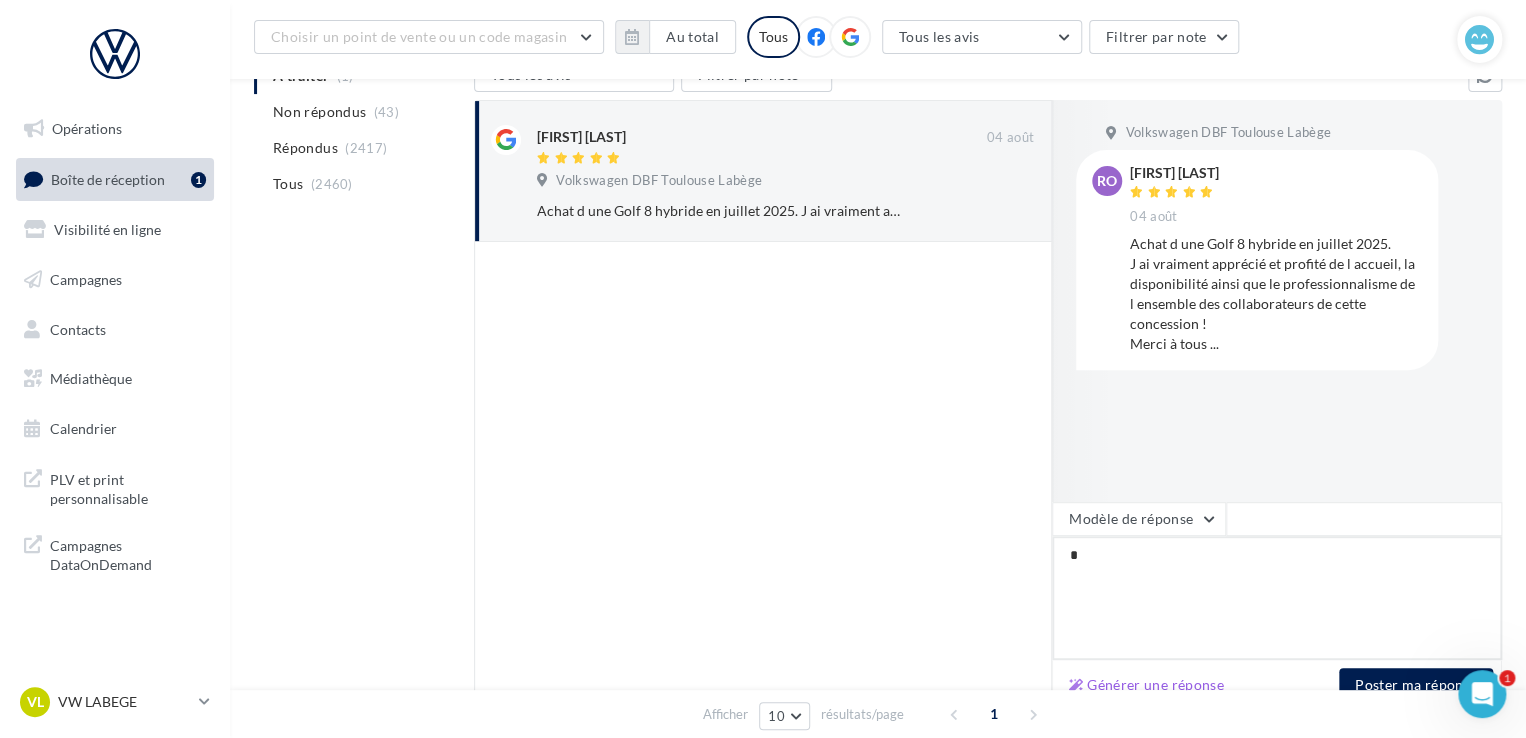 type on "**" 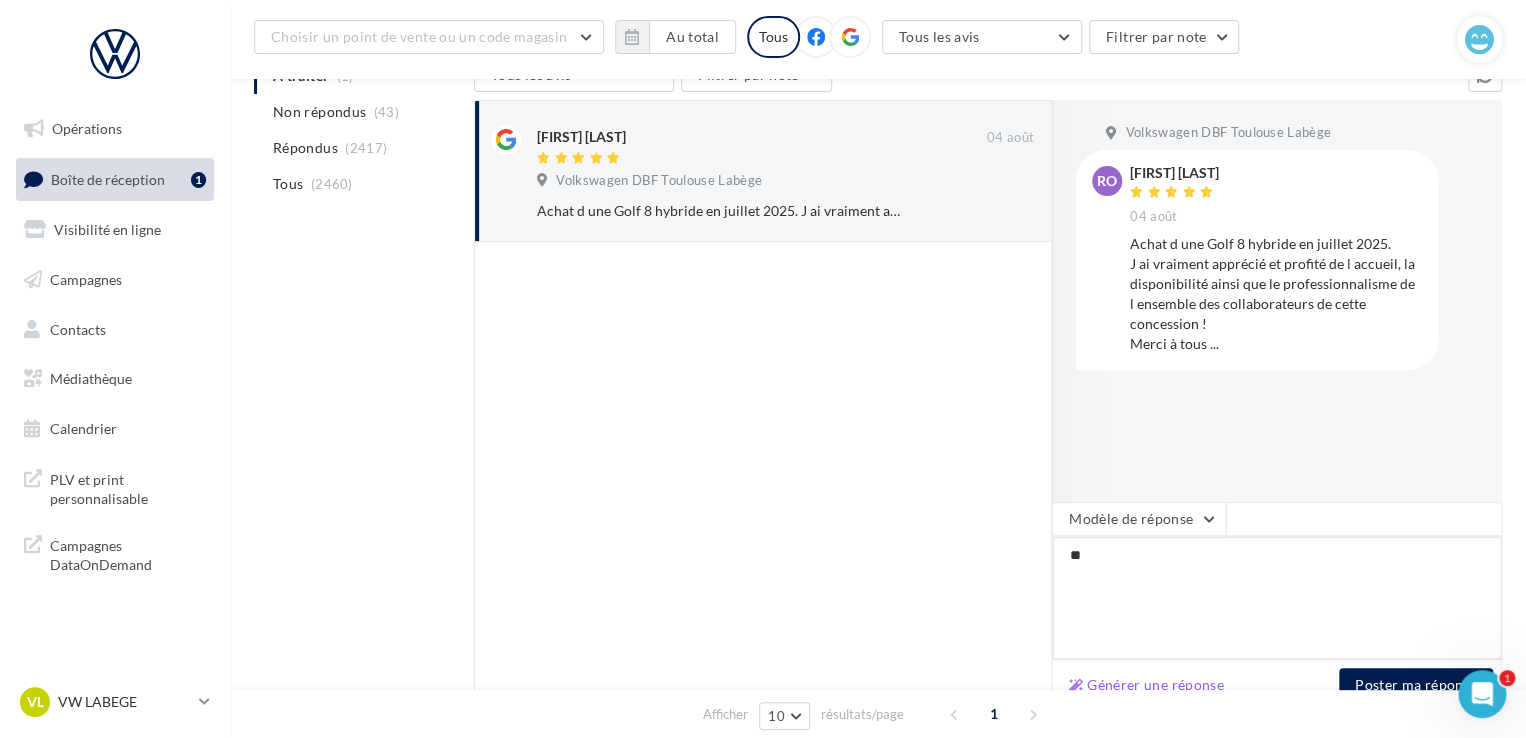 type on "***" 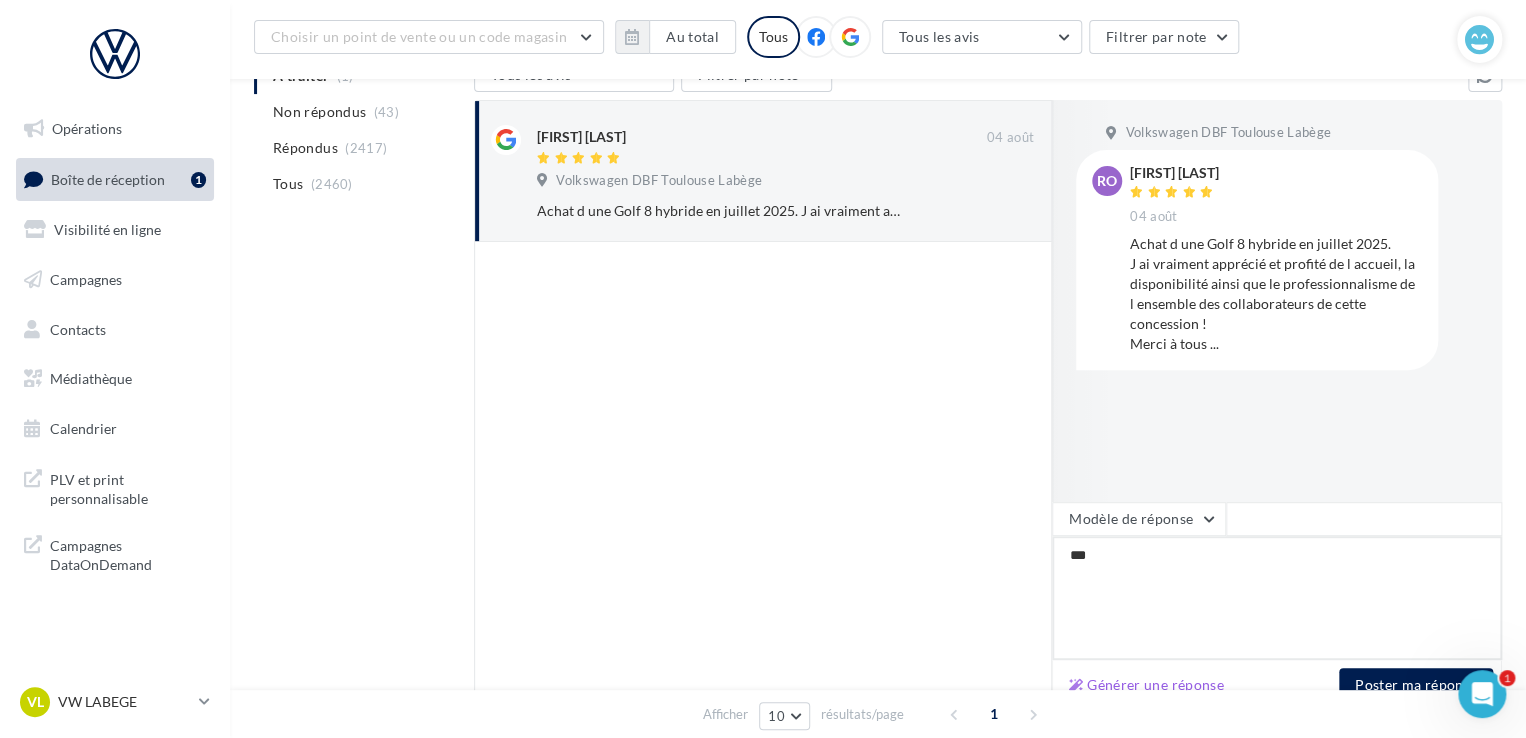 type on "****" 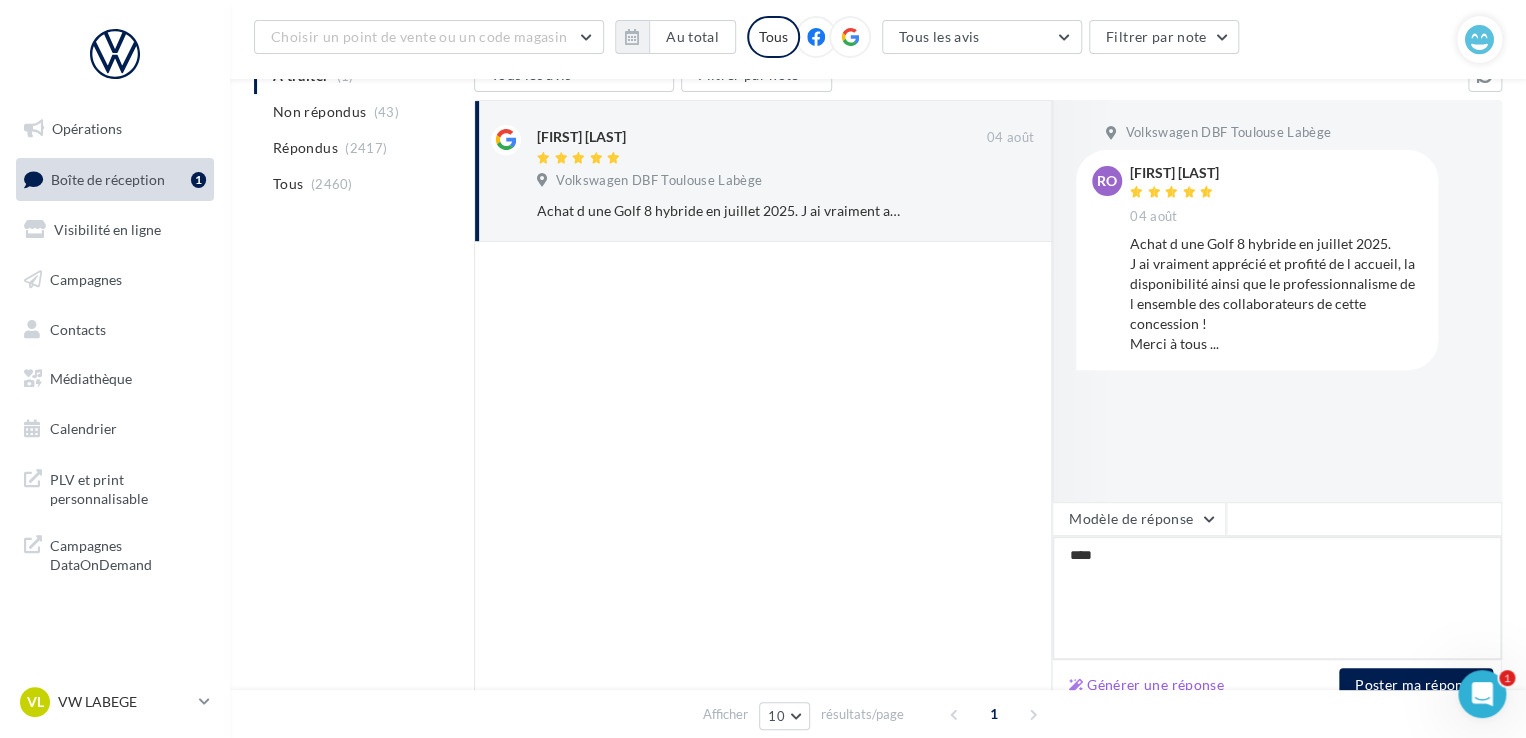 type on "*****" 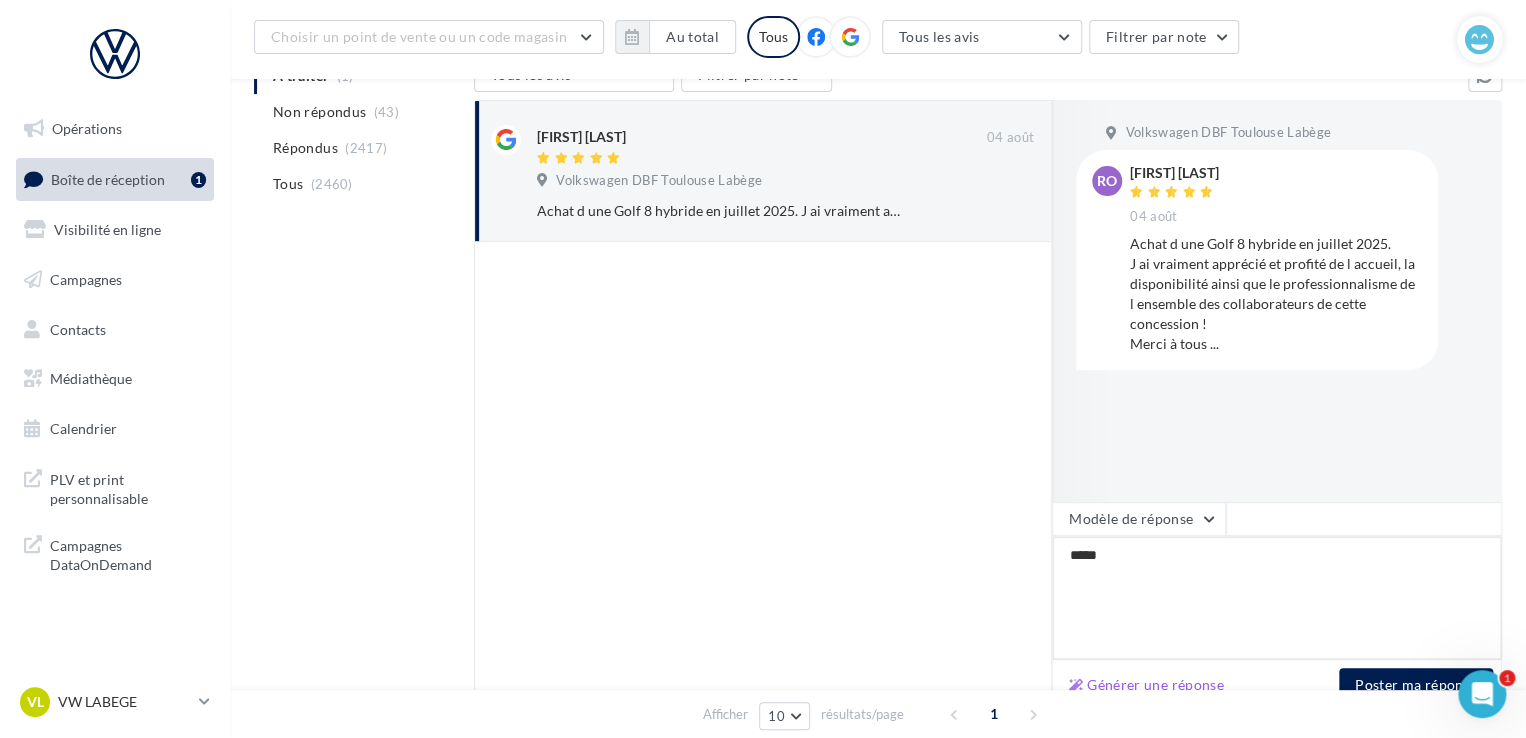 type on "******" 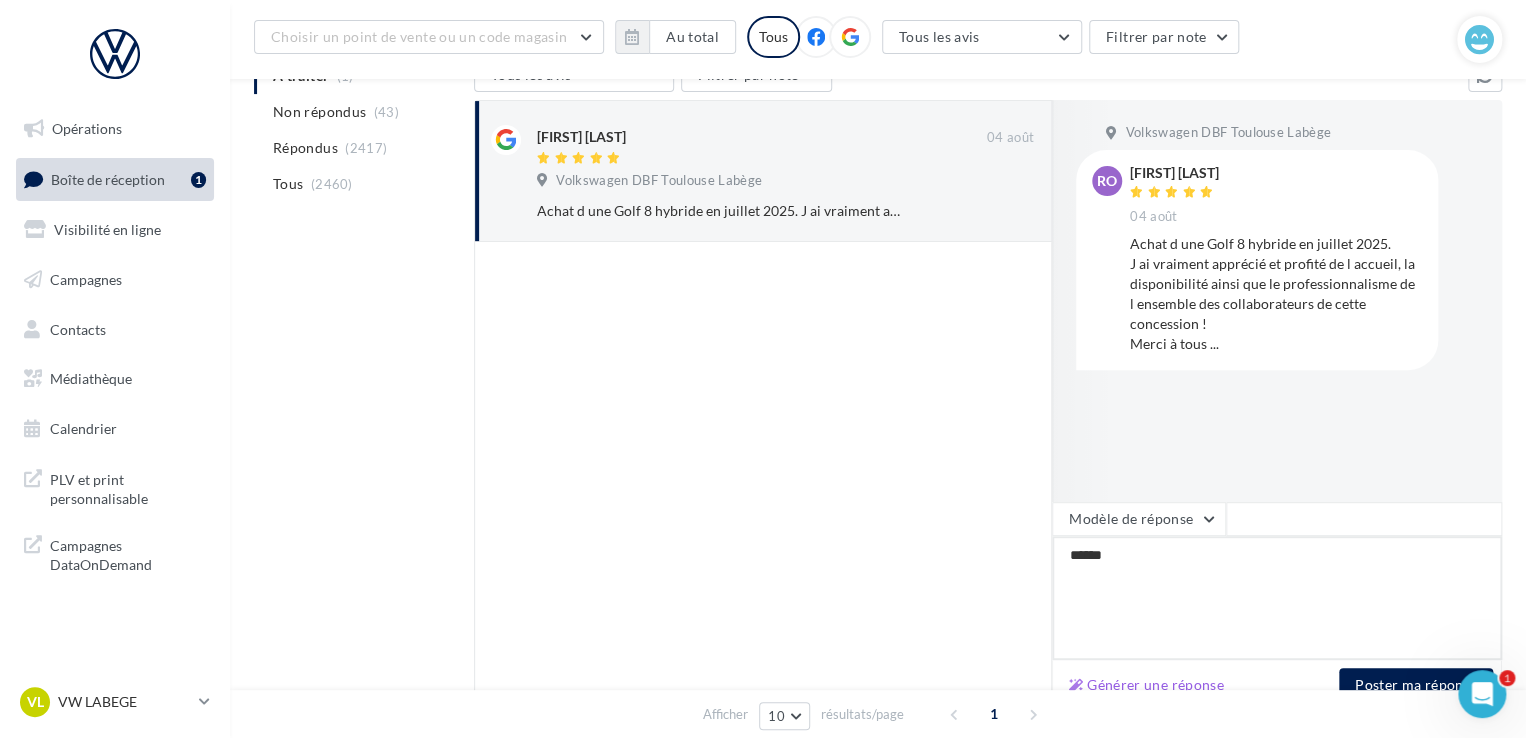 type on "*******" 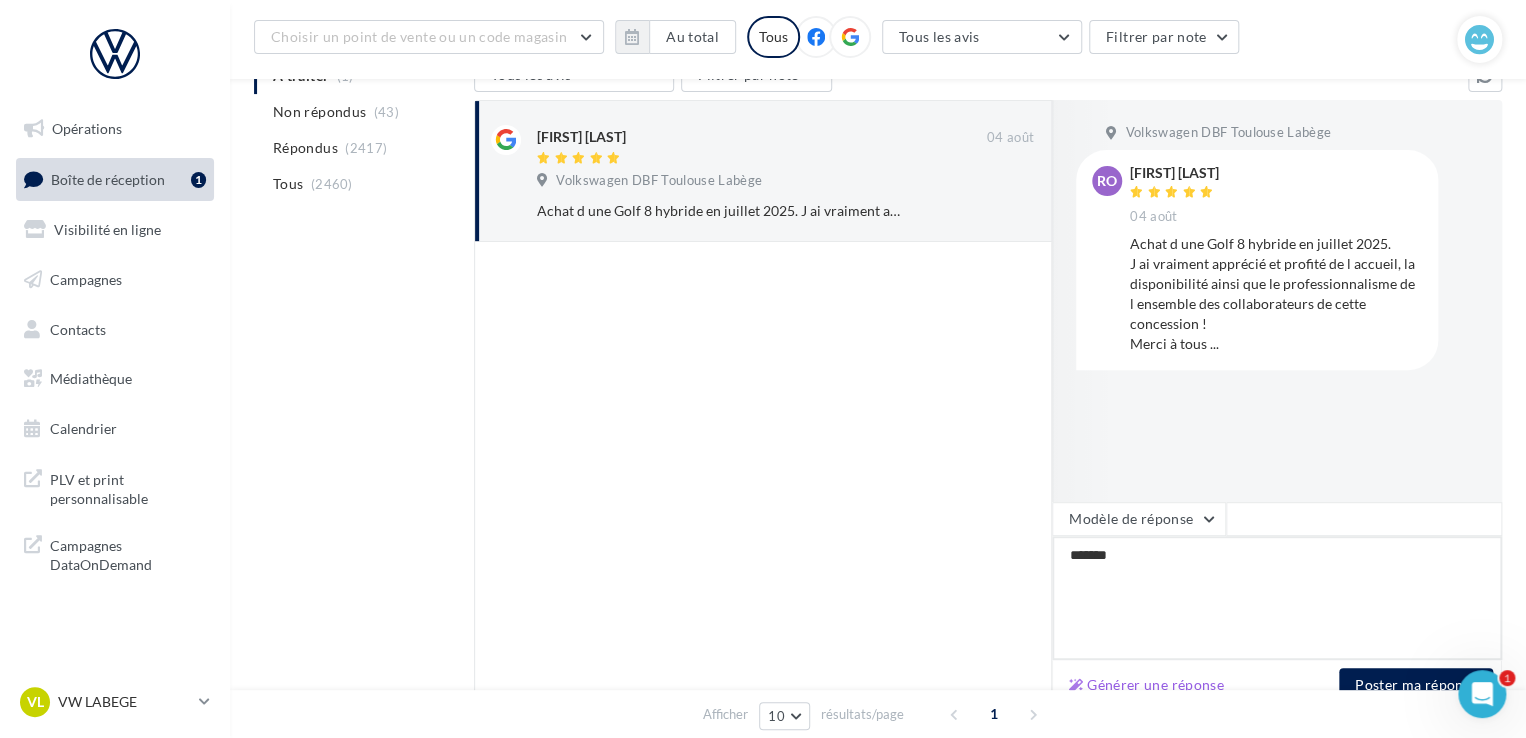 type on "*******" 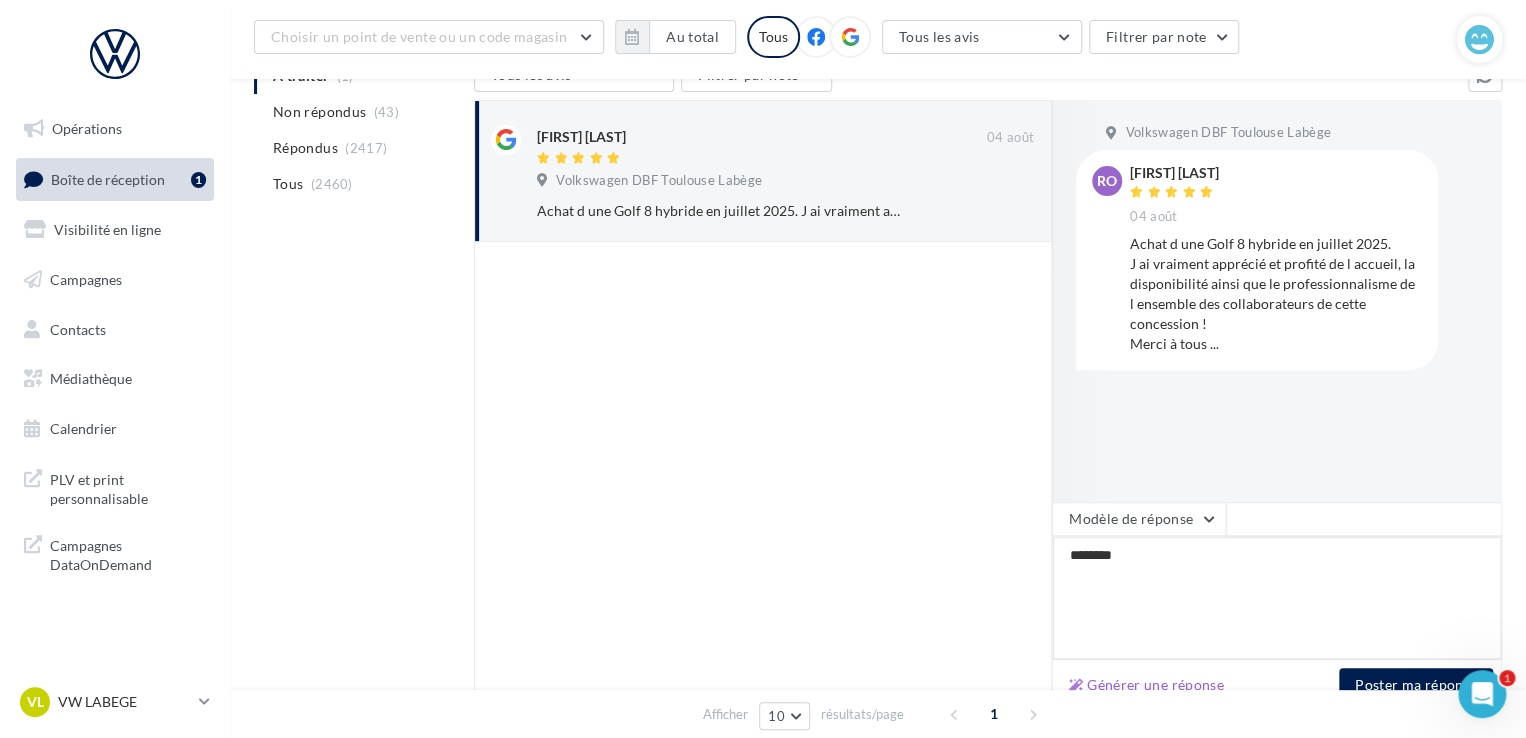 type on "*********" 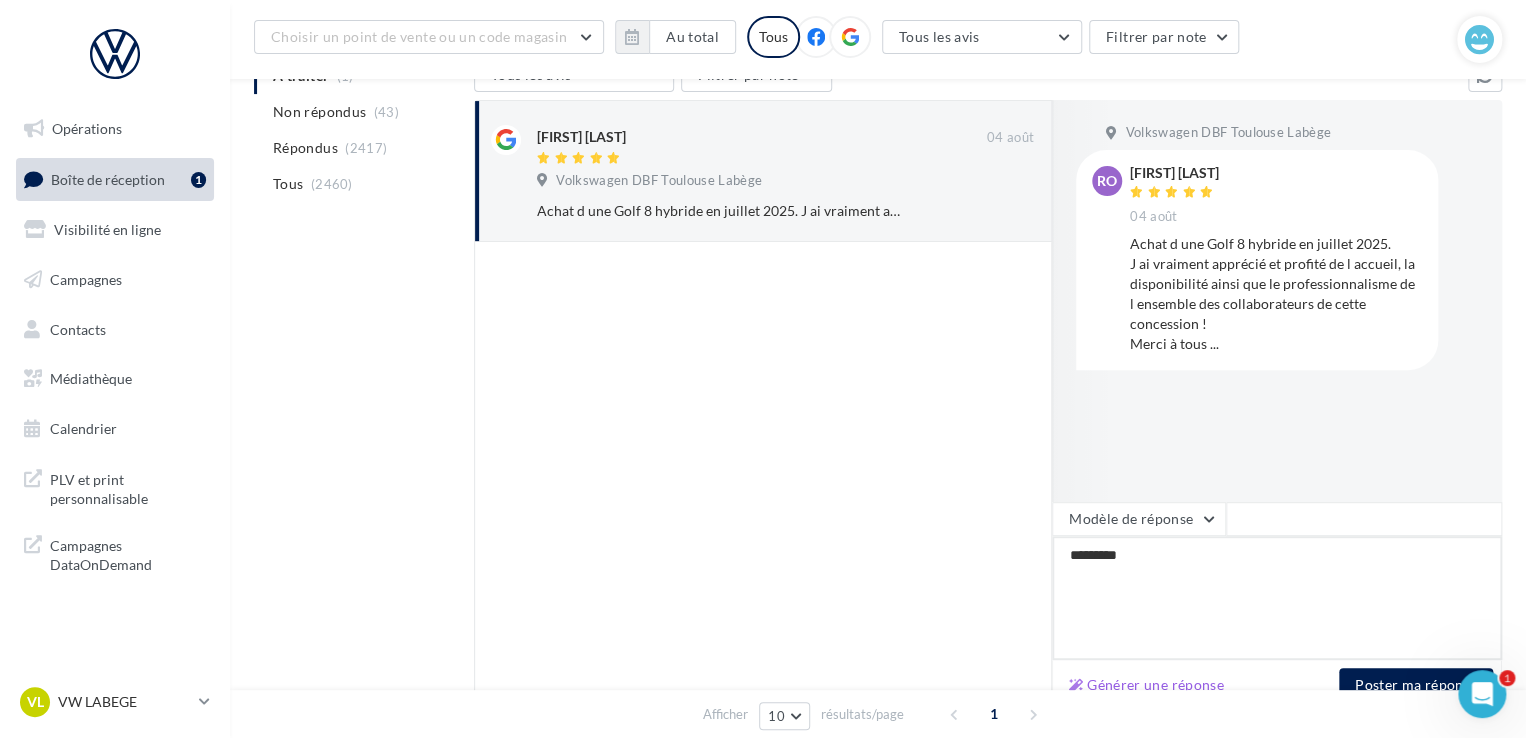 type on "**********" 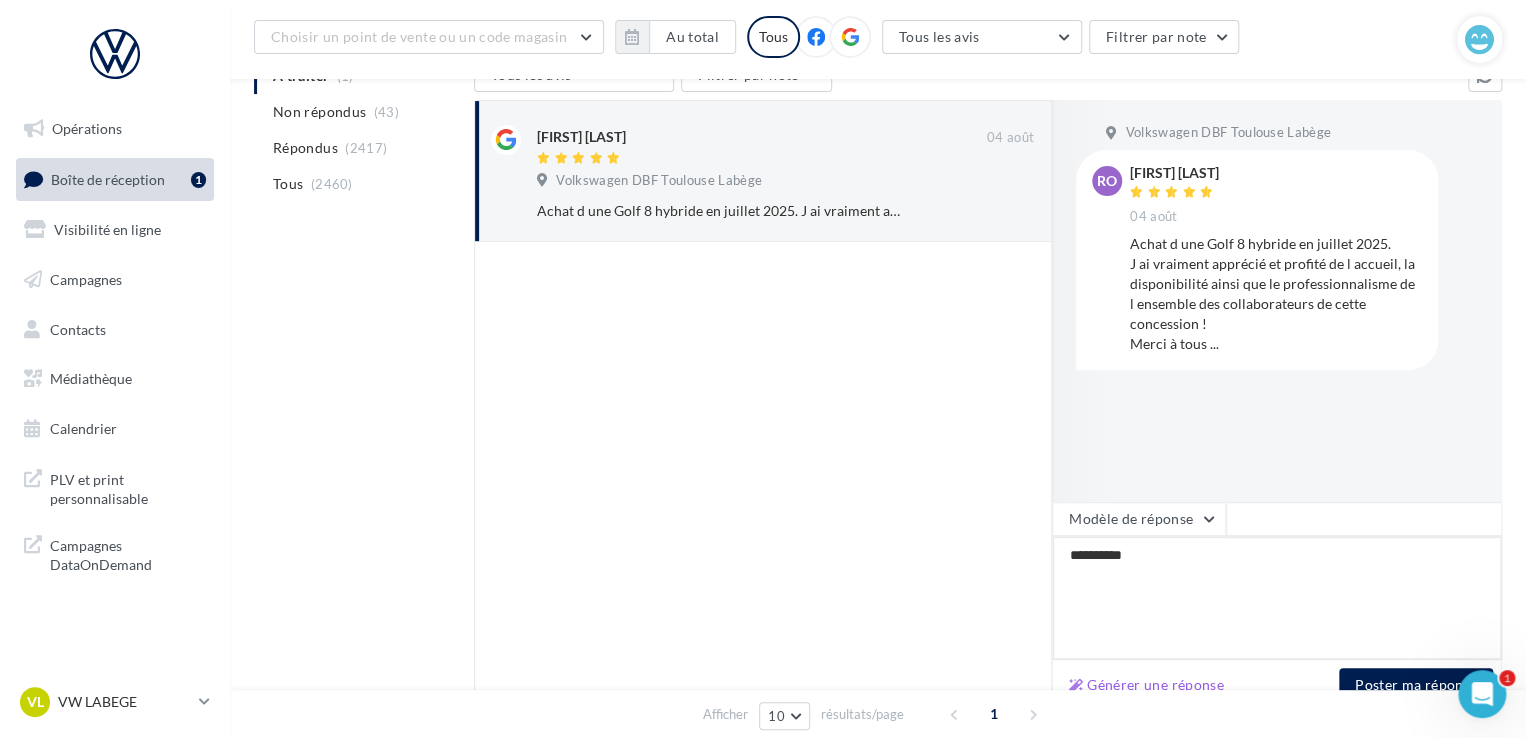 type on "**********" 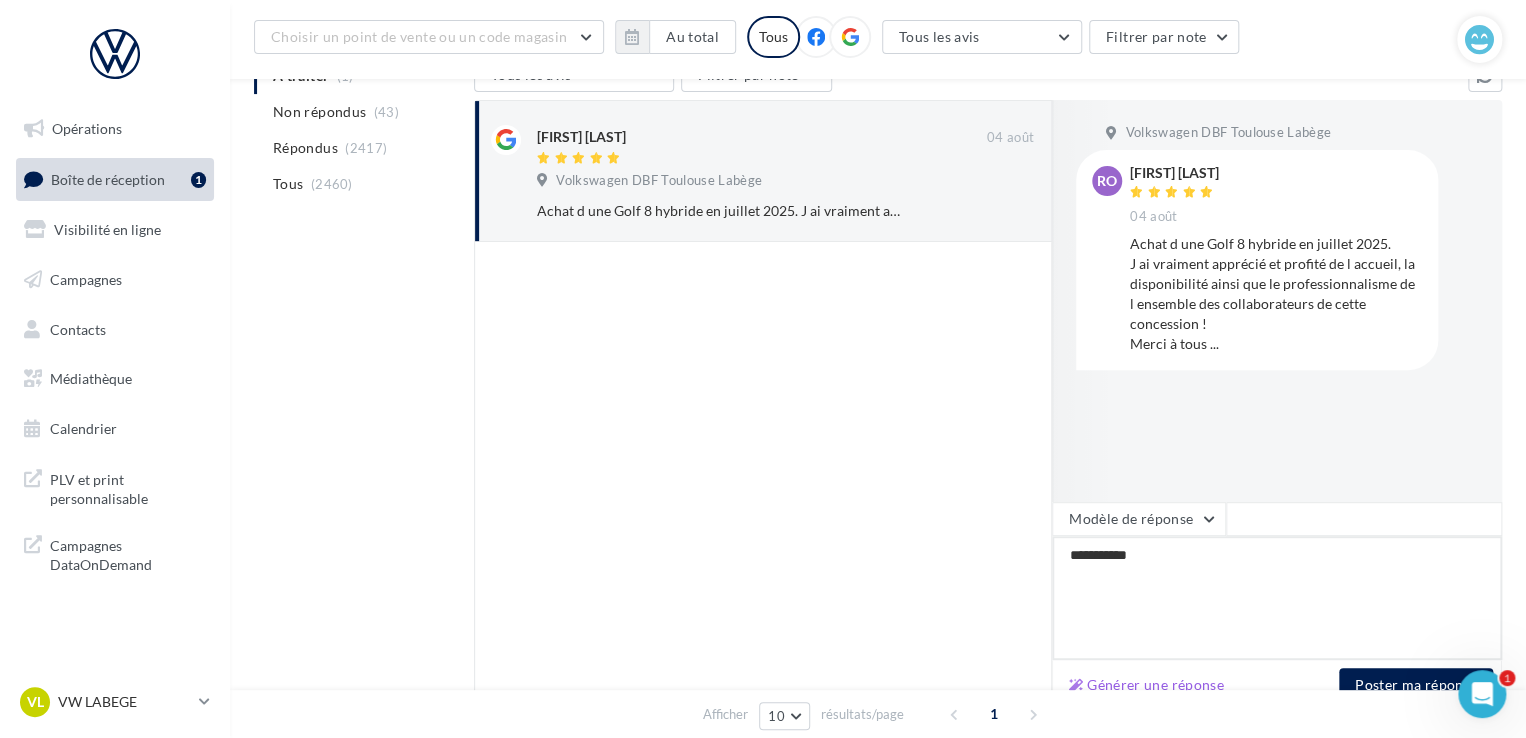 type on "**********" 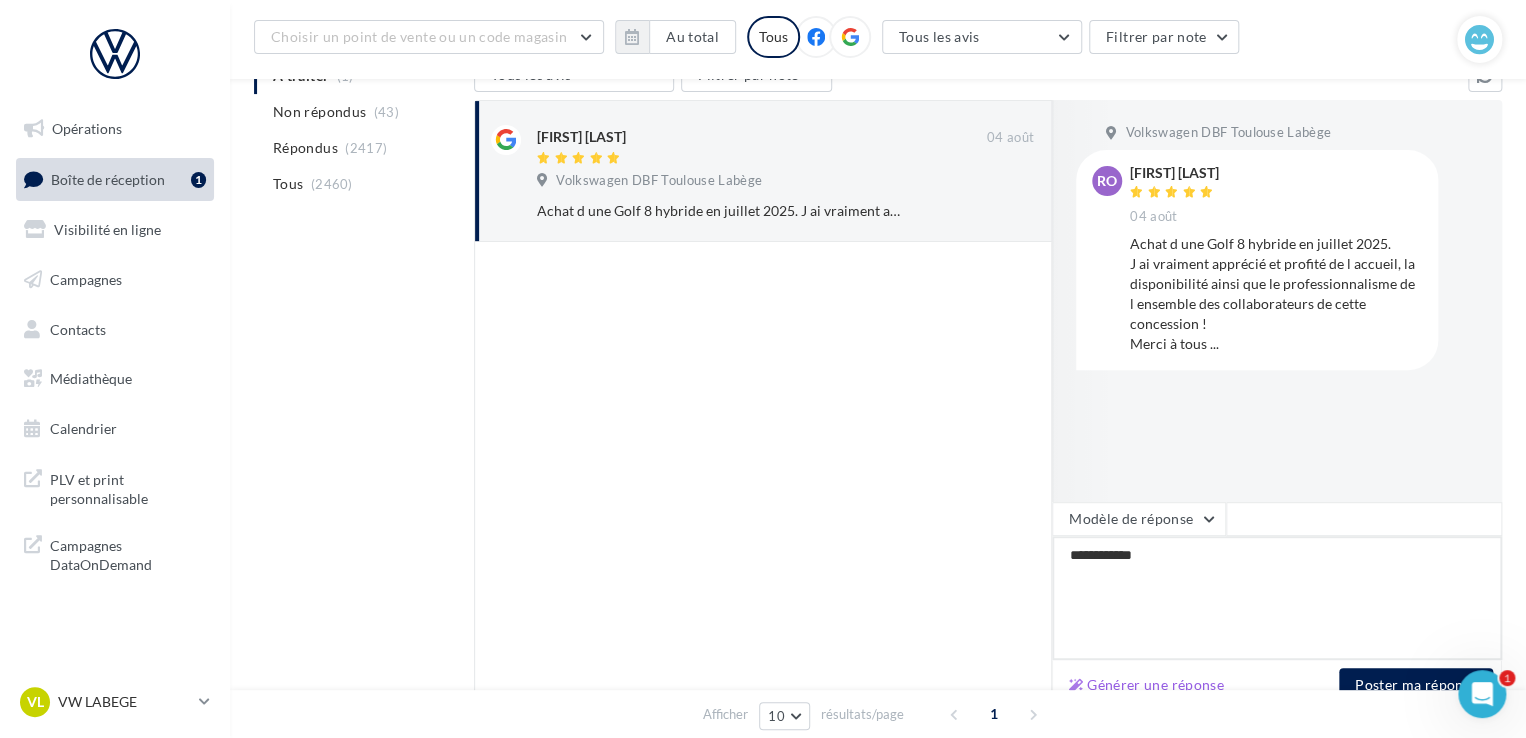 type on "**********" 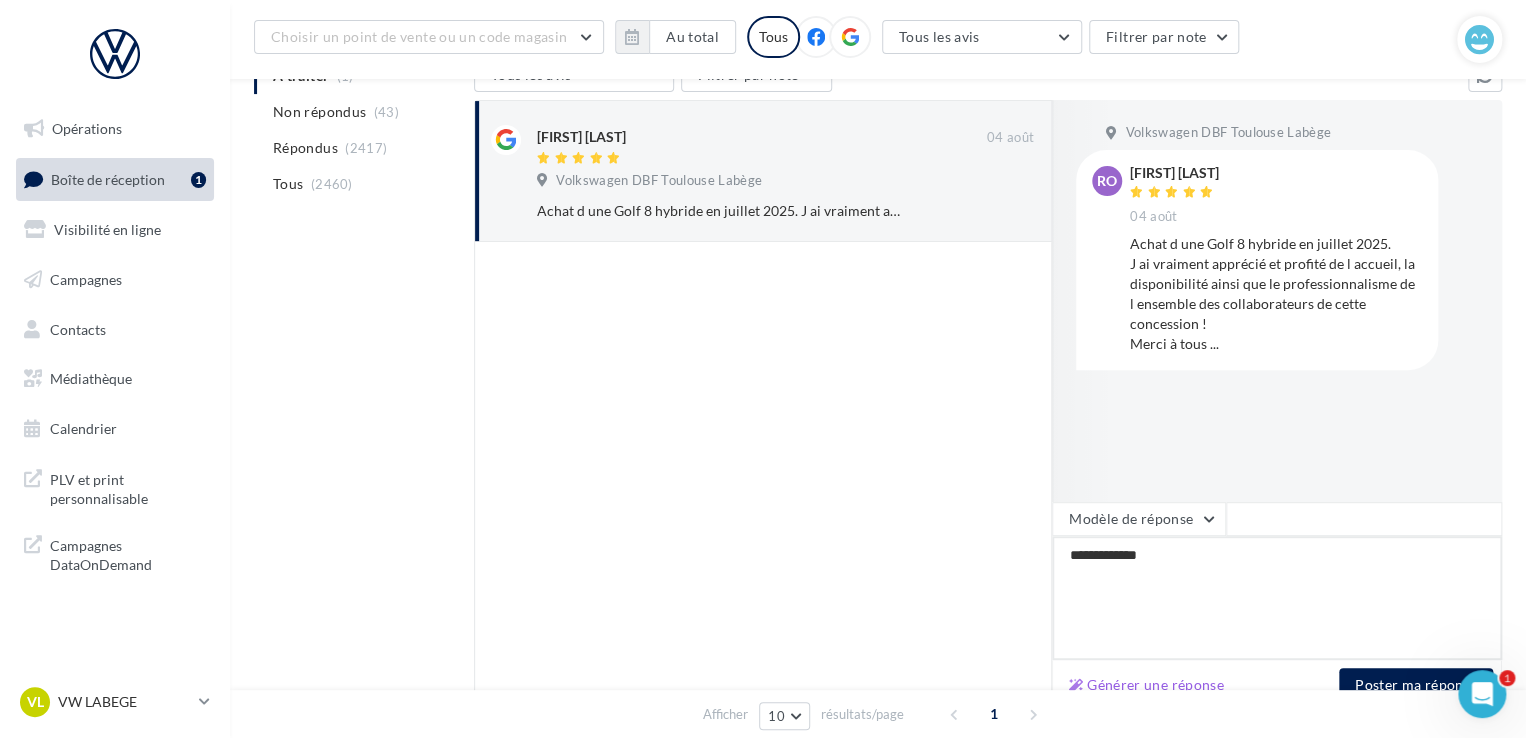 type on "**********" 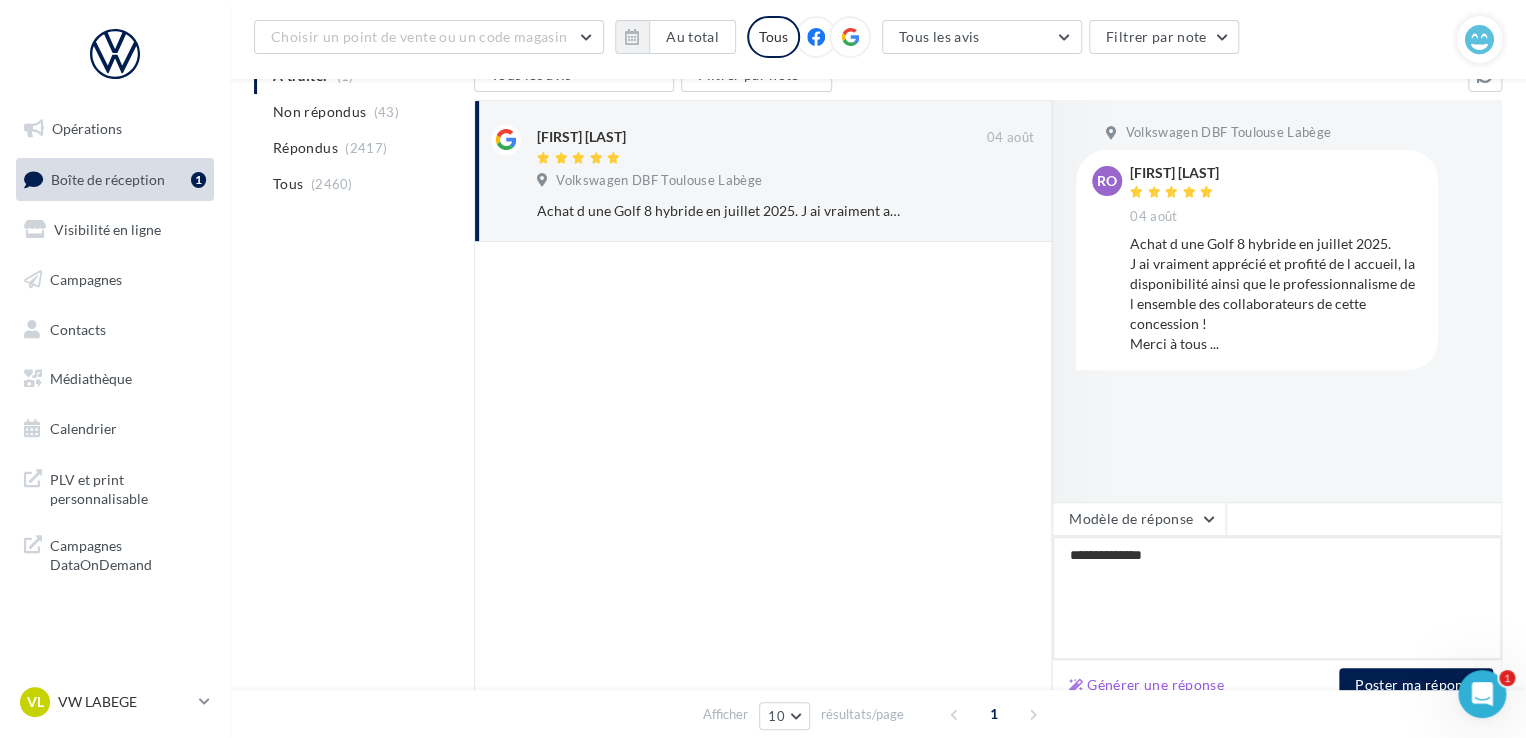 type on "**********" 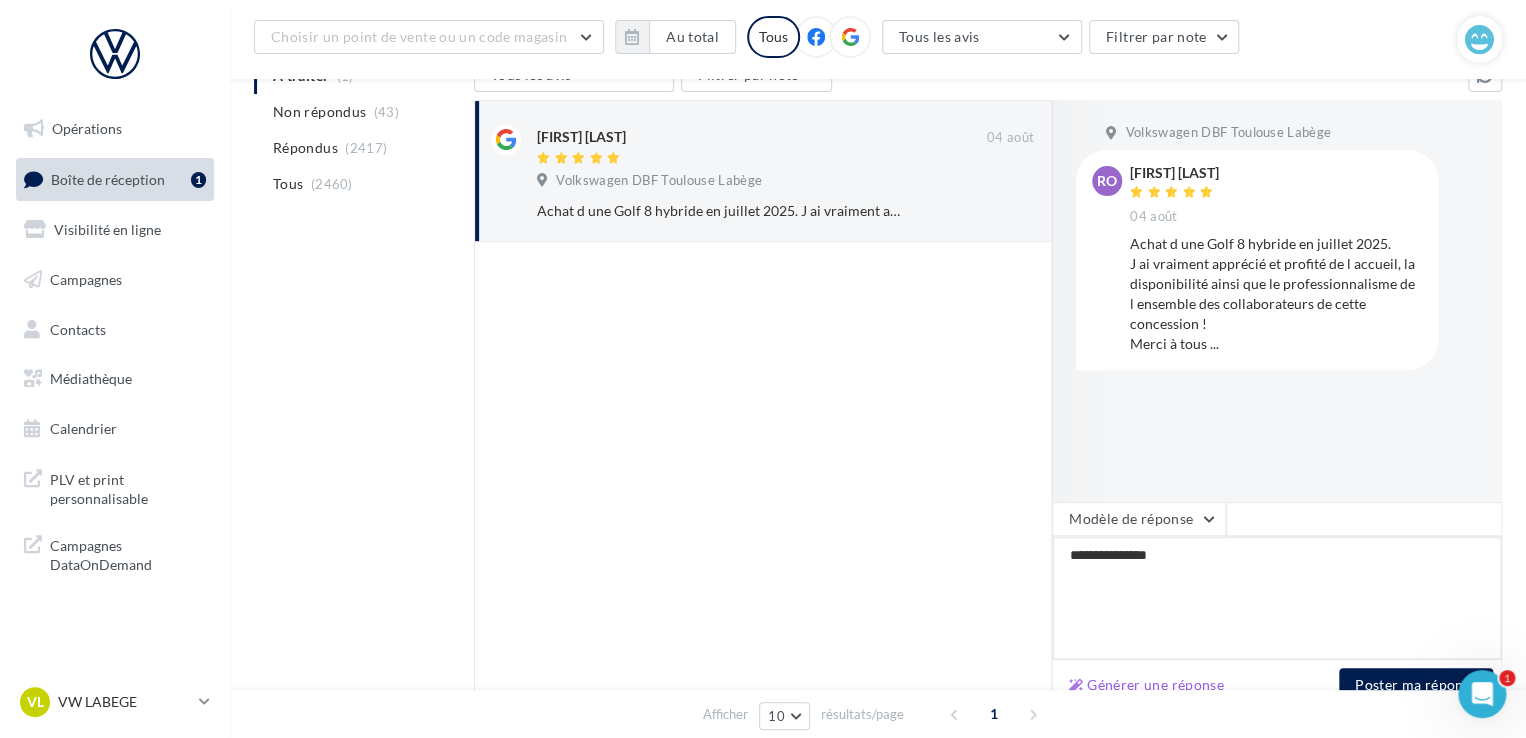 type on "**********" 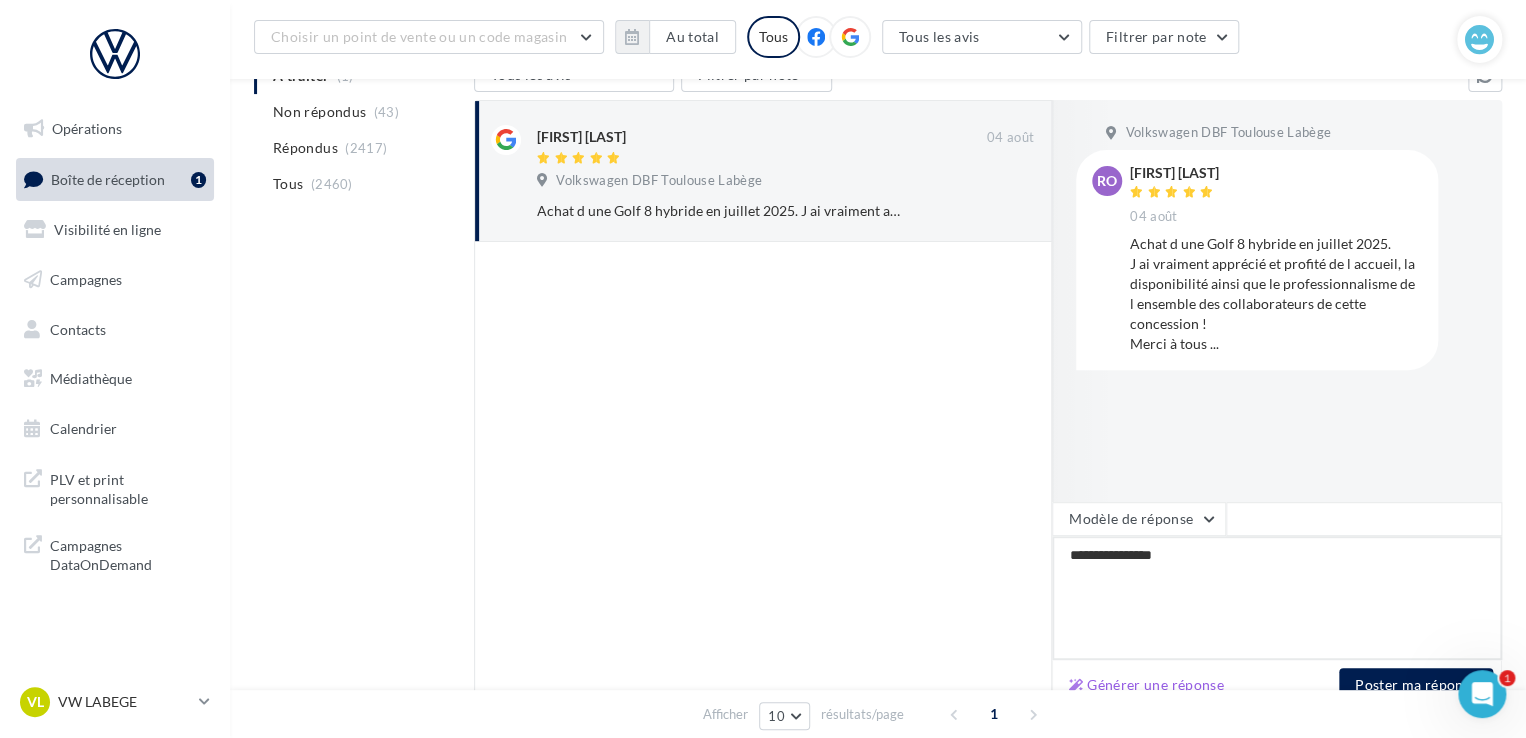 type on "**********" 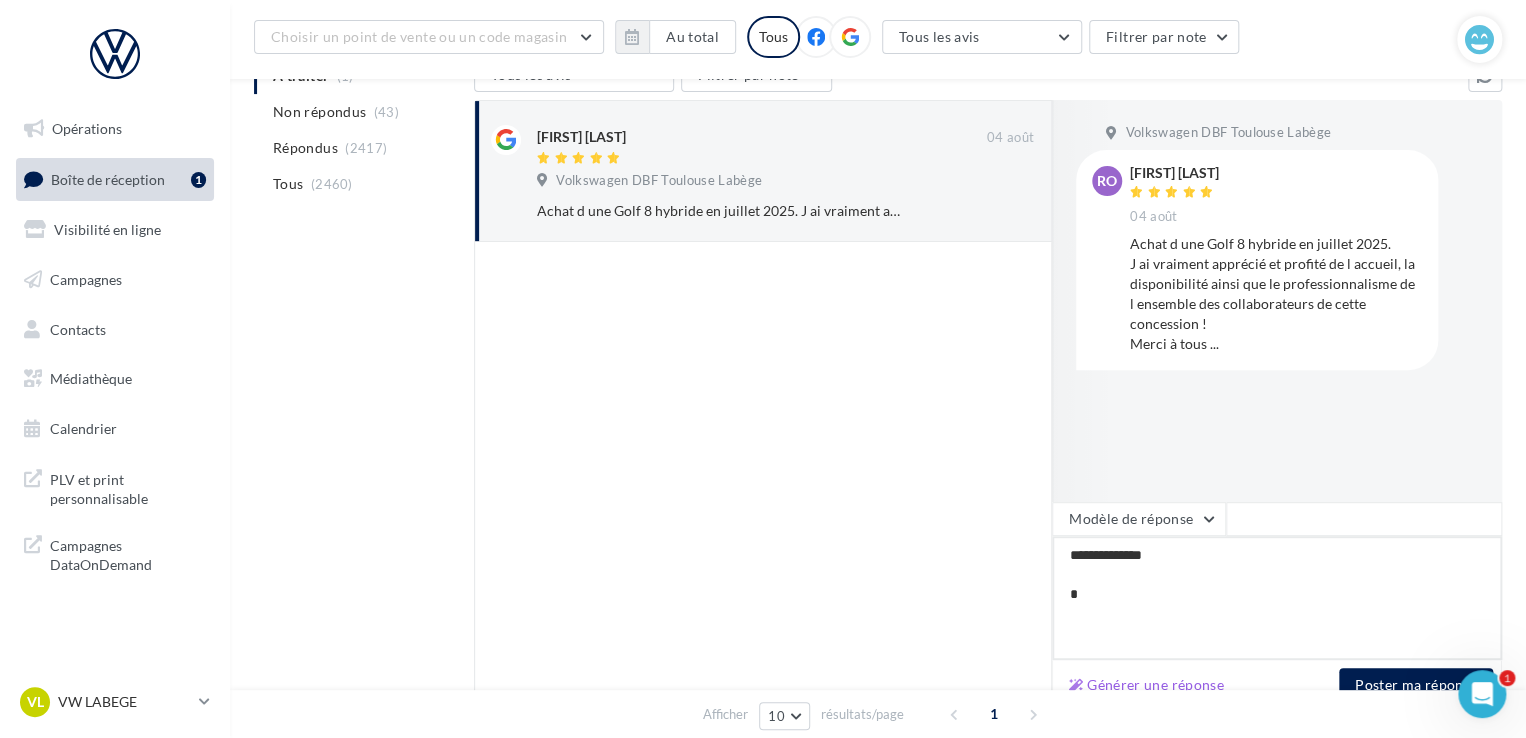 type on "**********" 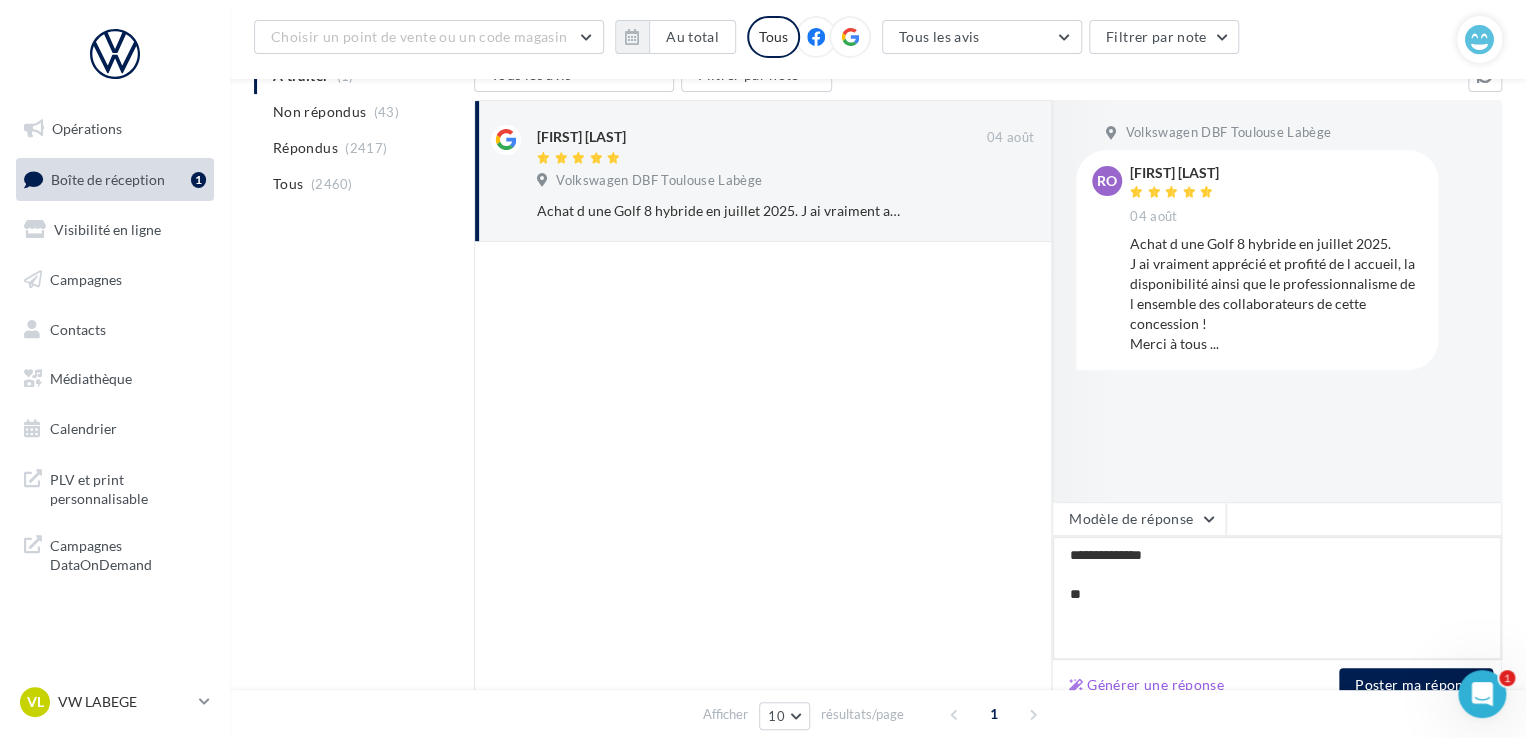 type on "**********" 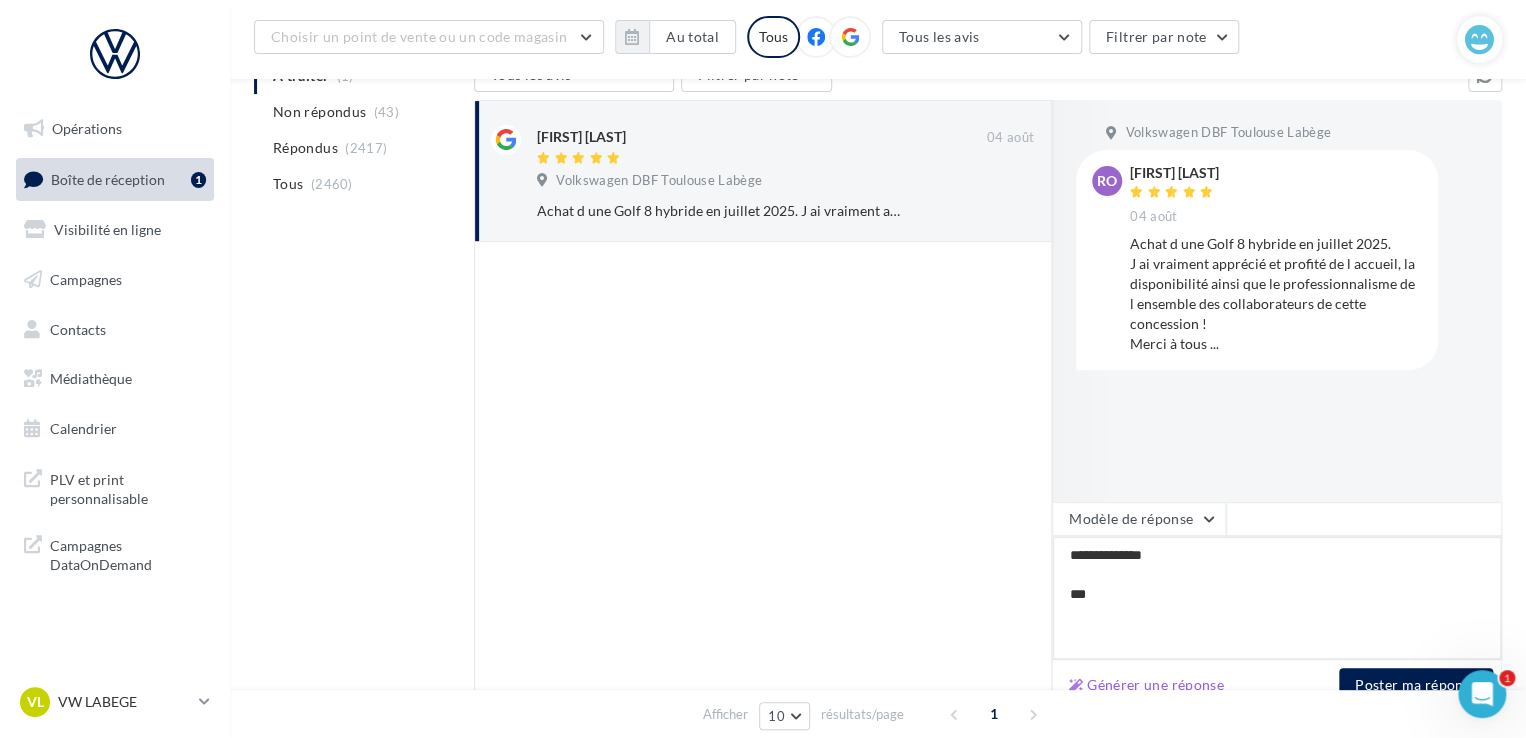 type on "**********" 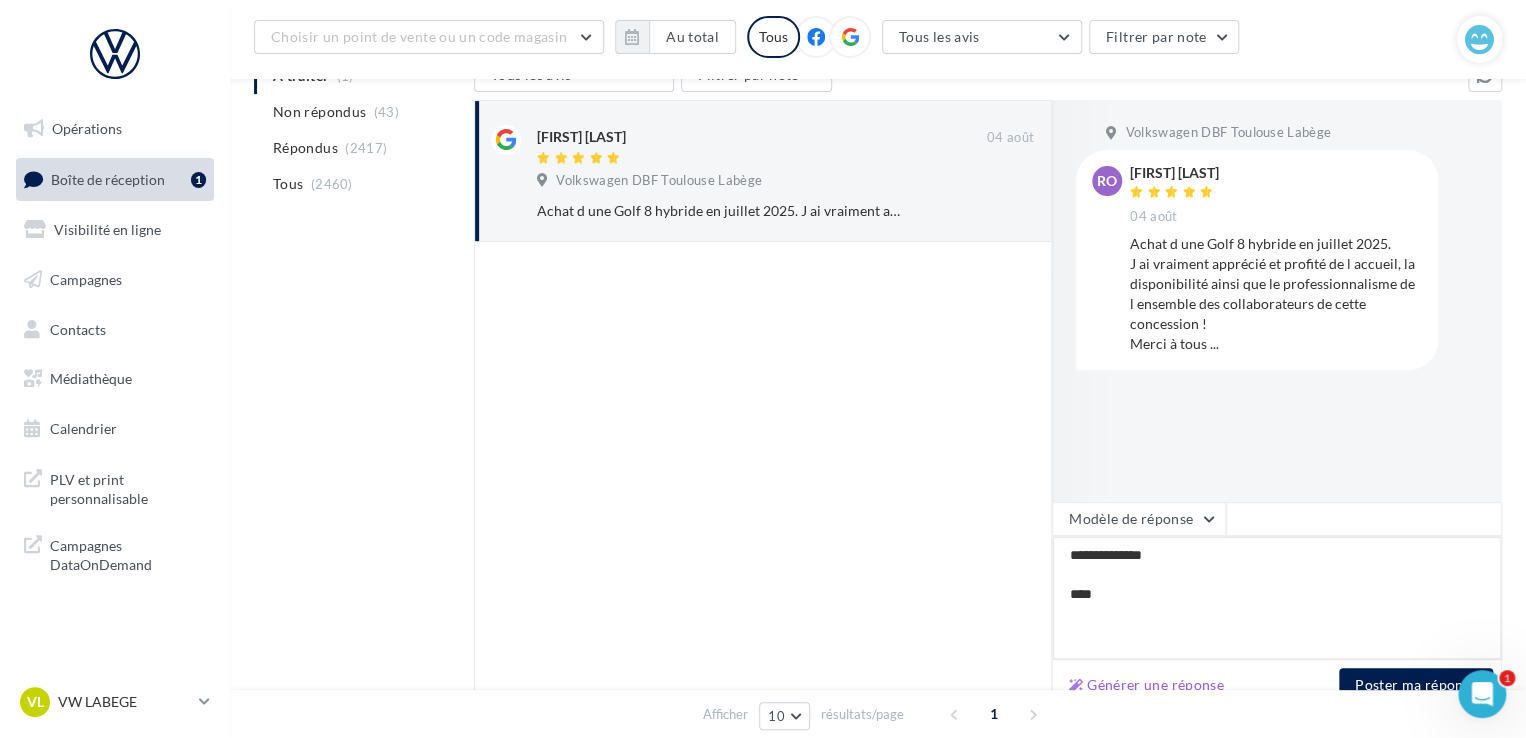 type on "**********" 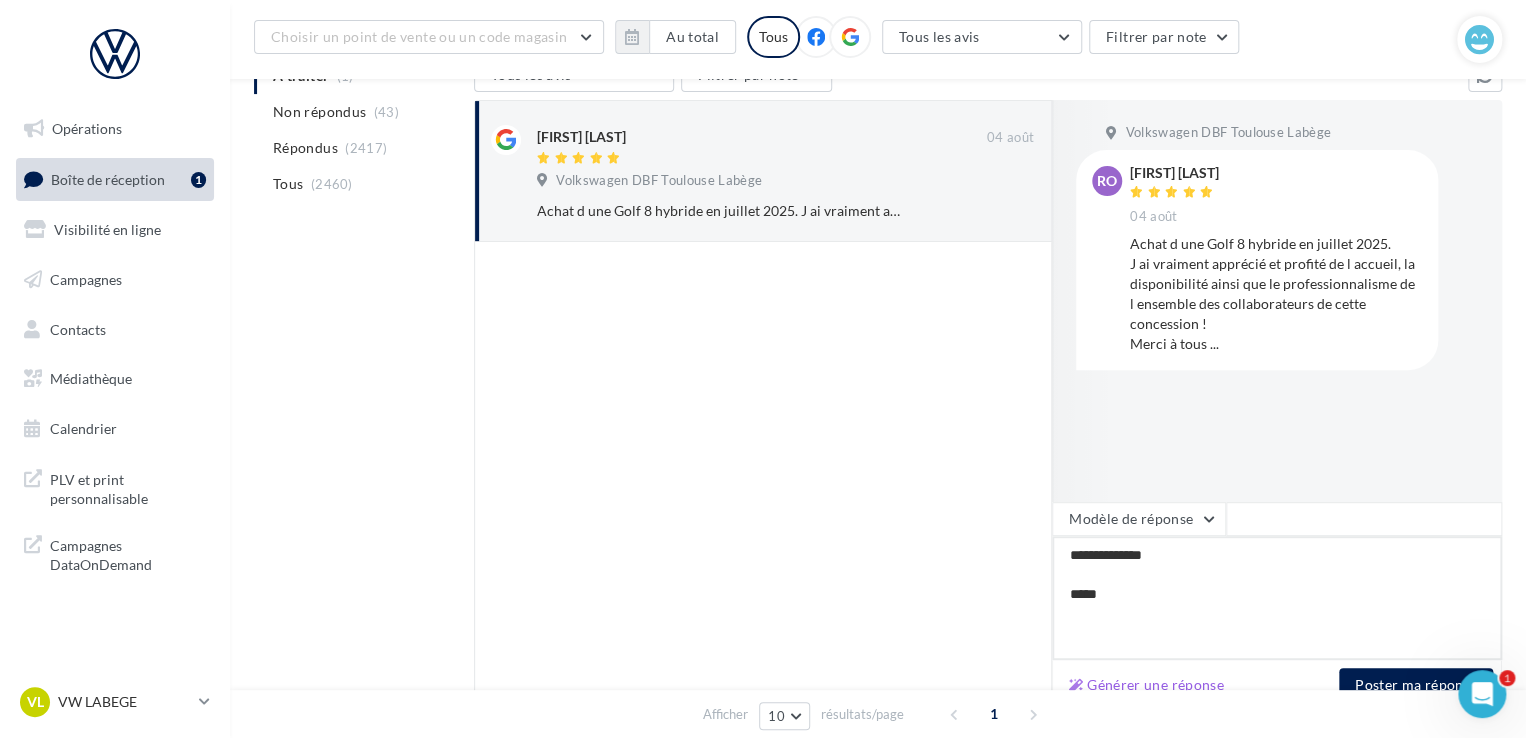 type on "**********" 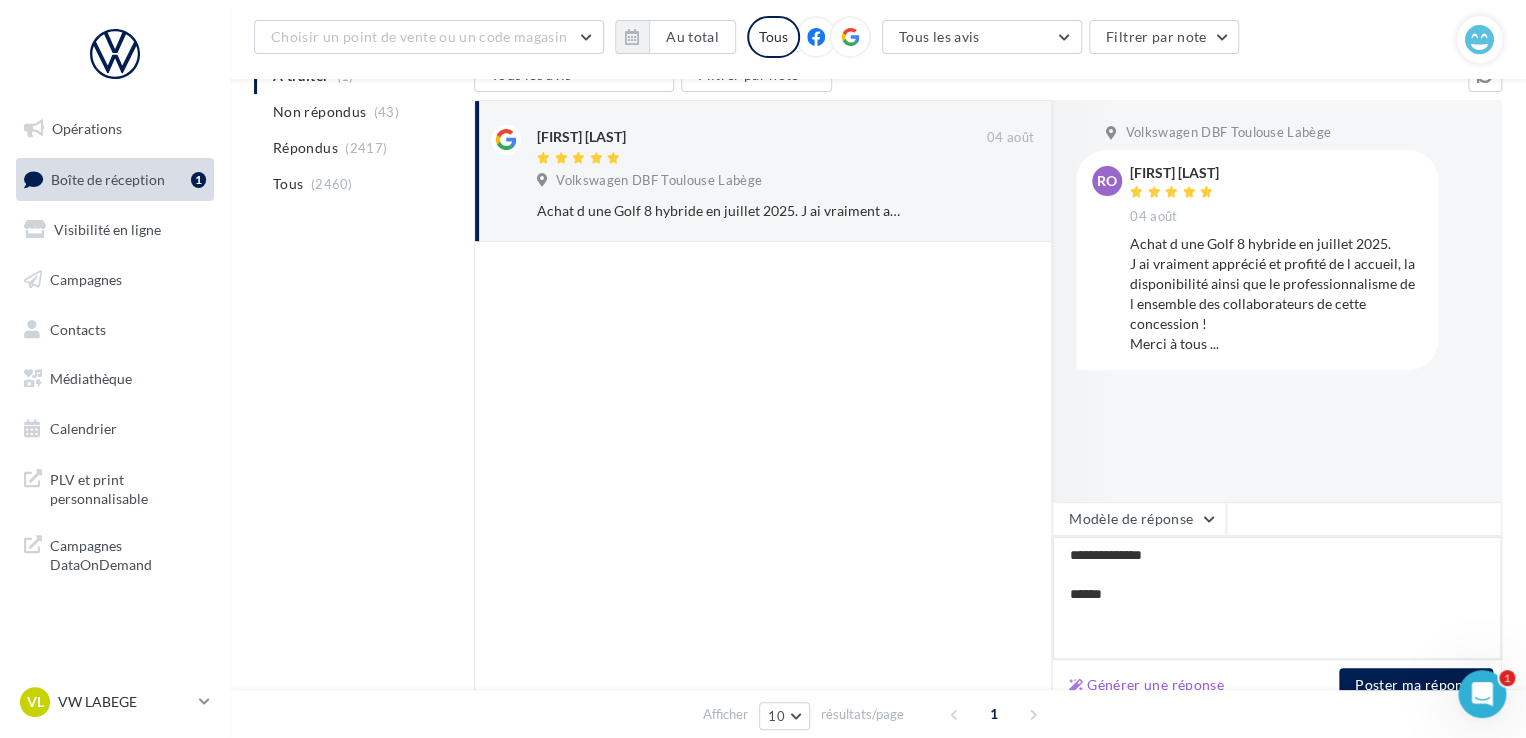 type on "**********" 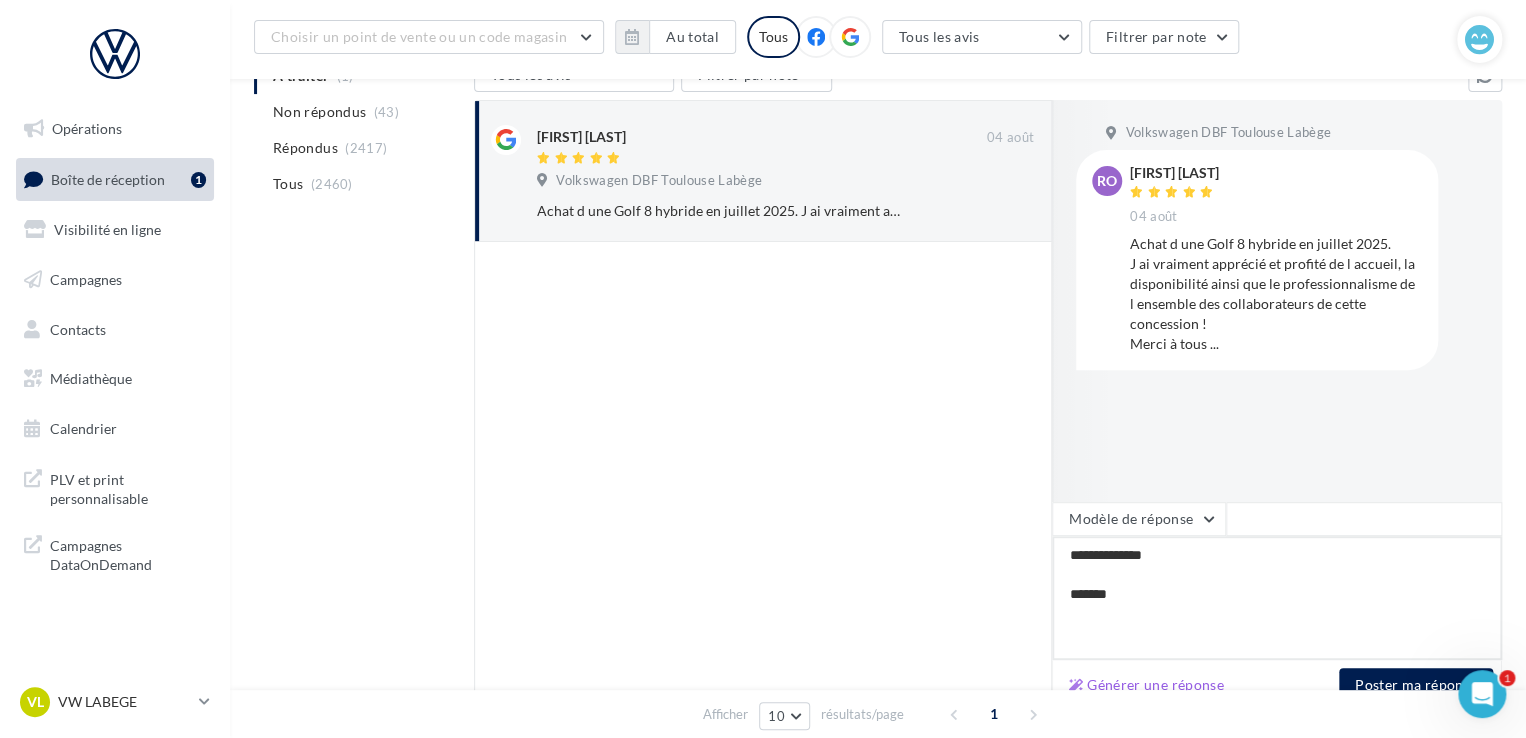type on "**********" 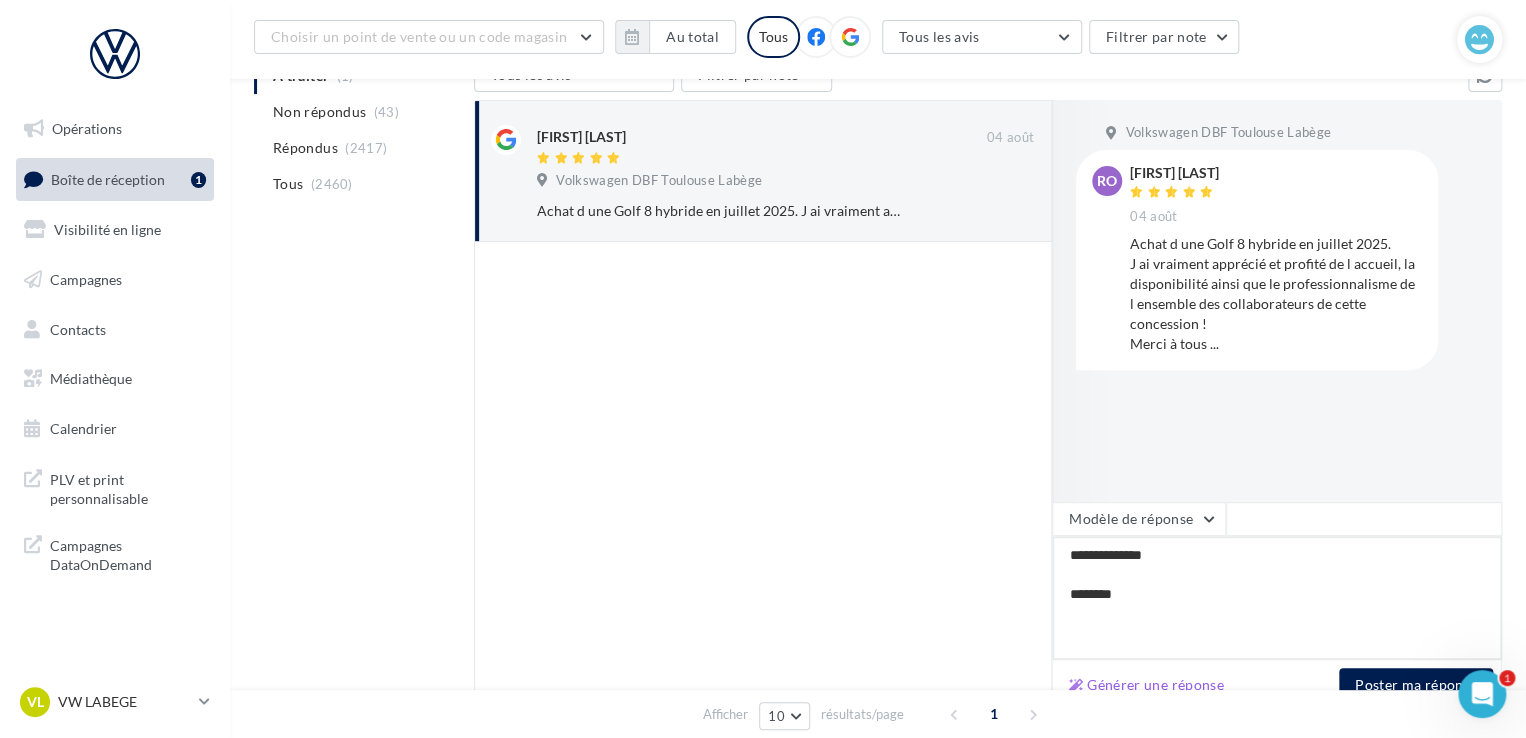 type on "**********" 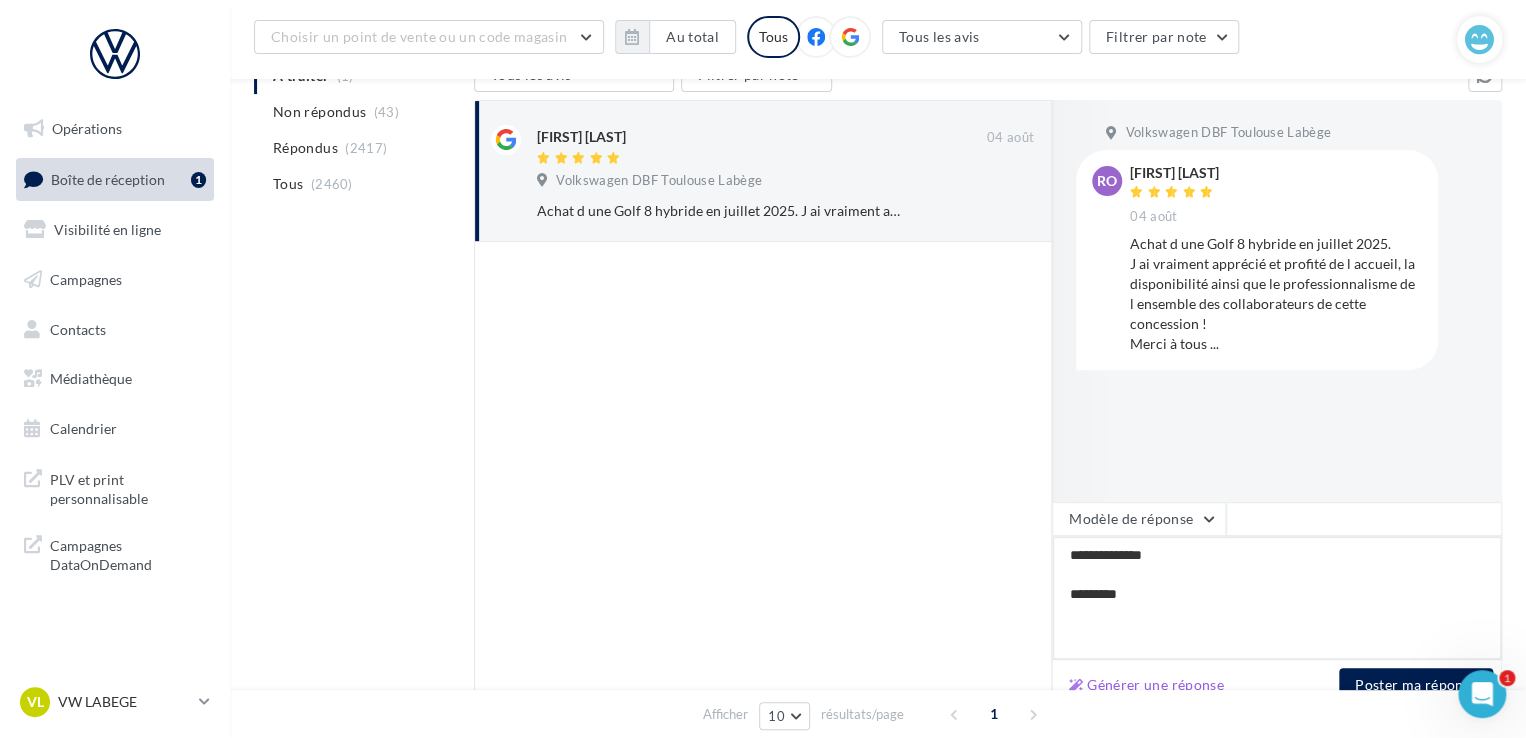 type on "**********" 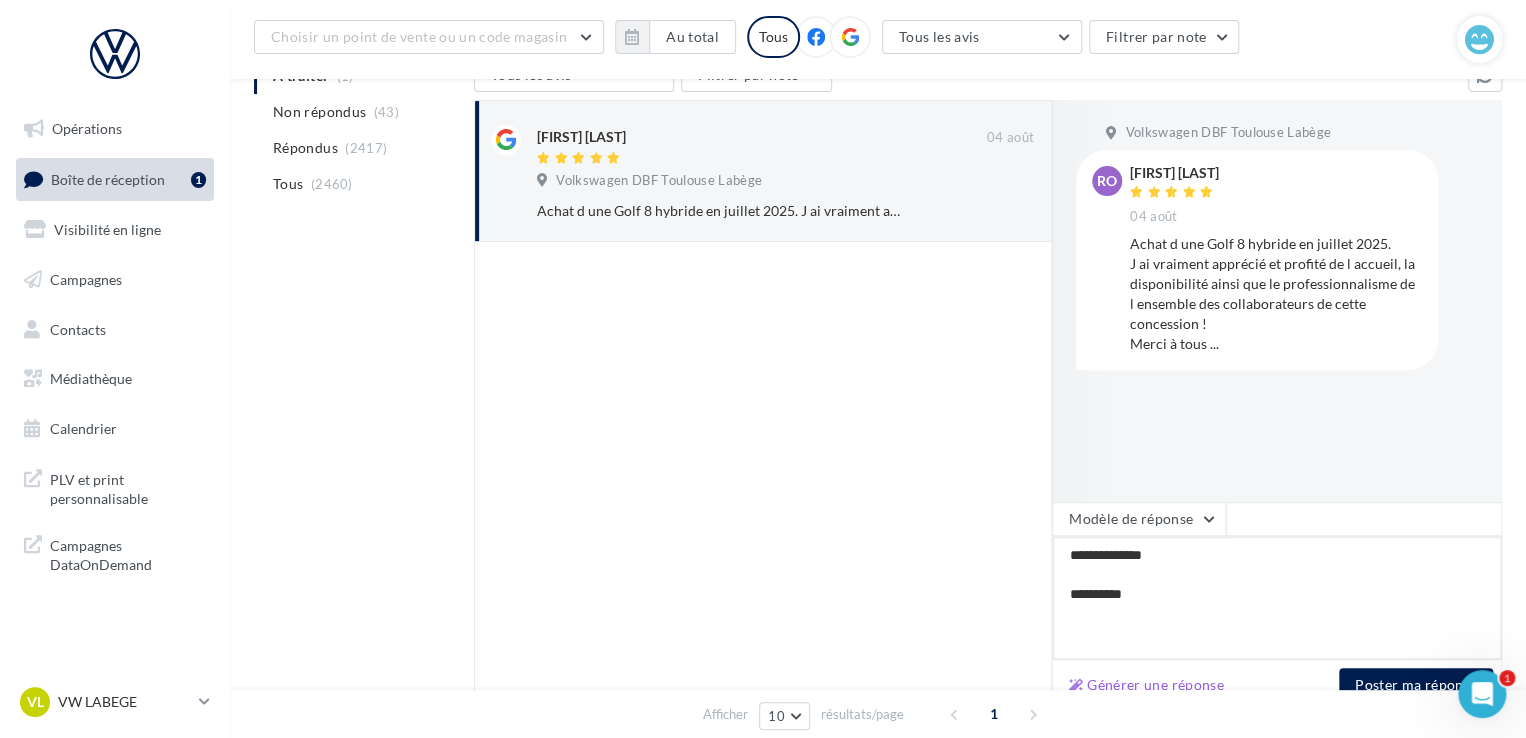type on "**********" 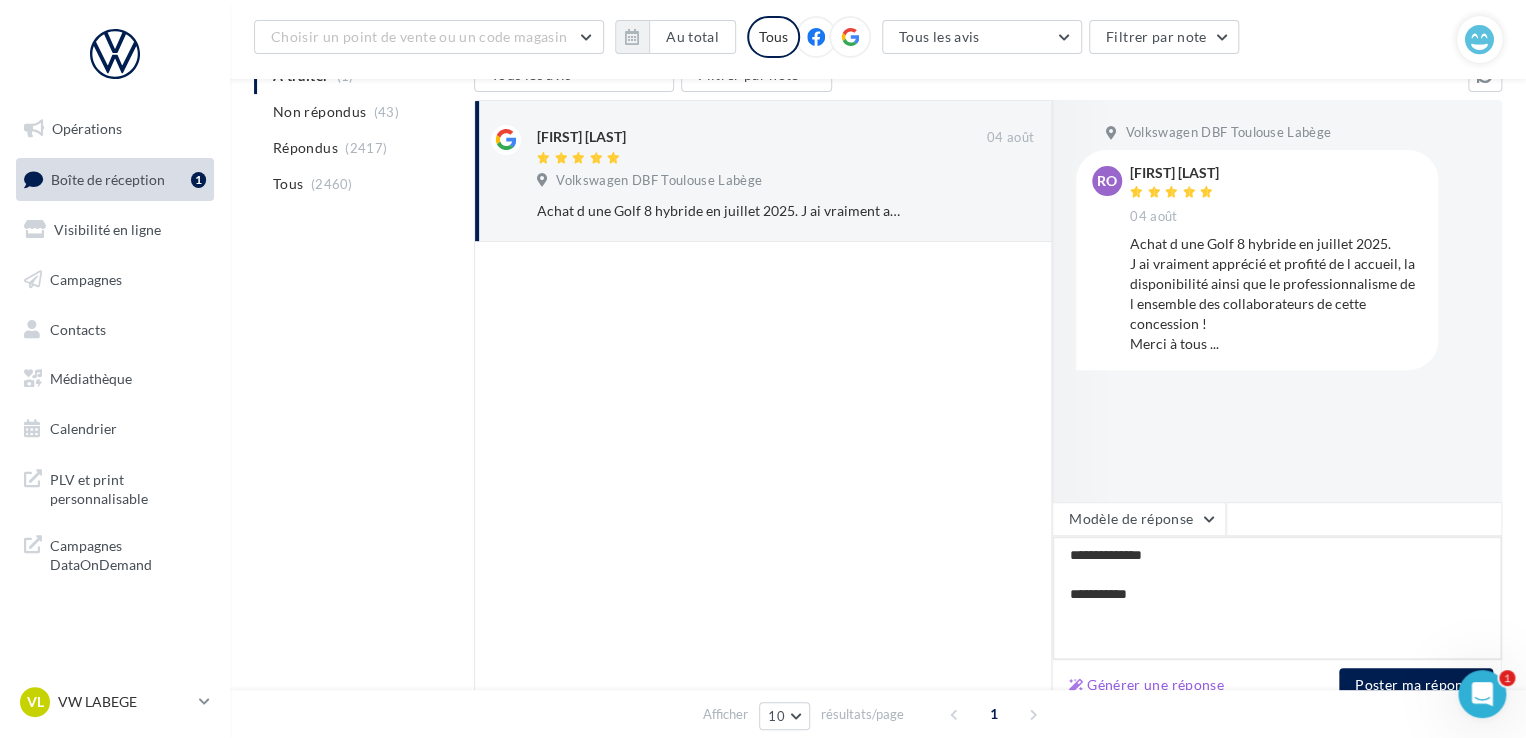 type on "**********" 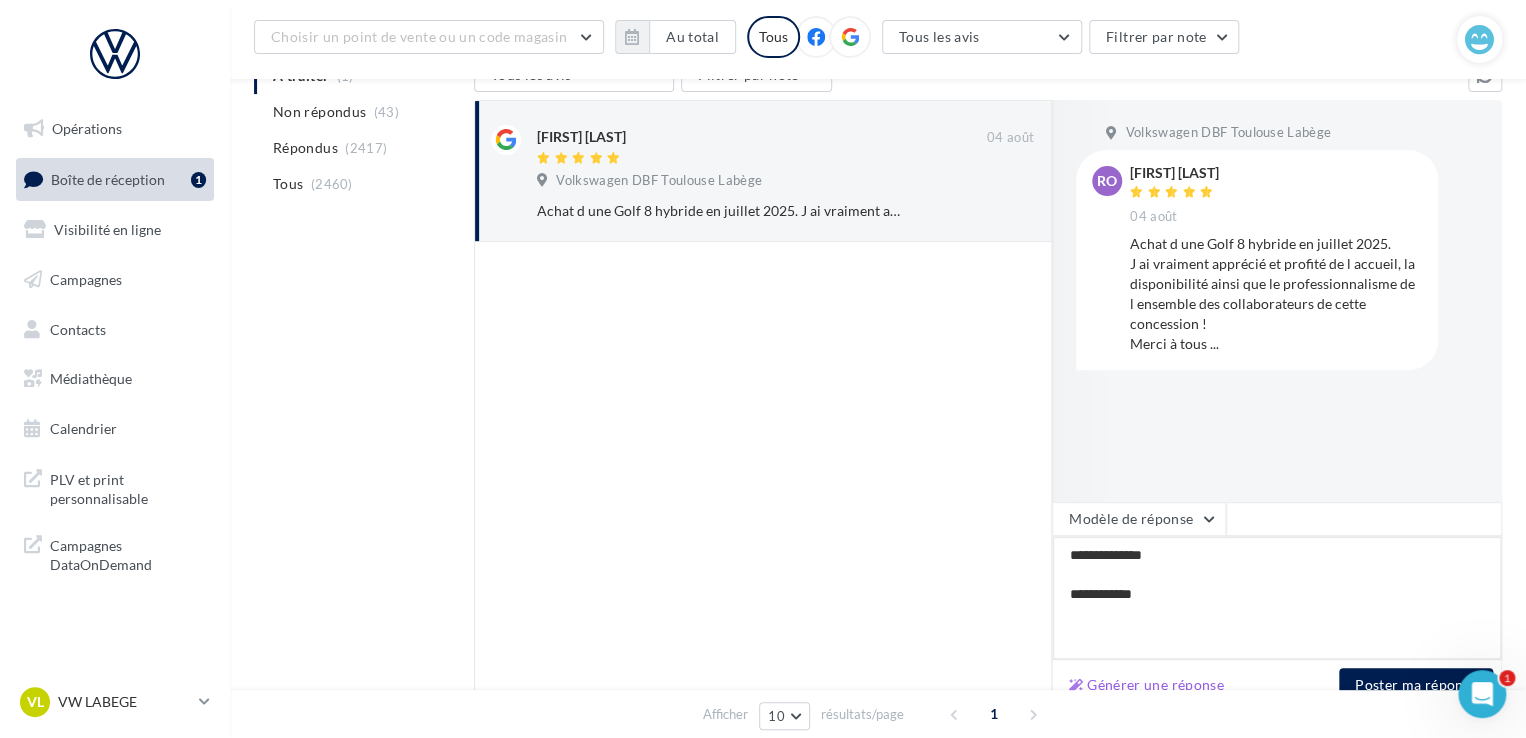 type on "**********" 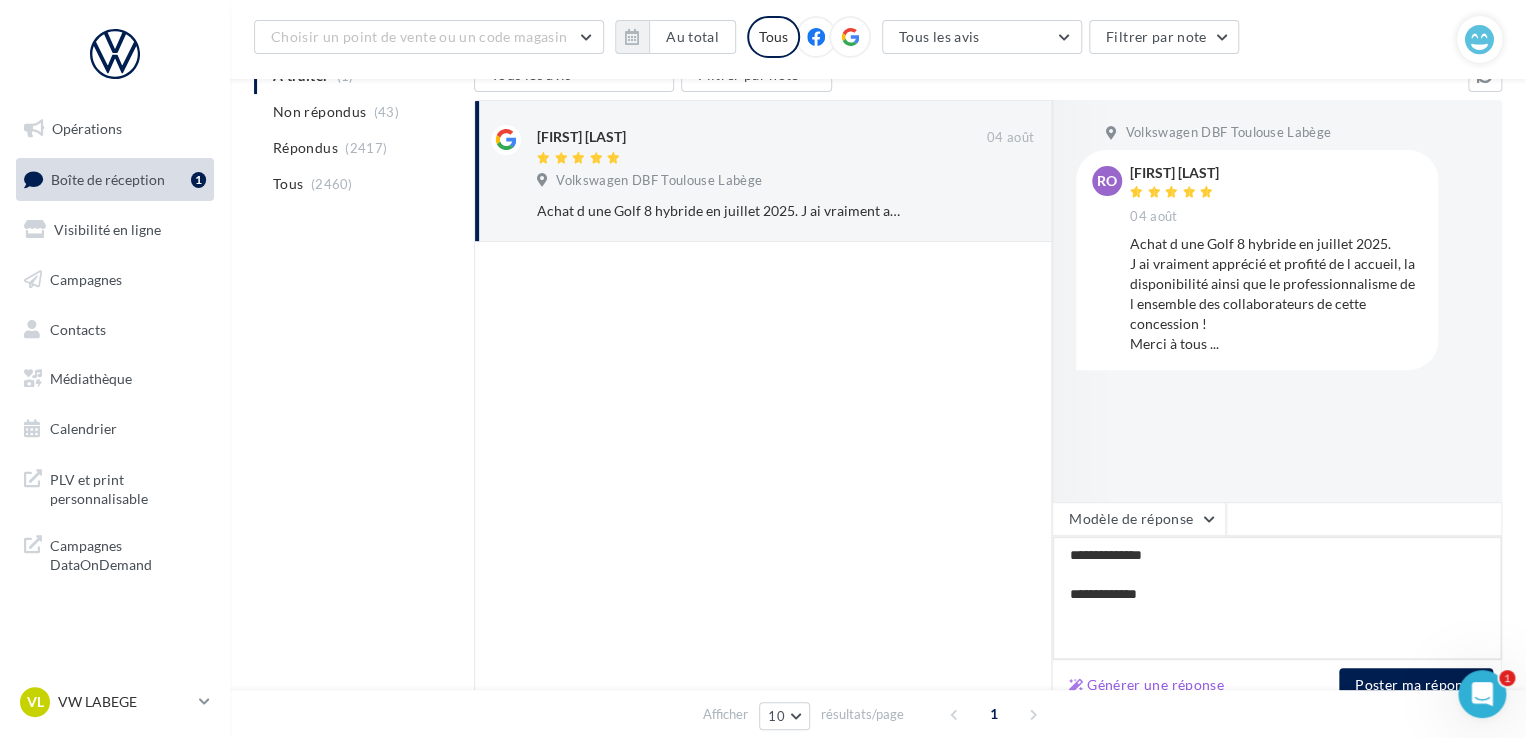 type on "**********" 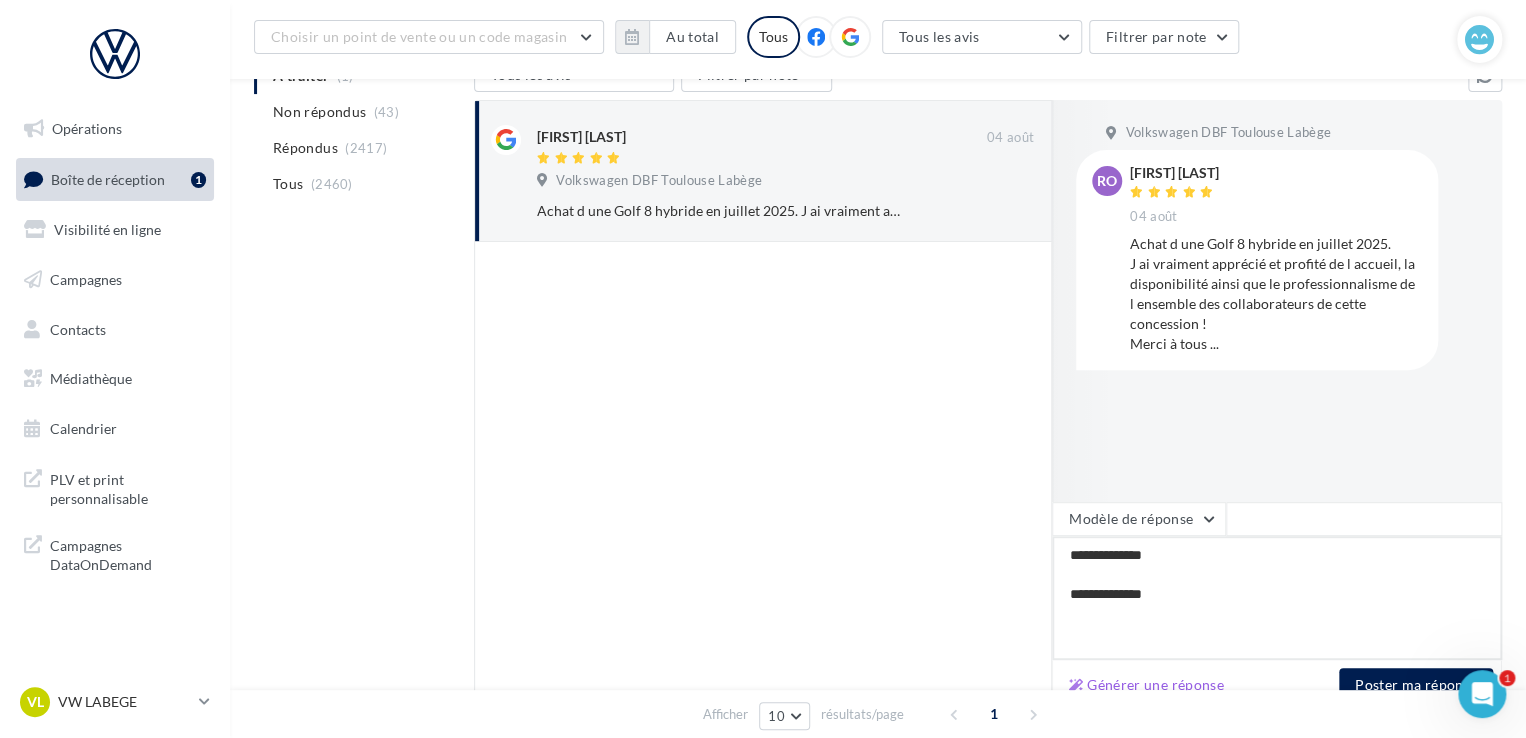 type on "**********" 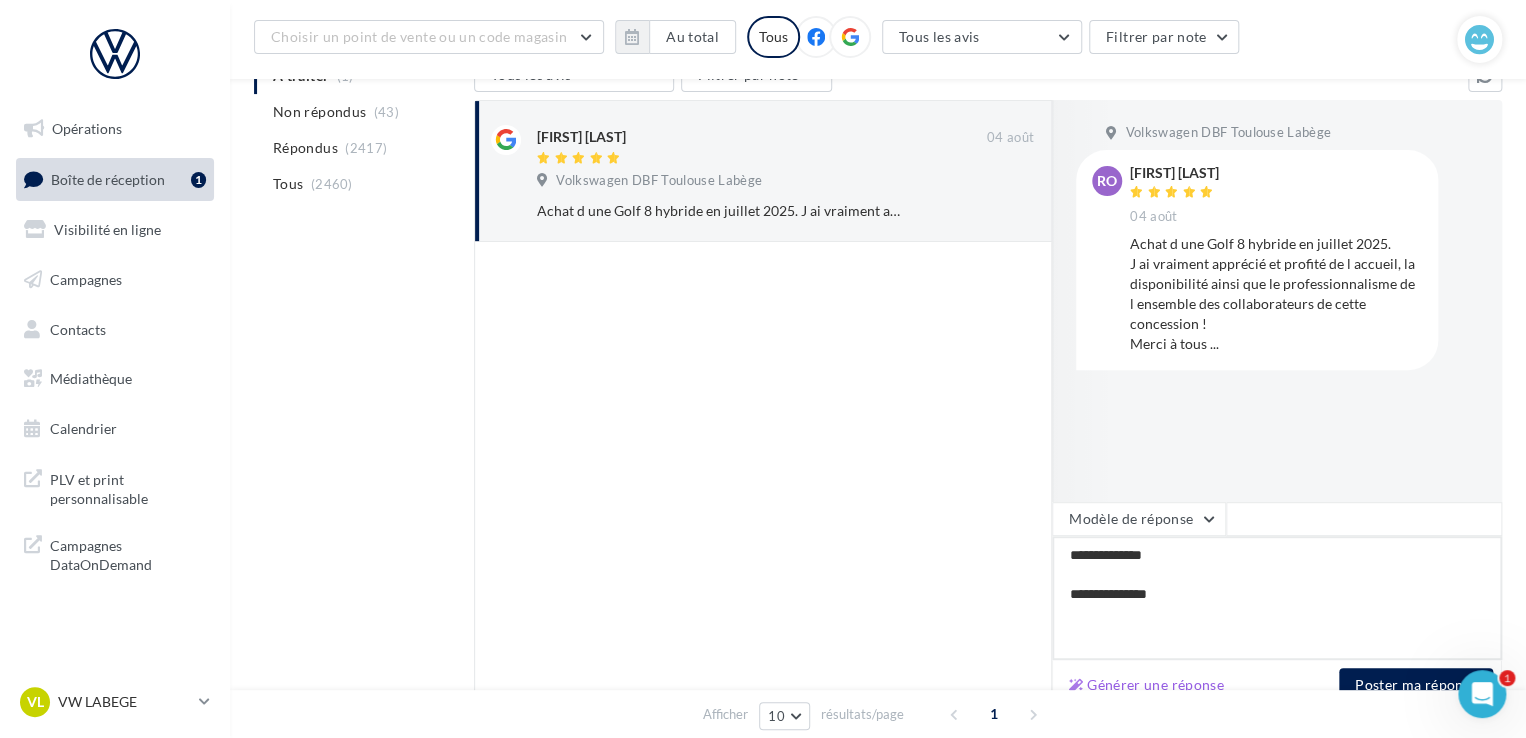 type on "**********" 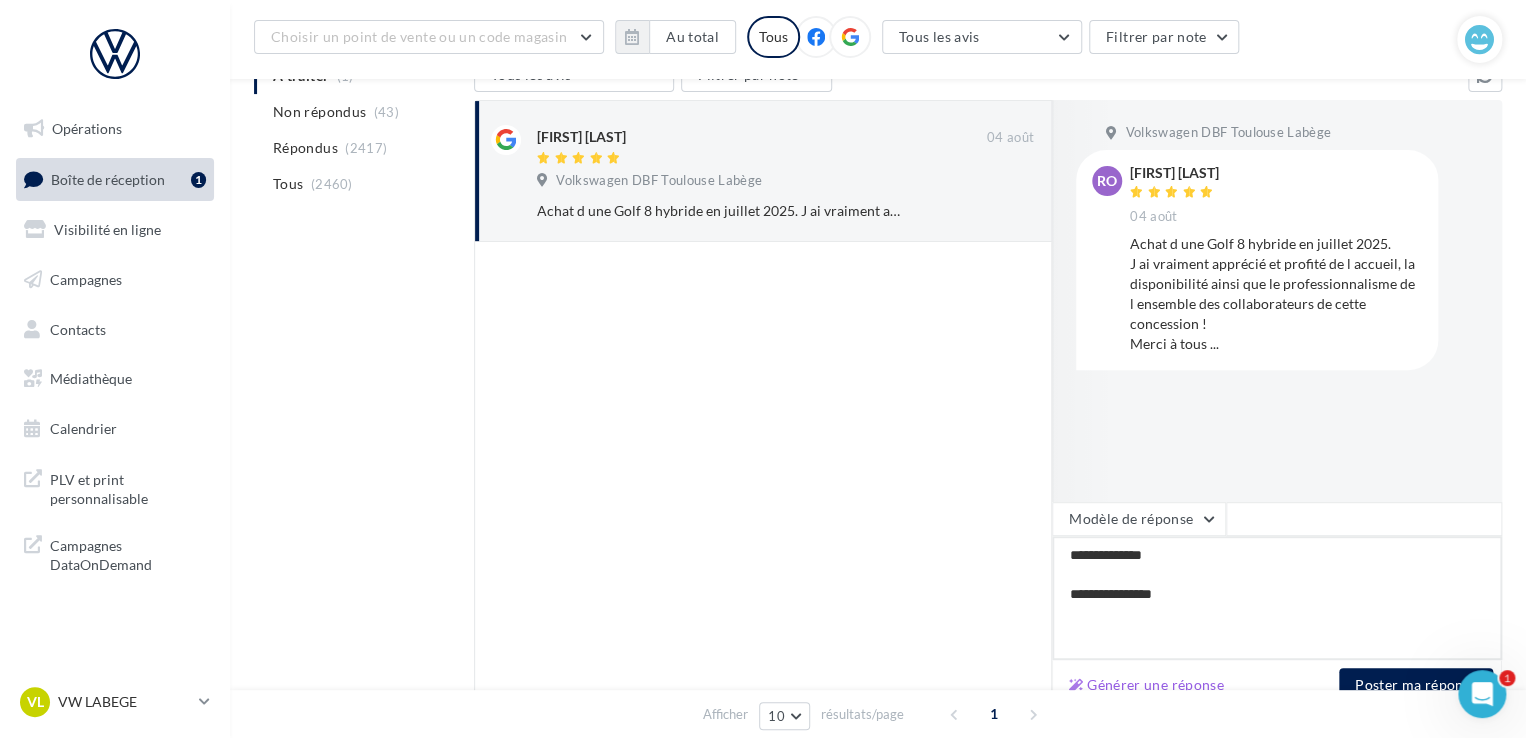 type on "**********" 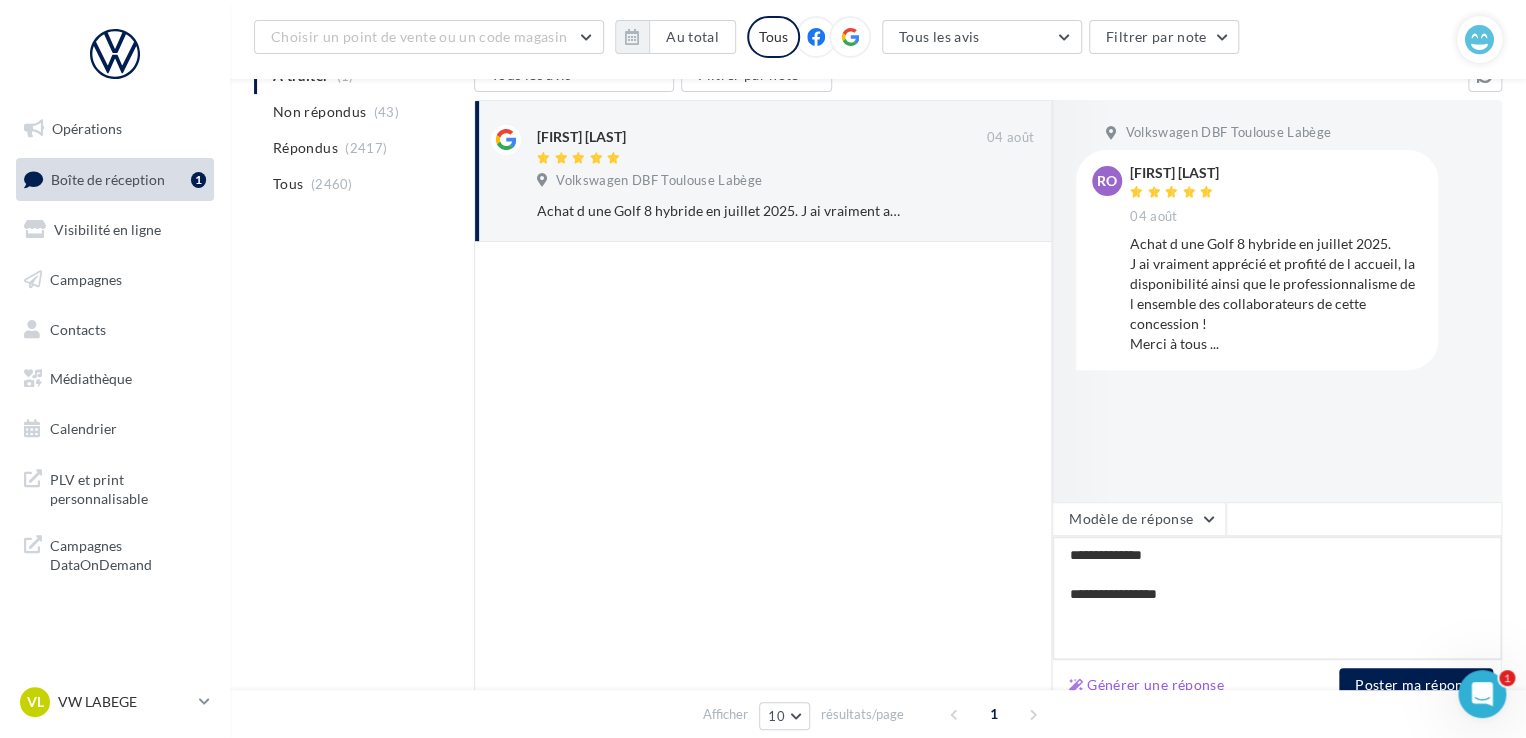 type on "**********" 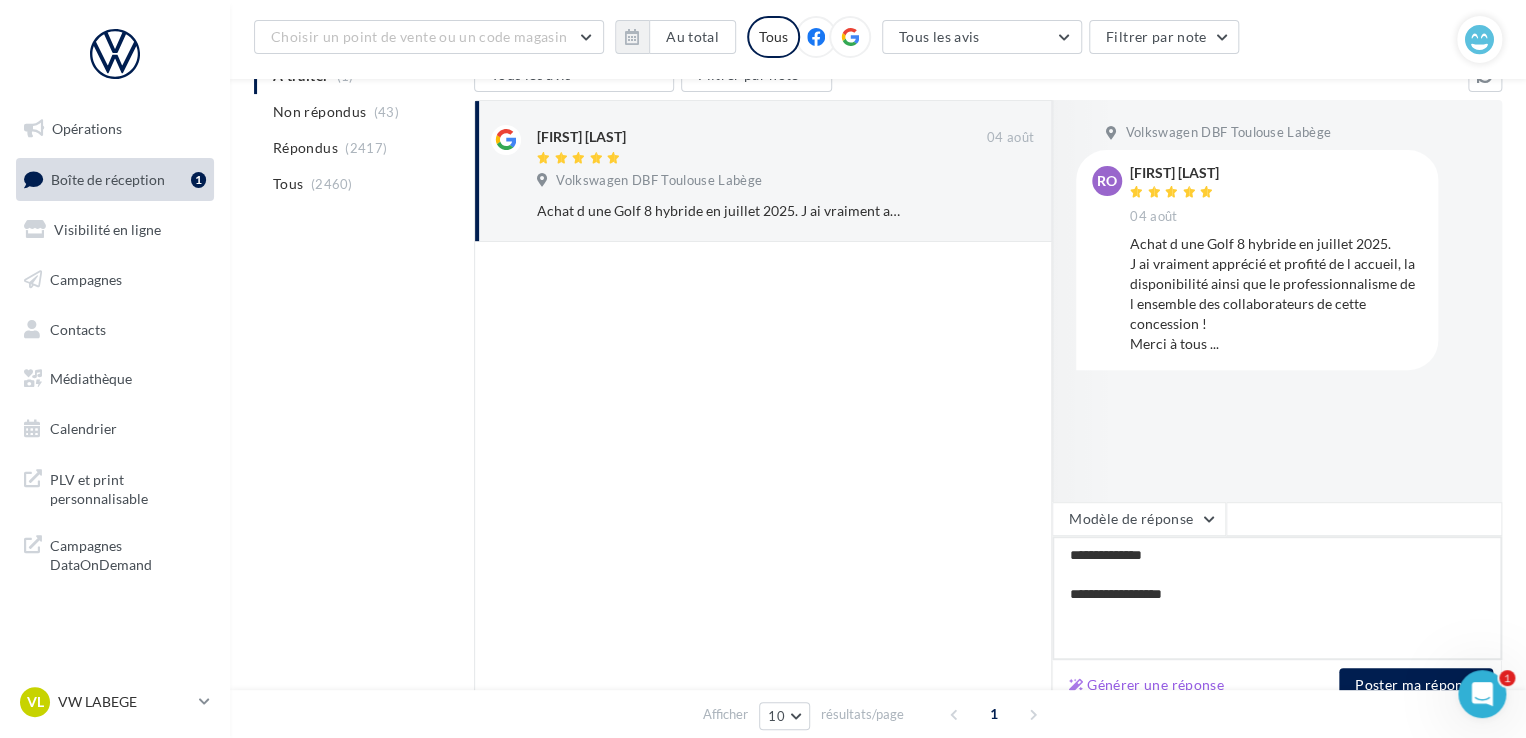 type on "**********" 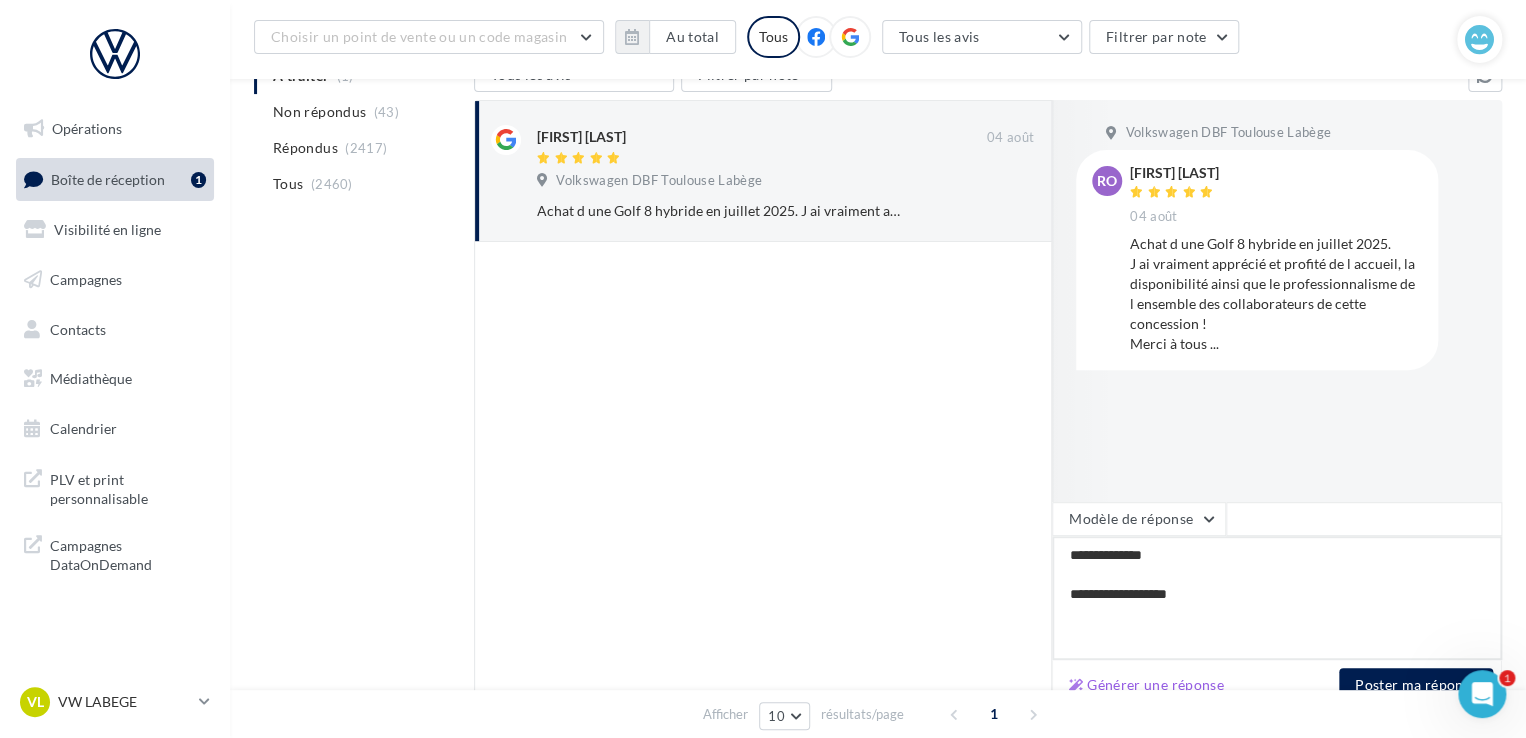 type on "**********" 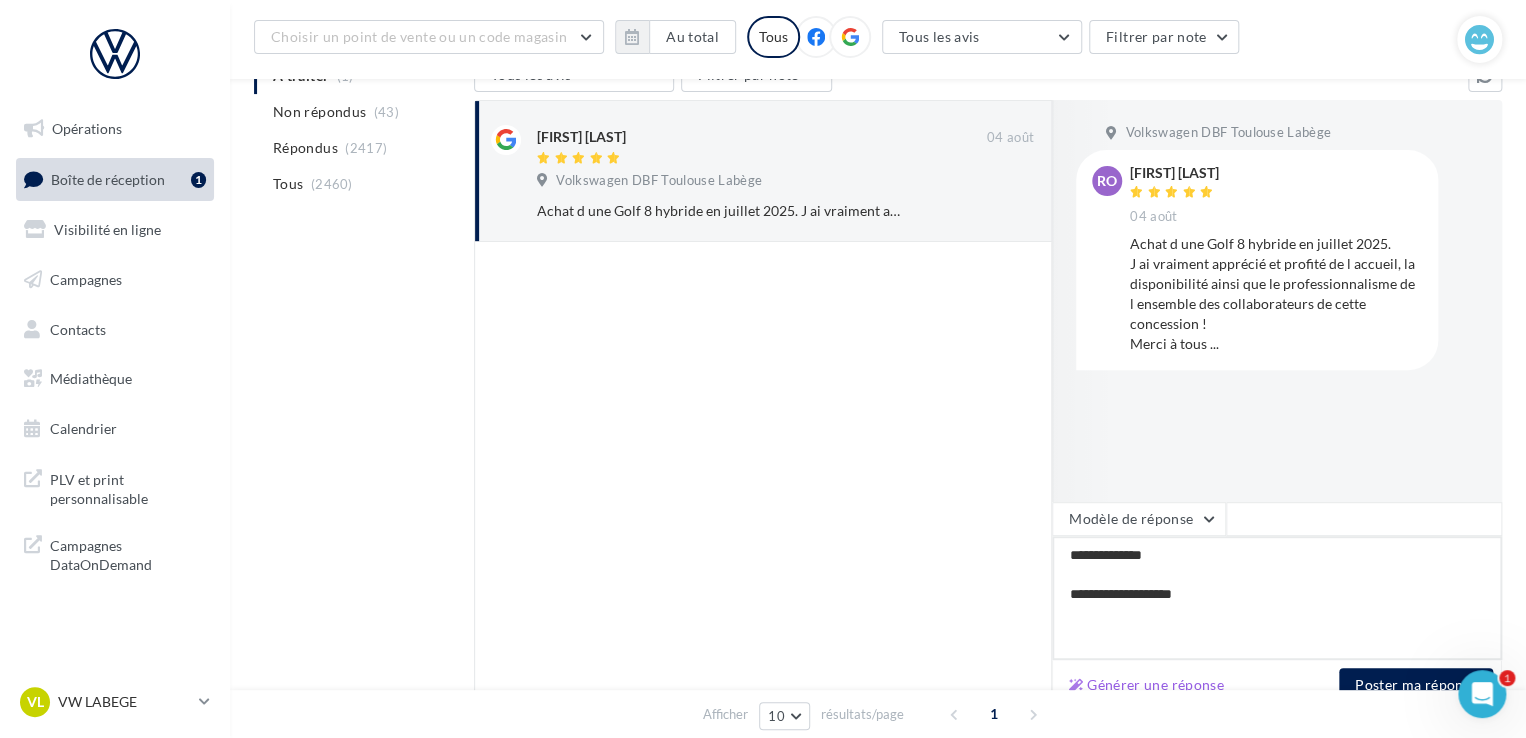 type on "**********" 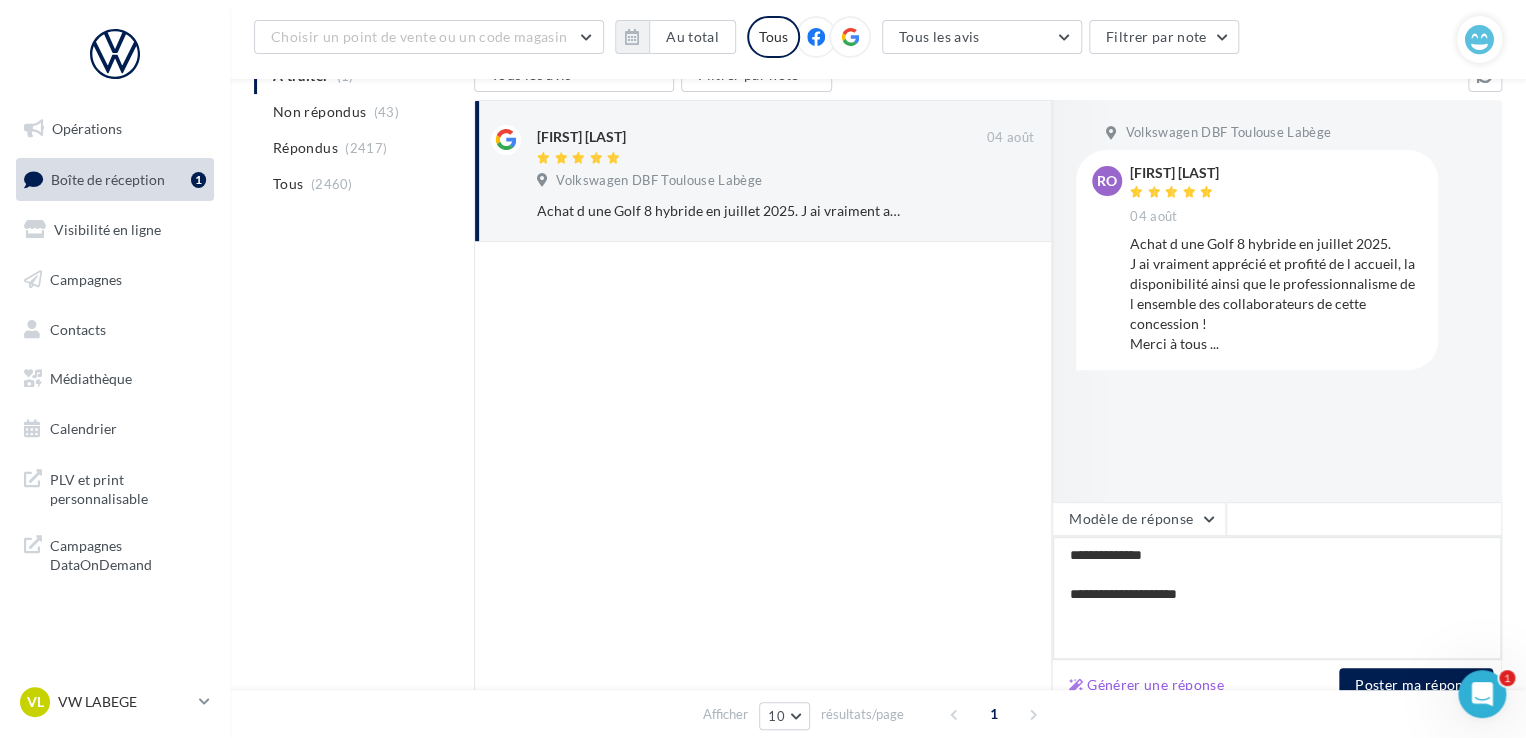 type on "**********" 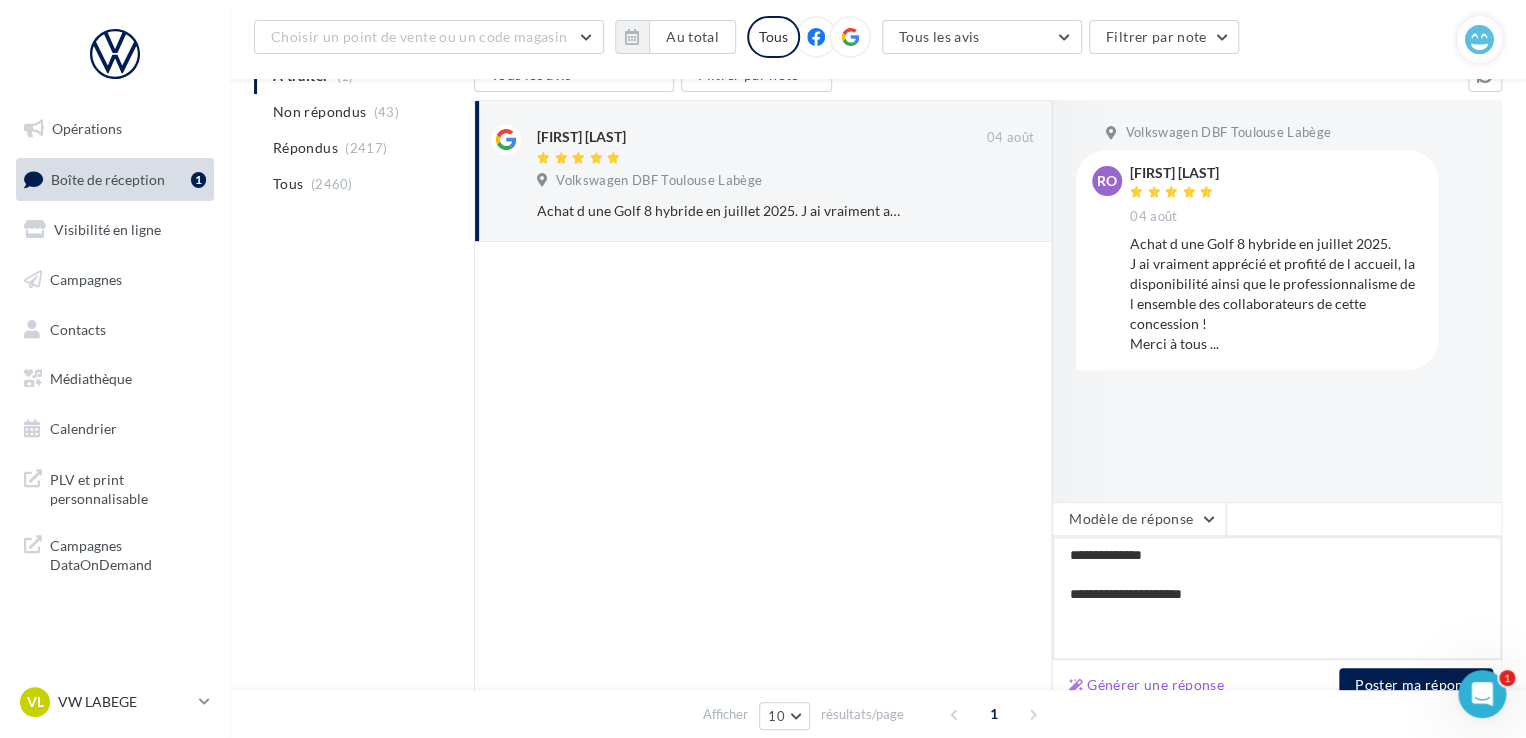type on "**********" 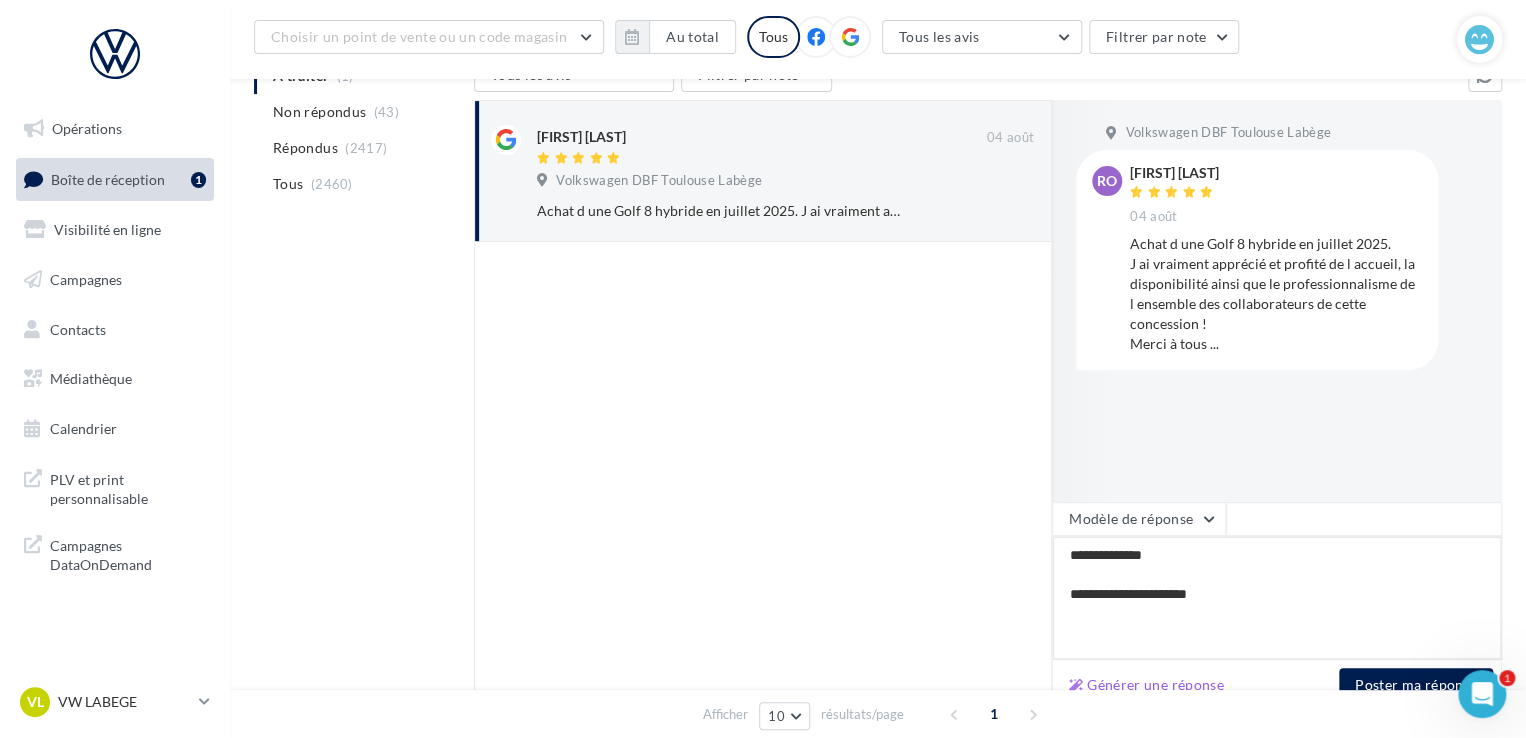 type on "**********" 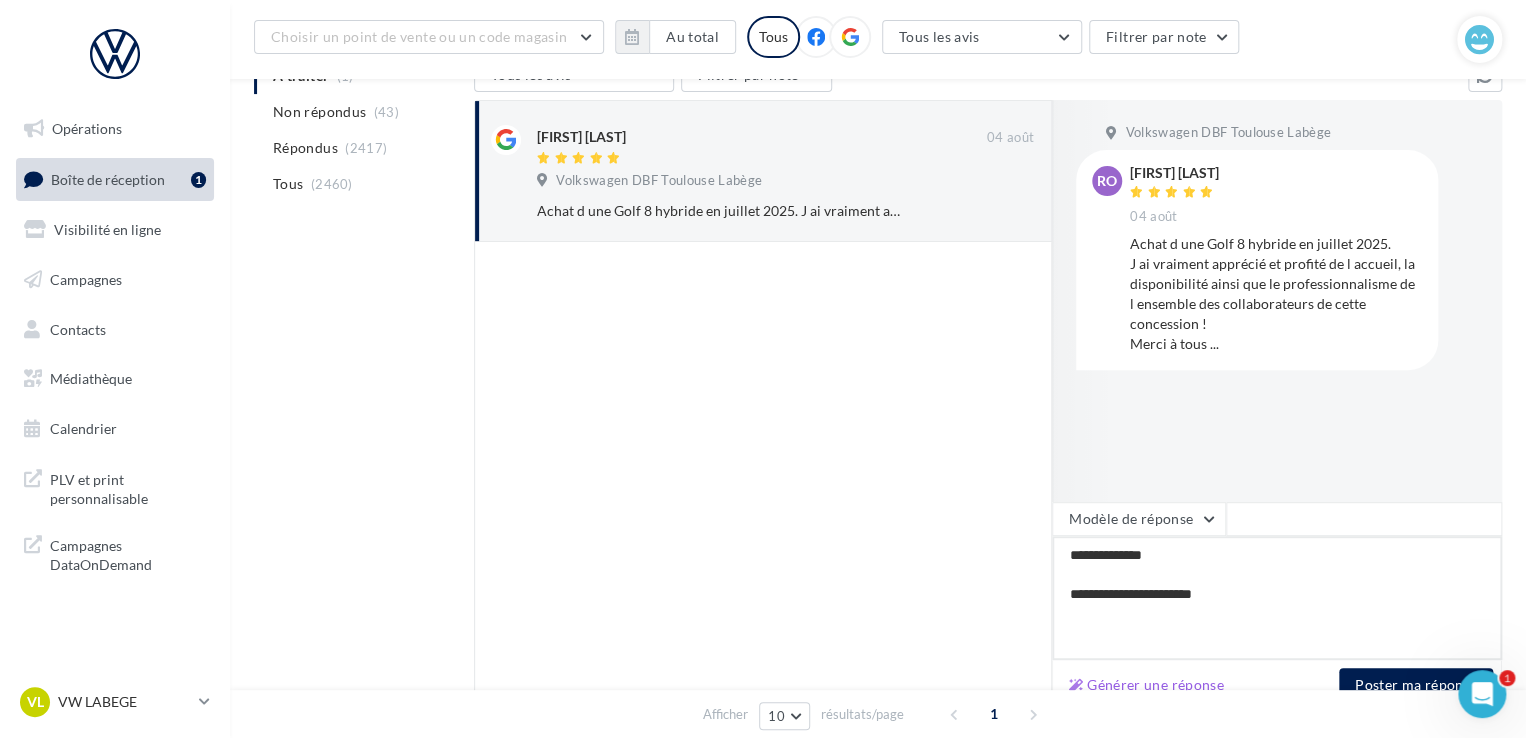 type on "**********" 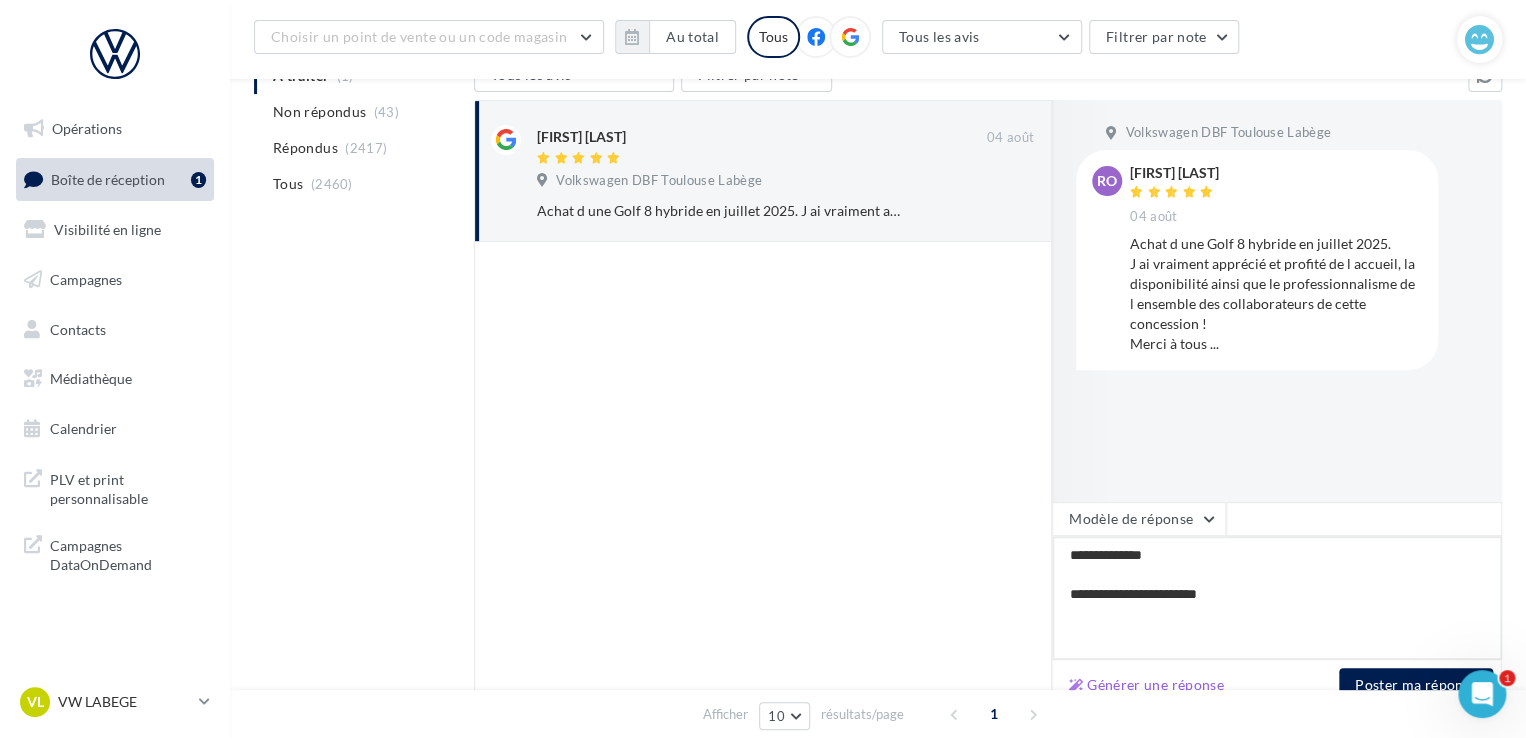 type on "**********" 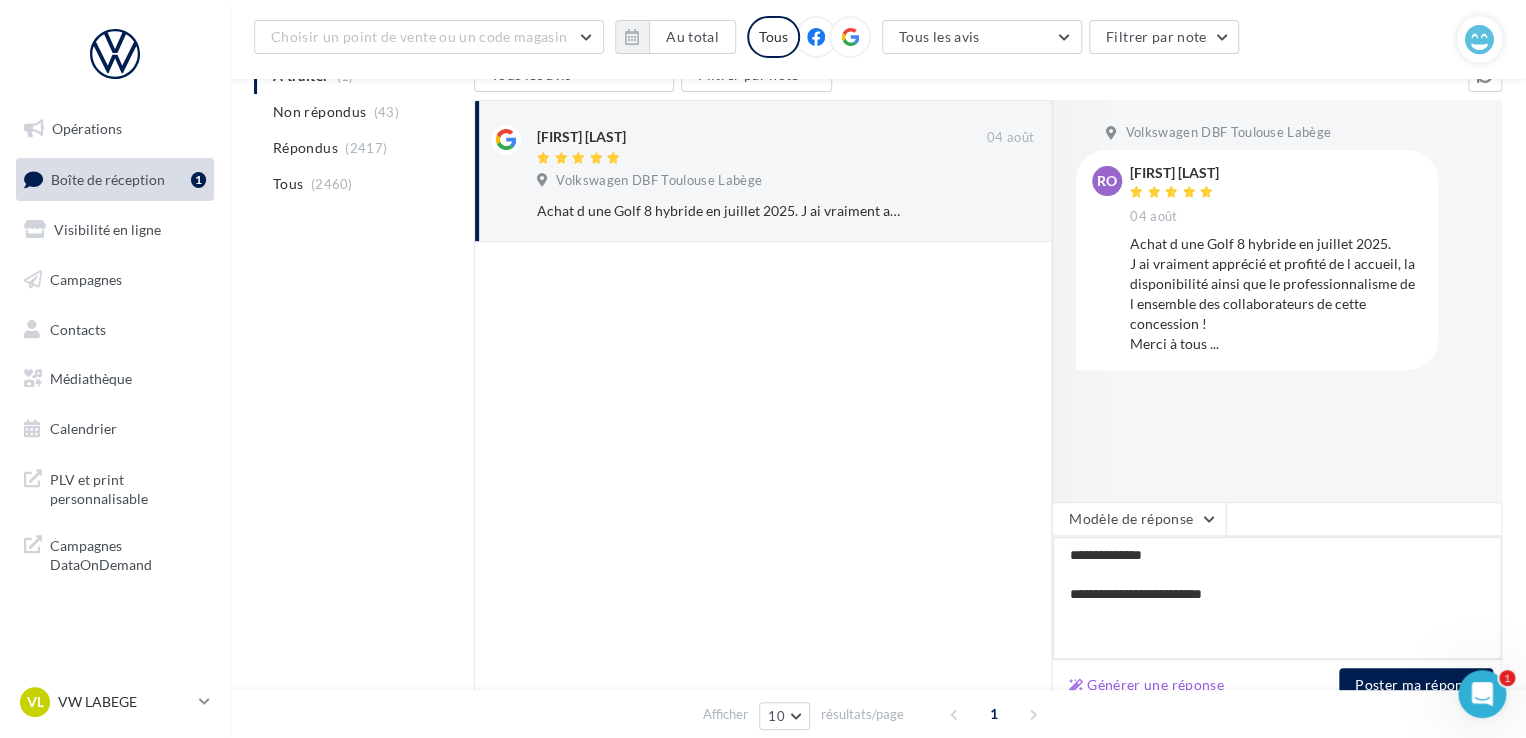 type on "**********" 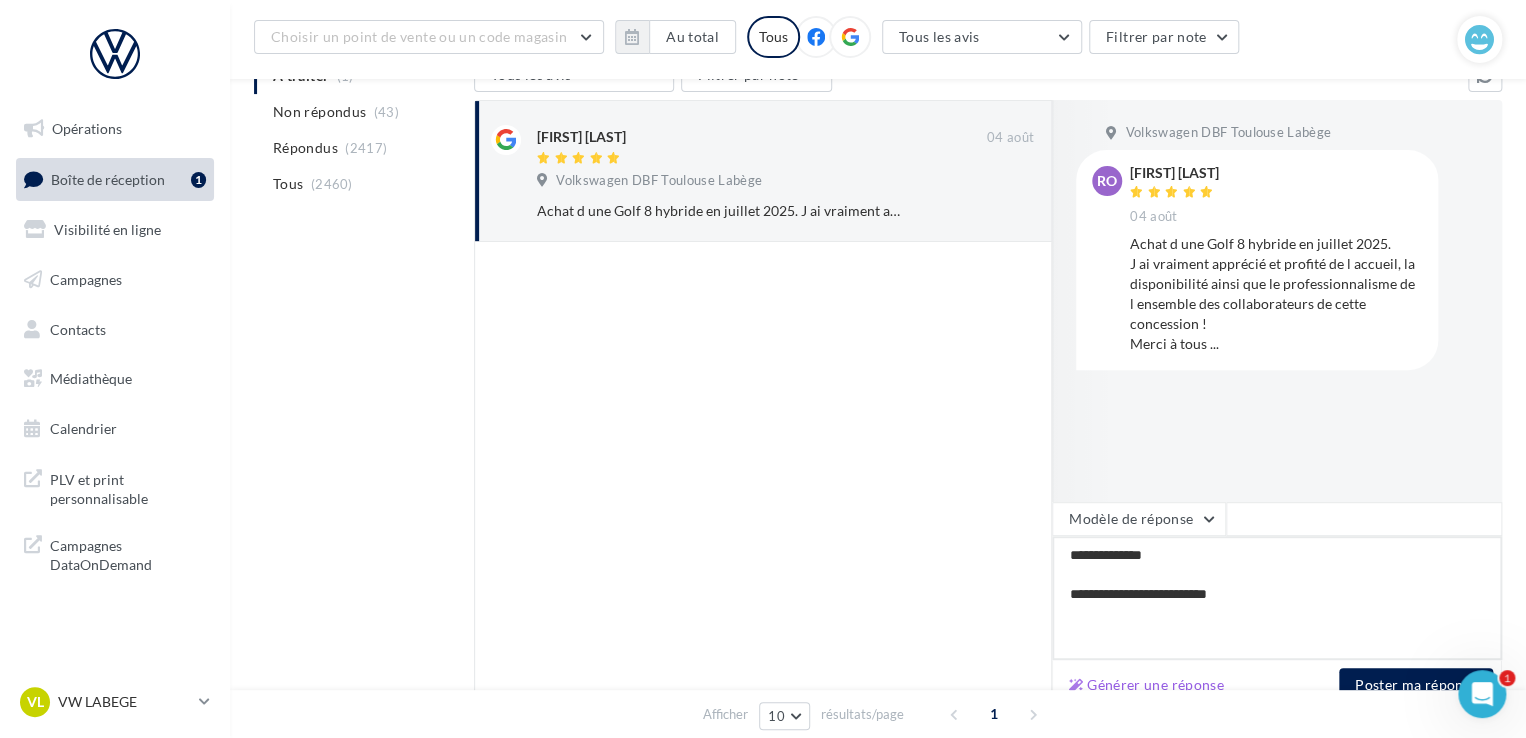 type on "**********" 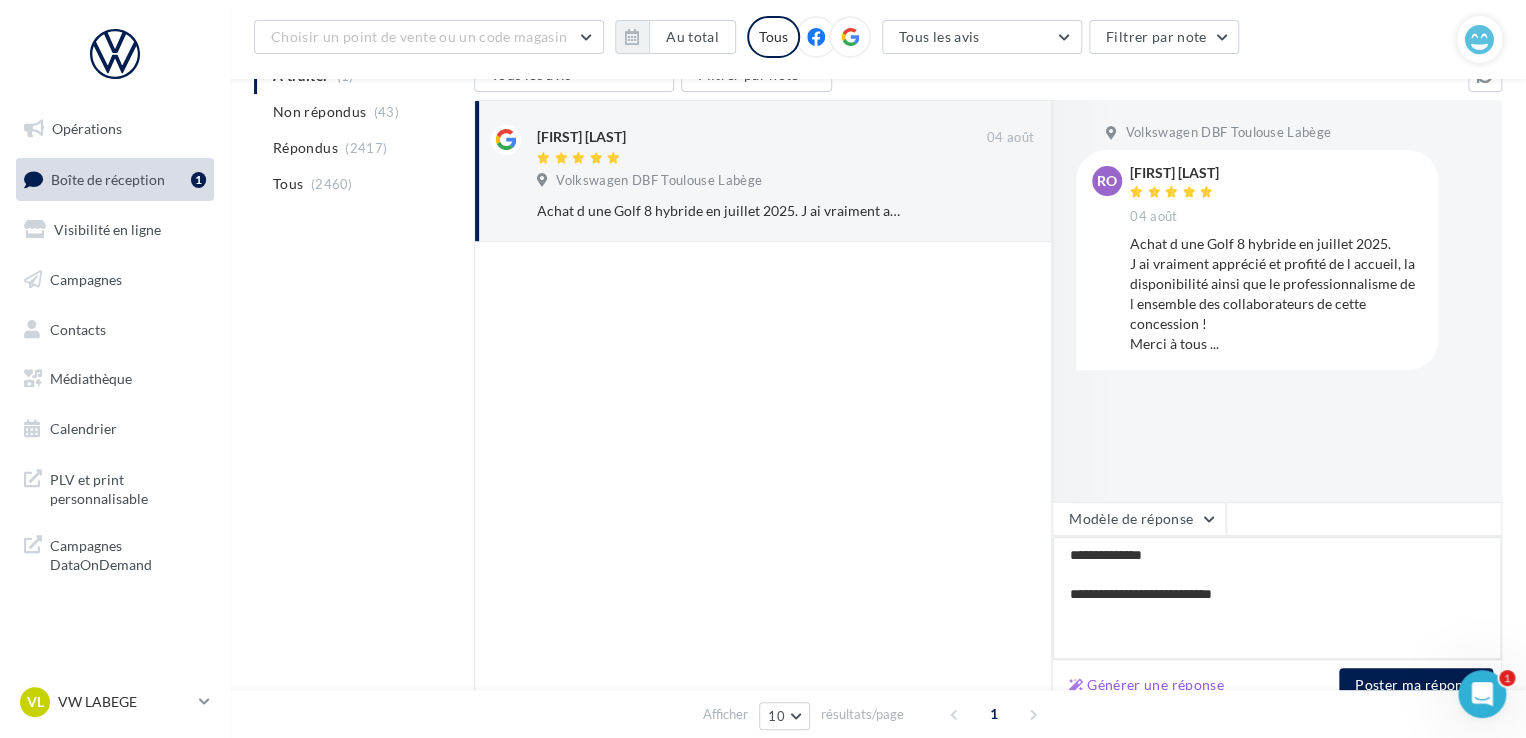 type on "**********" 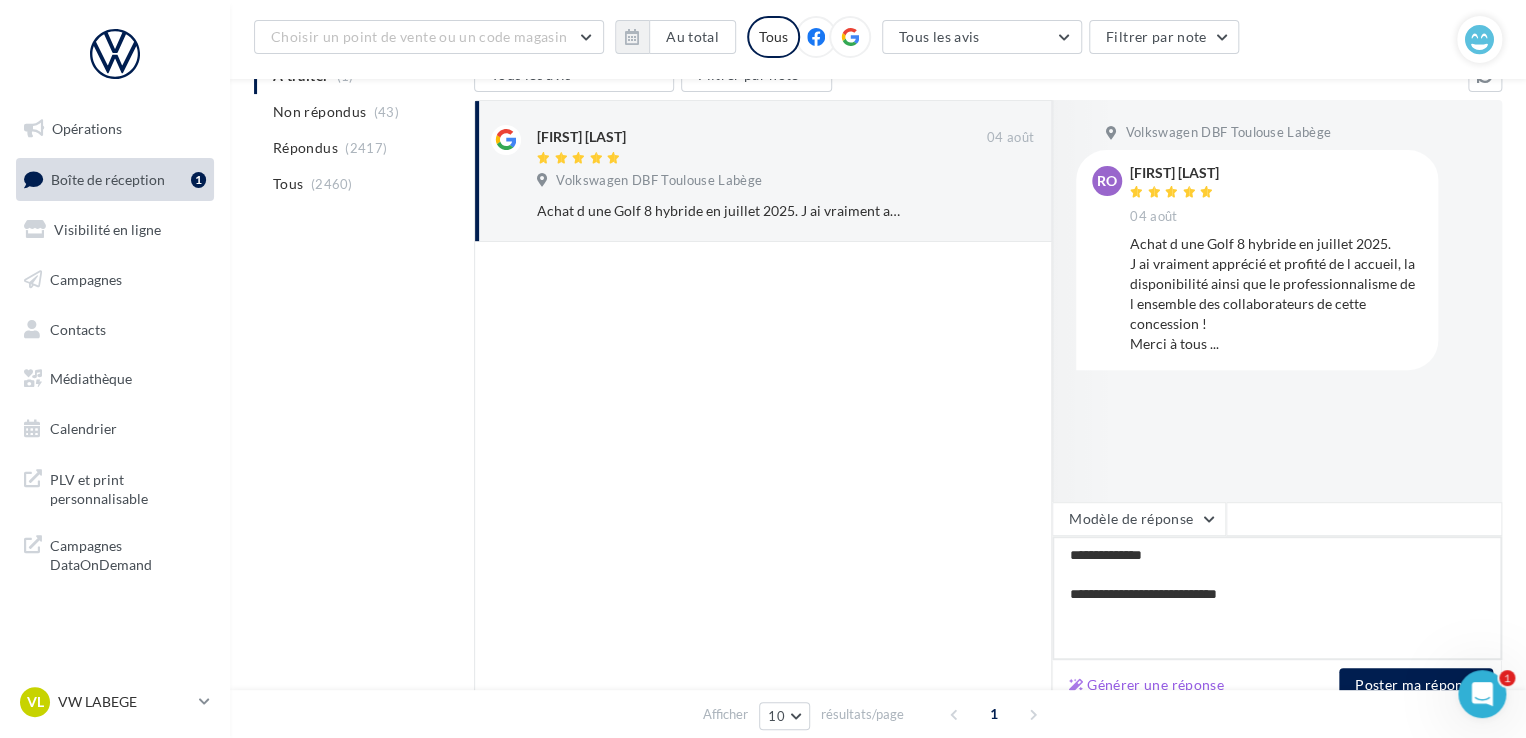 type on "**********" 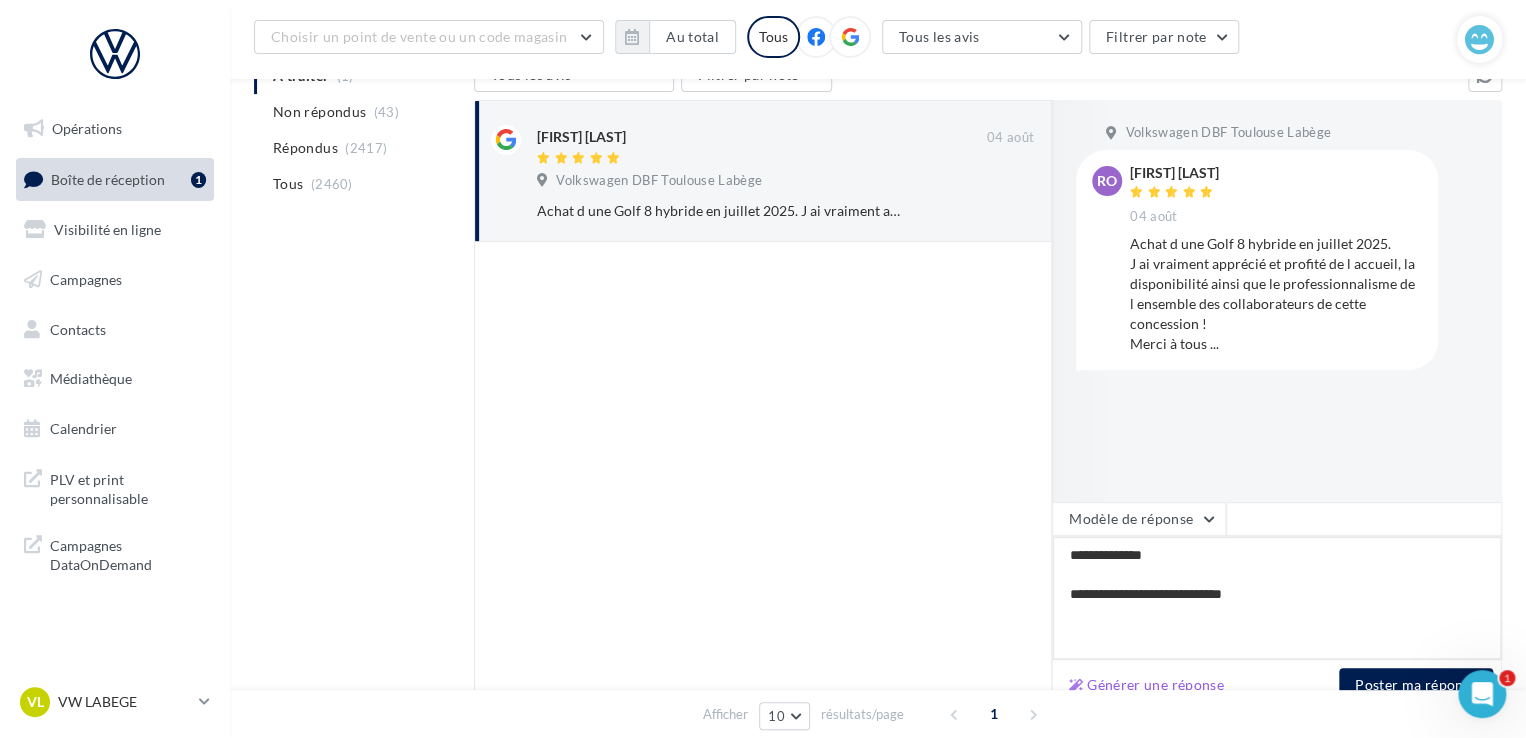 type on "**********" 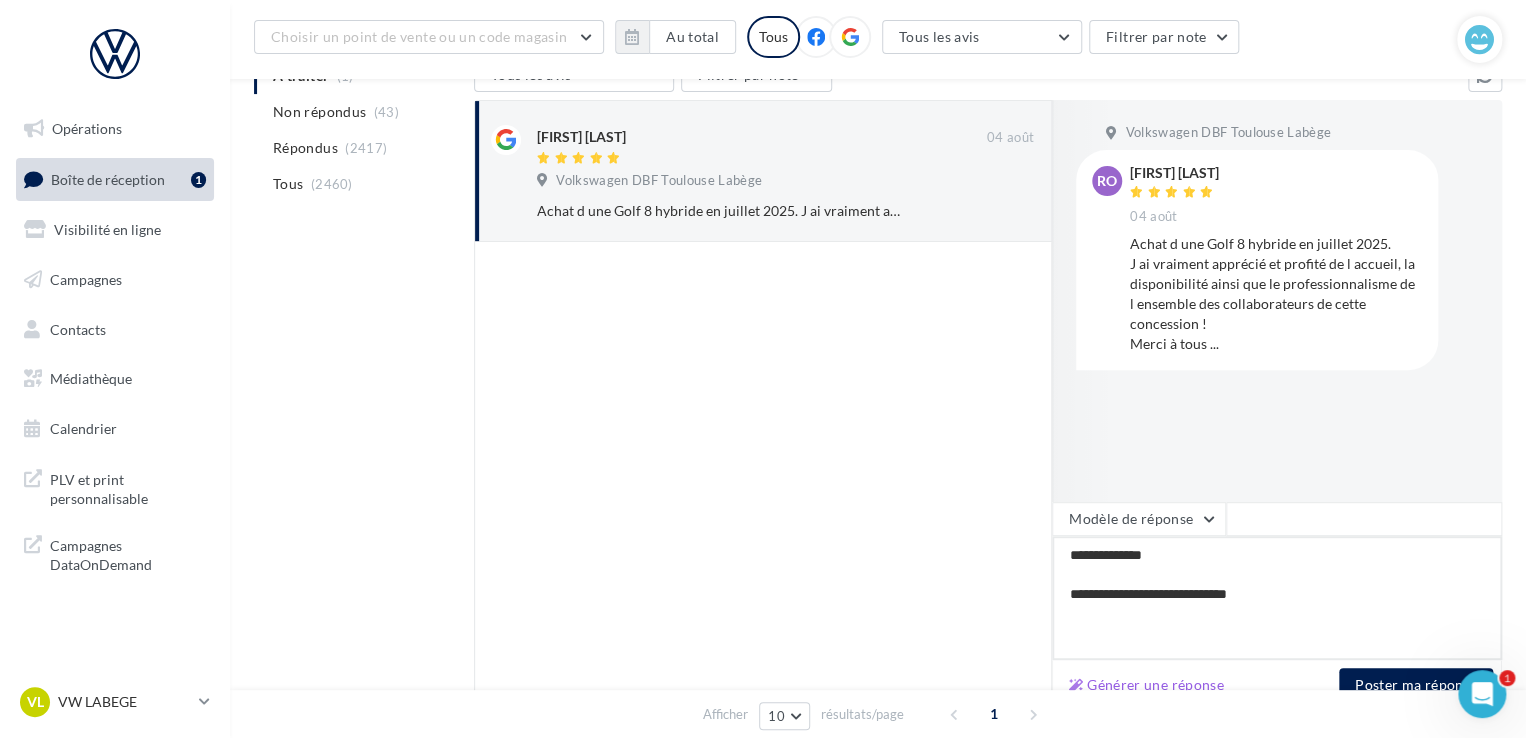 type on "**********" 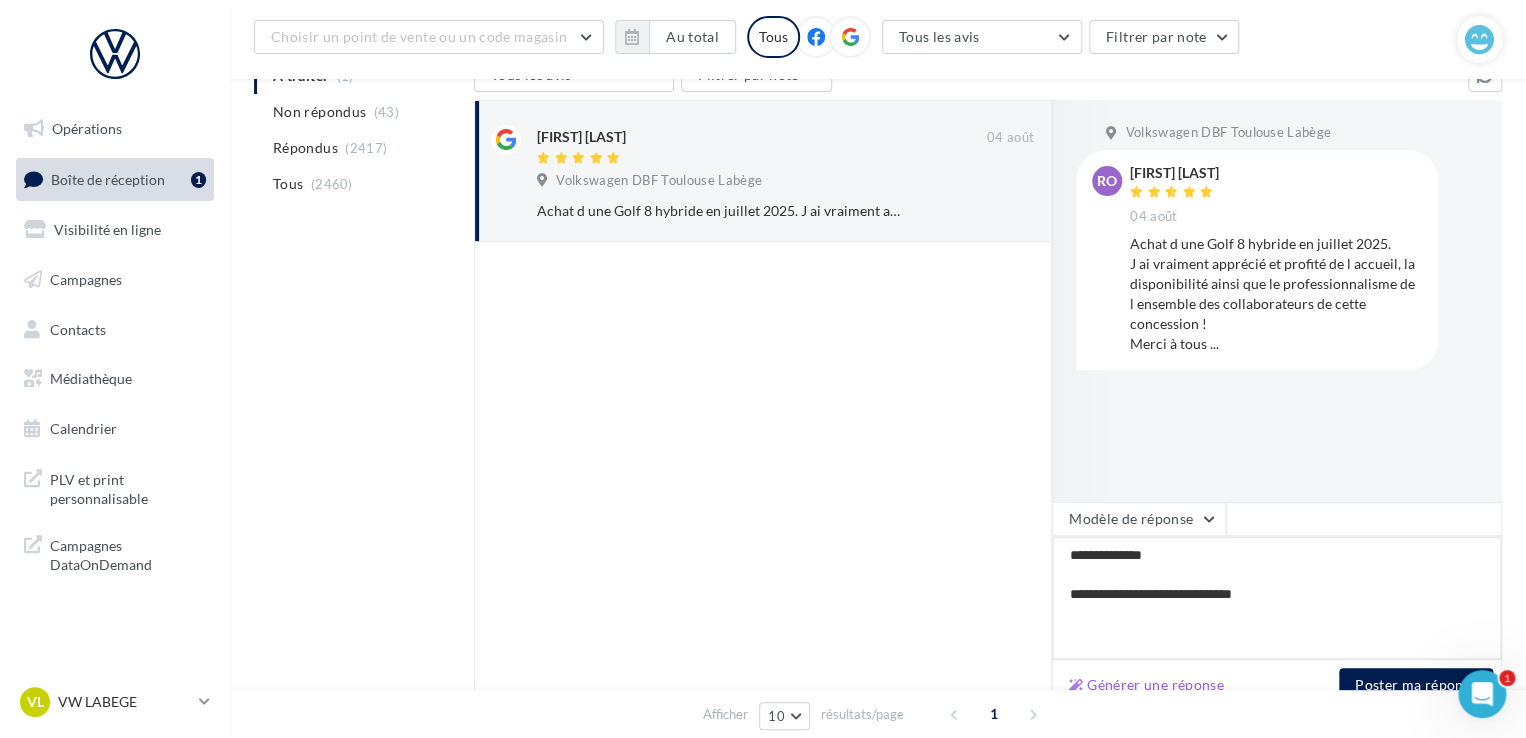 type on "**********" 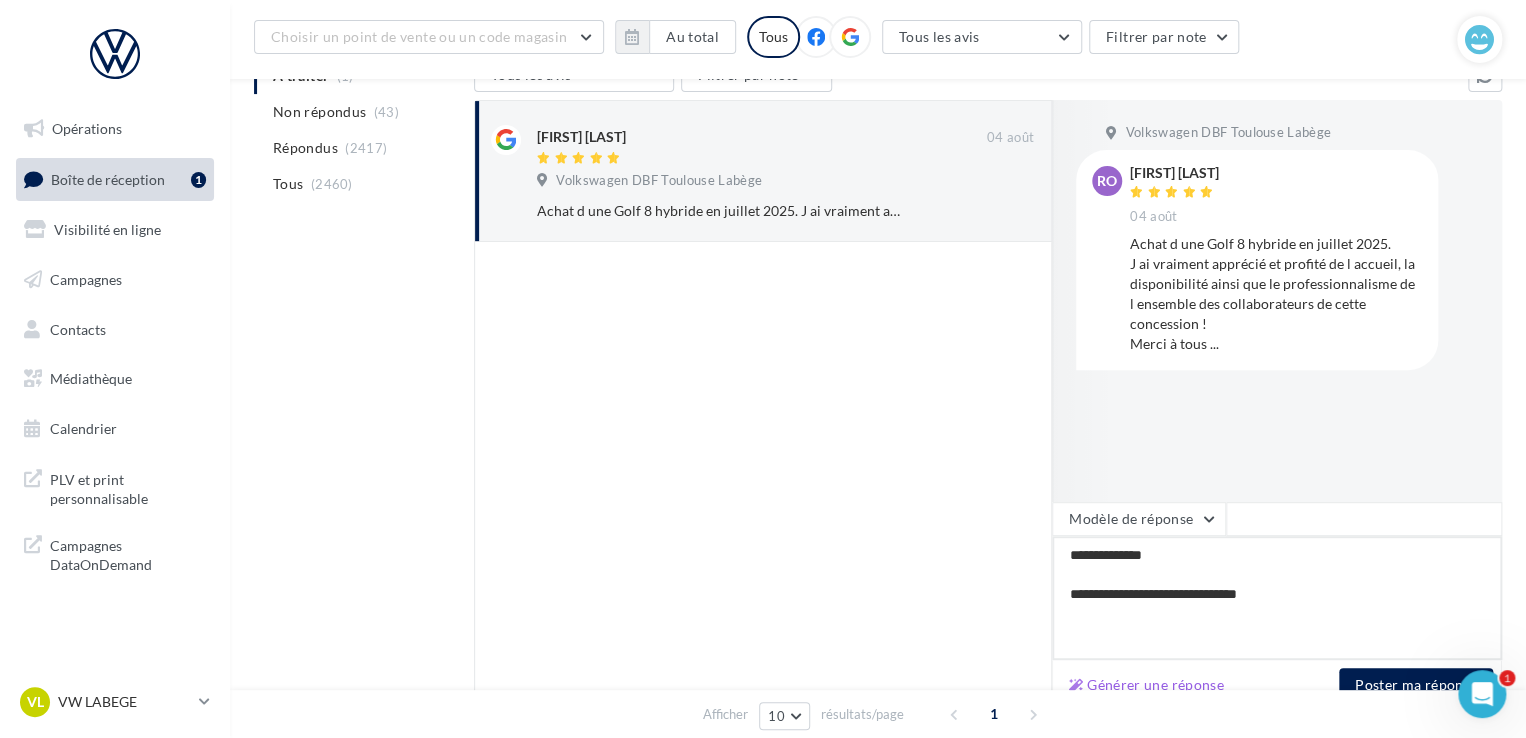 type on "**********" 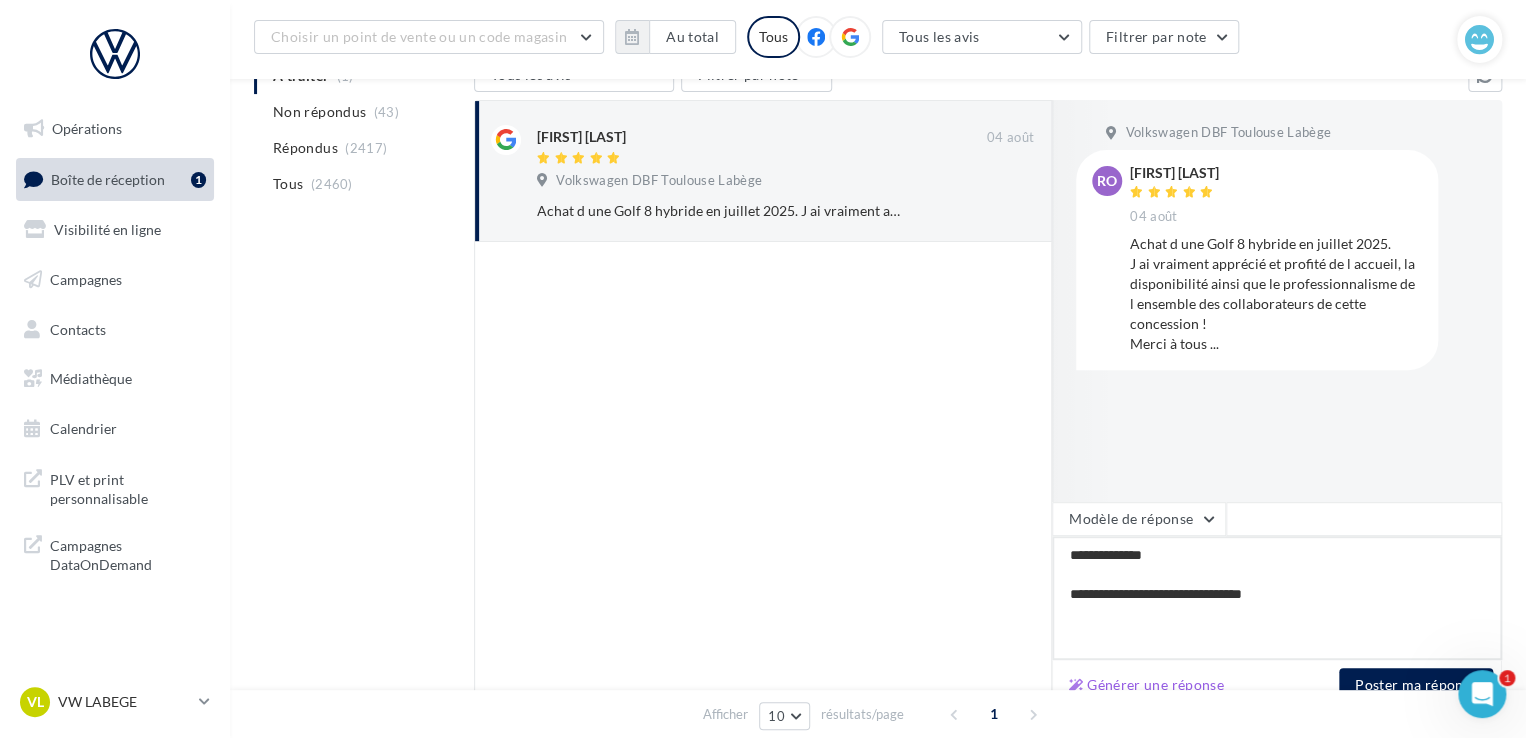 type on "**********" 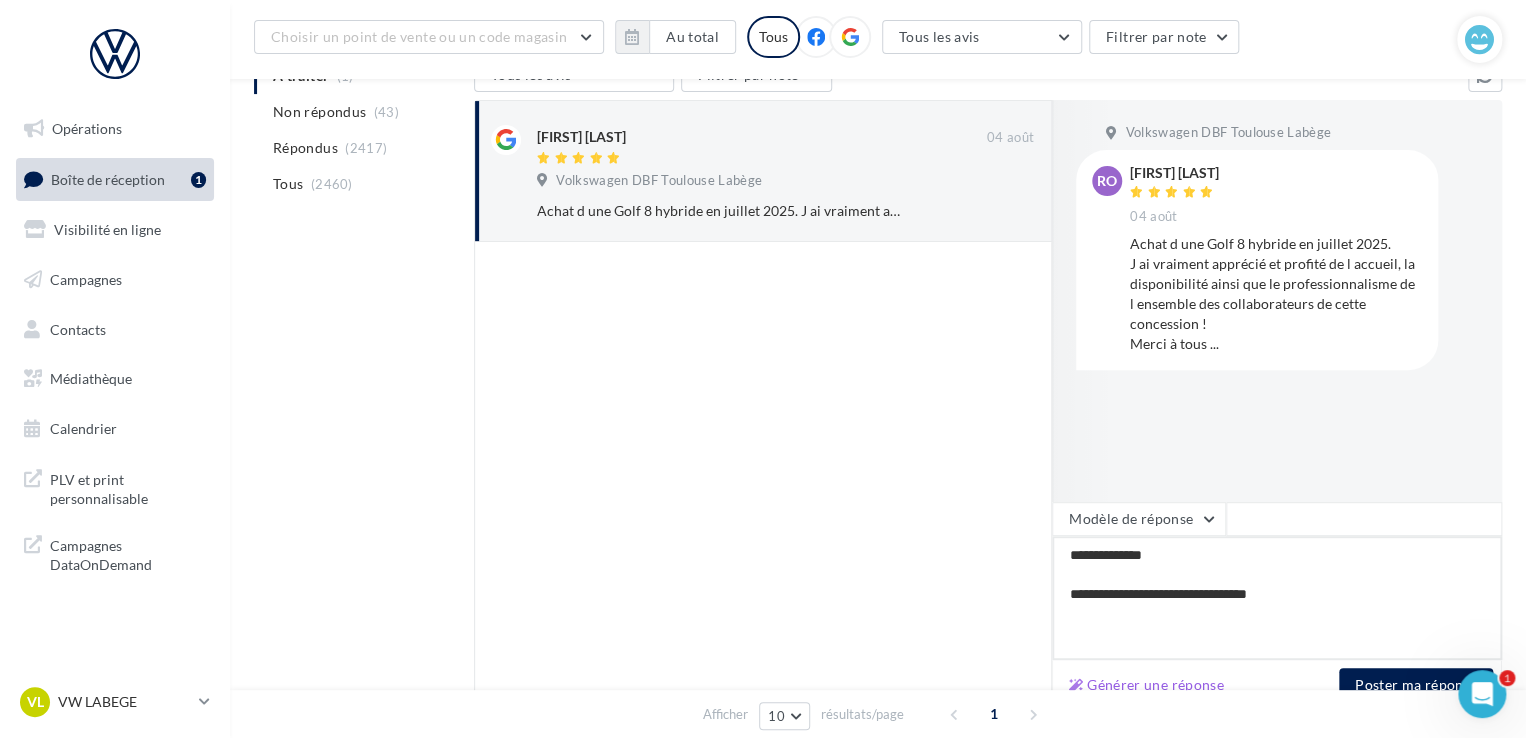 type on "**********" 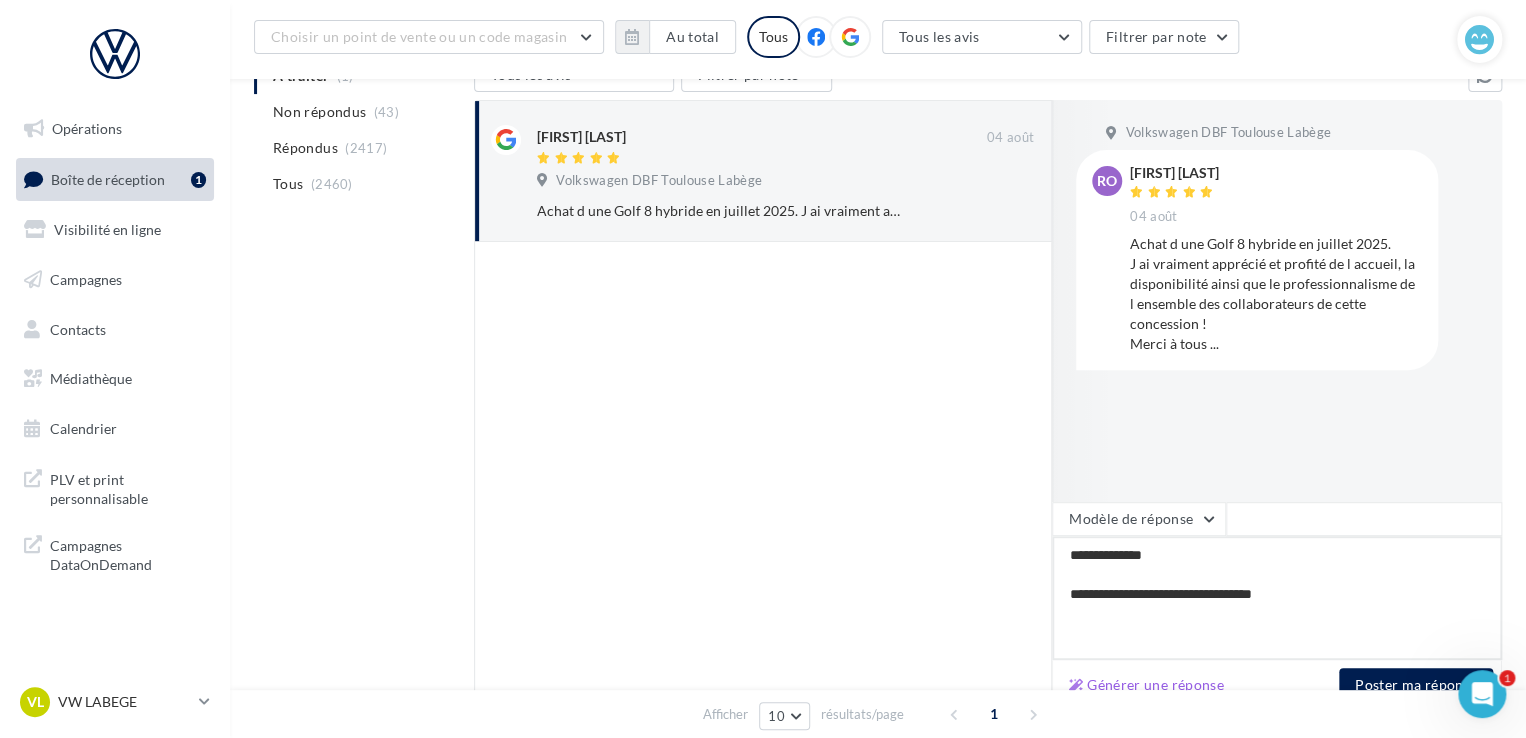 type on "**********" 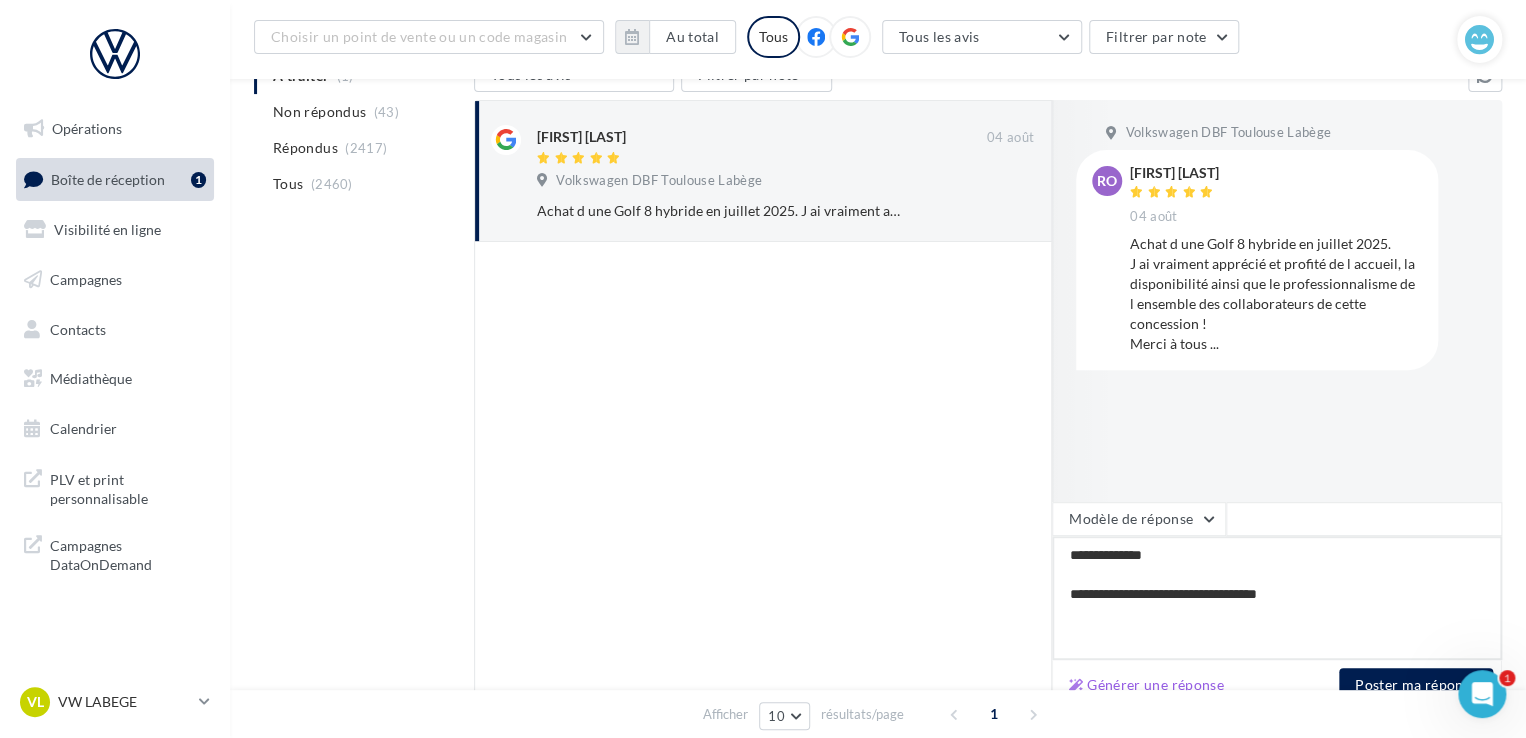 type on "**********" 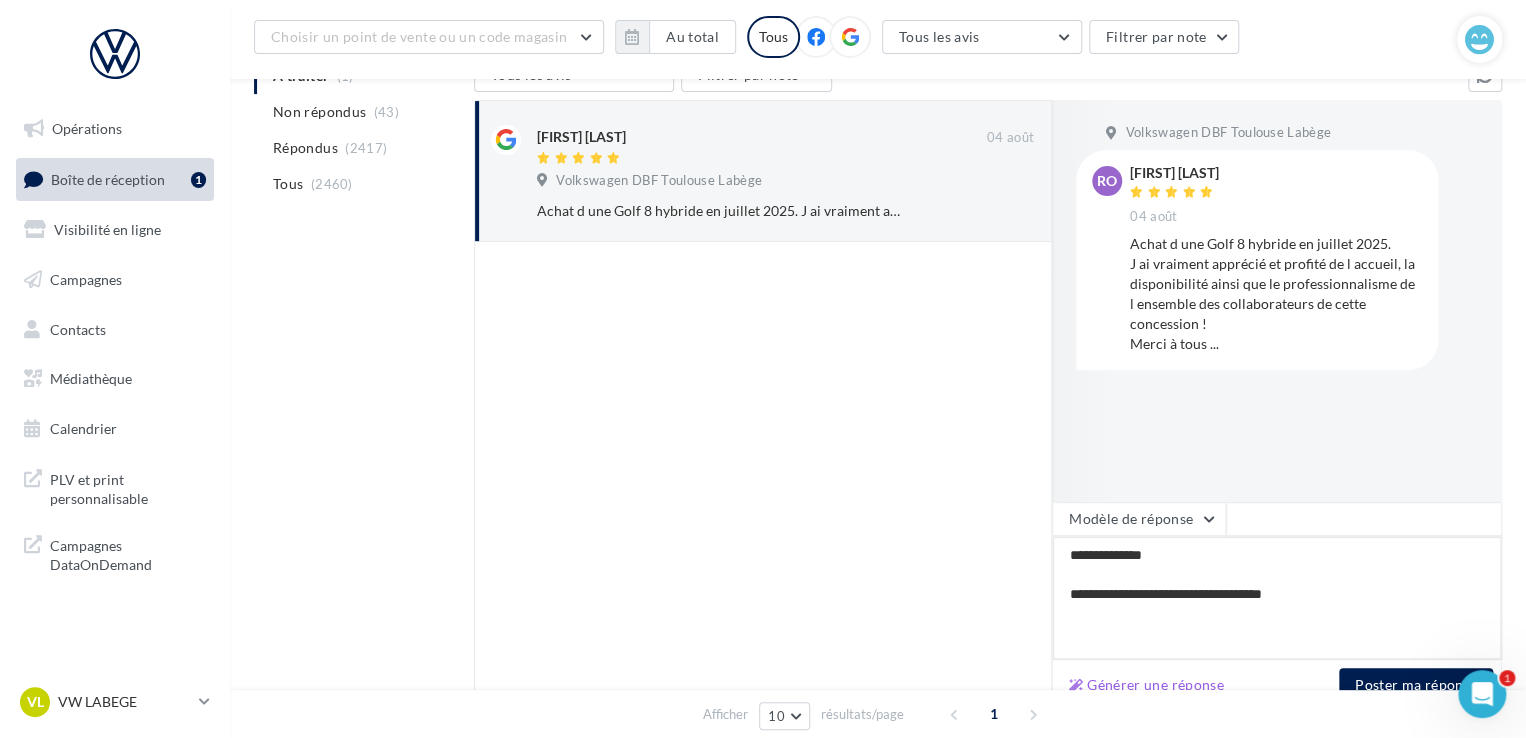 type on "**********" 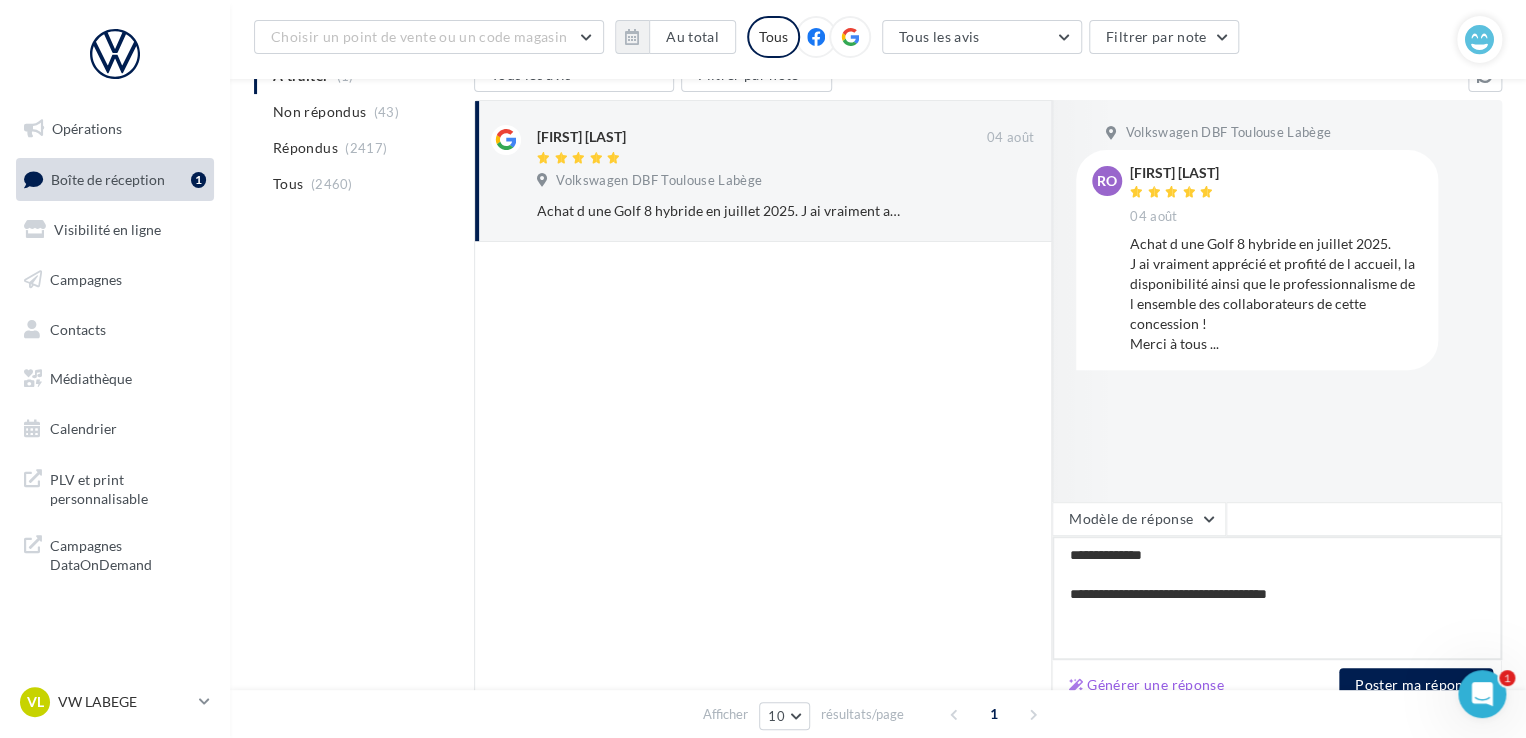 type on "**********" 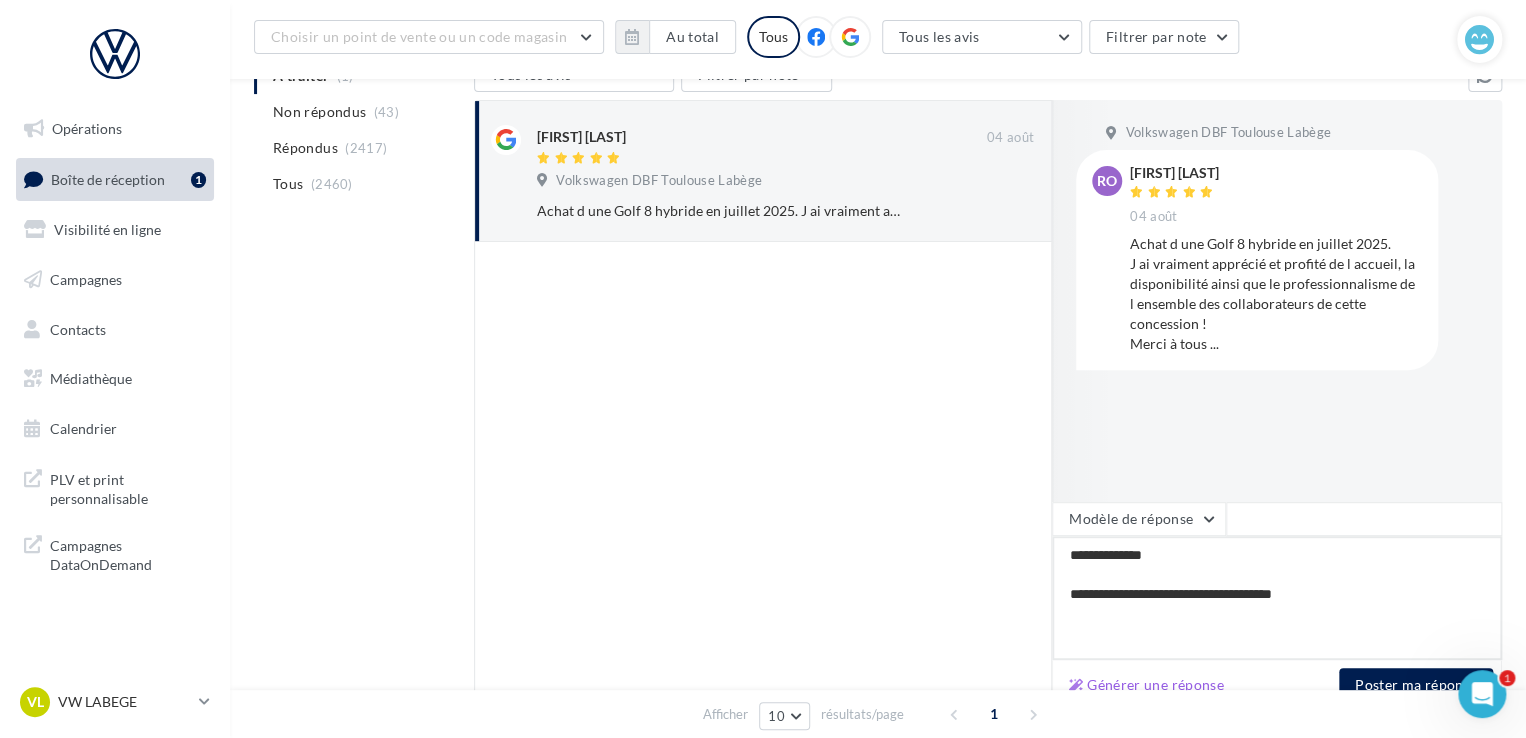 type on "**********" 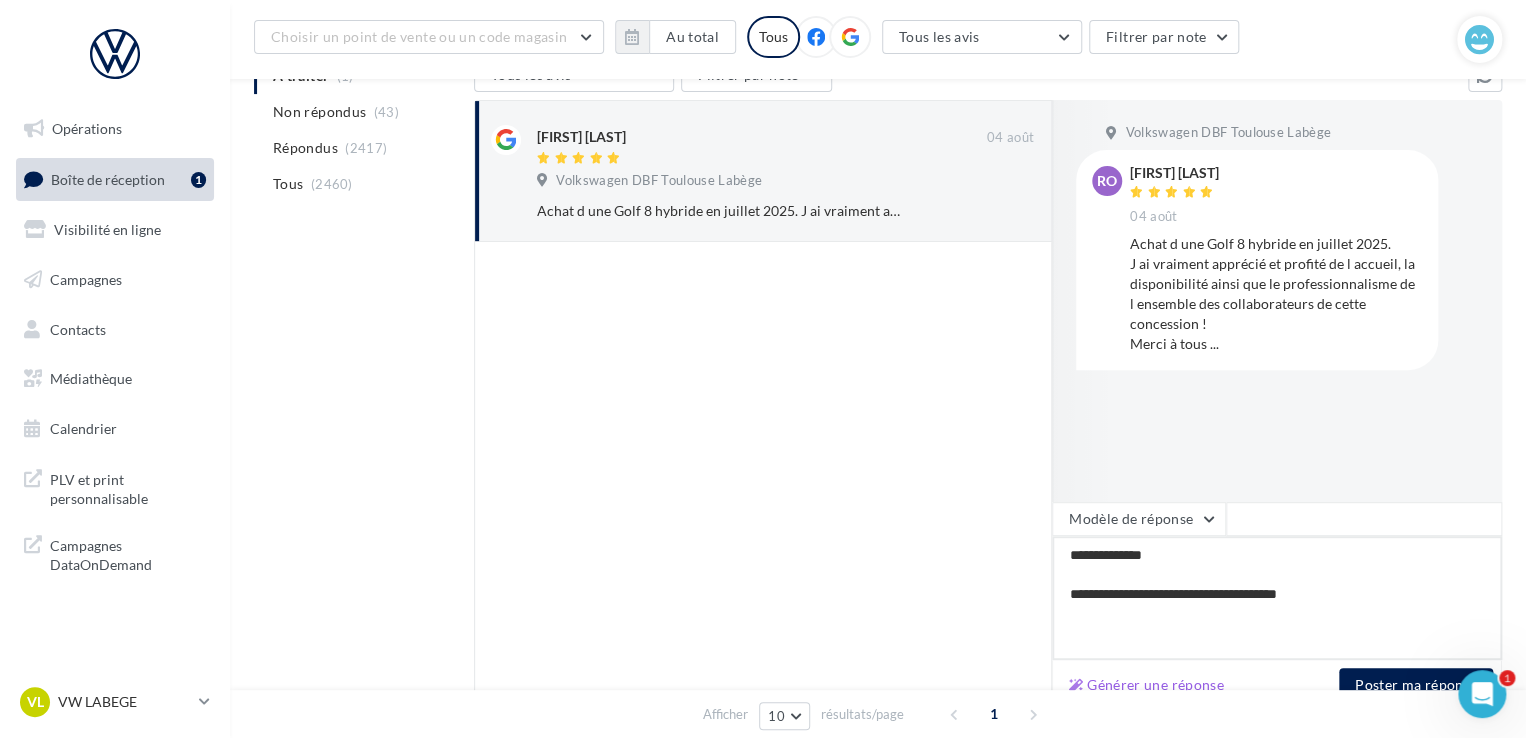 type on "**********" 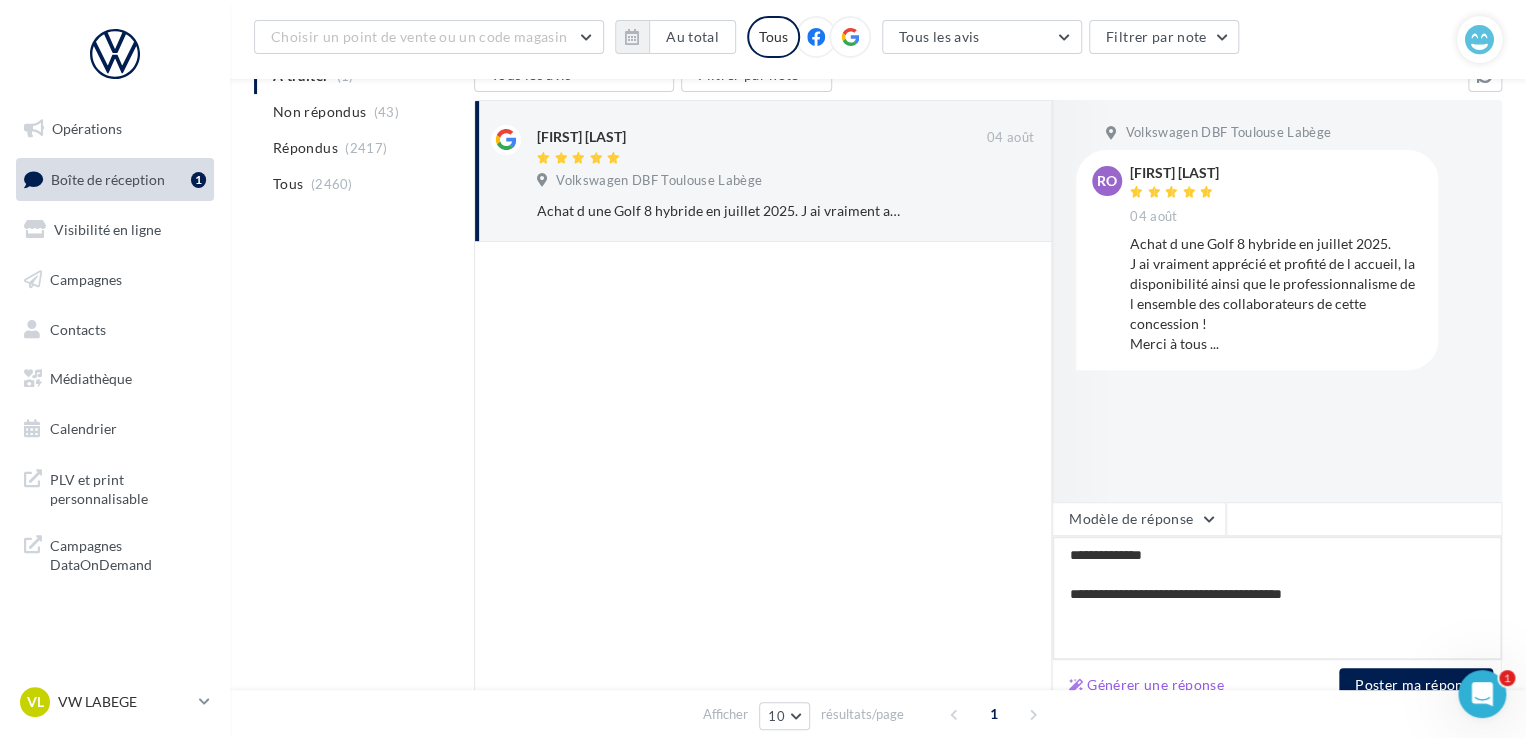 type on "**********" 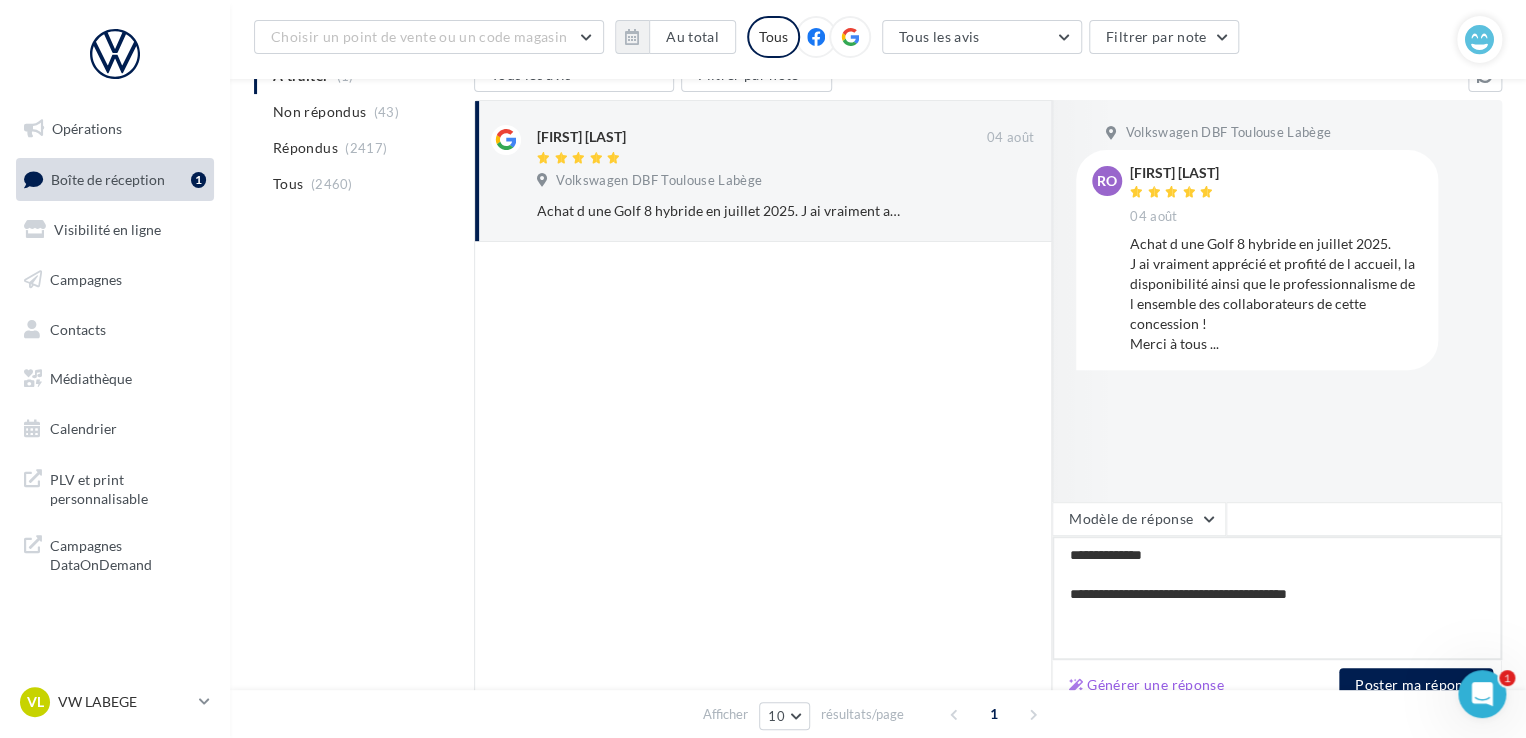 type on "**********" 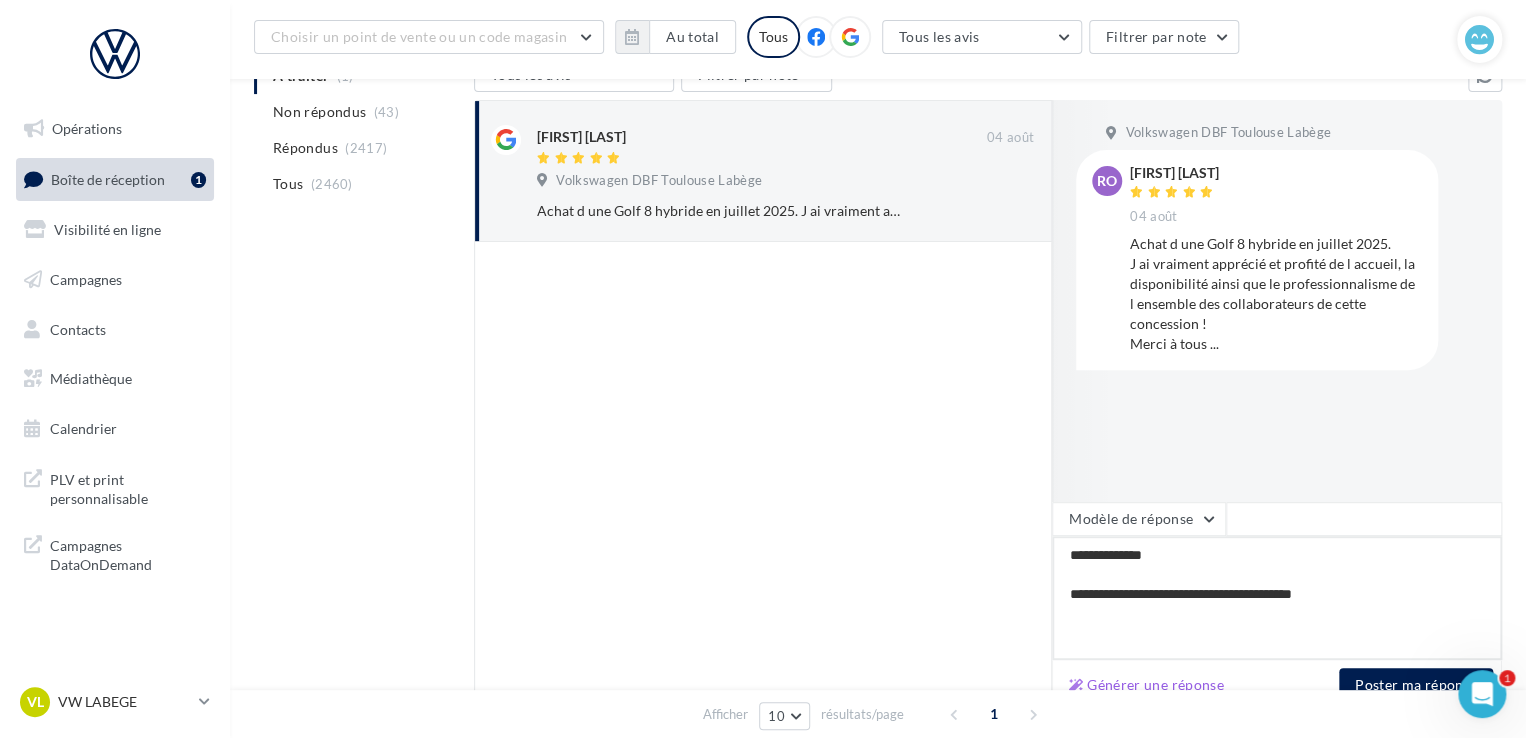 type on "**********" 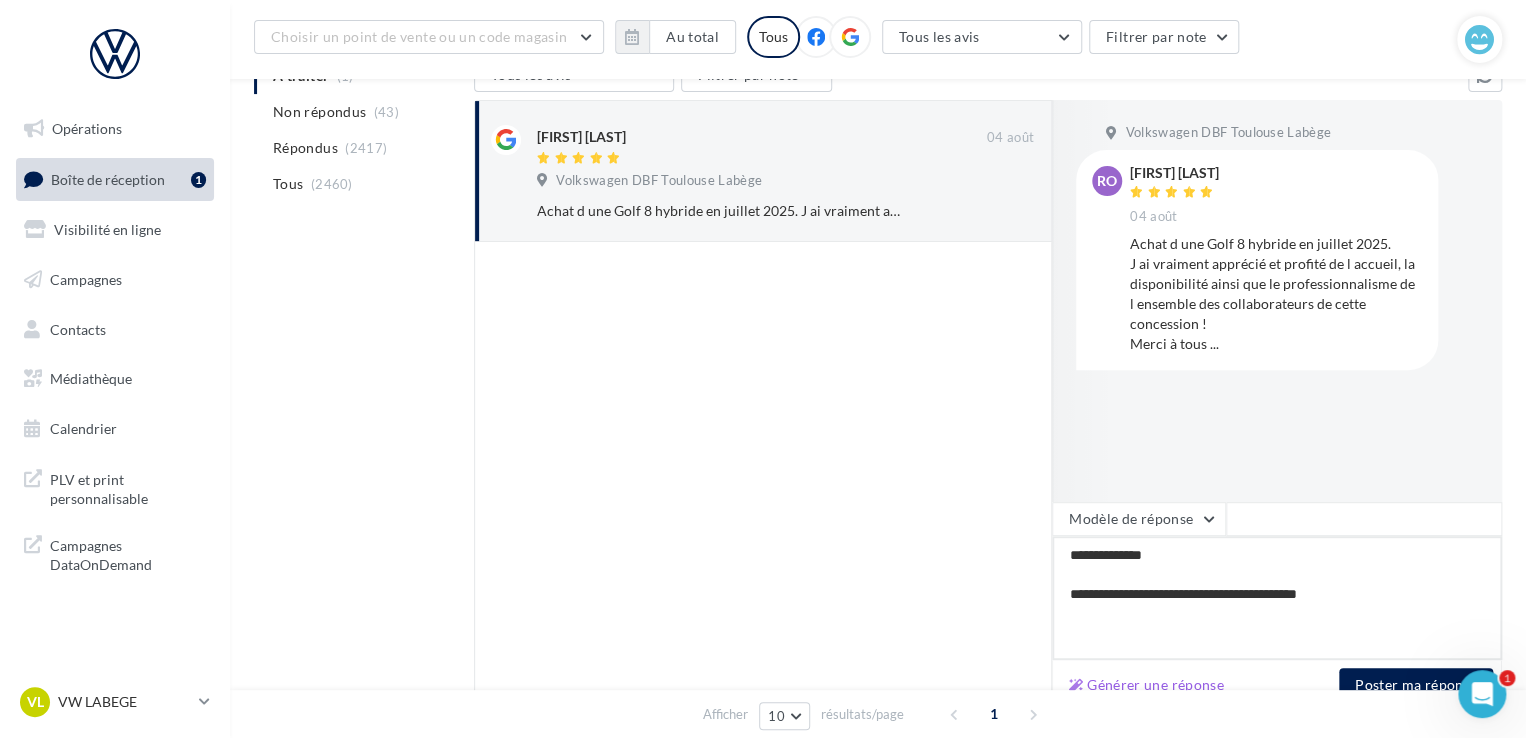 type on "**********" 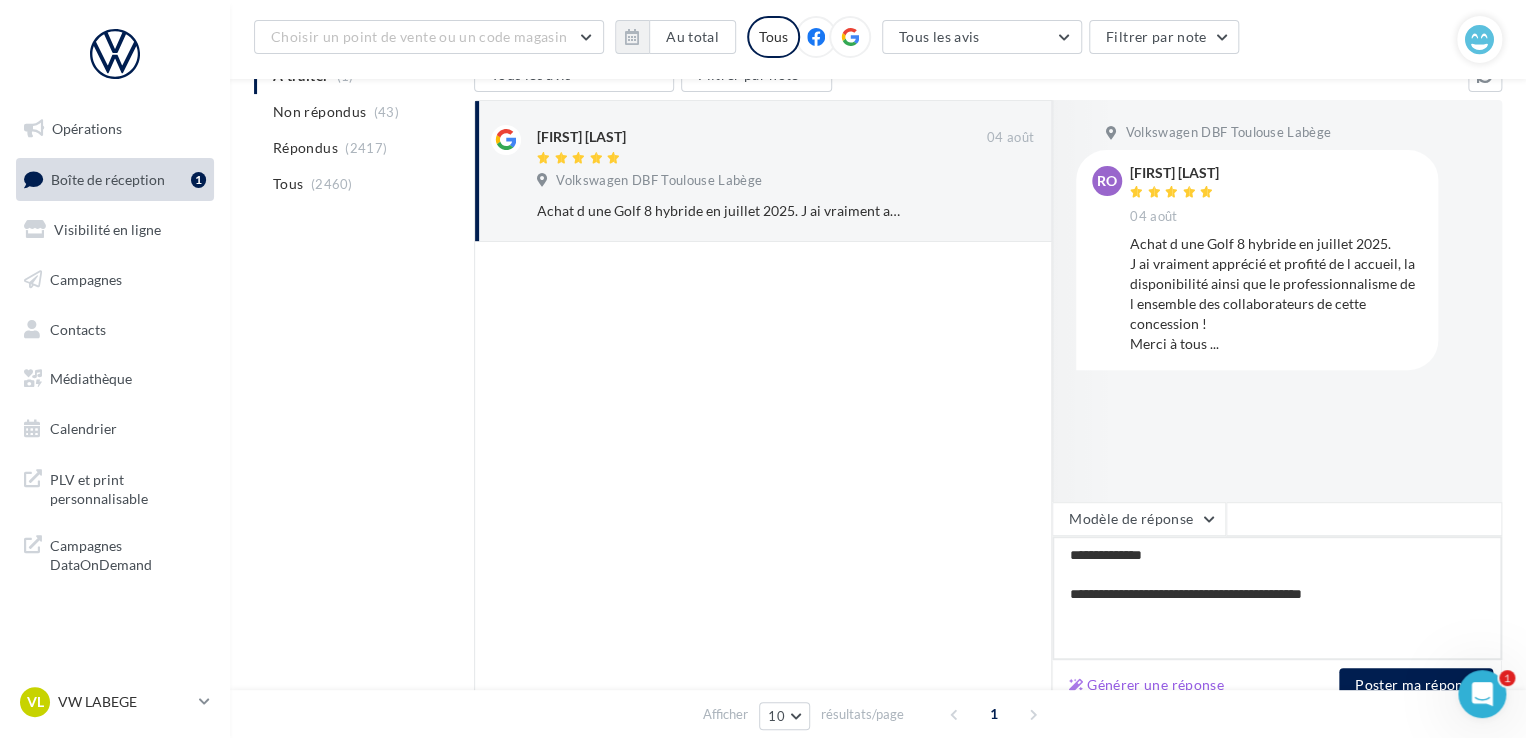 type on "**********" 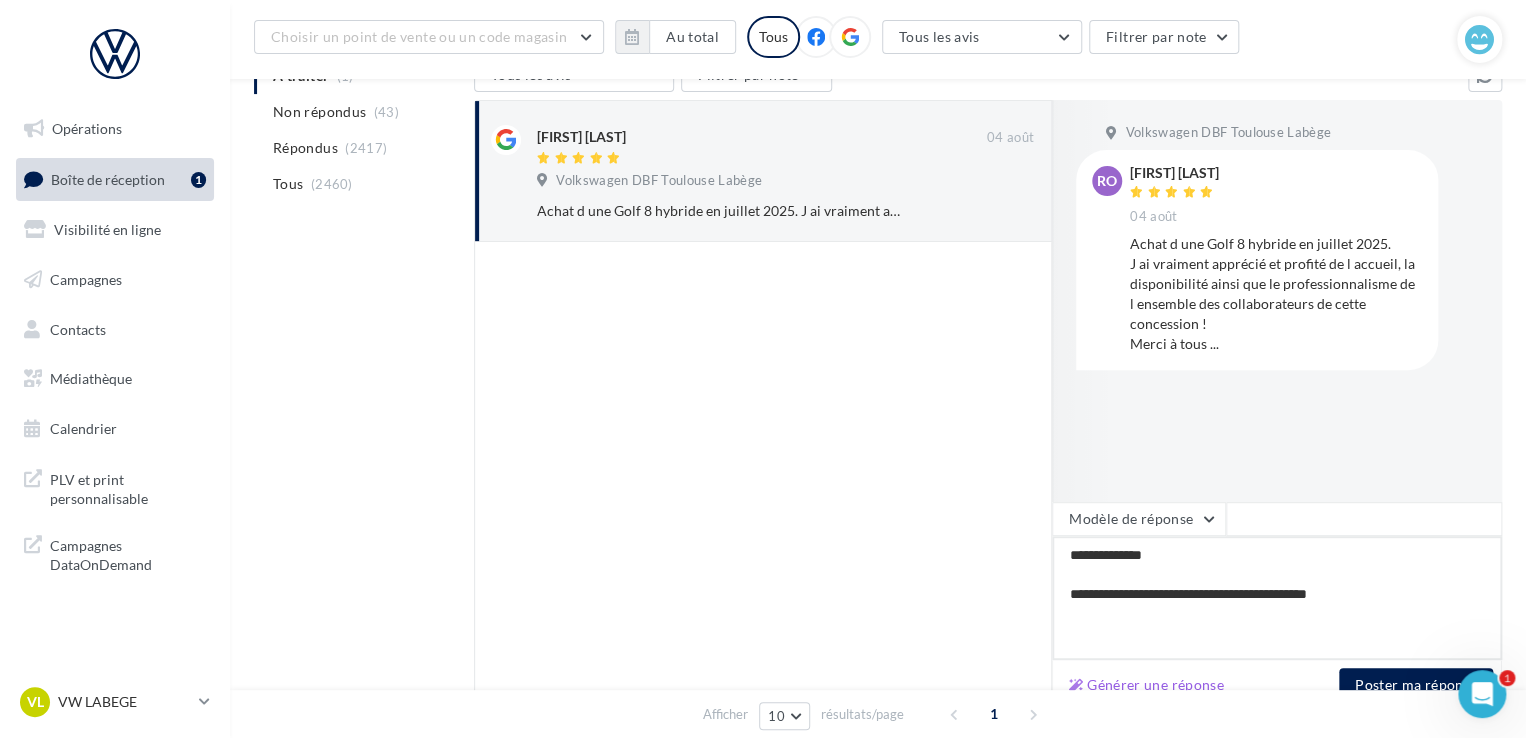 type on "**********" 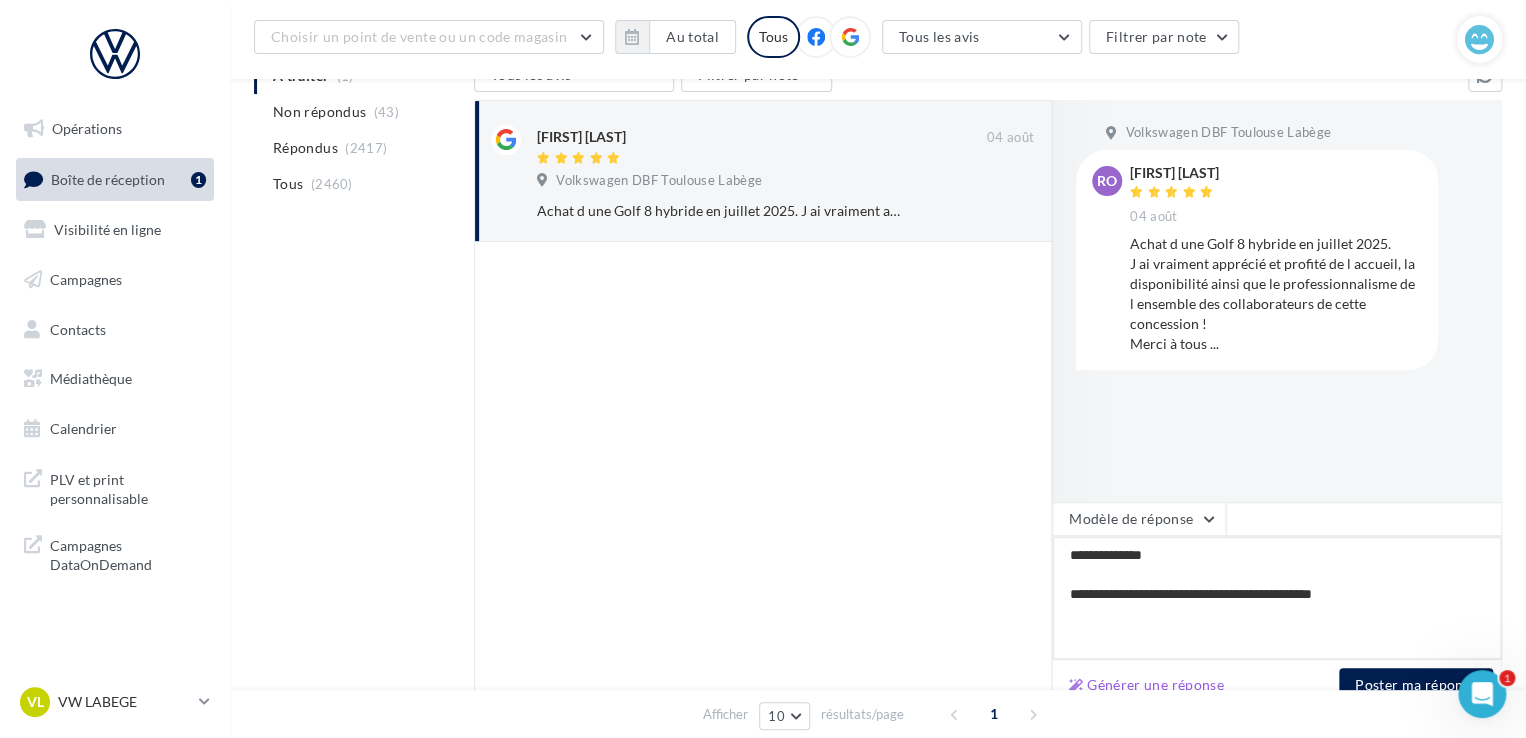type on "**********" 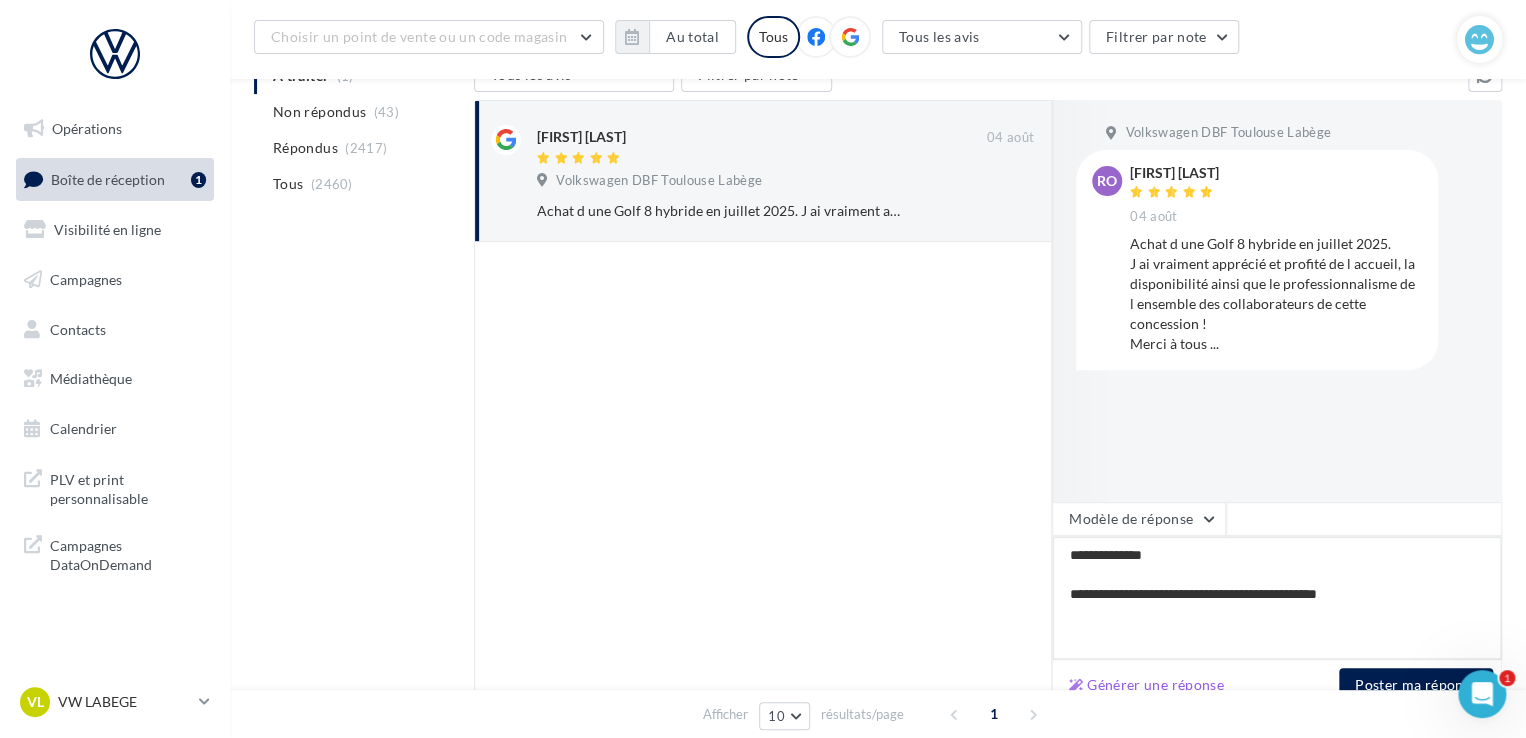 type on "**********" 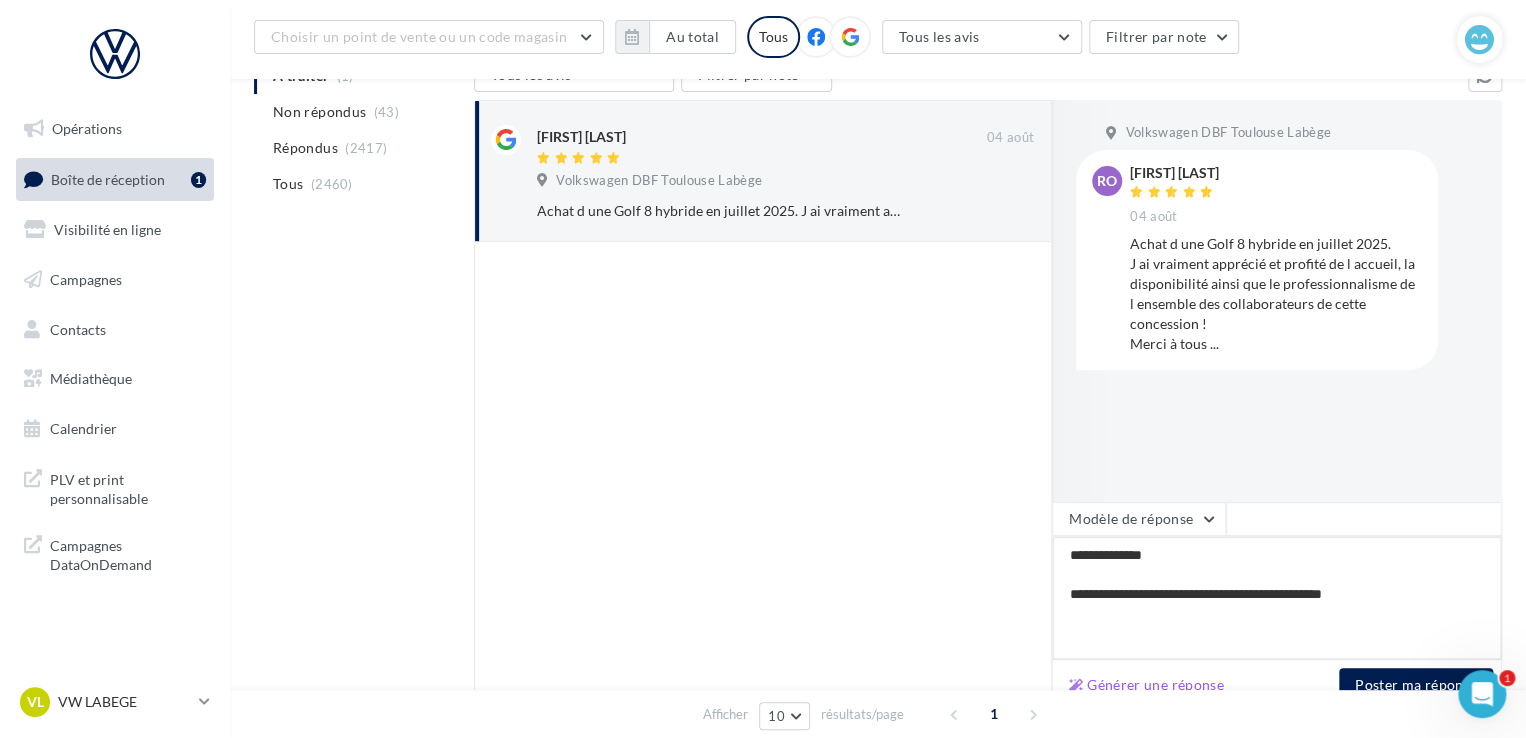 type on "**********" 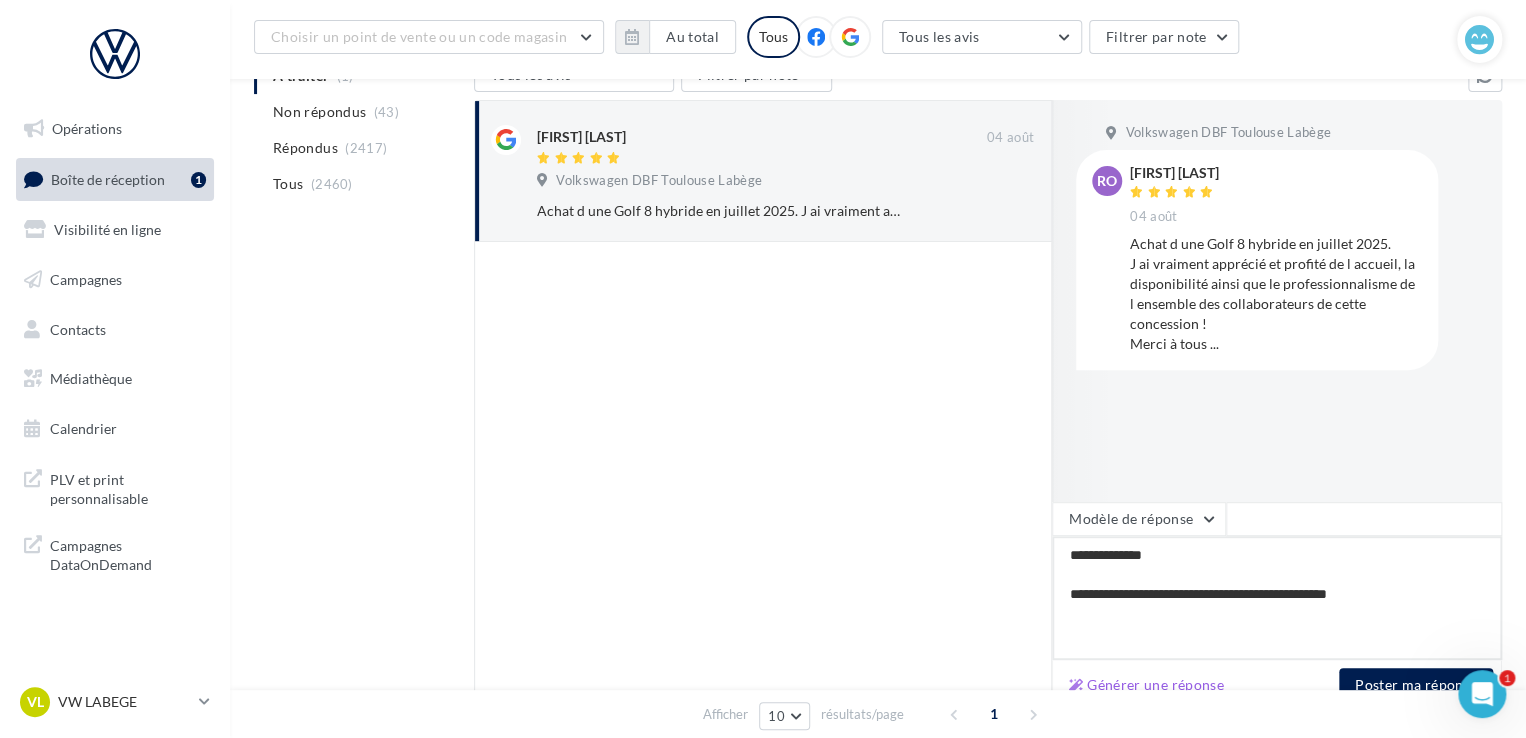 type on "**********" 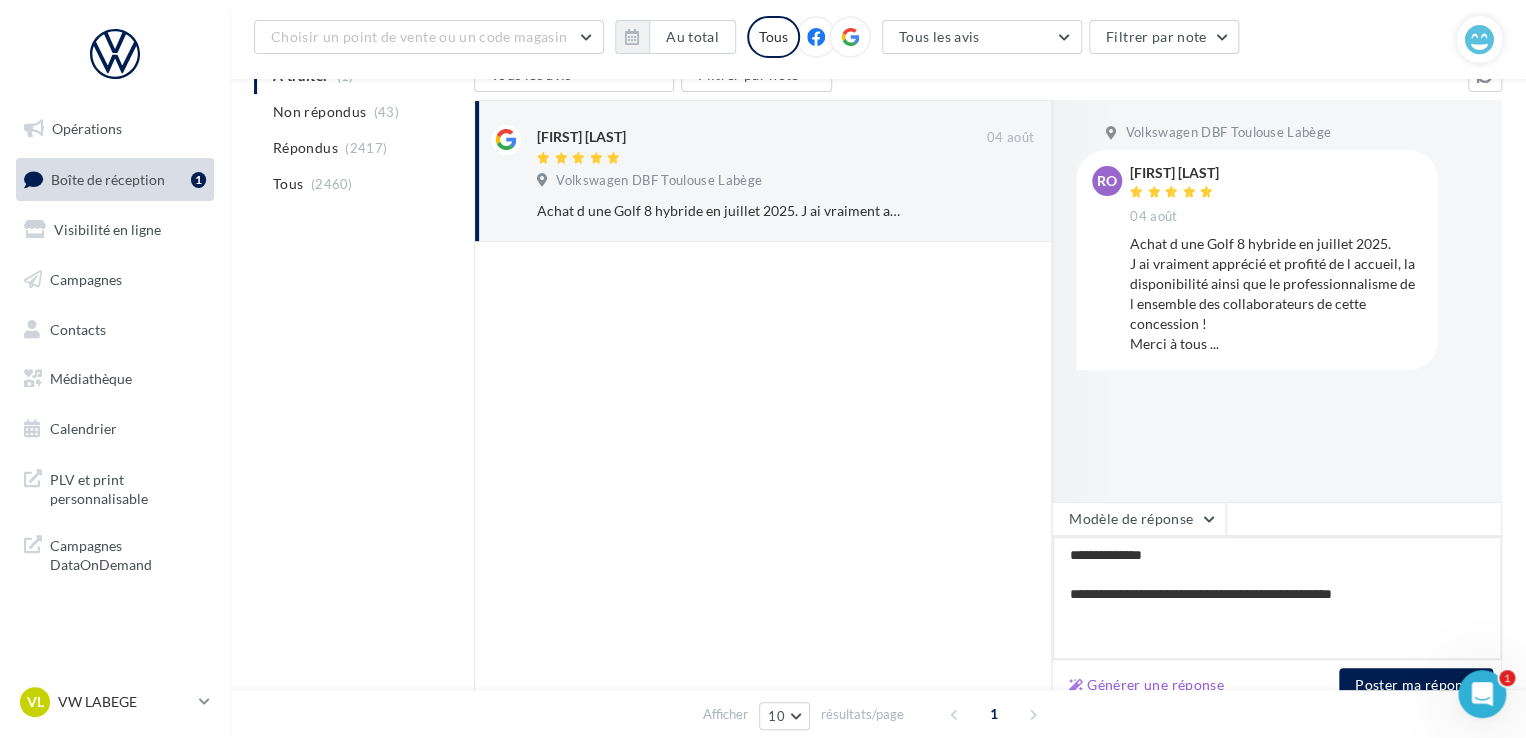 type on "**********" 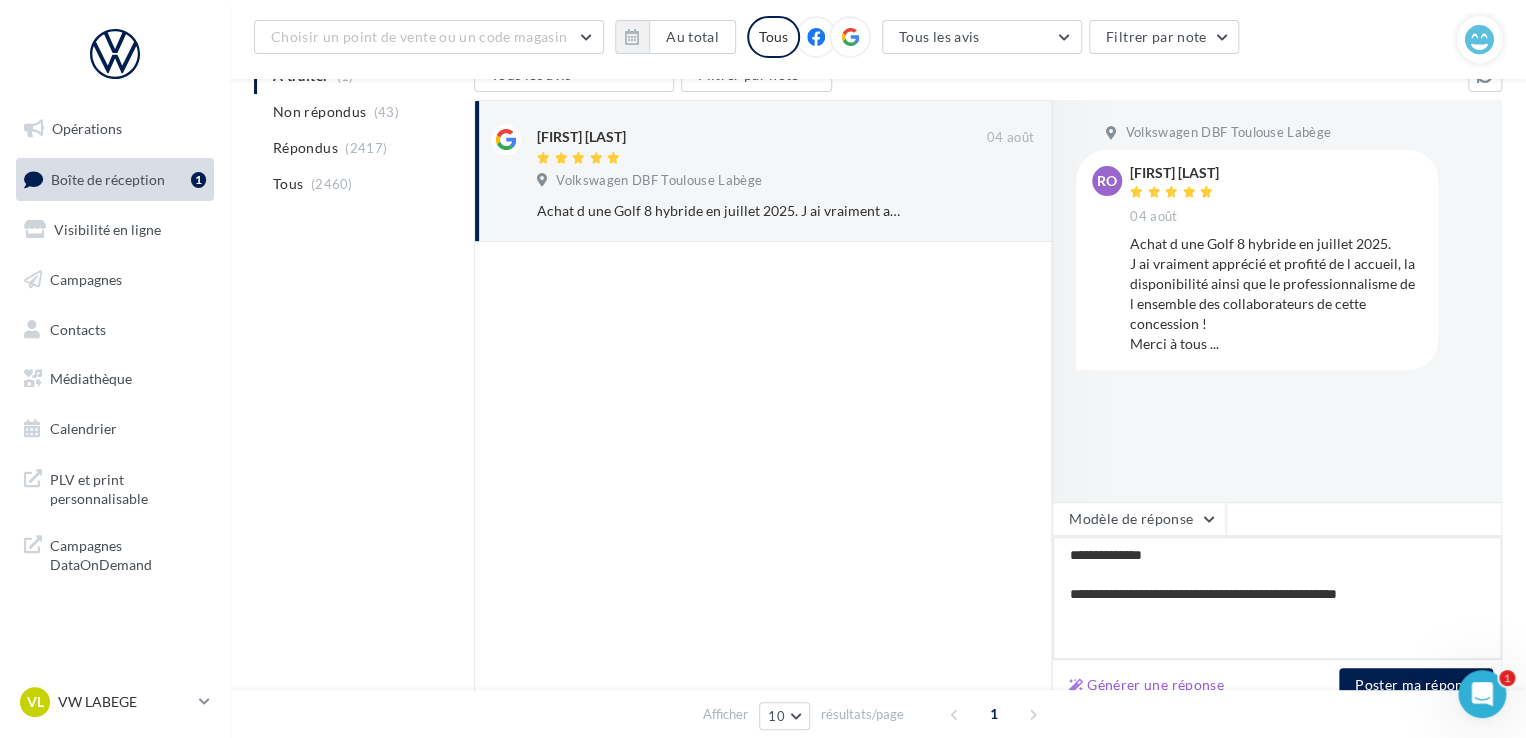 type on "**********" 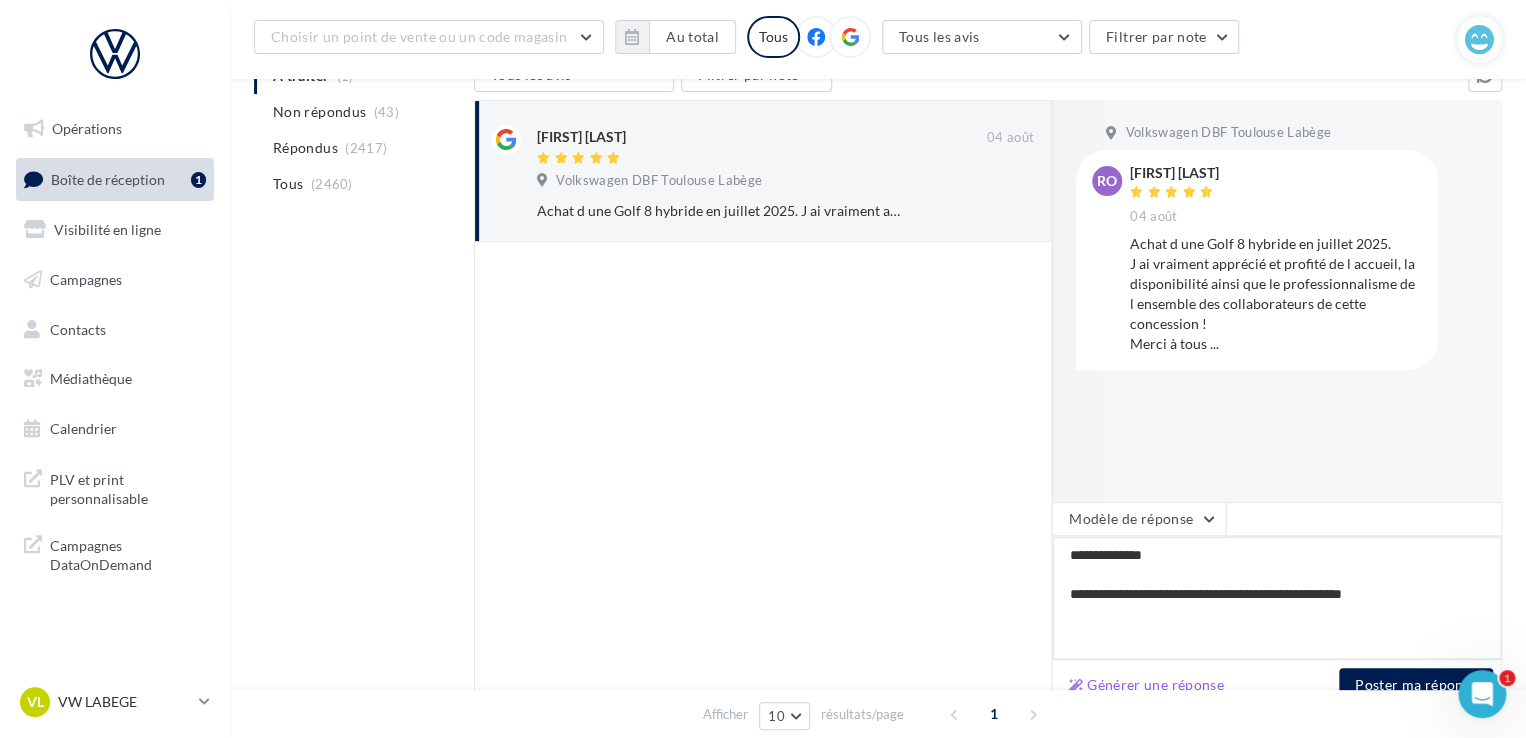 type on "**********" 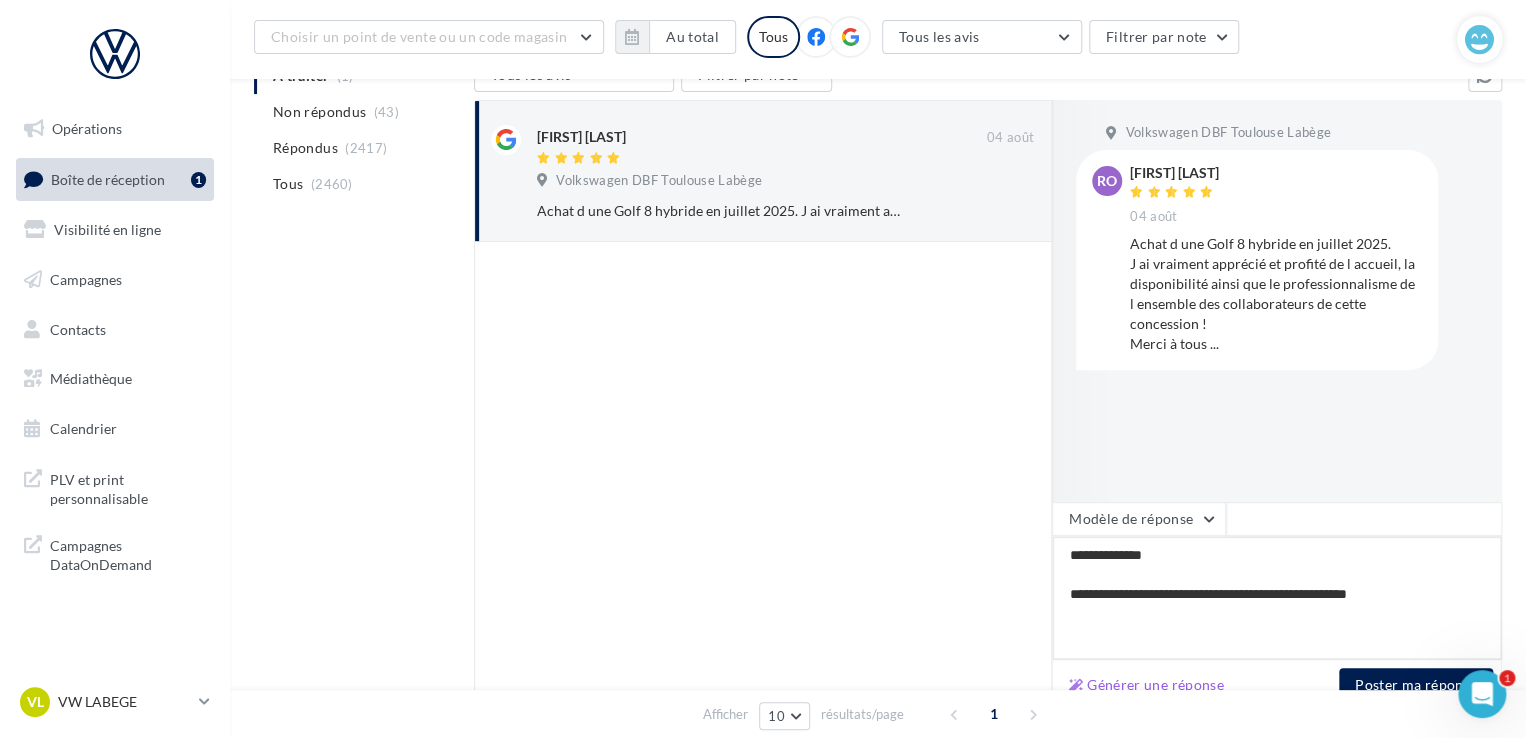 type on "**********" 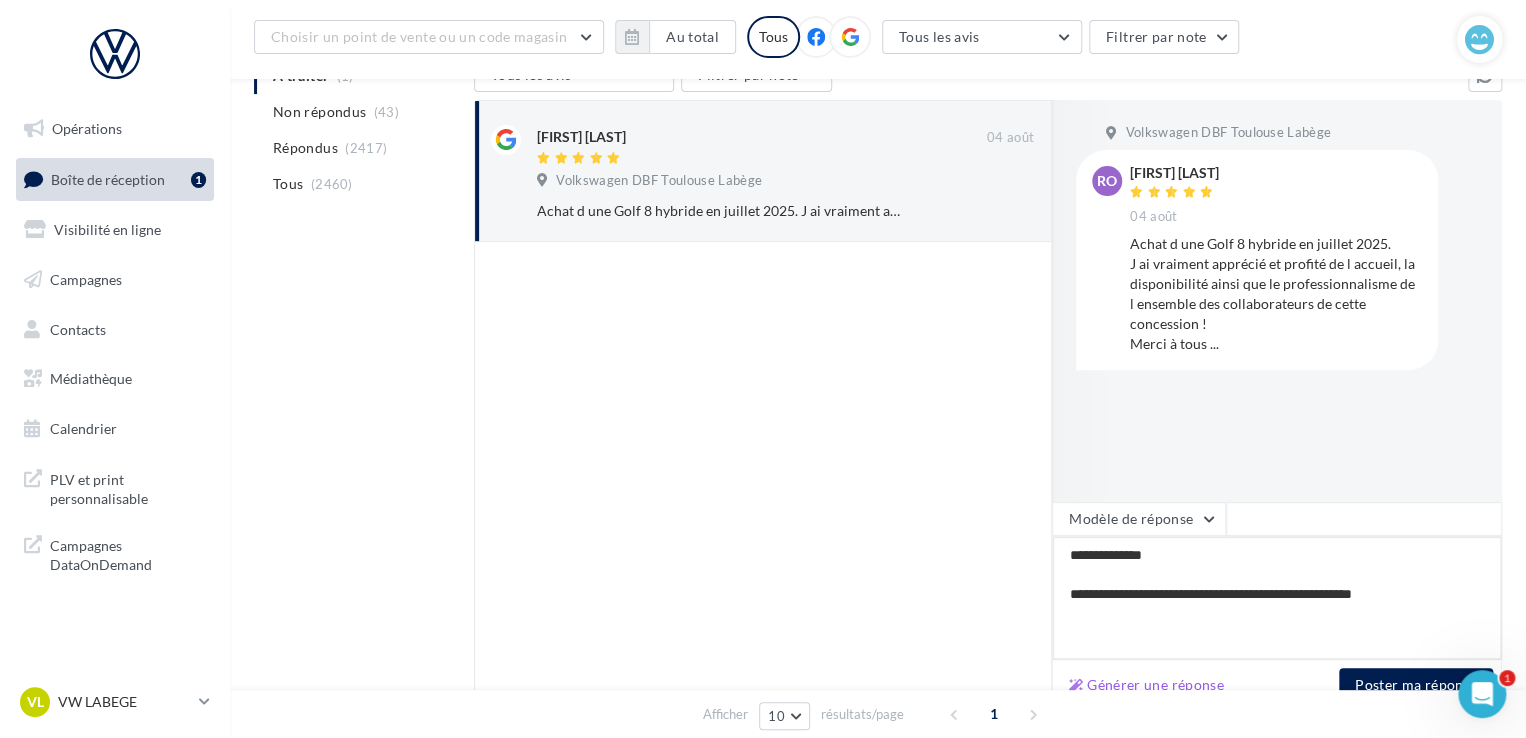type on "**********" 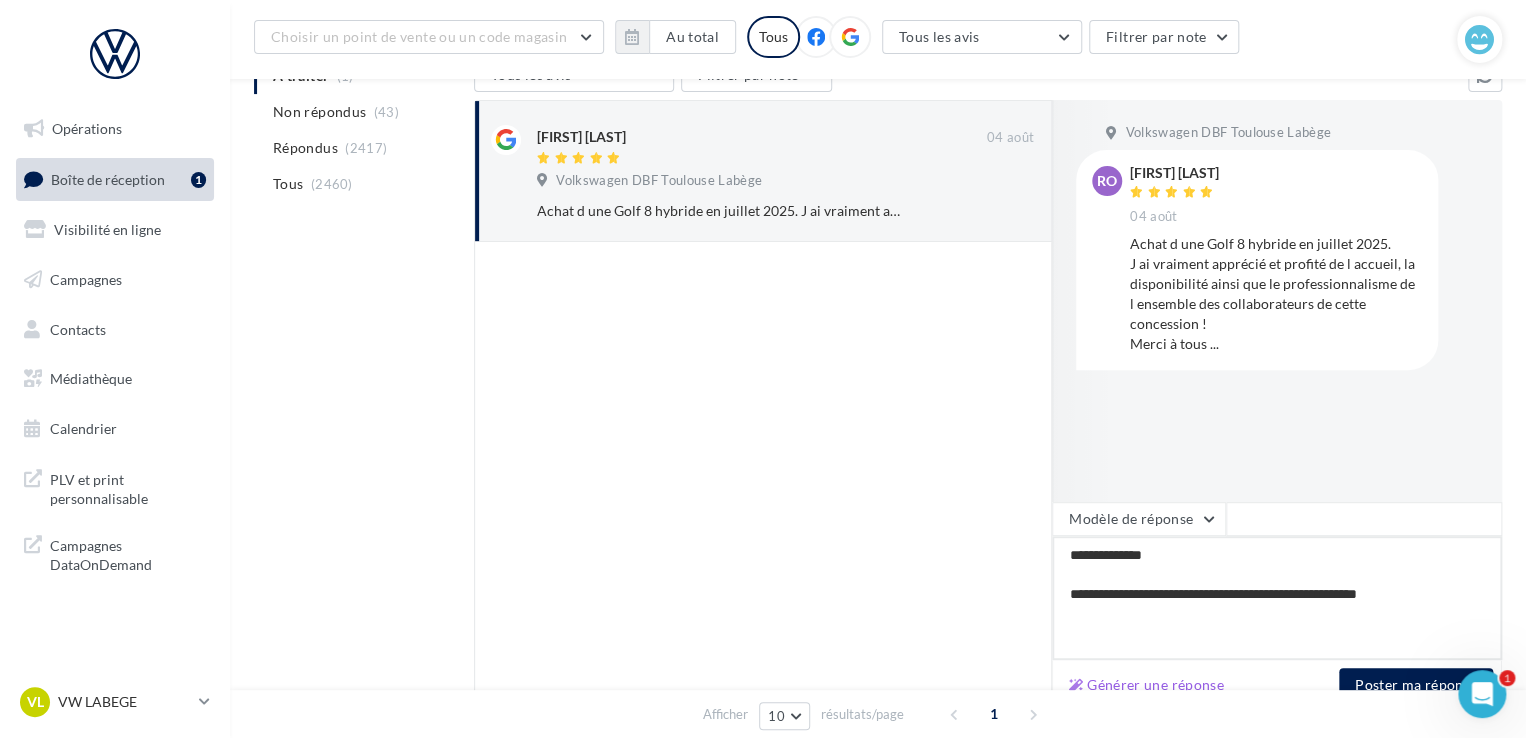 type on "**********" 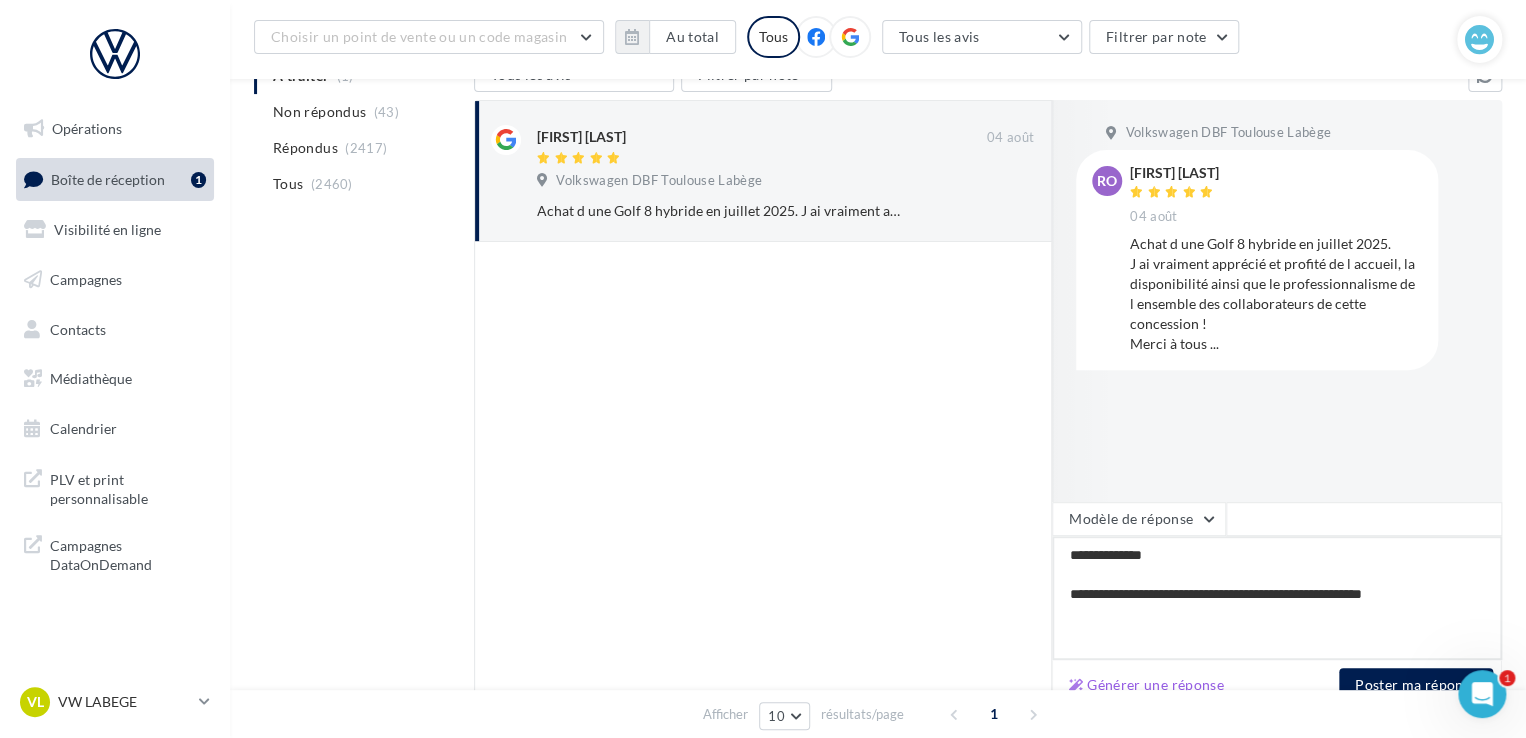 type on "**********" 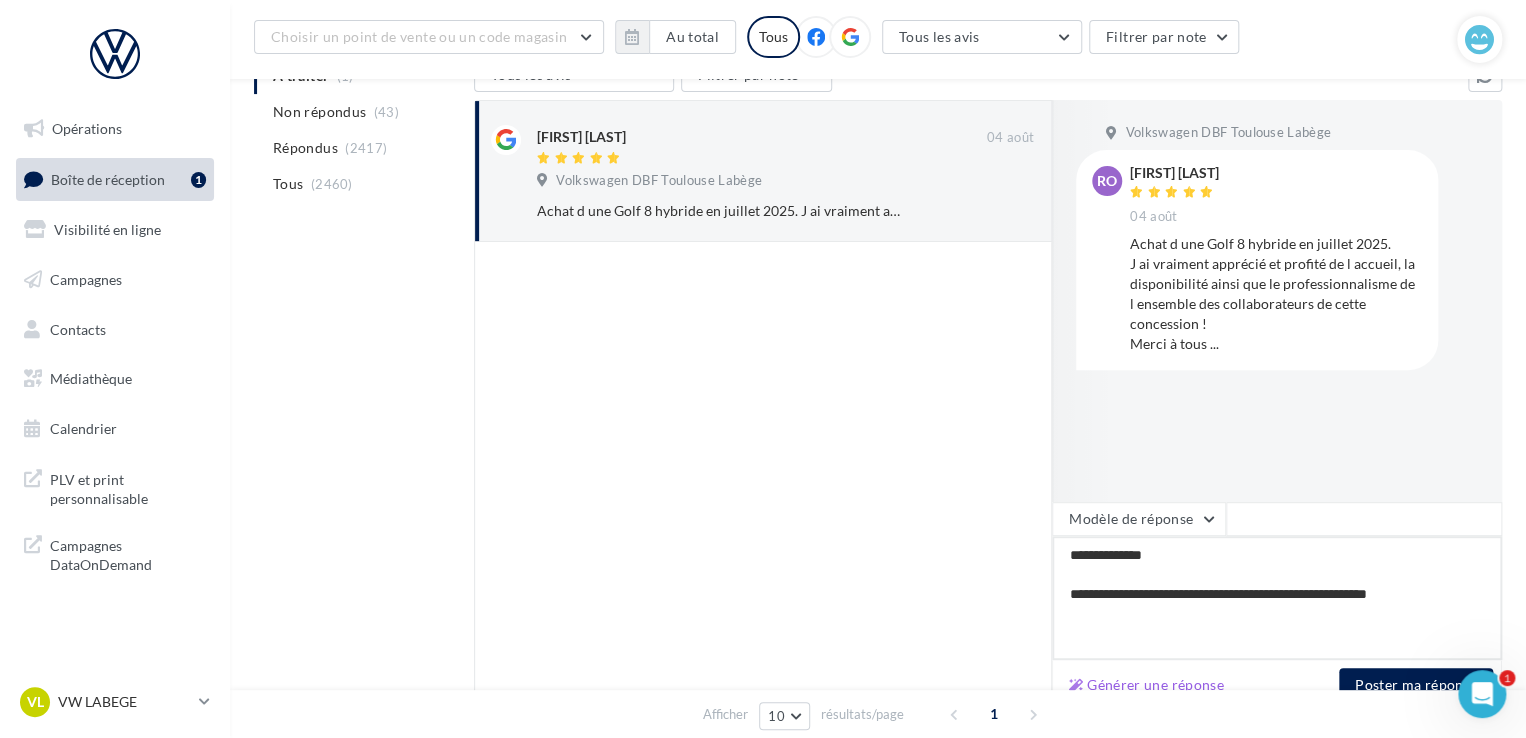 type on "**********" 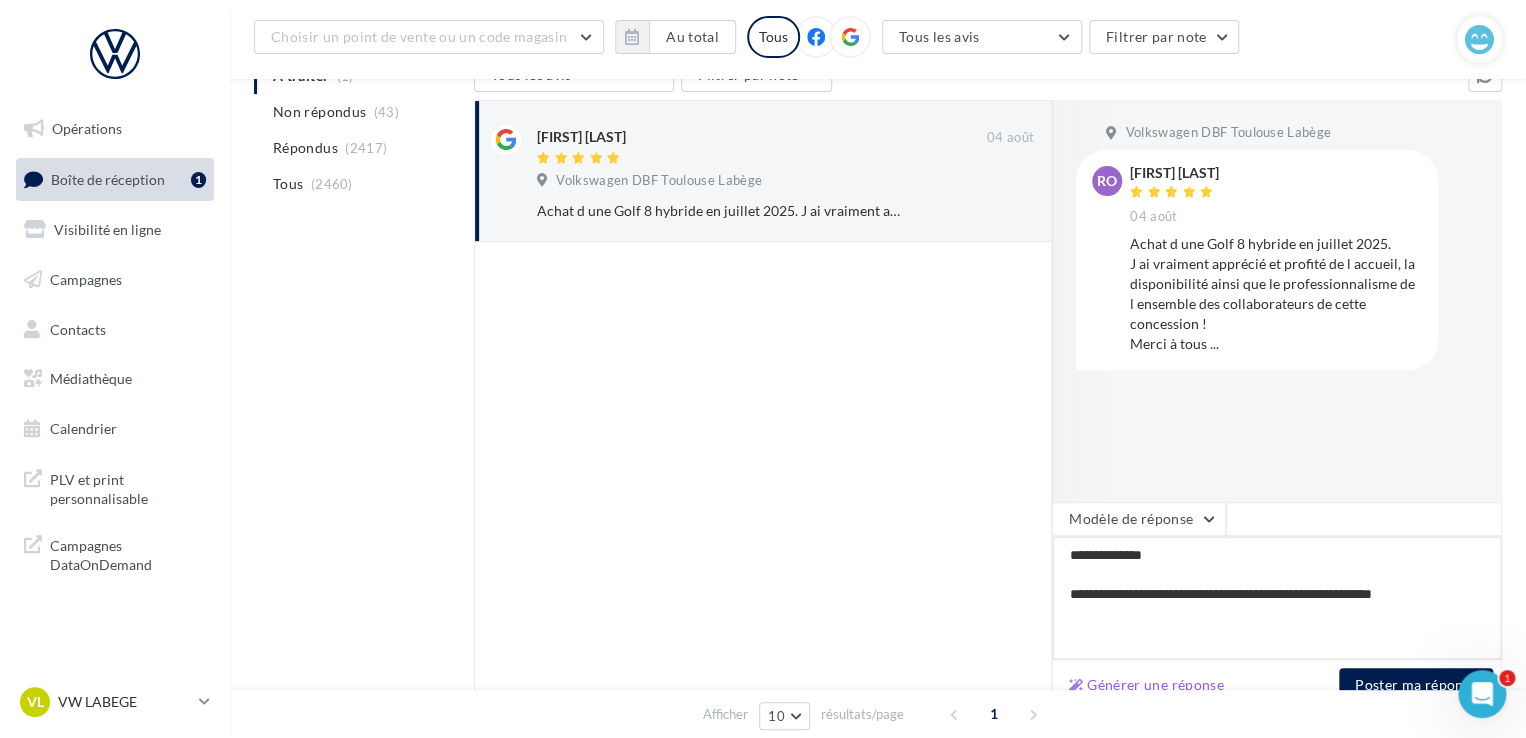 type on "**********" 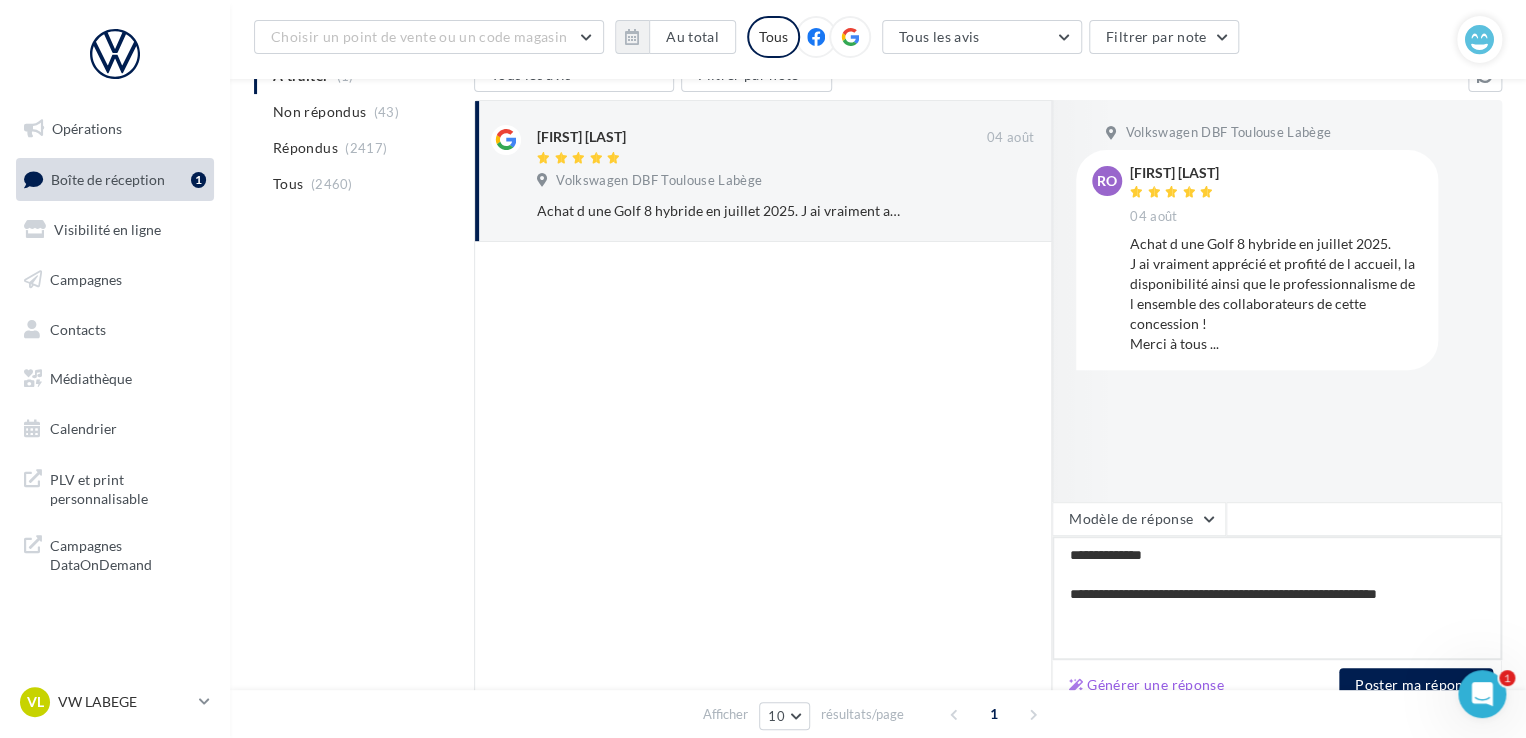 type on "**********" 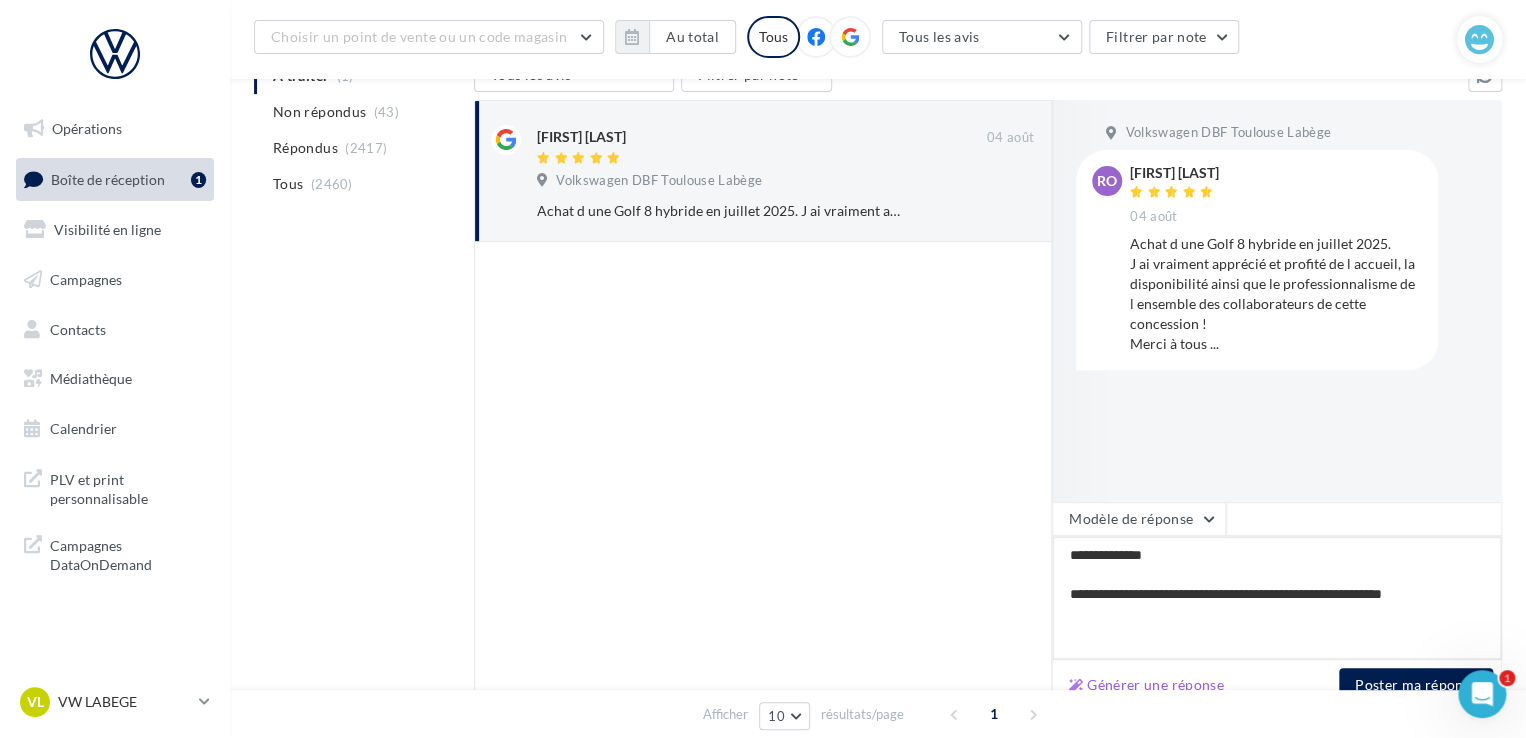 type on "**********" 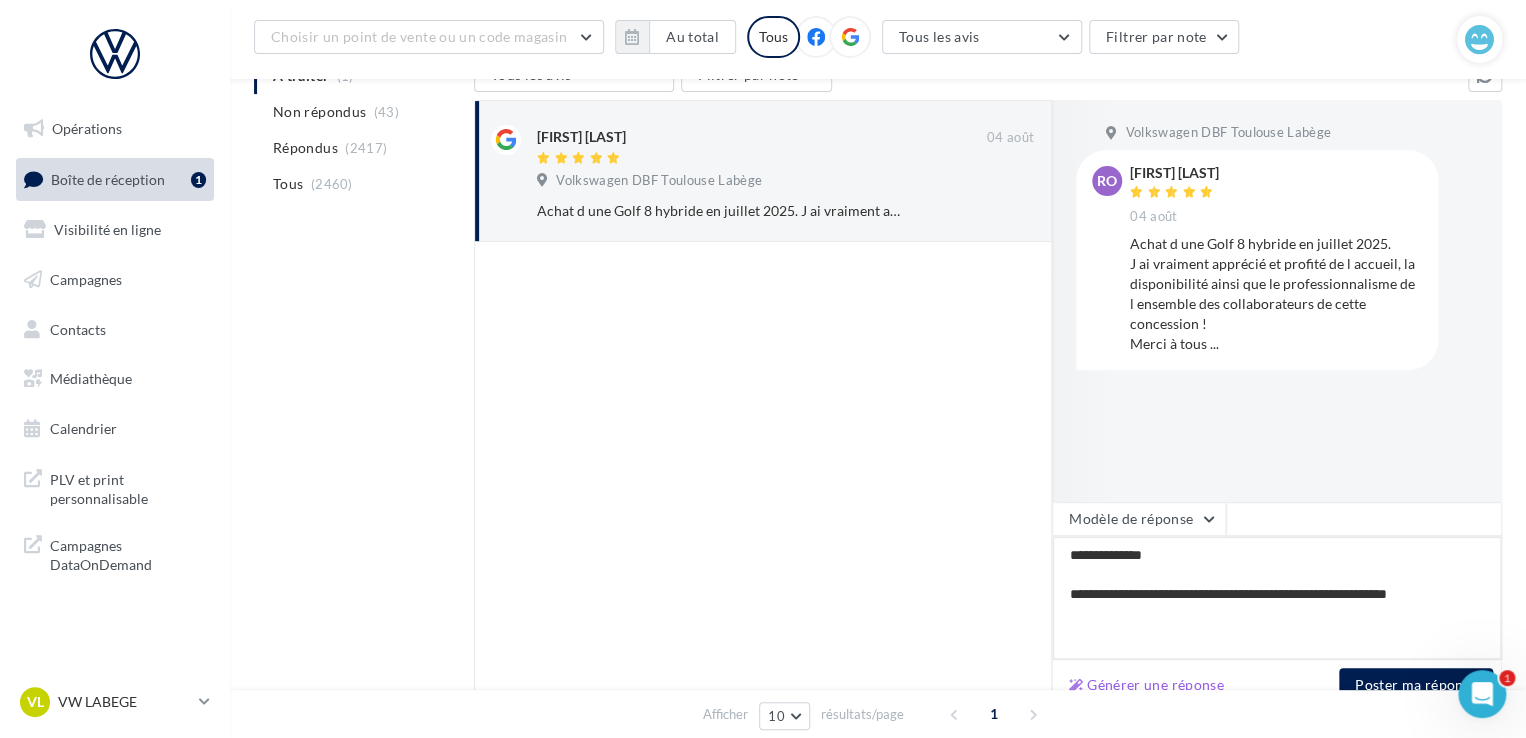 type on "**********" 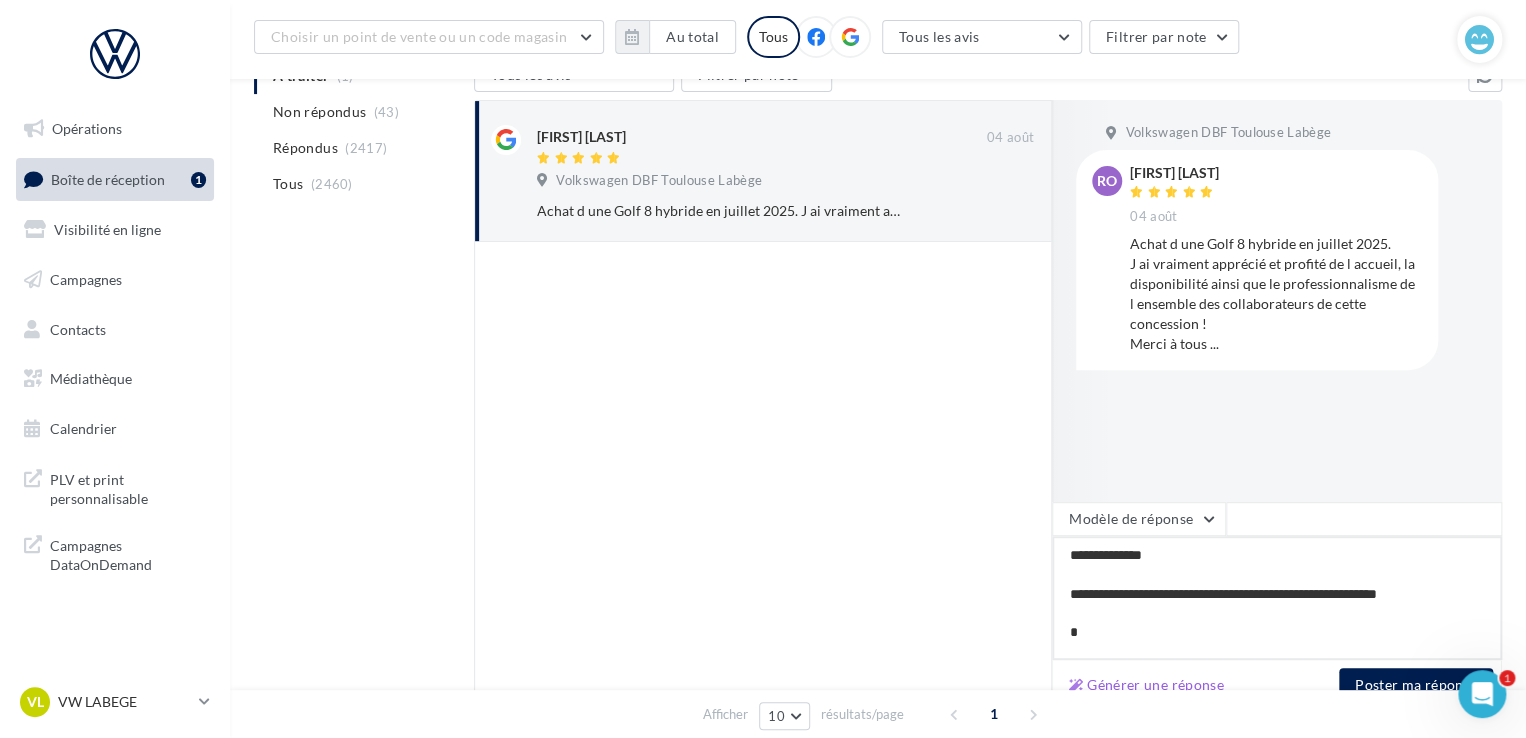 type on "**********" 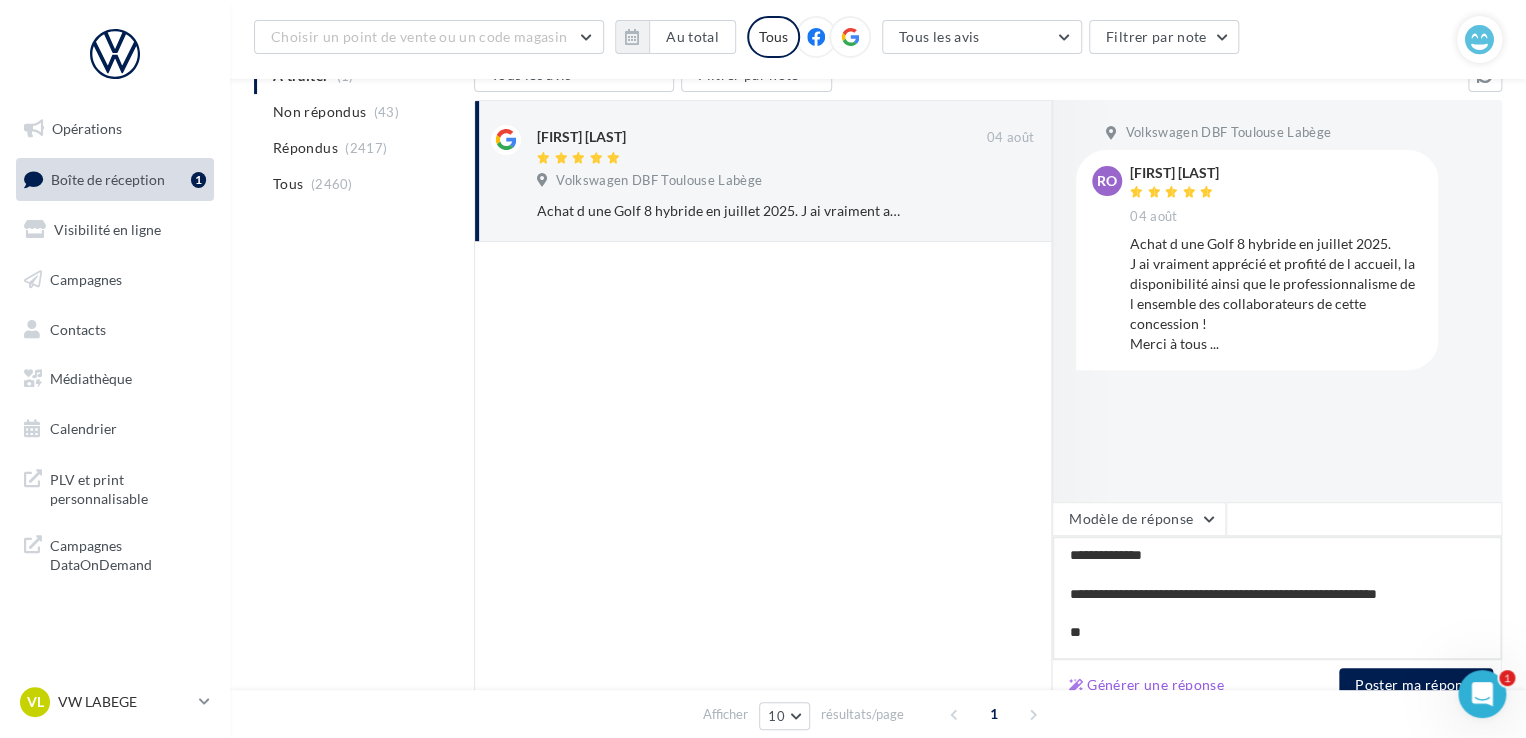 type on "**********" 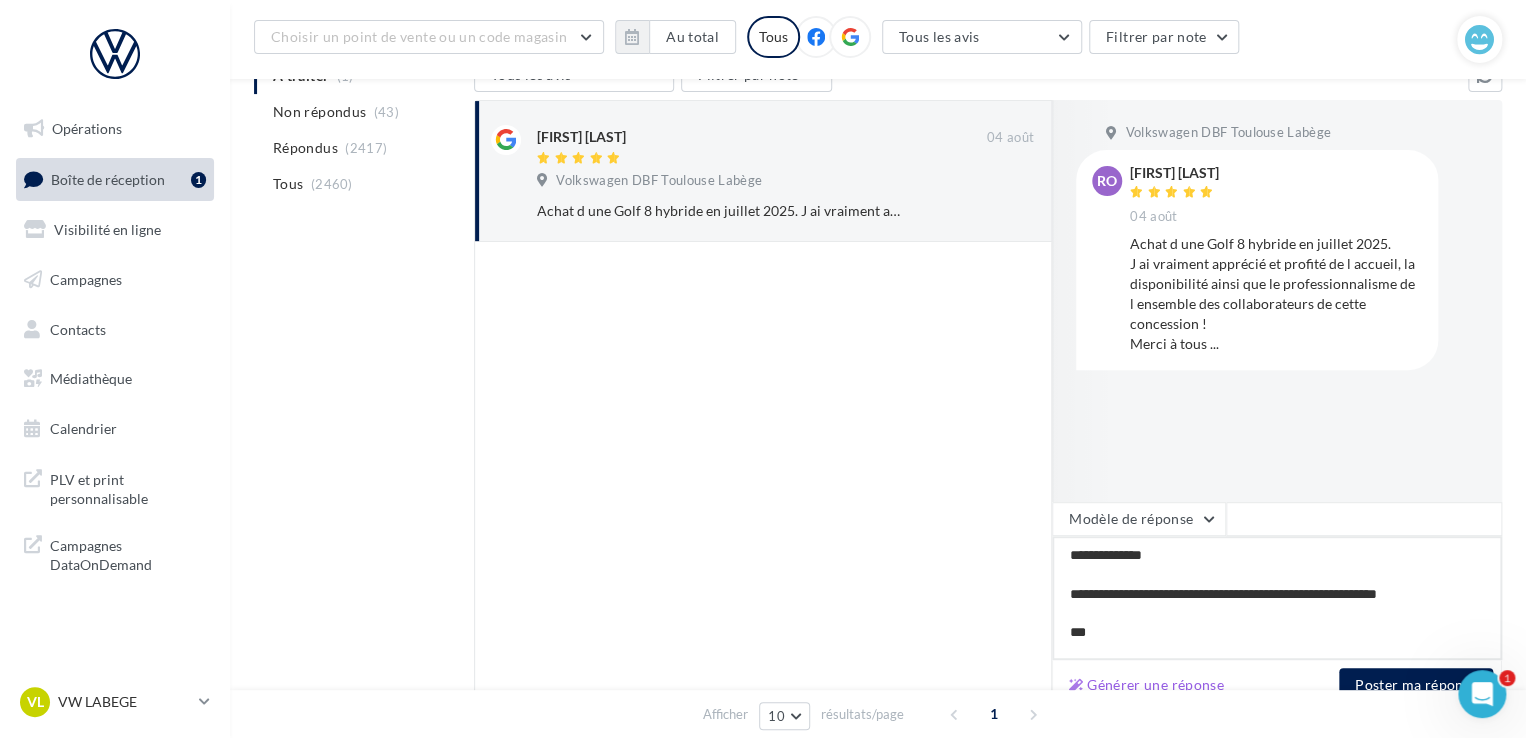 type on "**********" 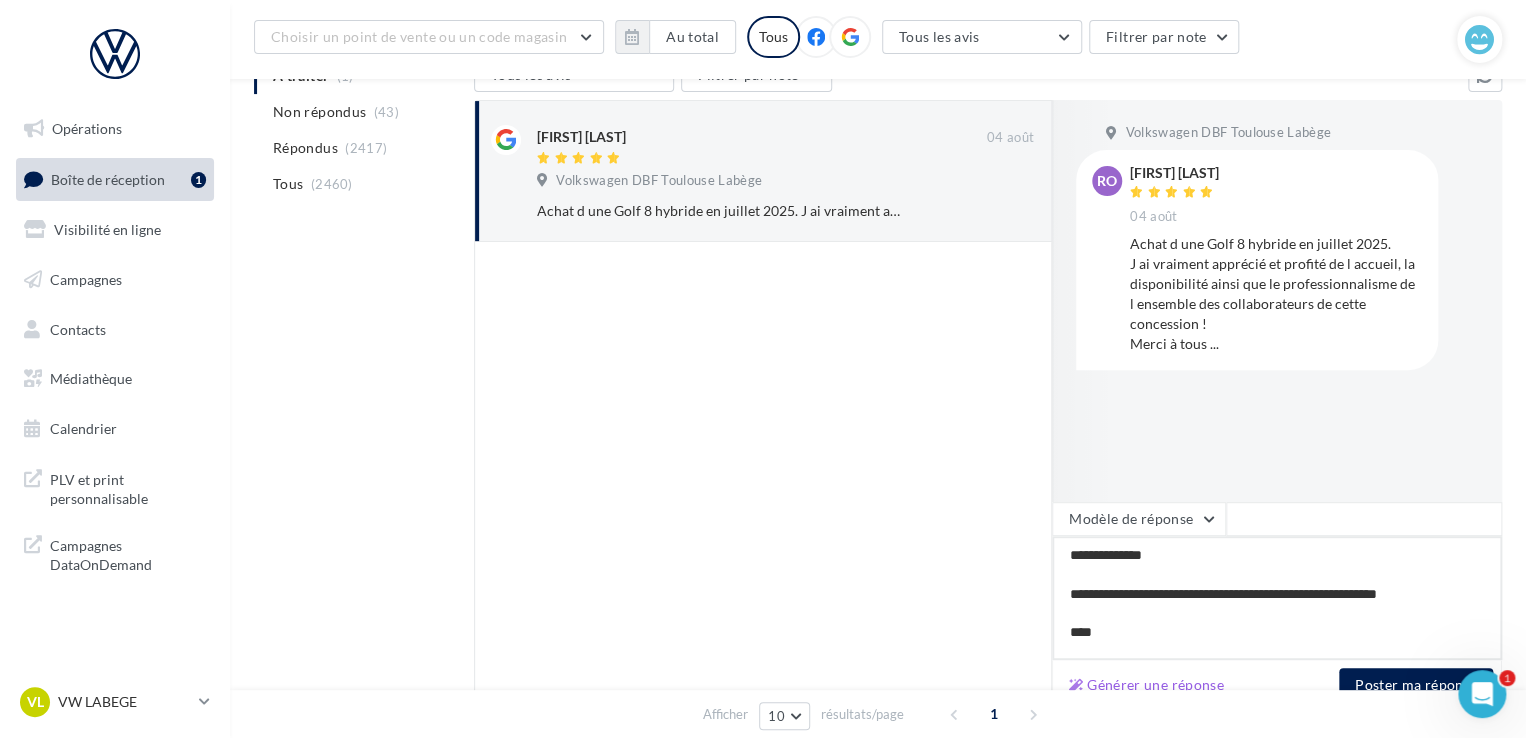 type on "**********" 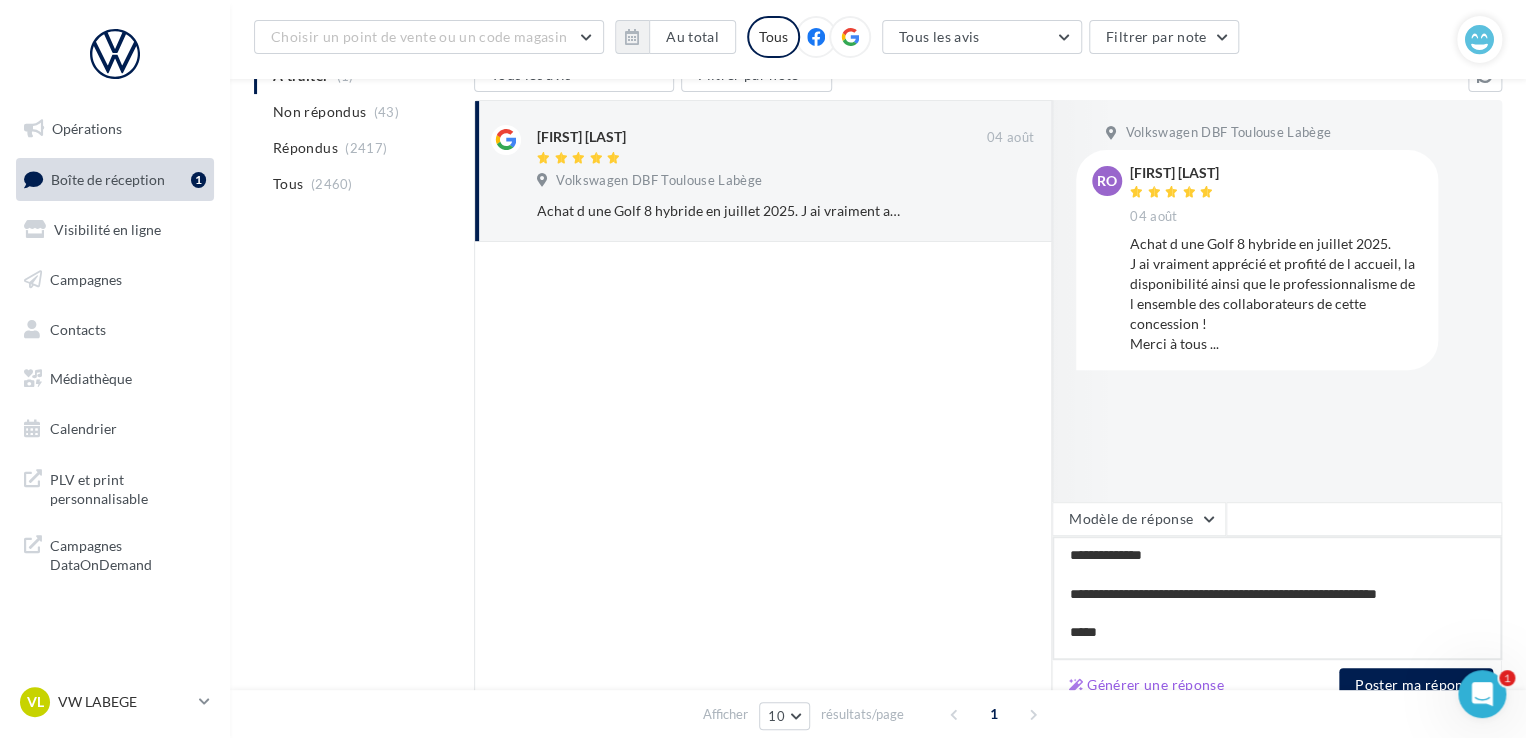 type on "**********" 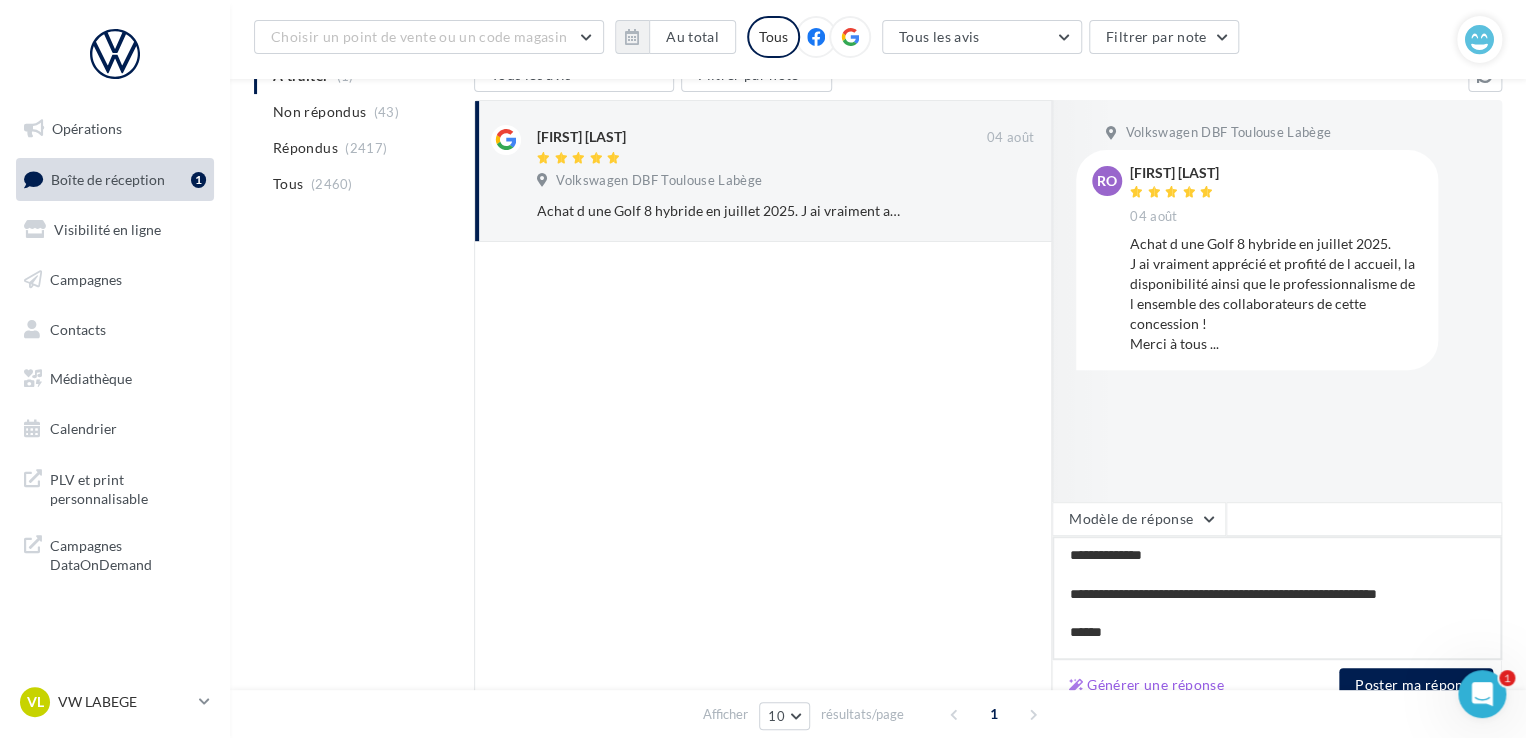 type on "**********" 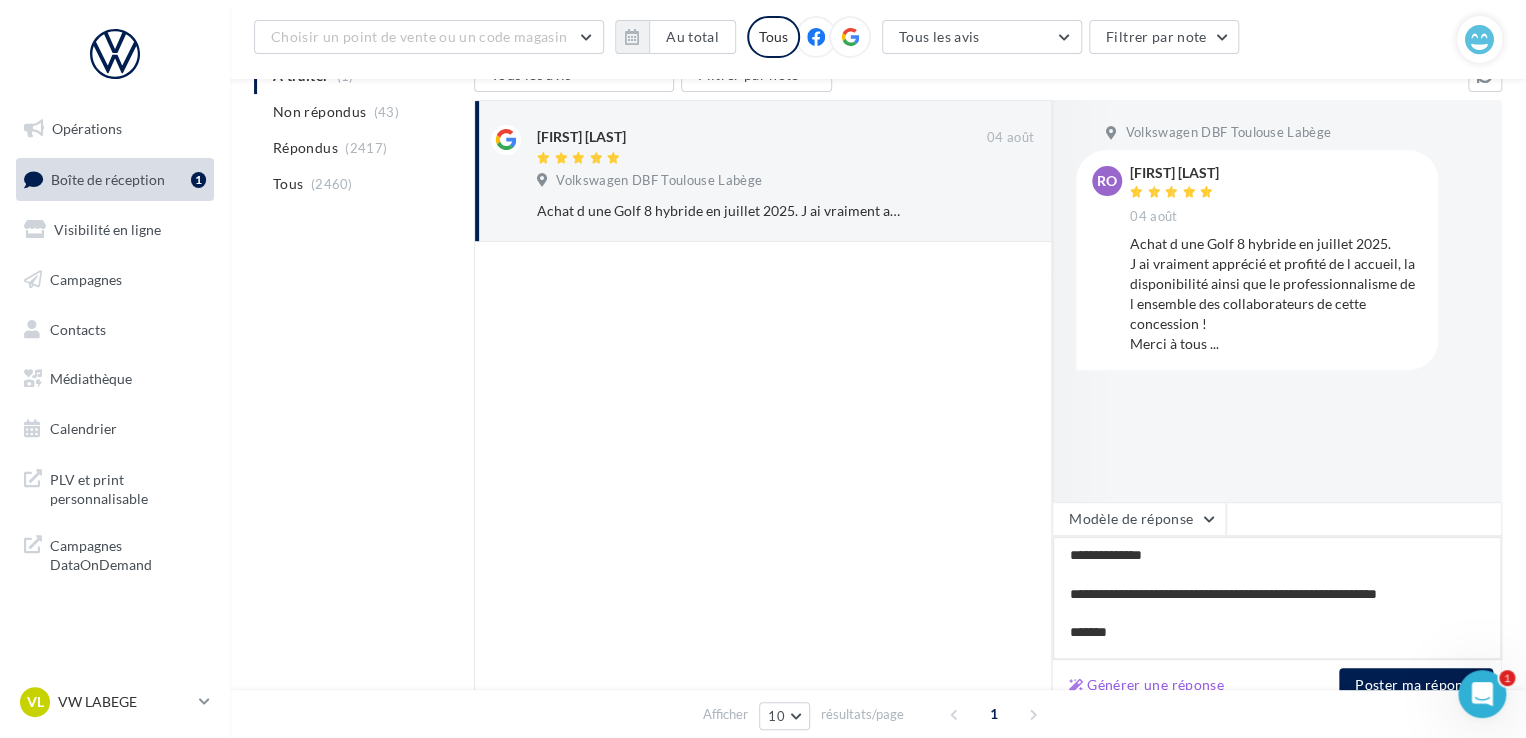 type on "**********" 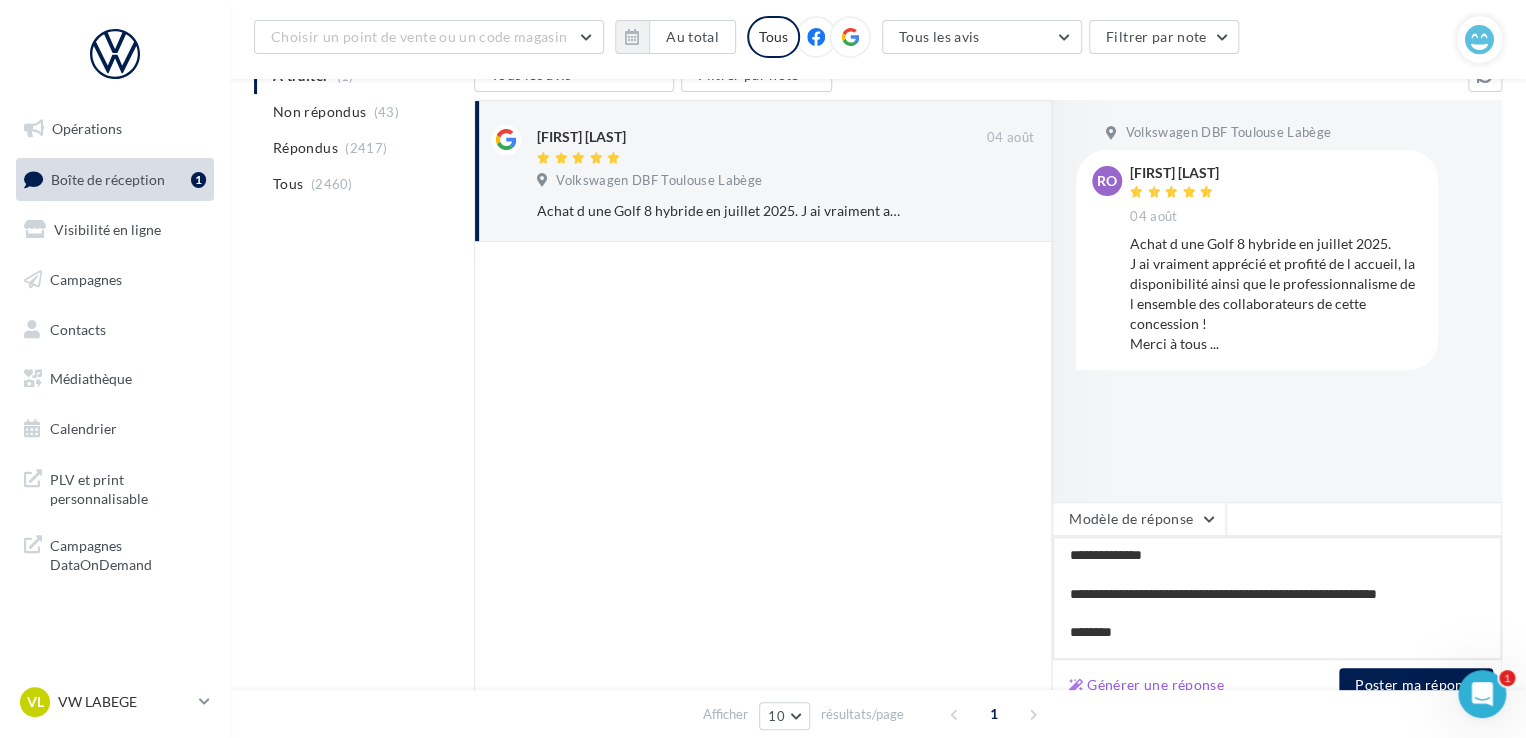 type on "**********" 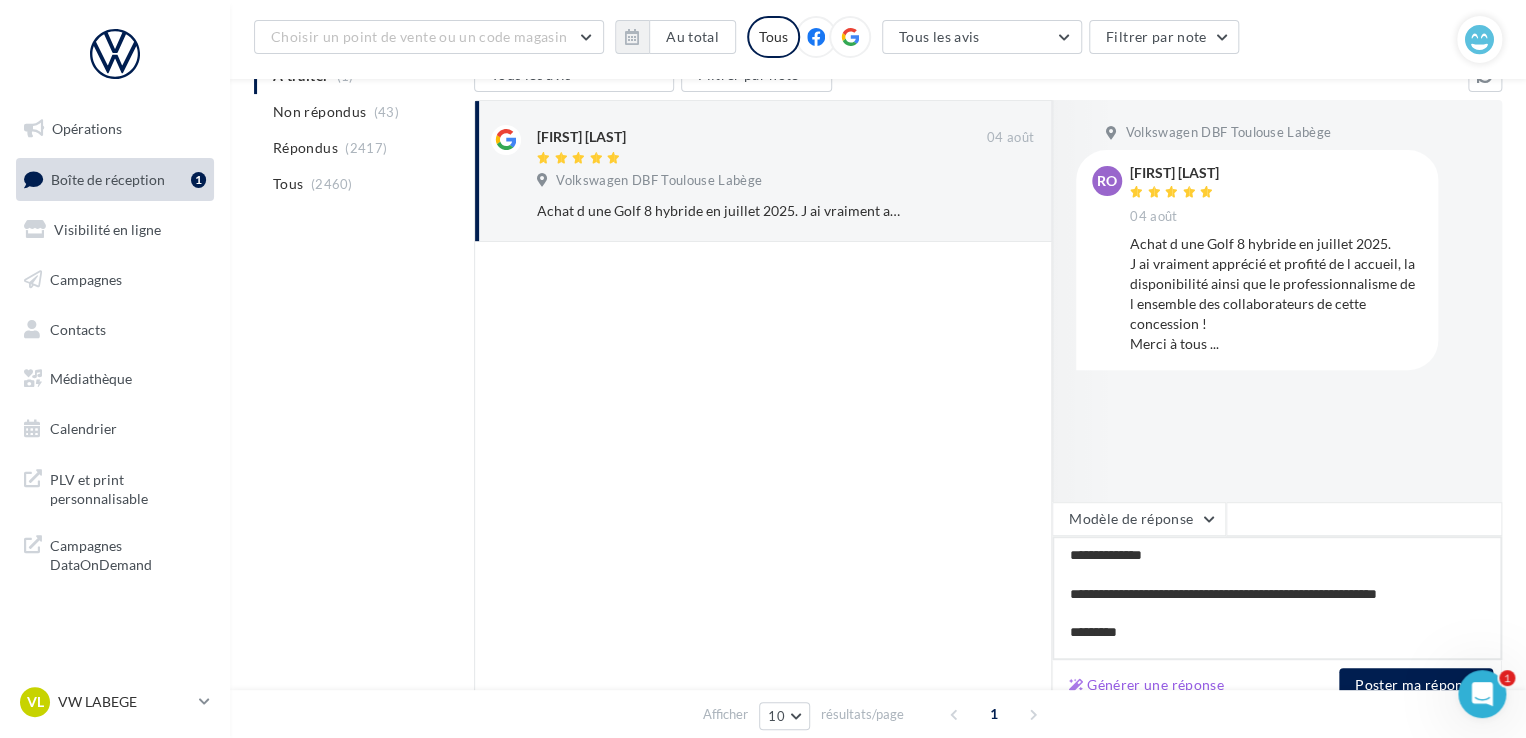 type on "**********" 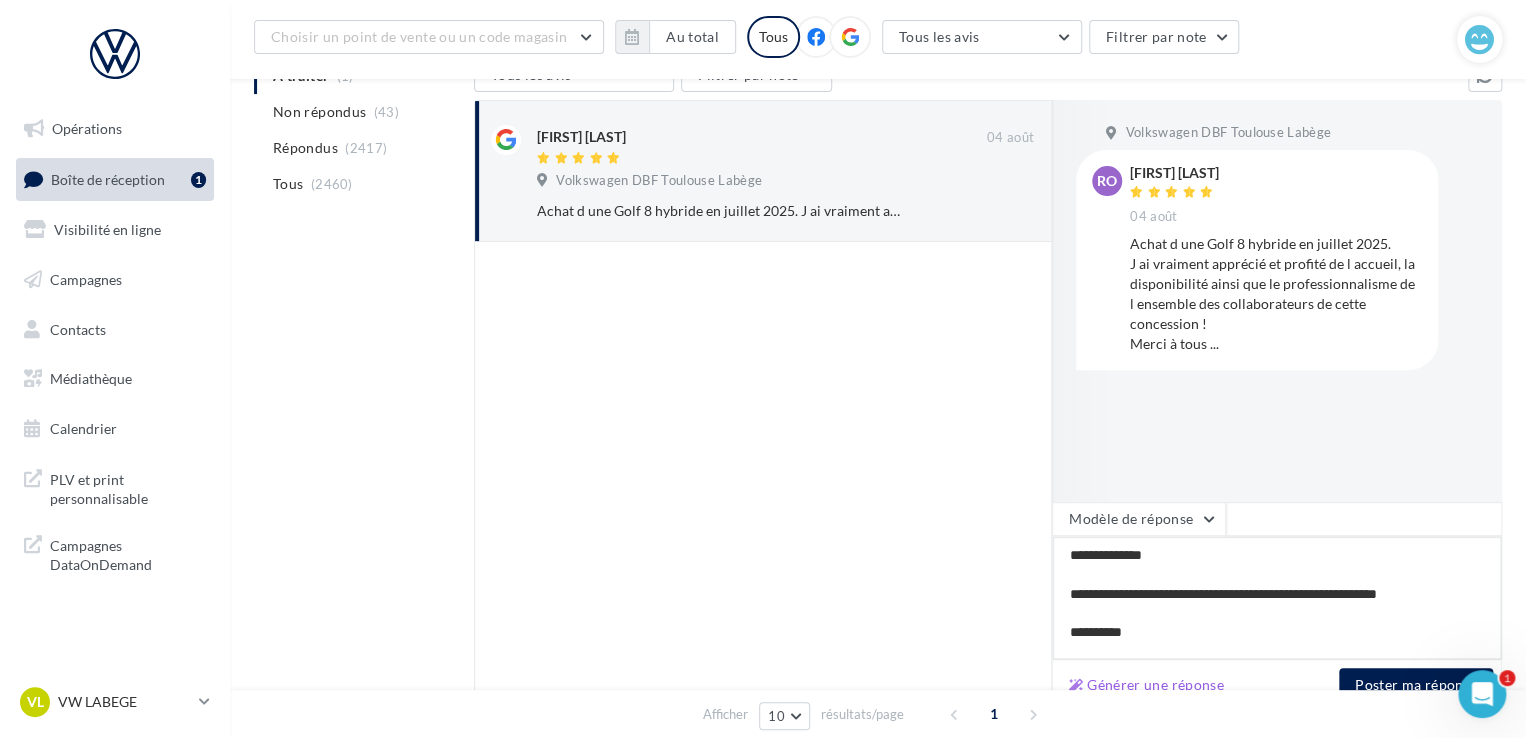 type on "**********" 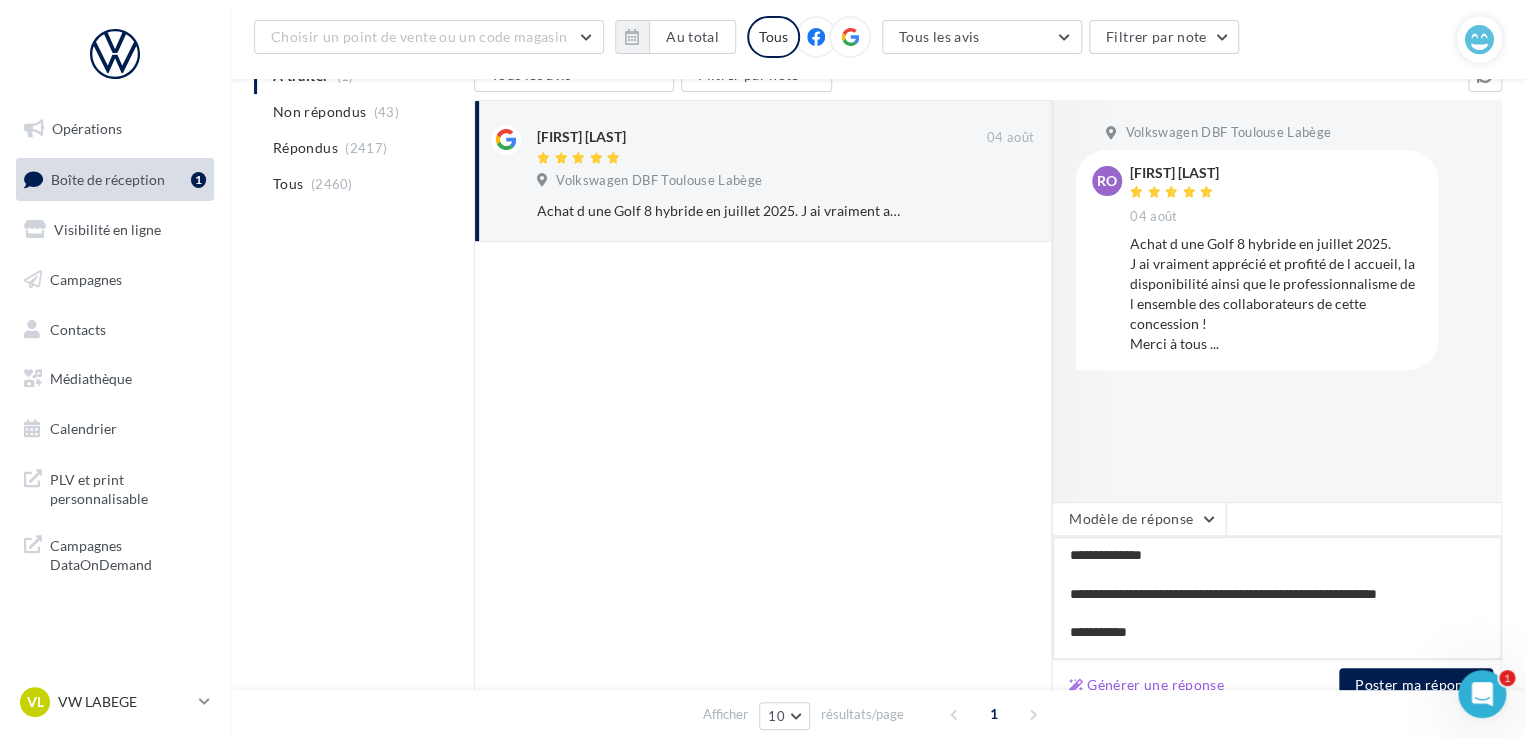 type on "**********" 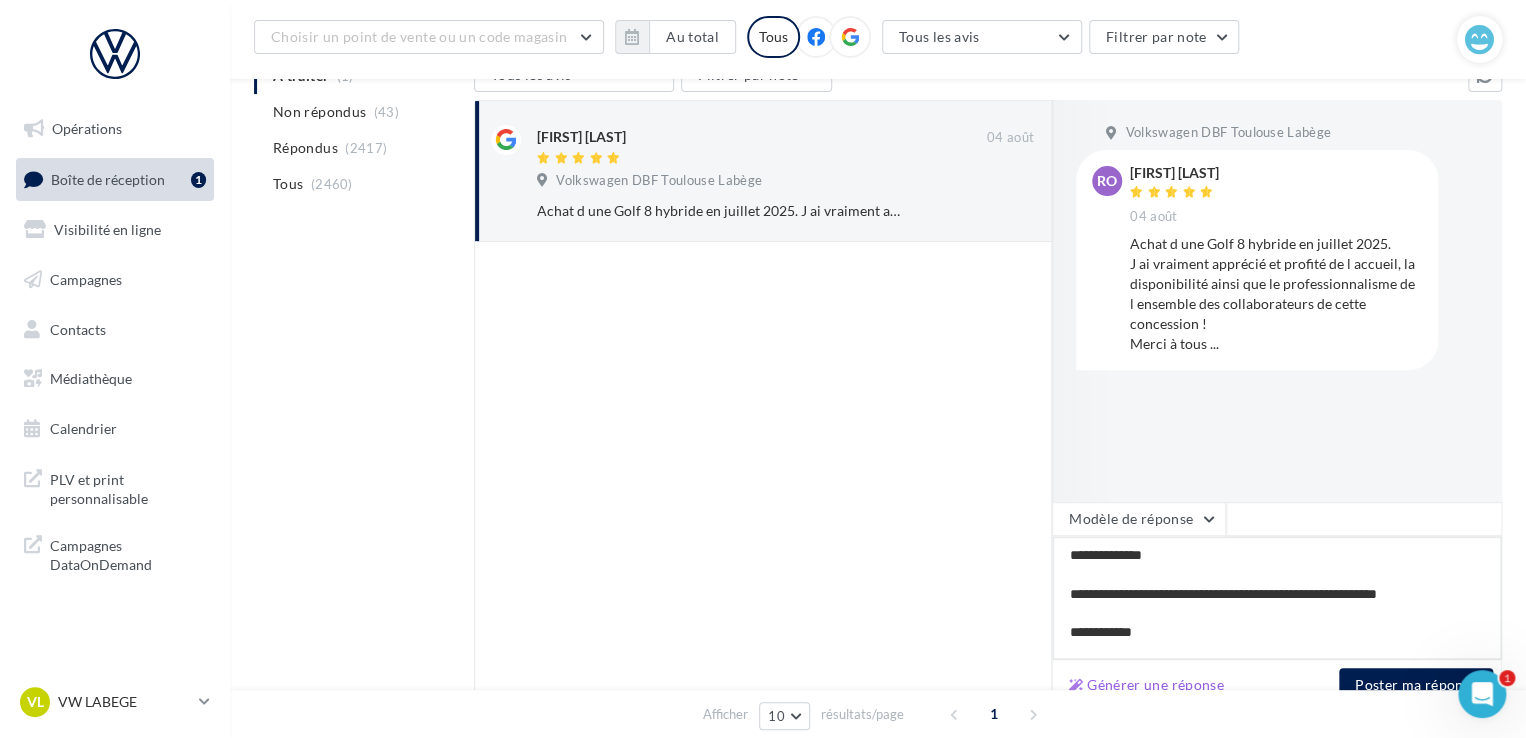 type on "**********" 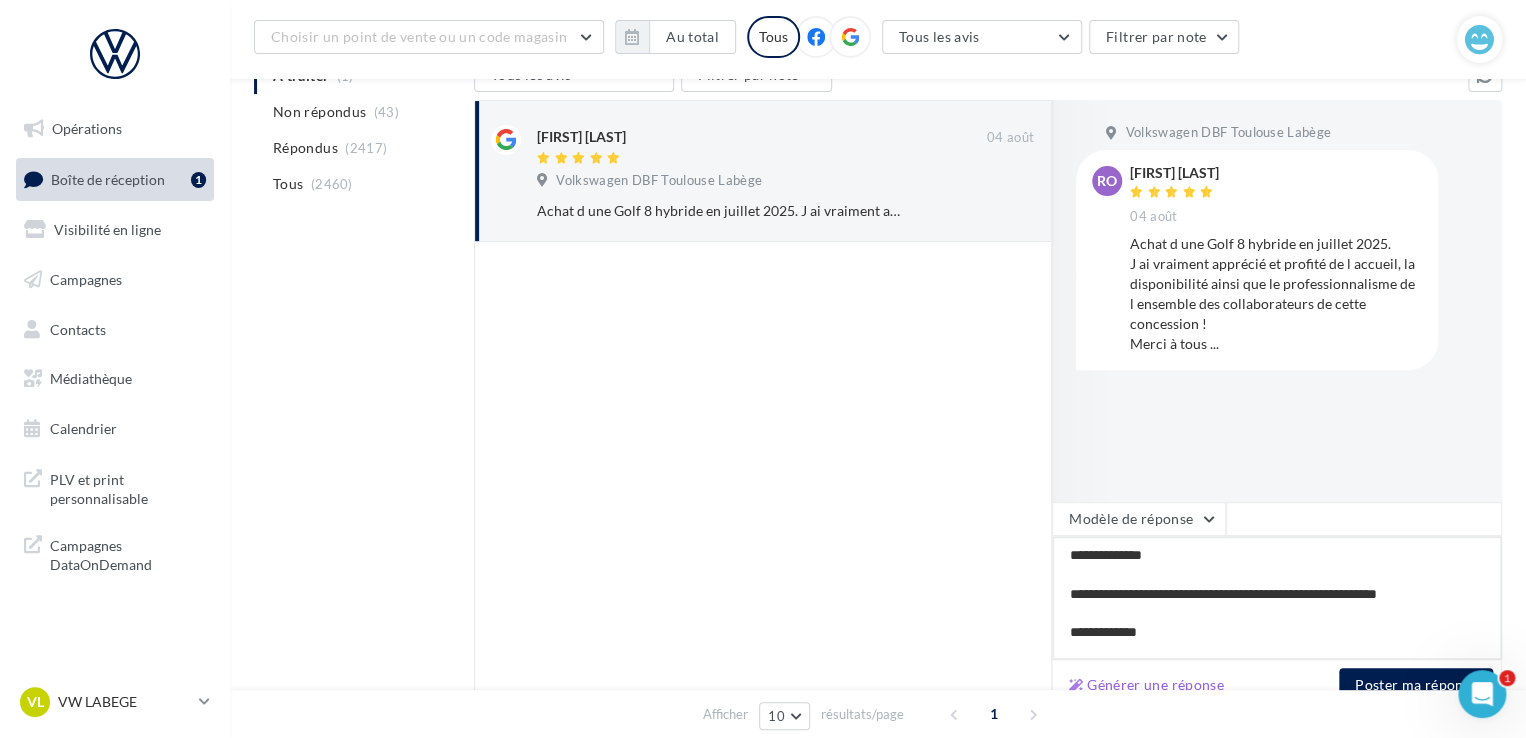 type on "**********" 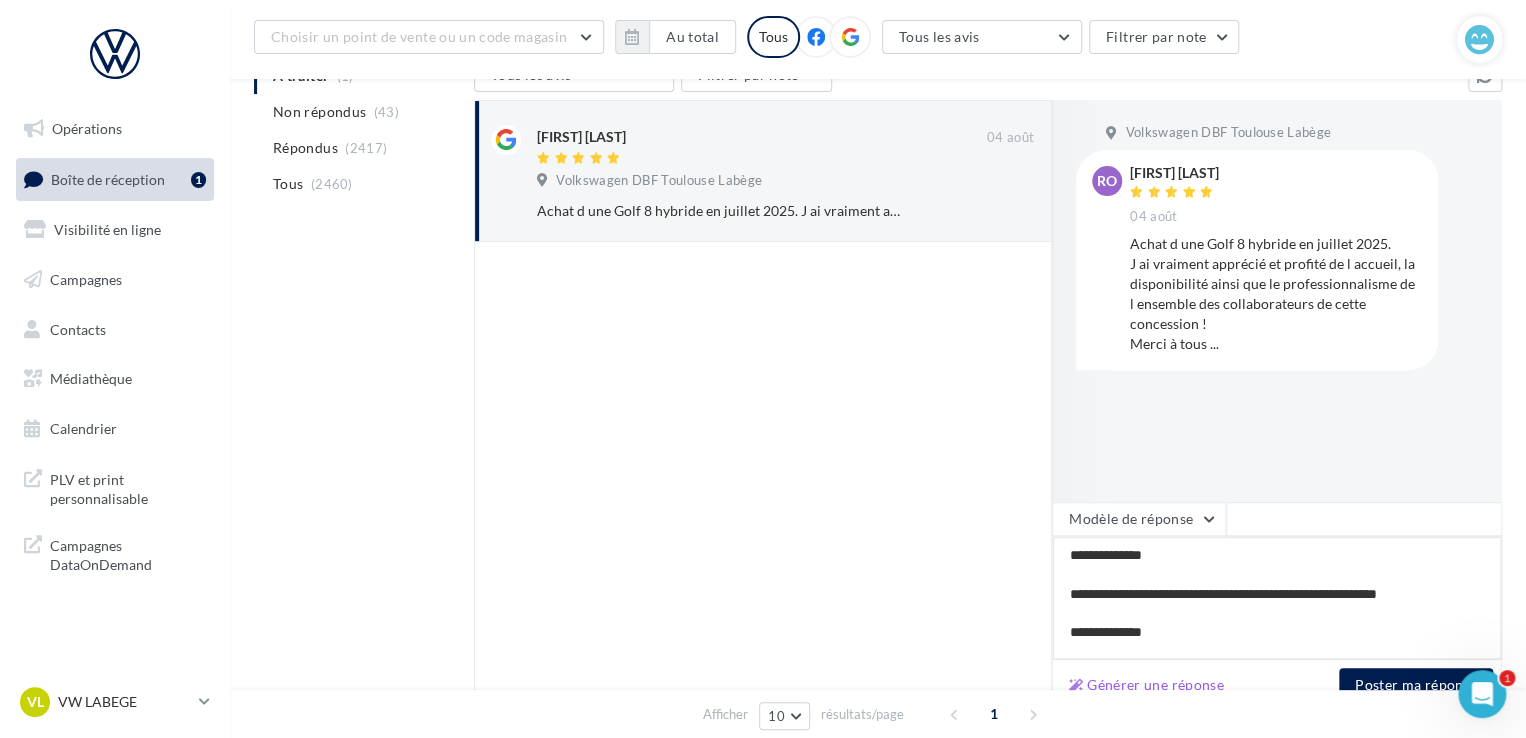 type on "**********" 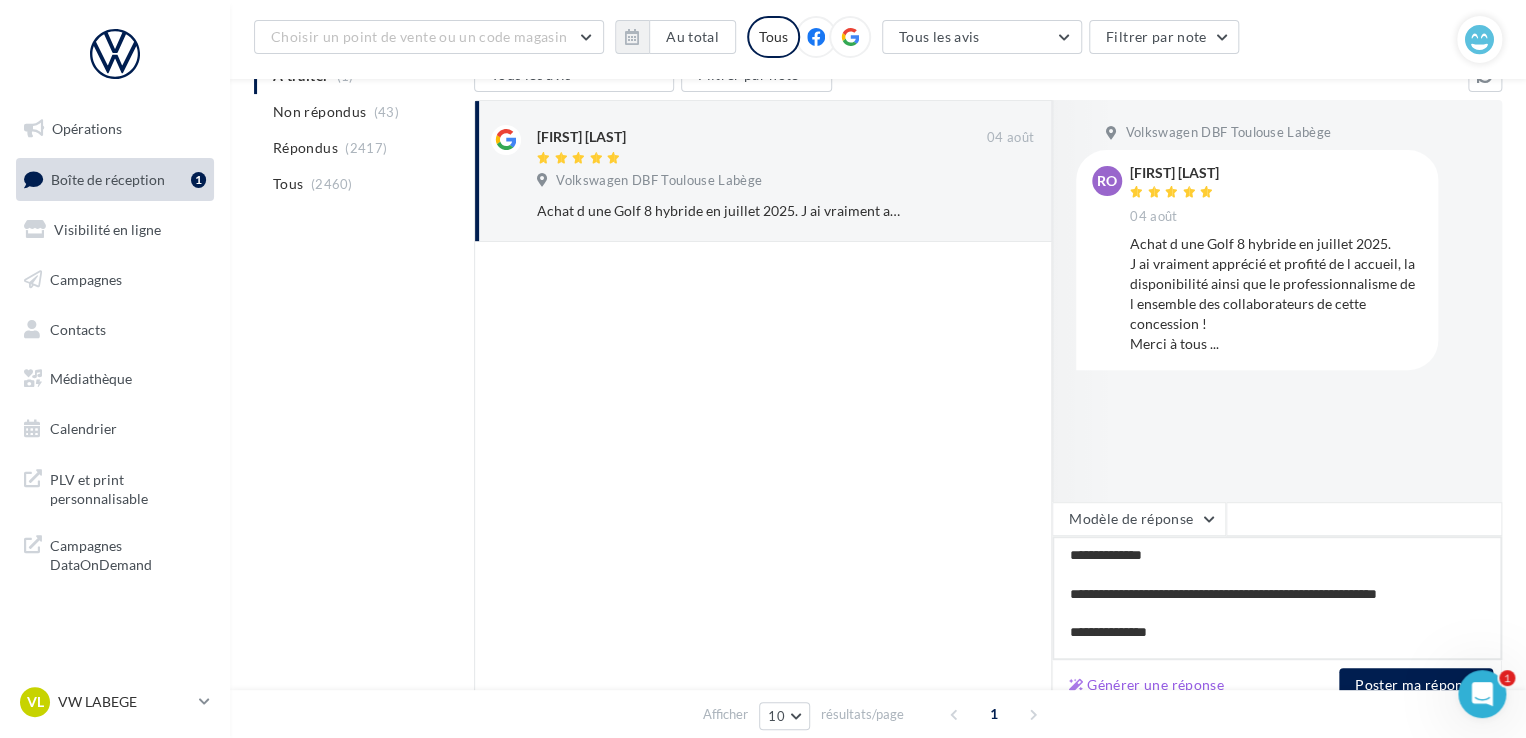 type on "**********" 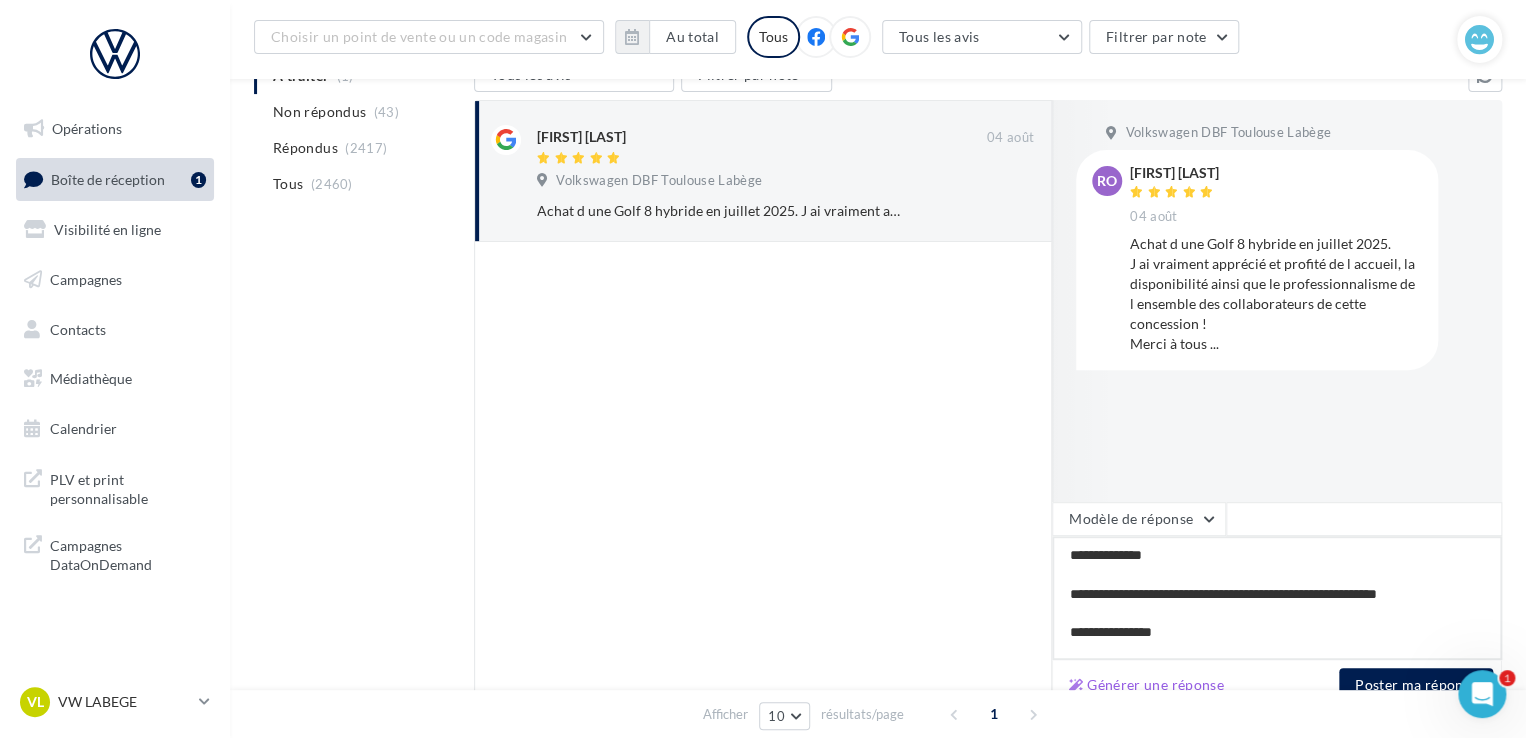 type on "**********" 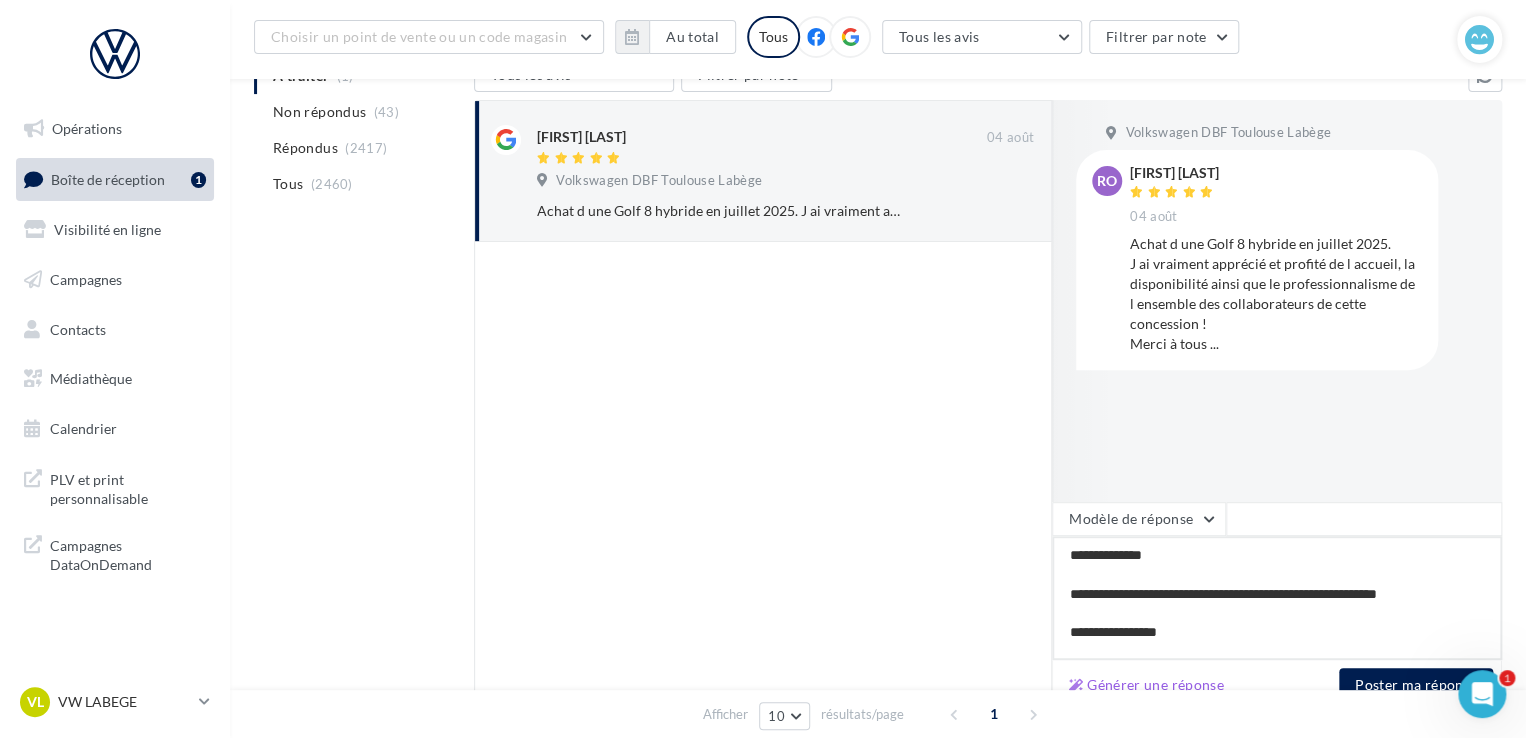 type on "**********" 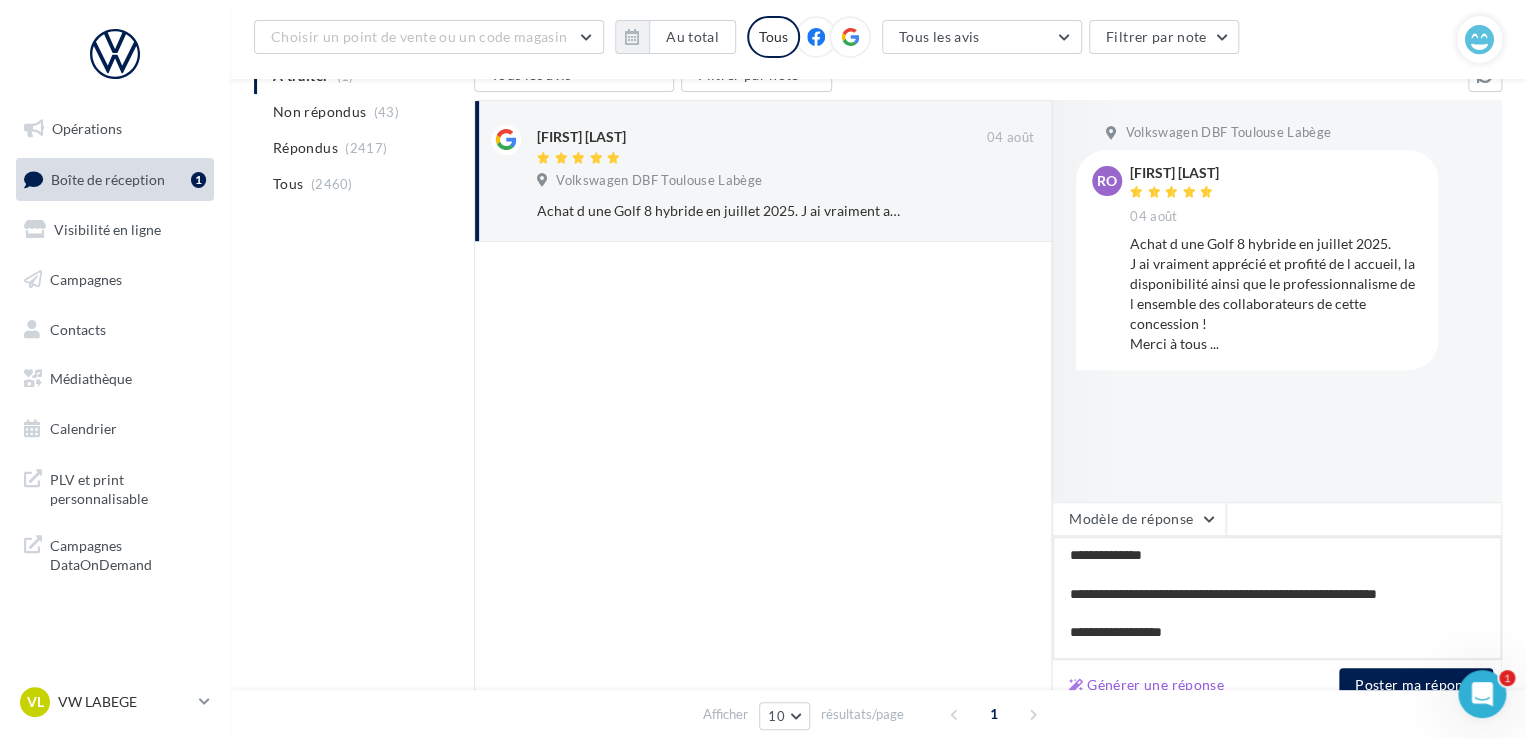scroll, scrollTop: 20, scrollLeft: 0, axis: vertical 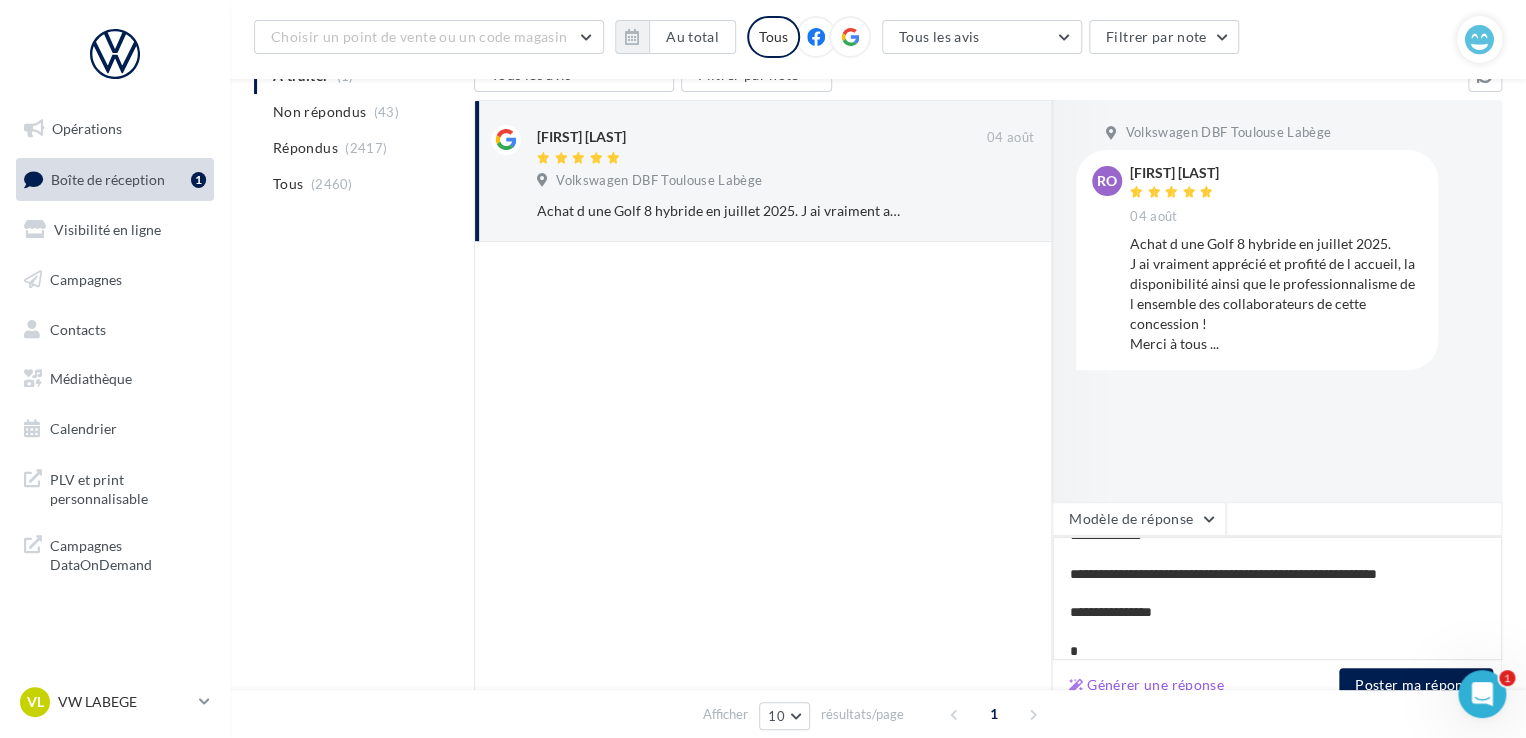 type on "**********" 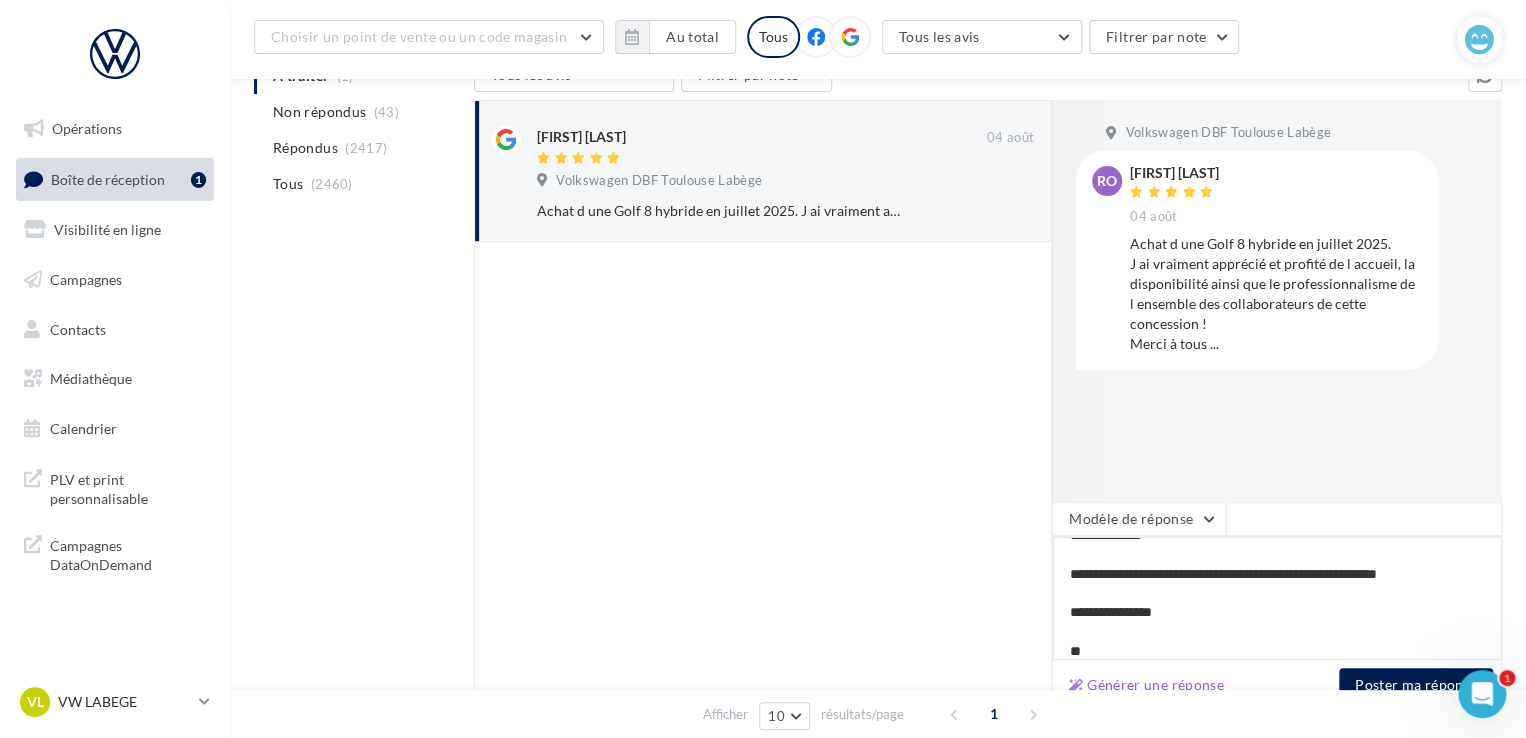 type on "**********" 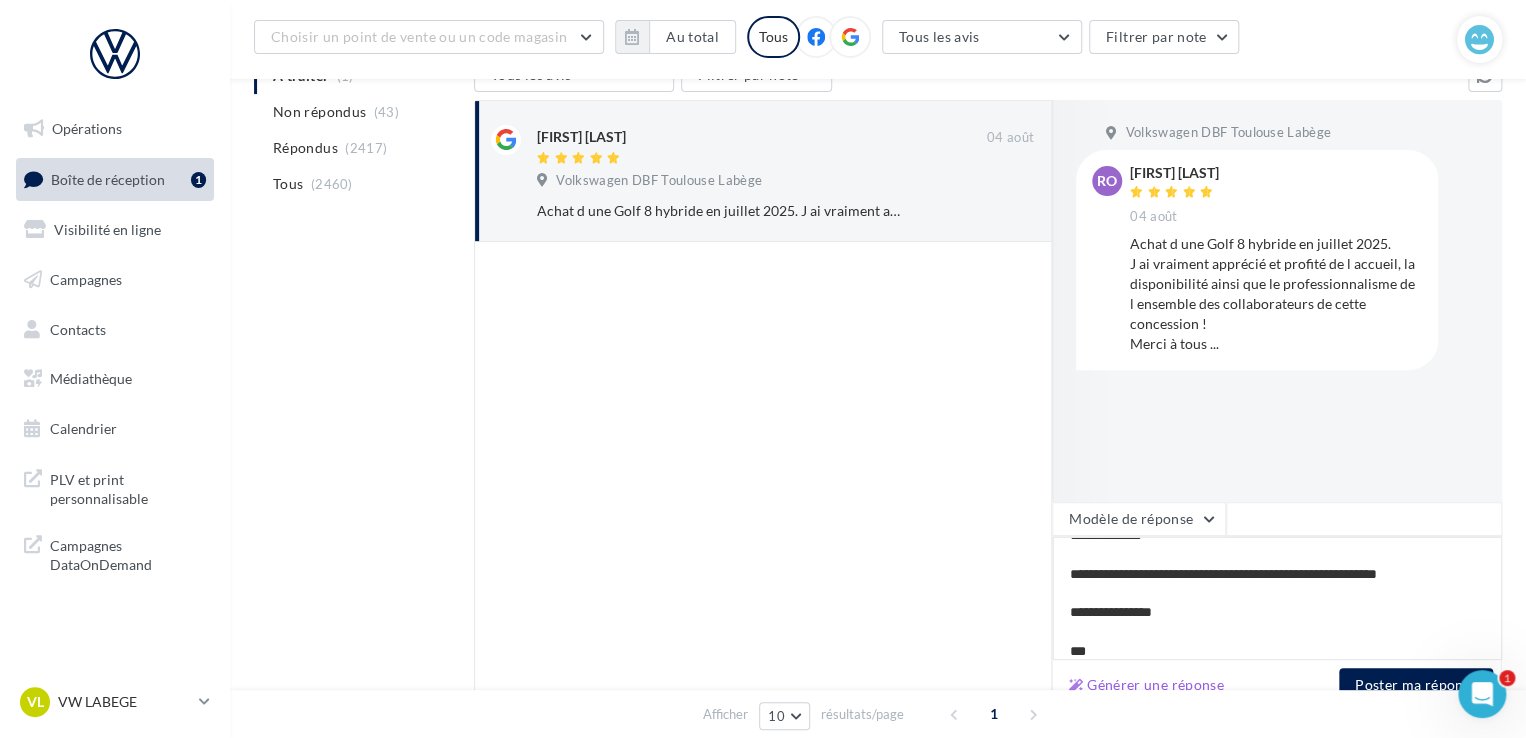 type on "**********" 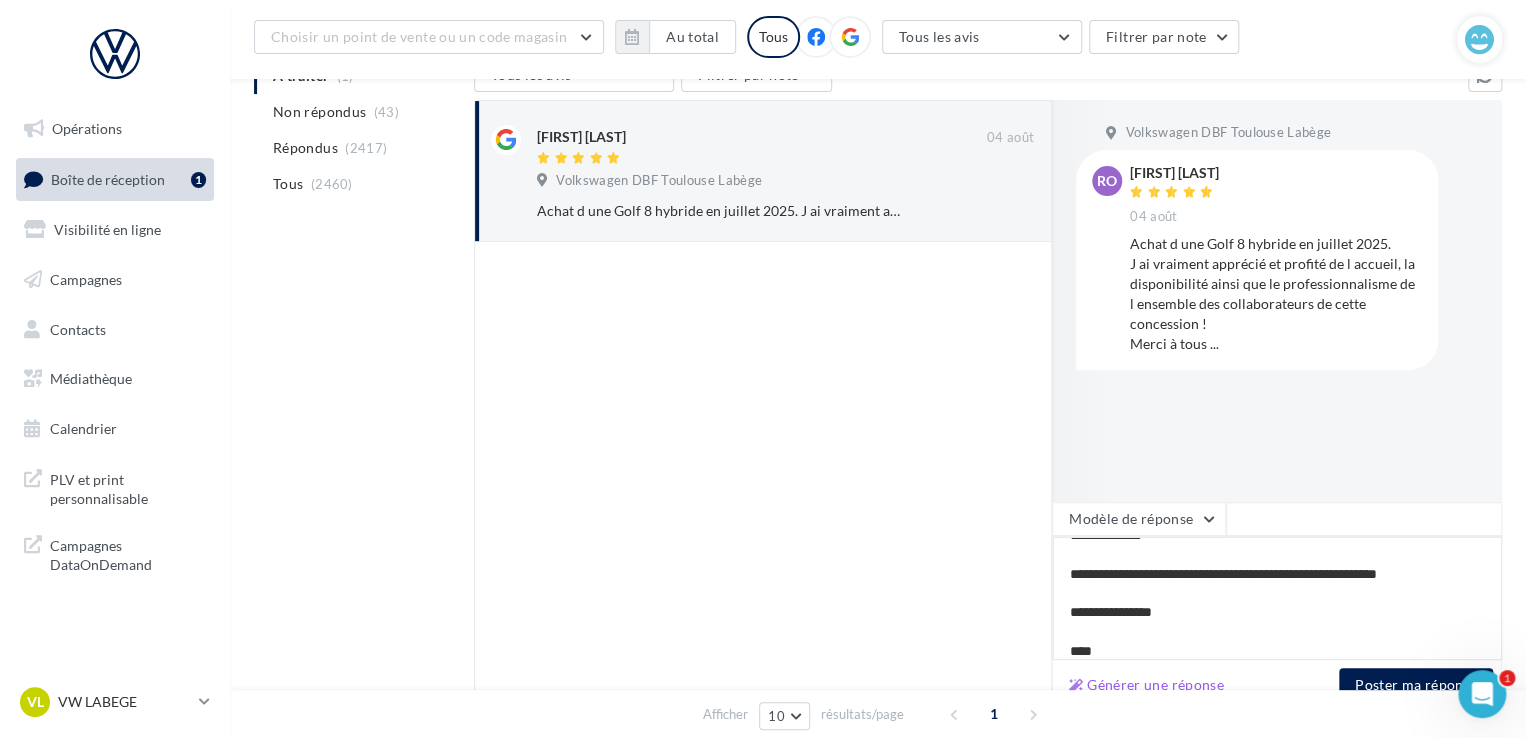 type on "**********" 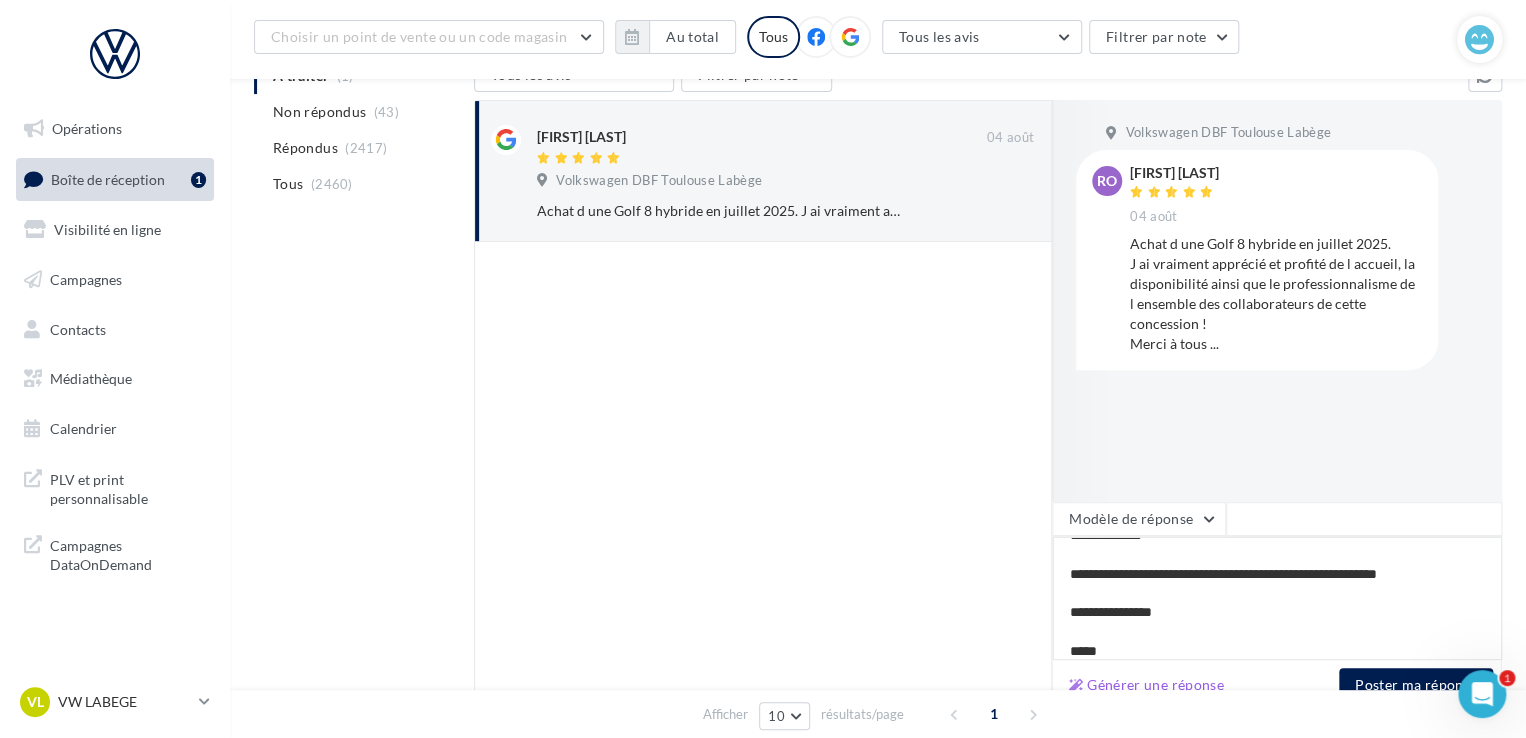 type on "**********" 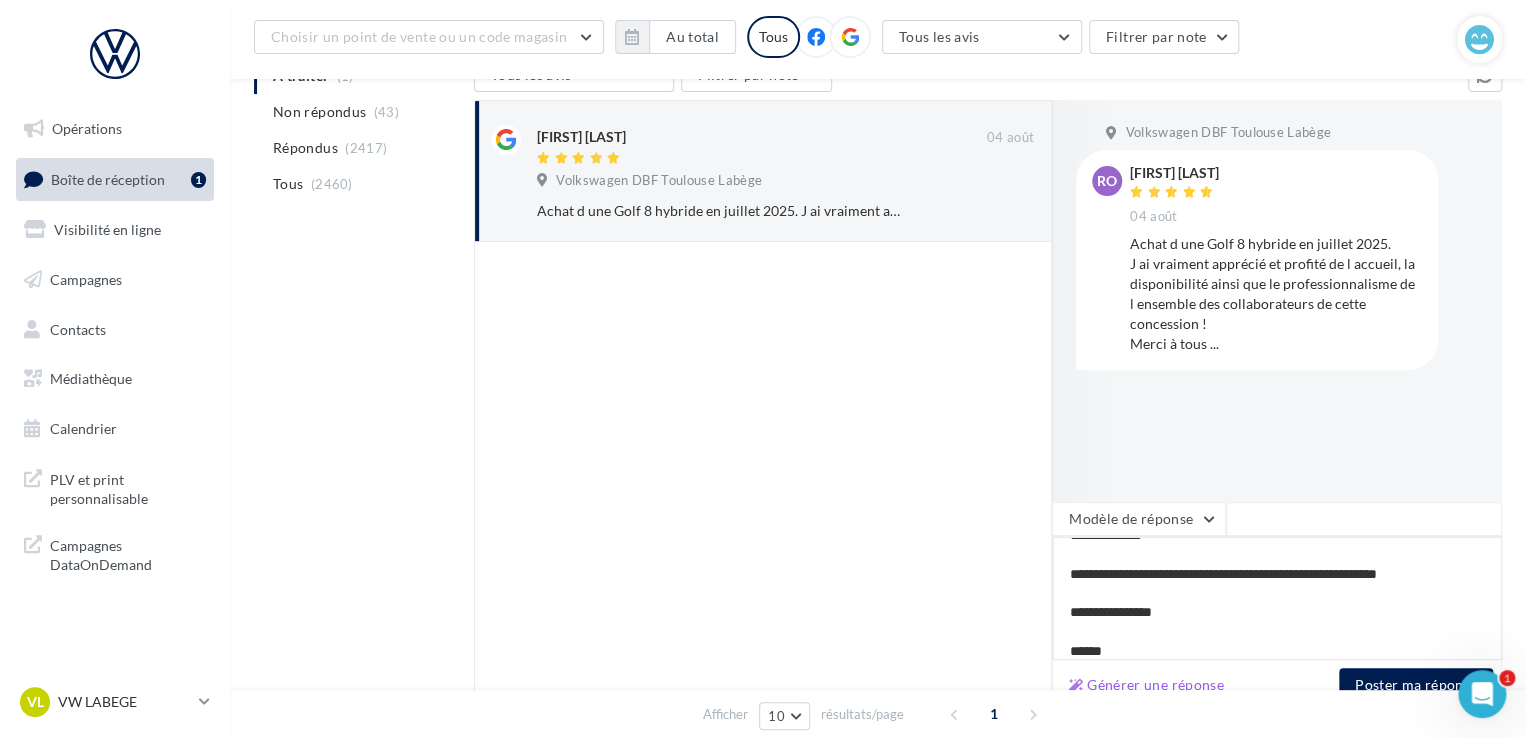 type on "**********" 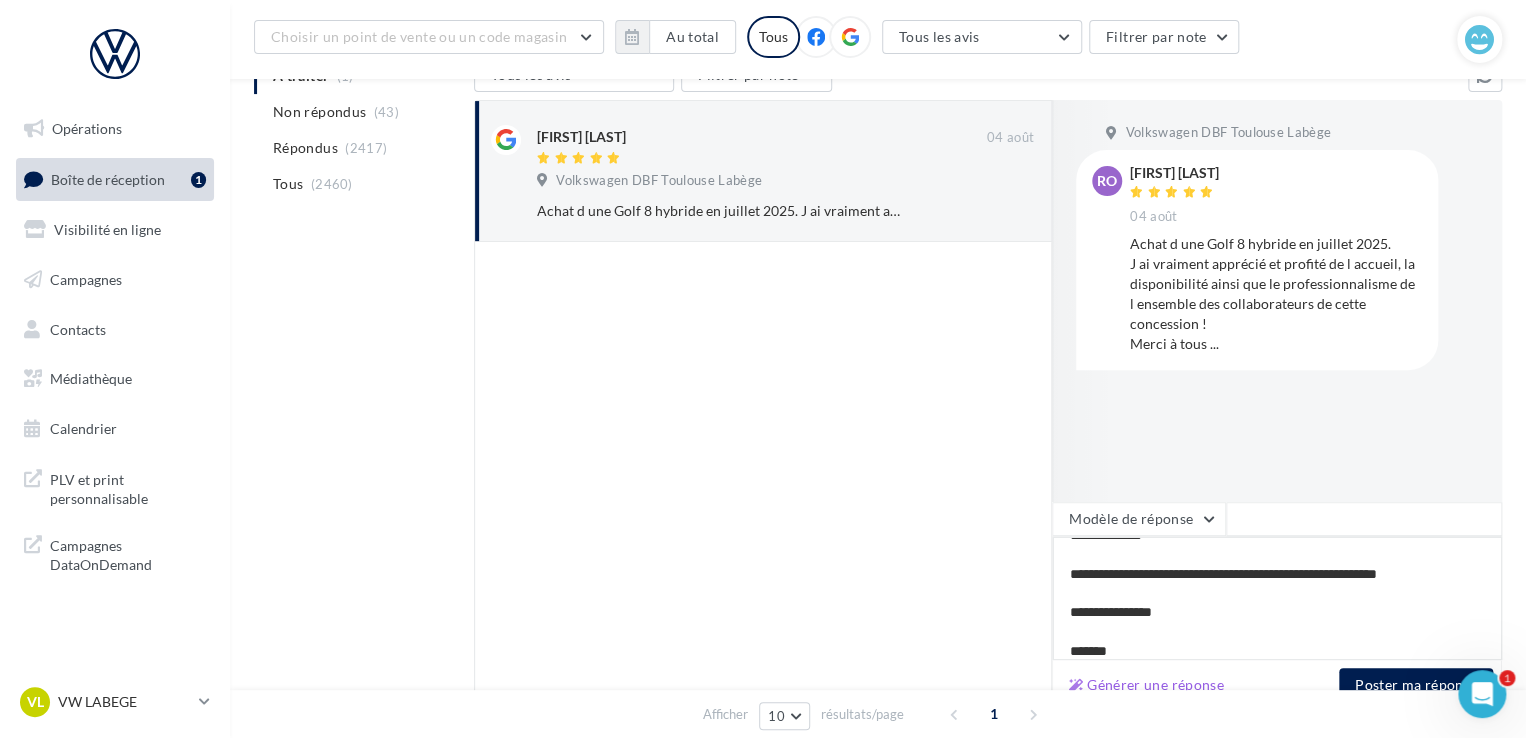 type on "**********" 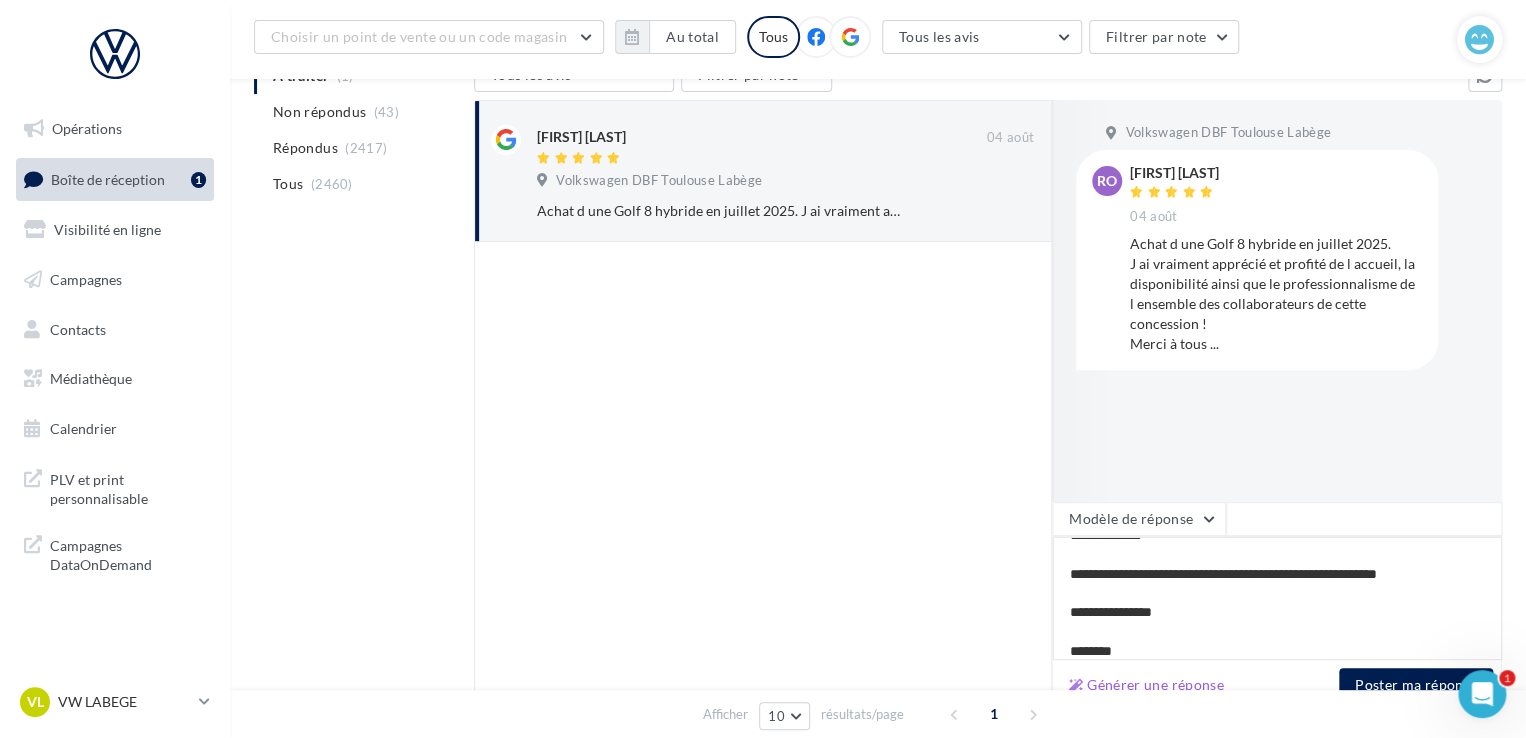 type on "**********" 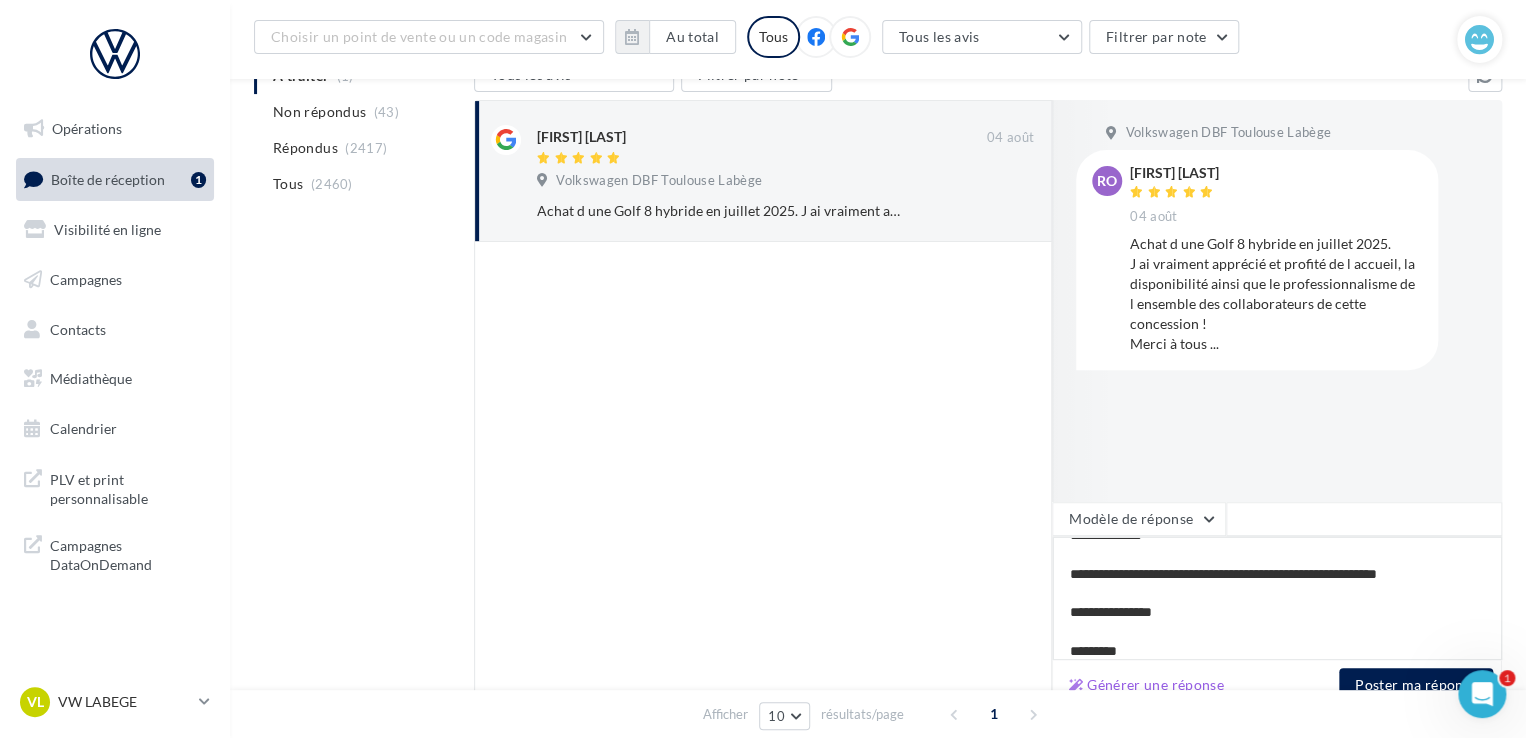 type on "**********" 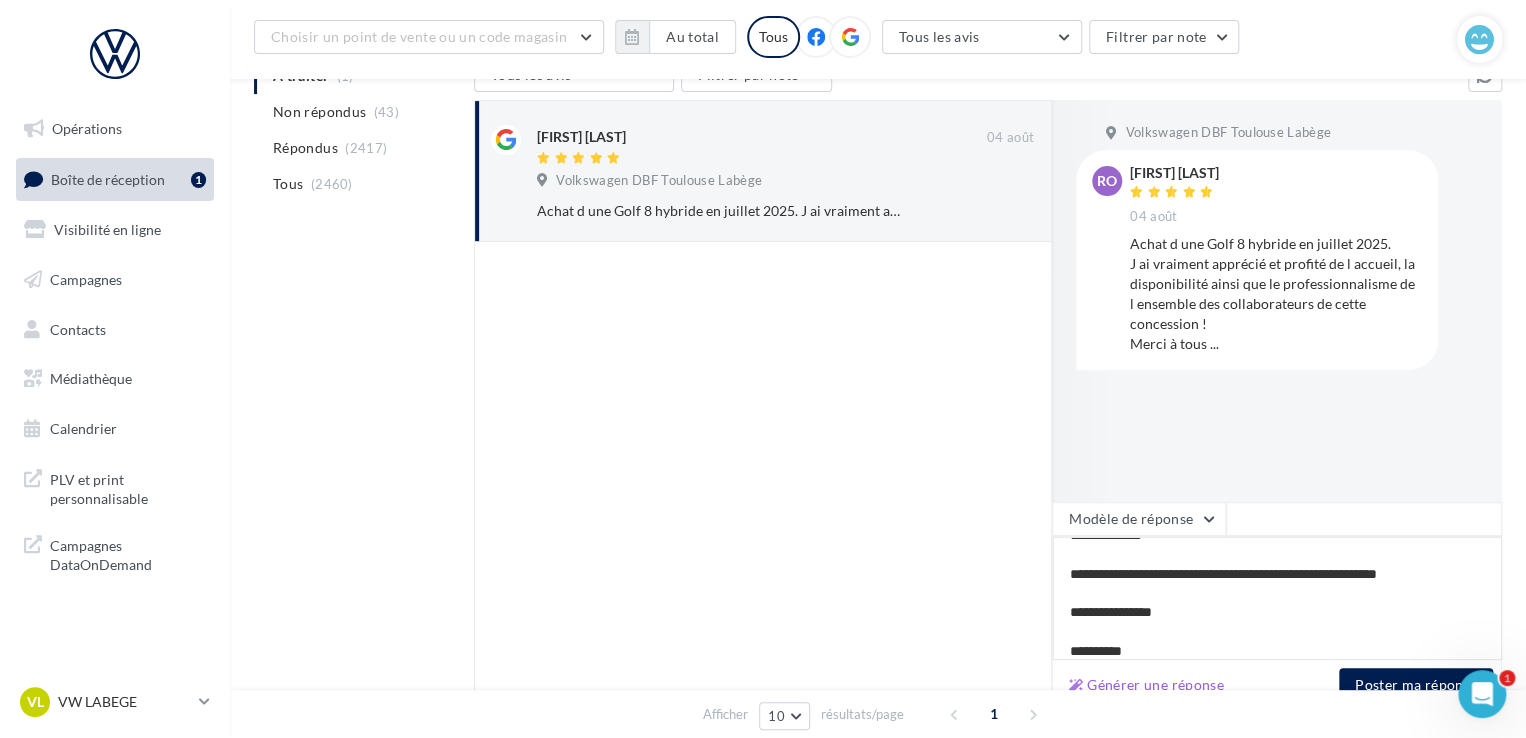 type on "**********" 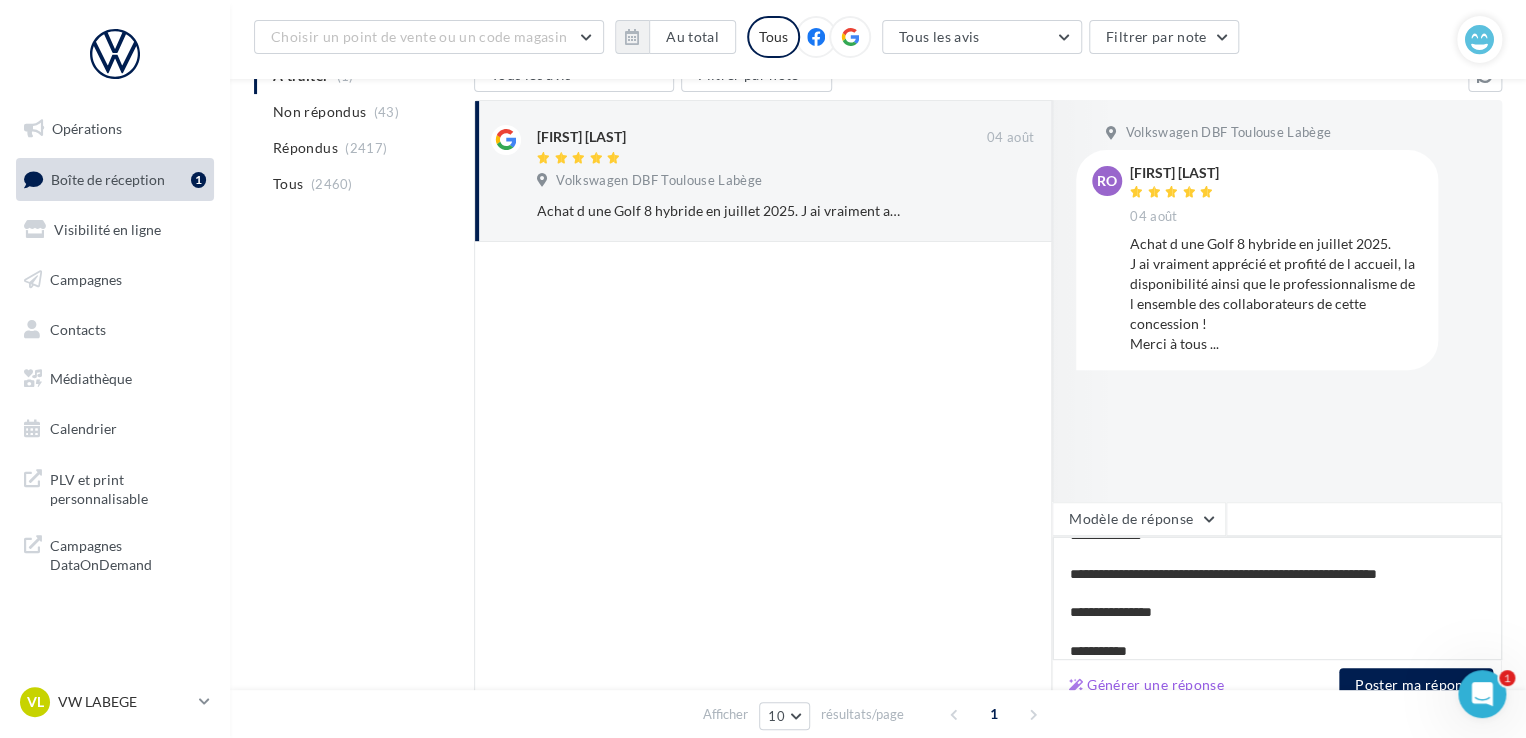 type 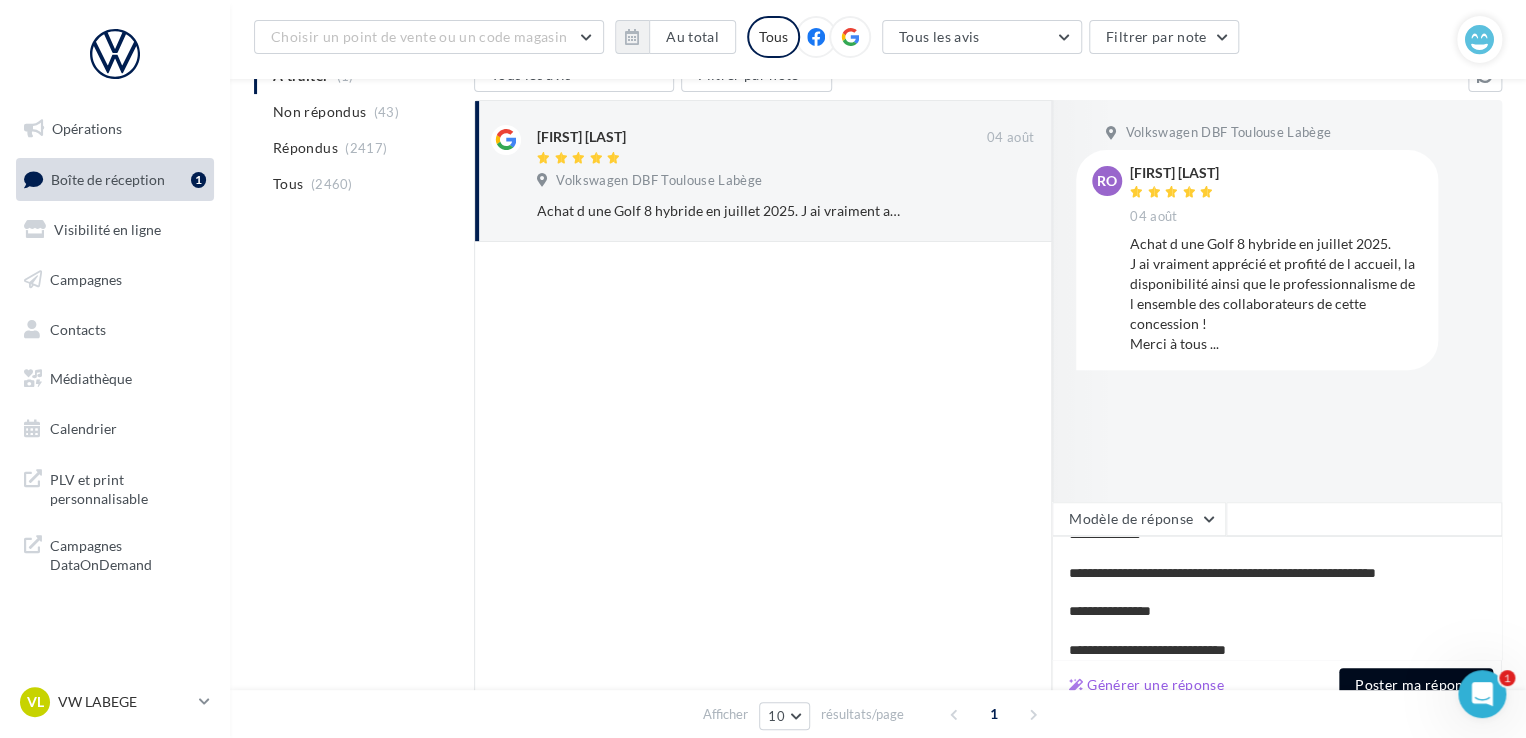 click on "Poster ma réponse" at bounding box center (1416, 685) 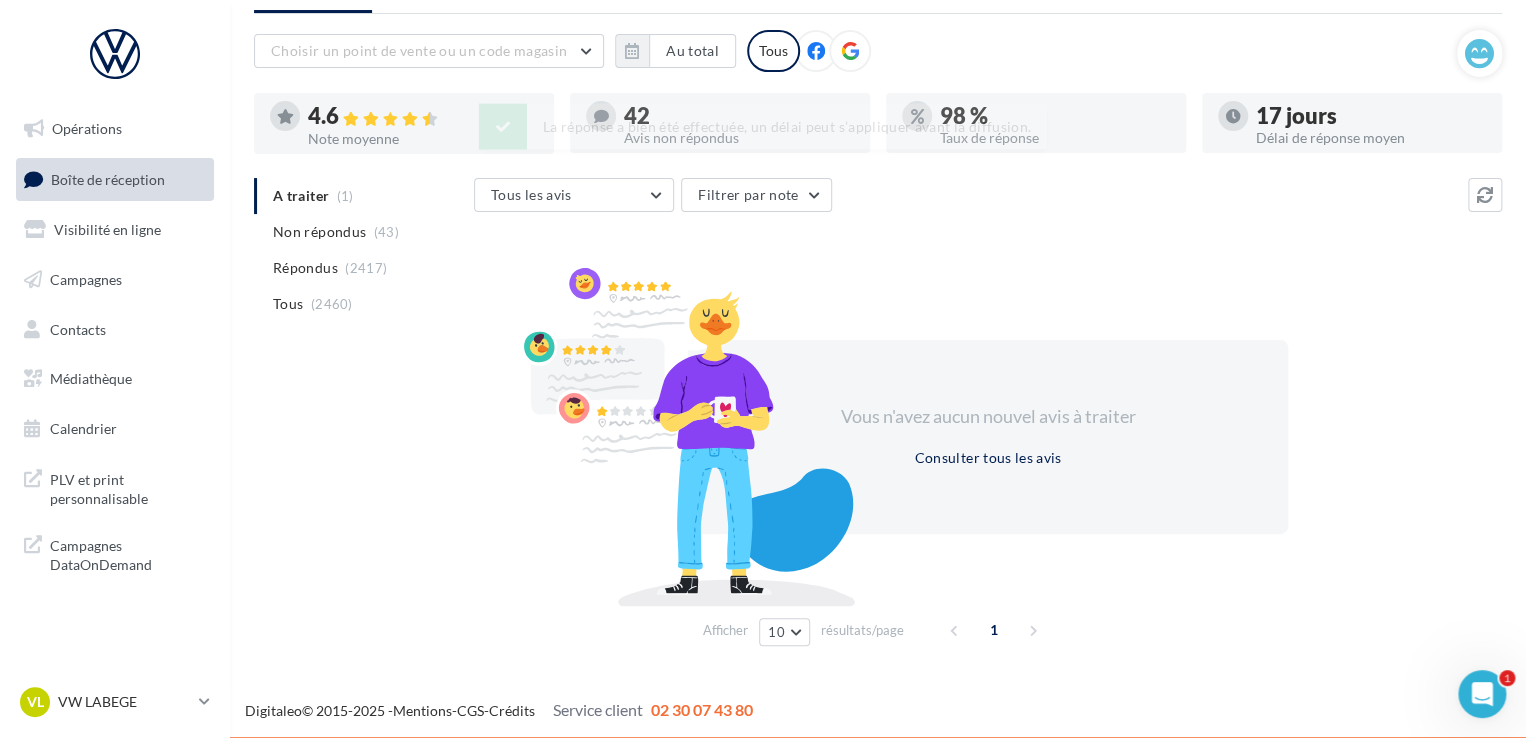 scroll, scrollTop: 97, scrollLeft: 0, axis: vertical 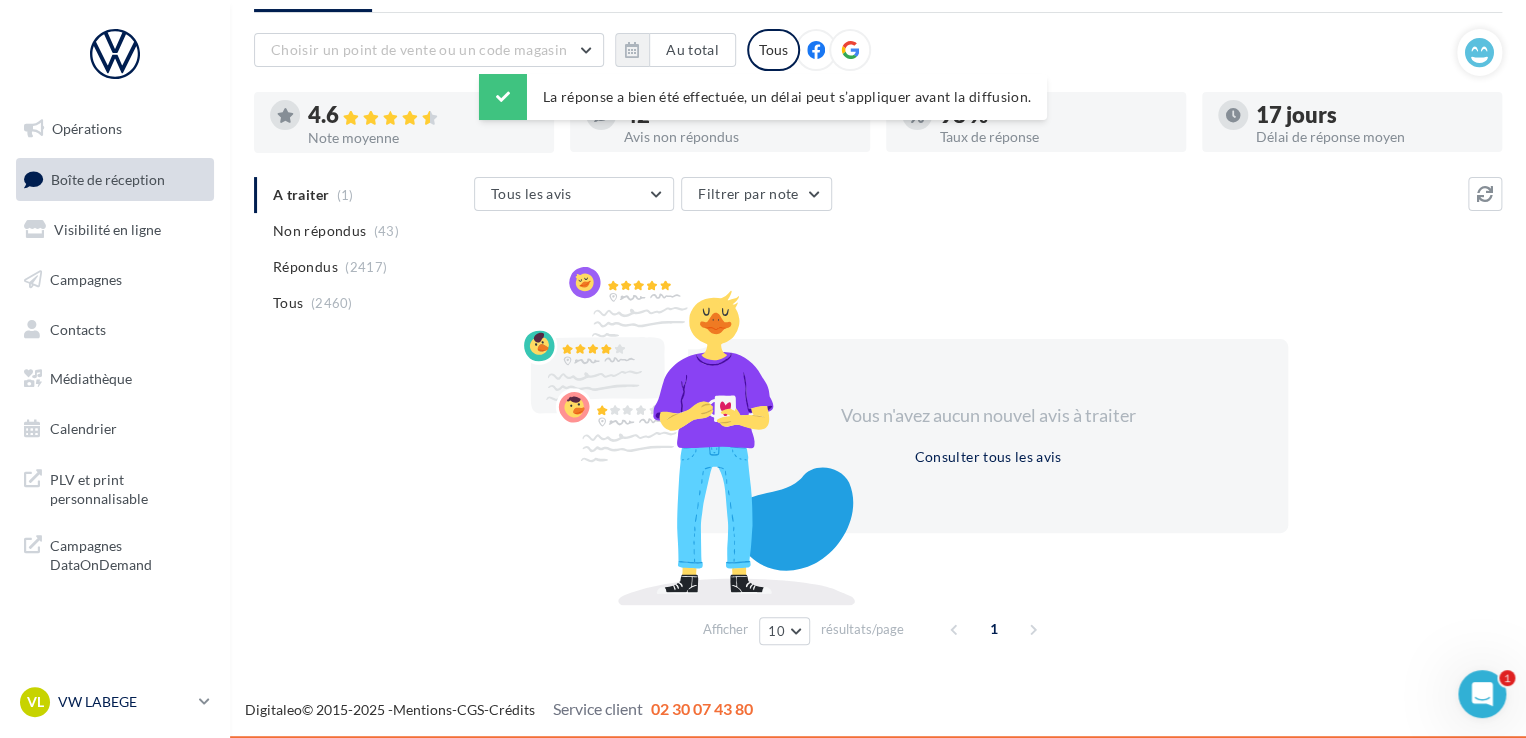 click on "VL     VW LABEGE   vw-lab-mad" at bounding box center (105, 702) 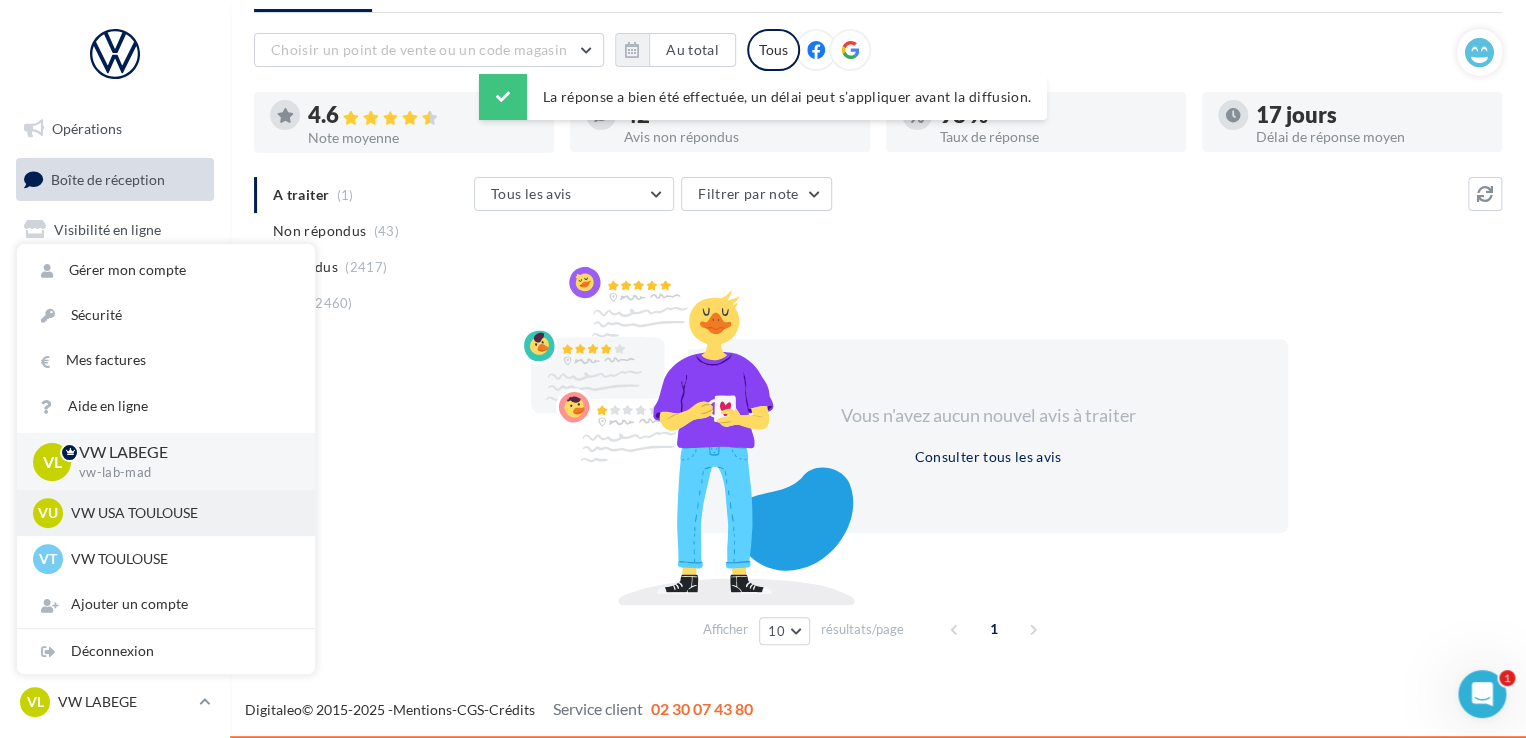 click on "VU     VW USA TOULOUSE   vw-tou-mad" at bounding box center [166, 513] 